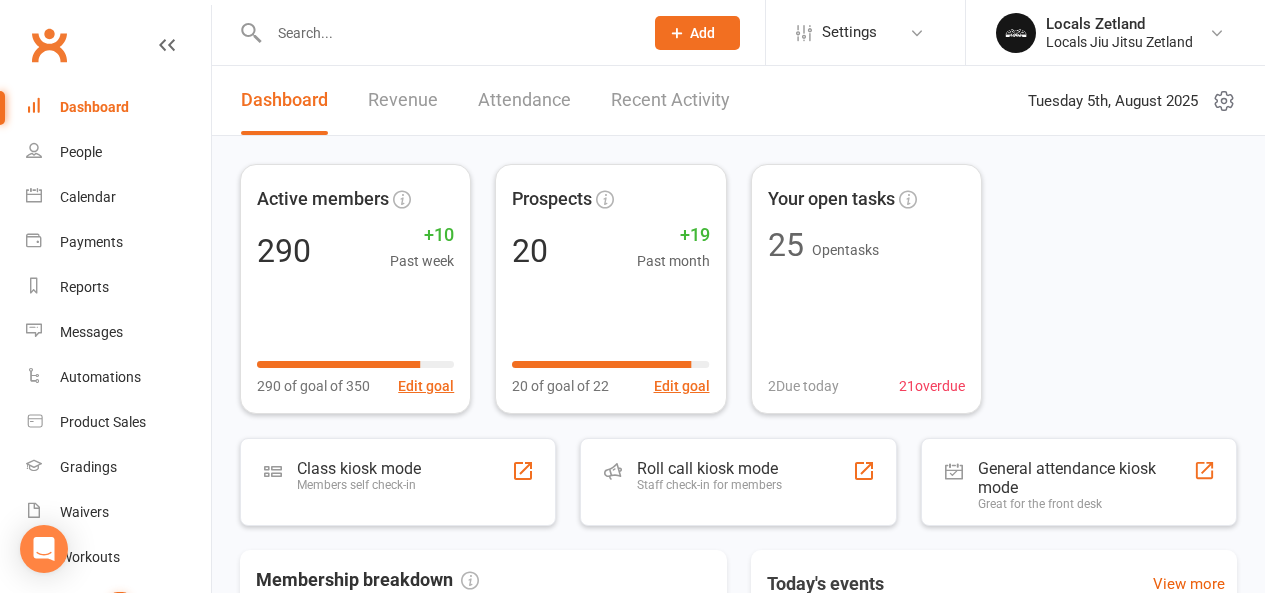 scroll, scrollTop: 0, scrollLeft: 0, axis: both 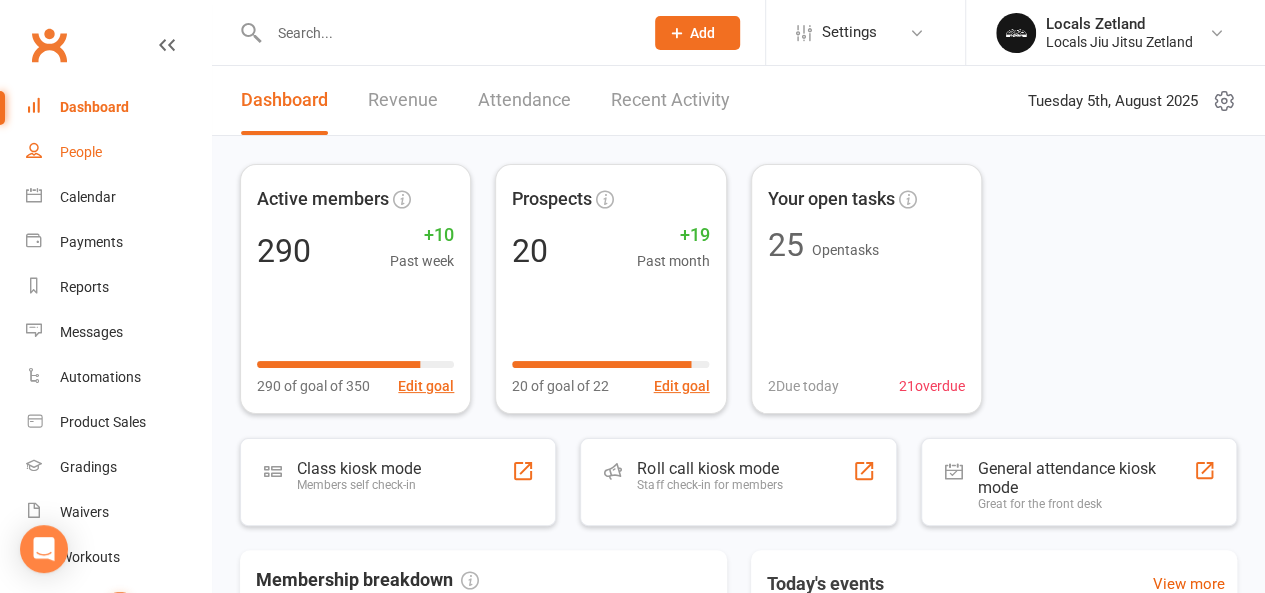 click on "People" at bounding box center [81, 152] 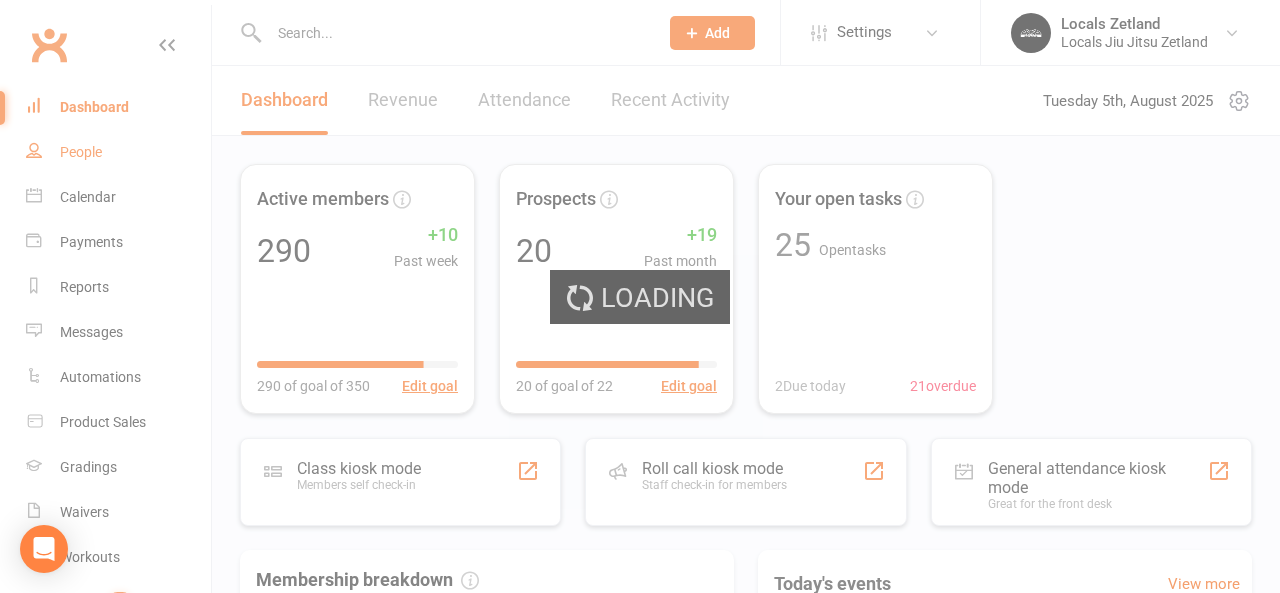 select on "100" 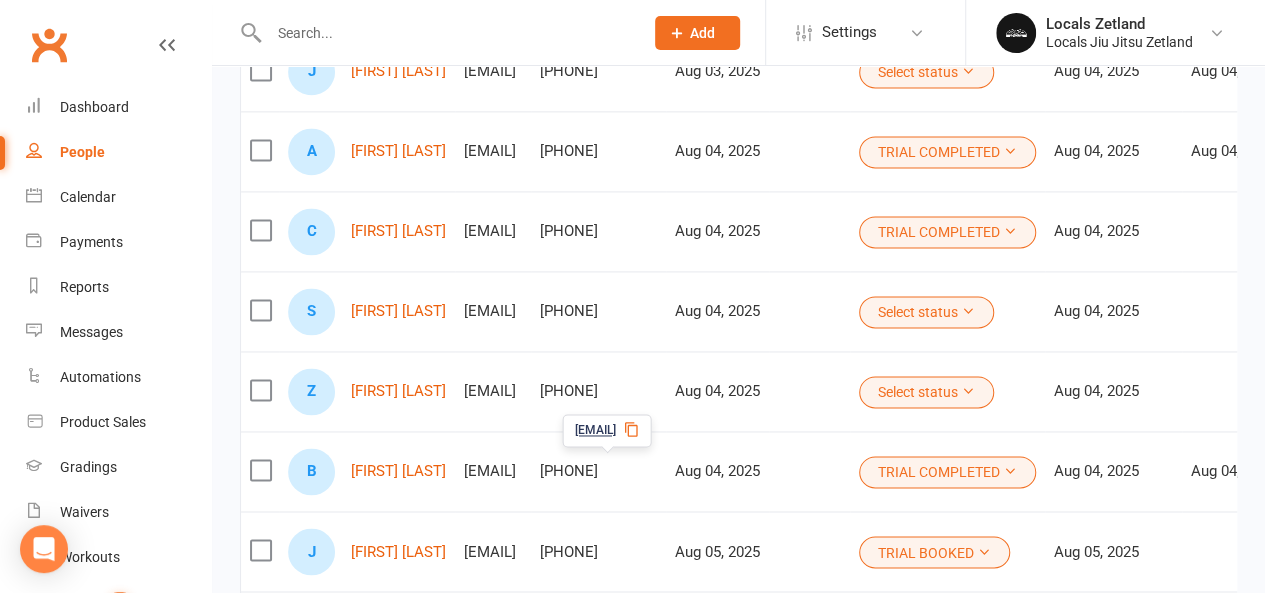 scroll, scrollTop: 1360, scrollLeft: 0, axis: vertical 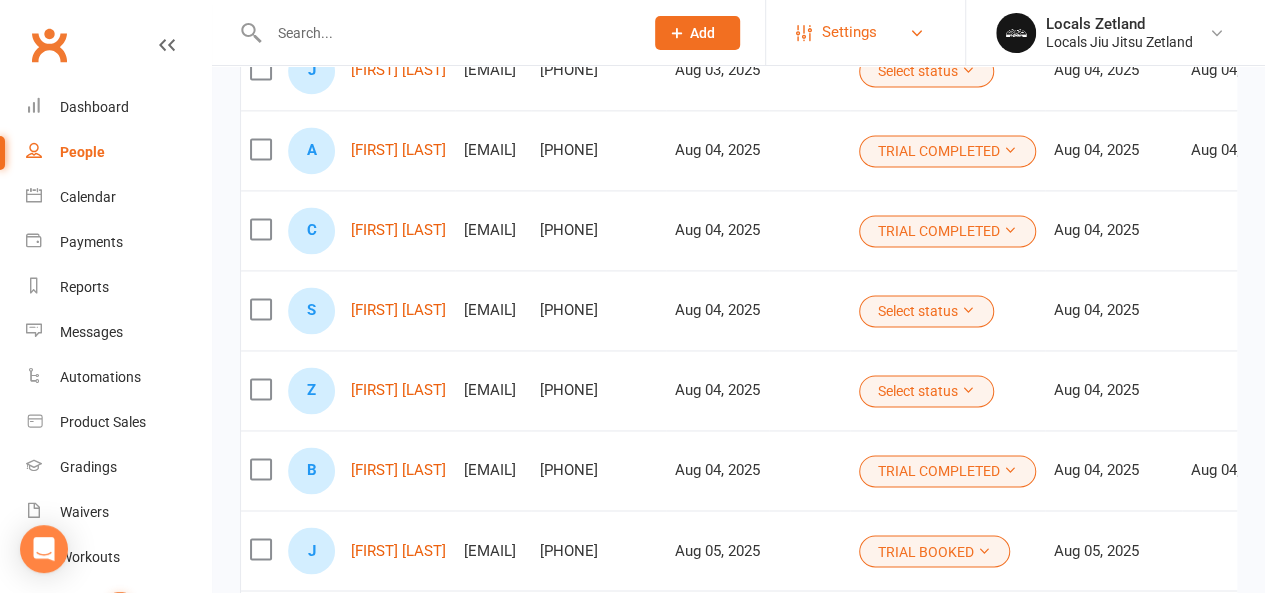 click on "Settings" at bounding box center (849, 32) 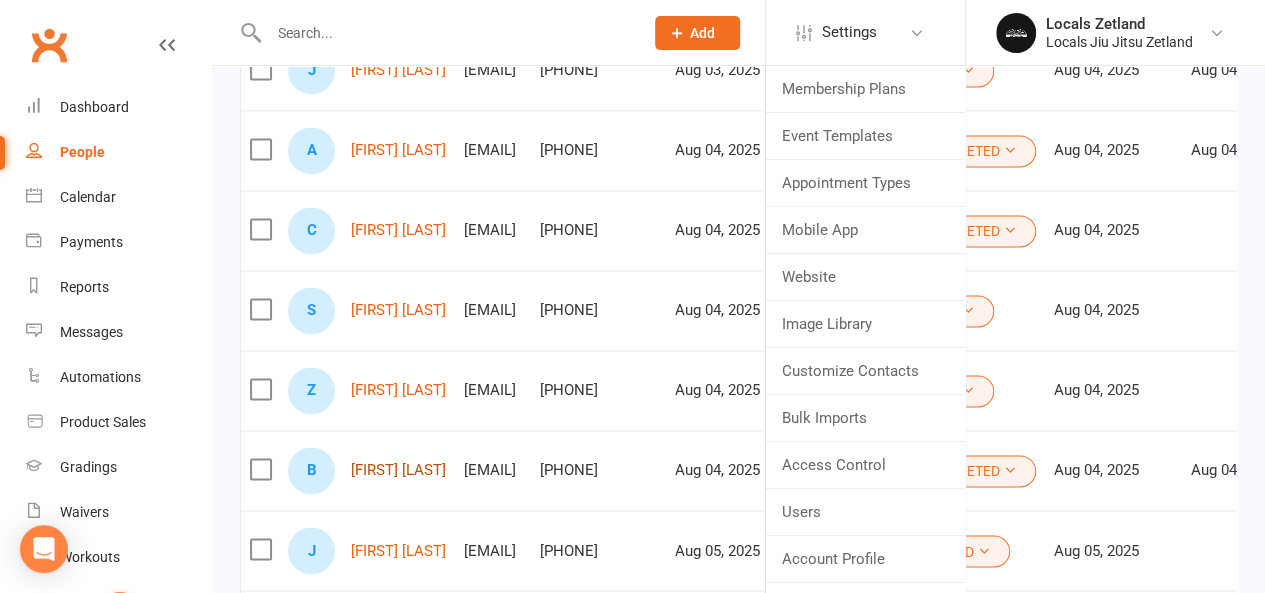 click on "[FIRST] [LAST] [LAST]" at bounding box center [398, 470] 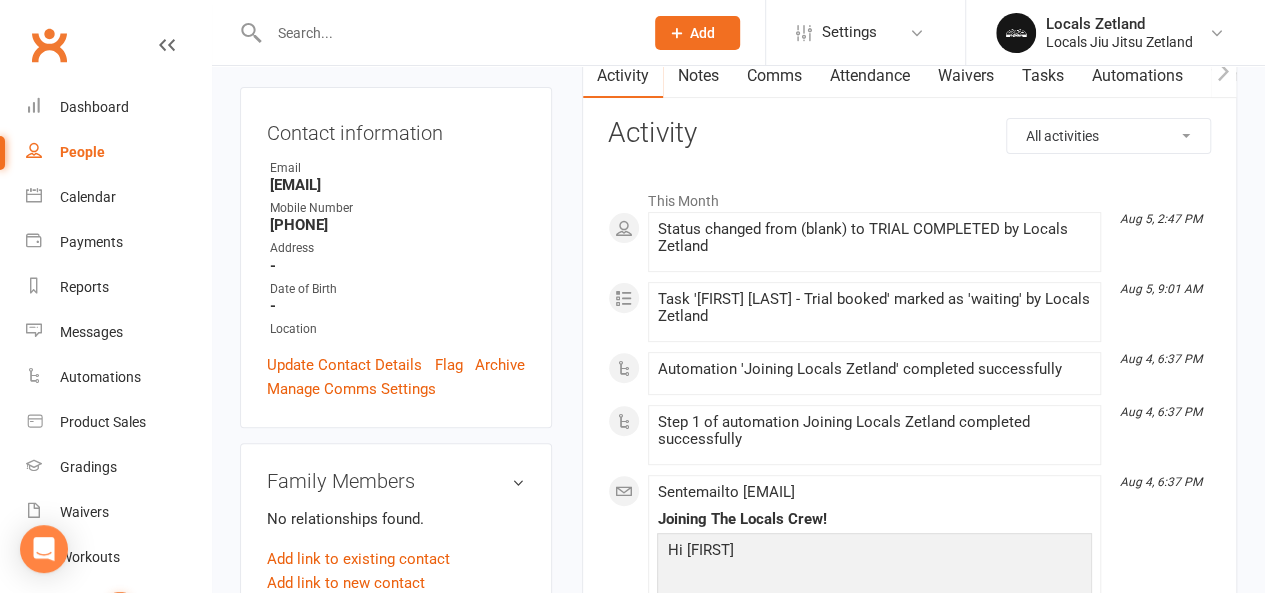 scroll, scrollTop: 0, scrollLeft: 0, axis: both 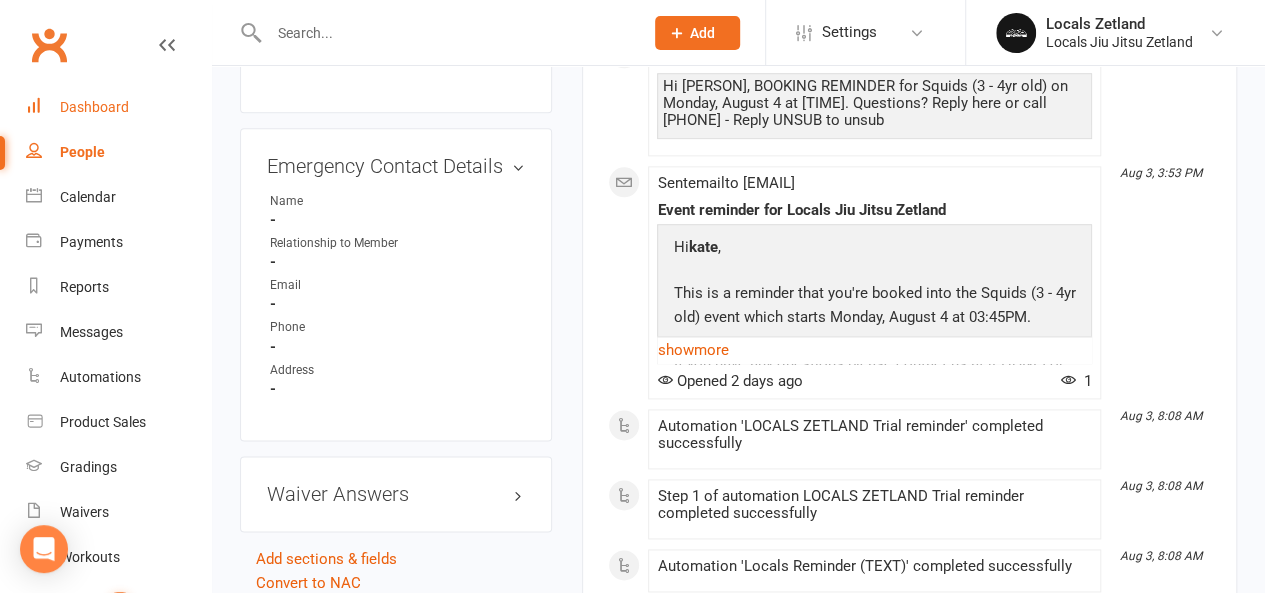 click on "Dashboard" at bounding box center [118, 107] 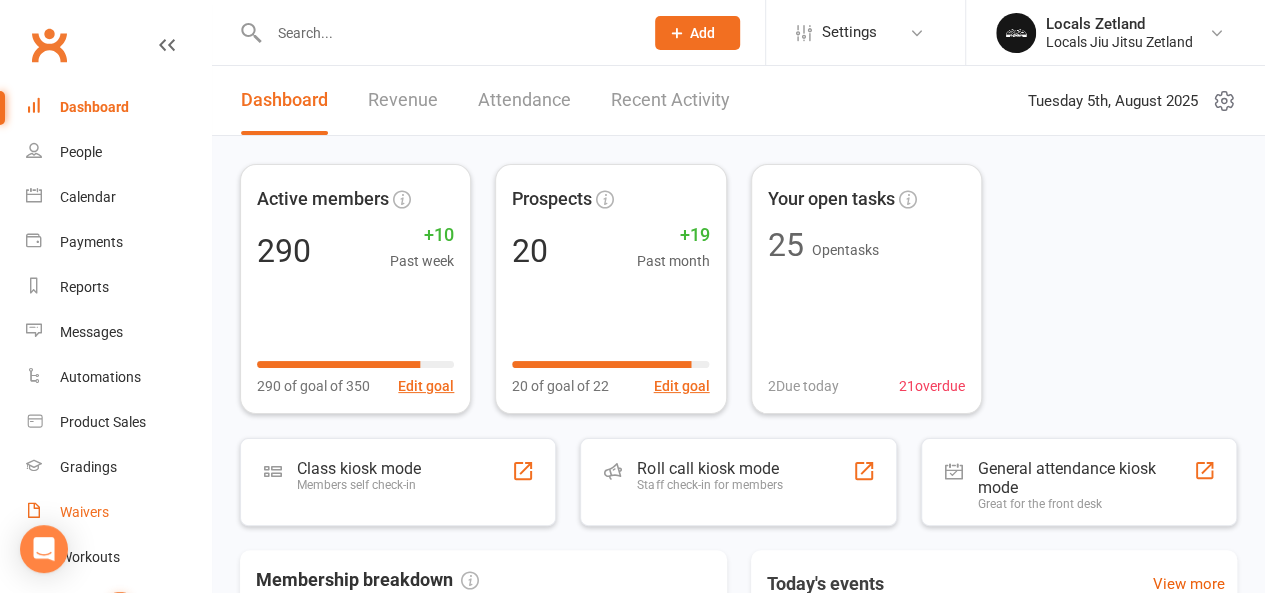 click on "Waivers" at bounding box center (84, 512) 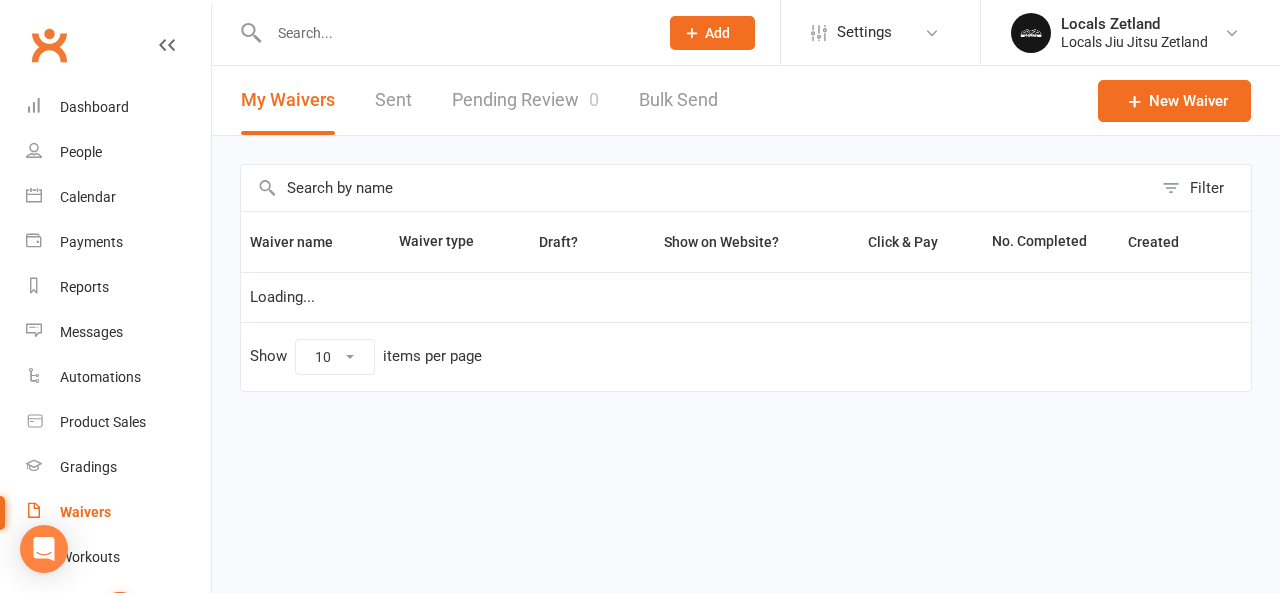 select on "100" 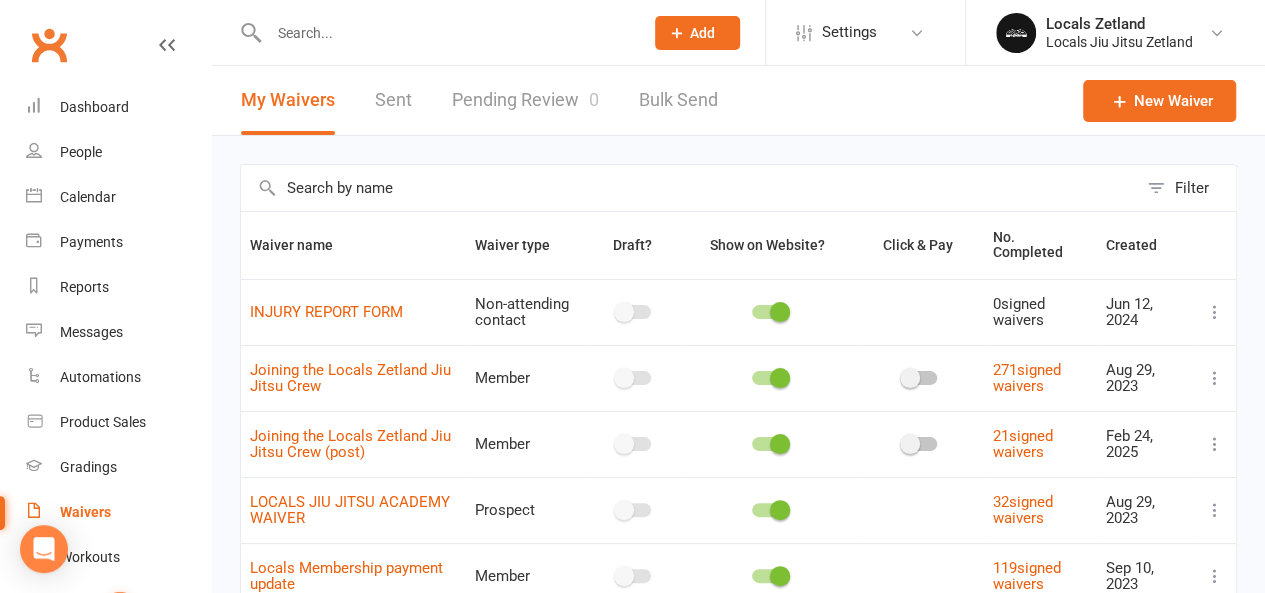 scroll, scrollTop: 46, scrollLeft: 0, axis: vertical 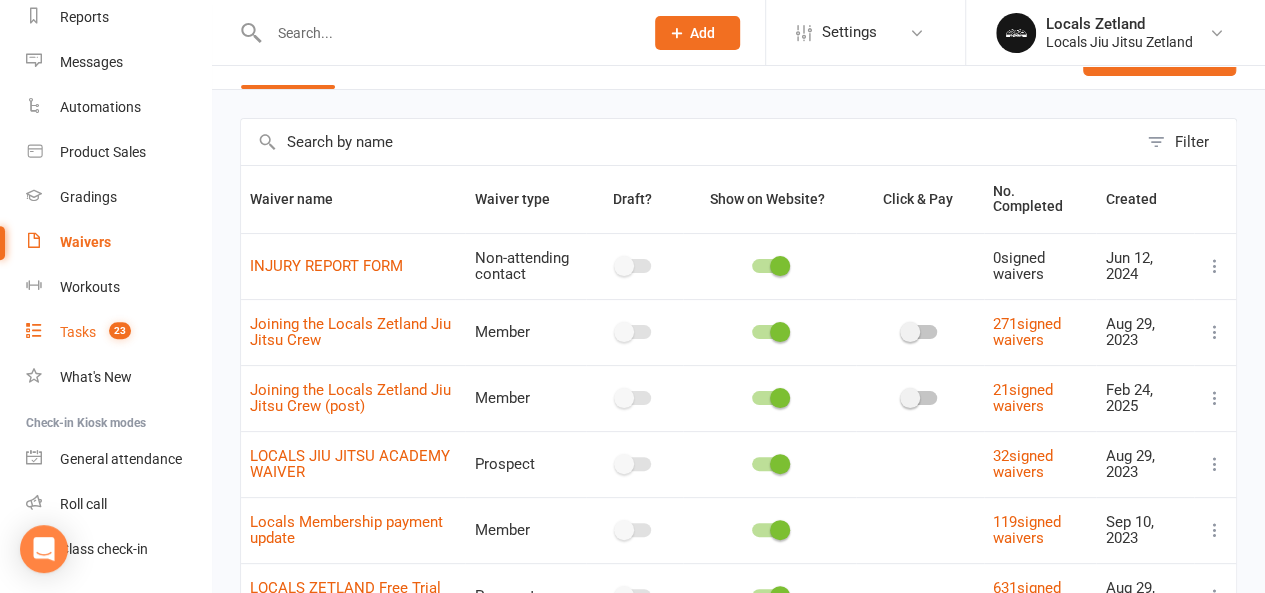 click on "Tasks" at bounding box center [78, 332] 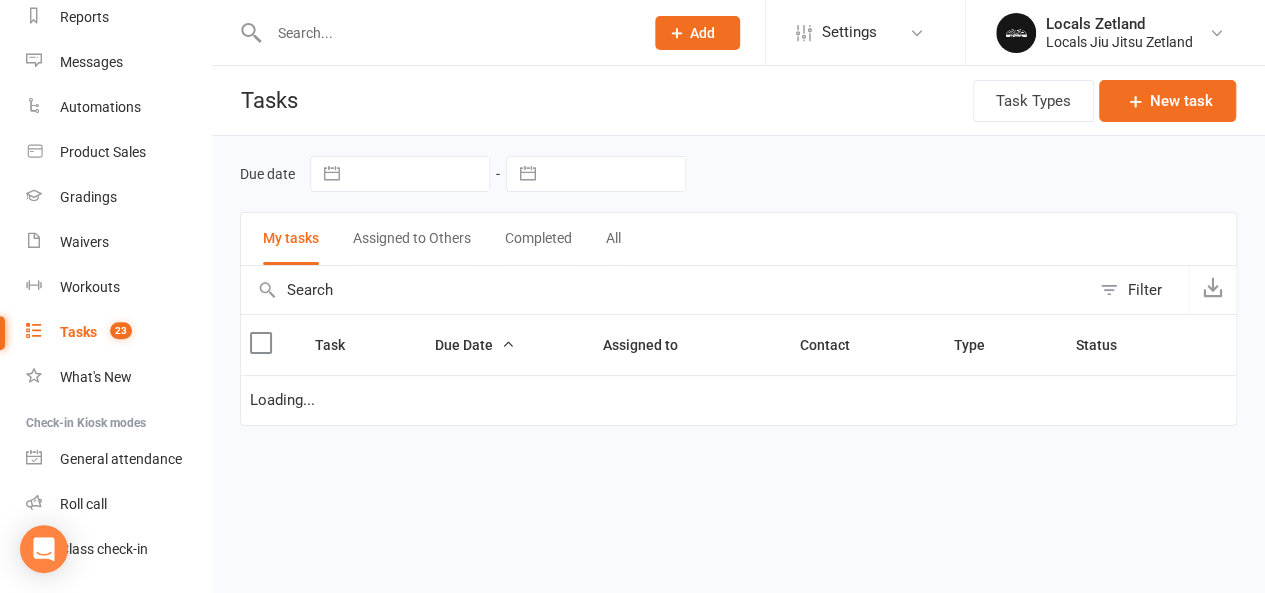 scroll, scrollTop: 0, scrollLeft: 0, axis: both 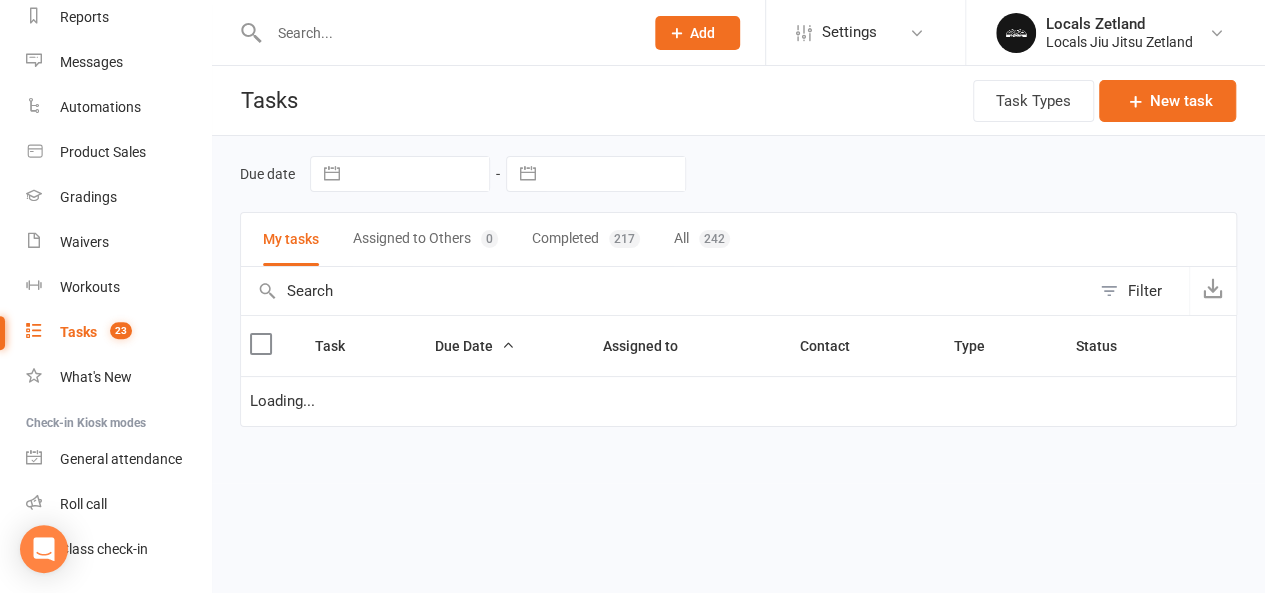 select on "waiting" 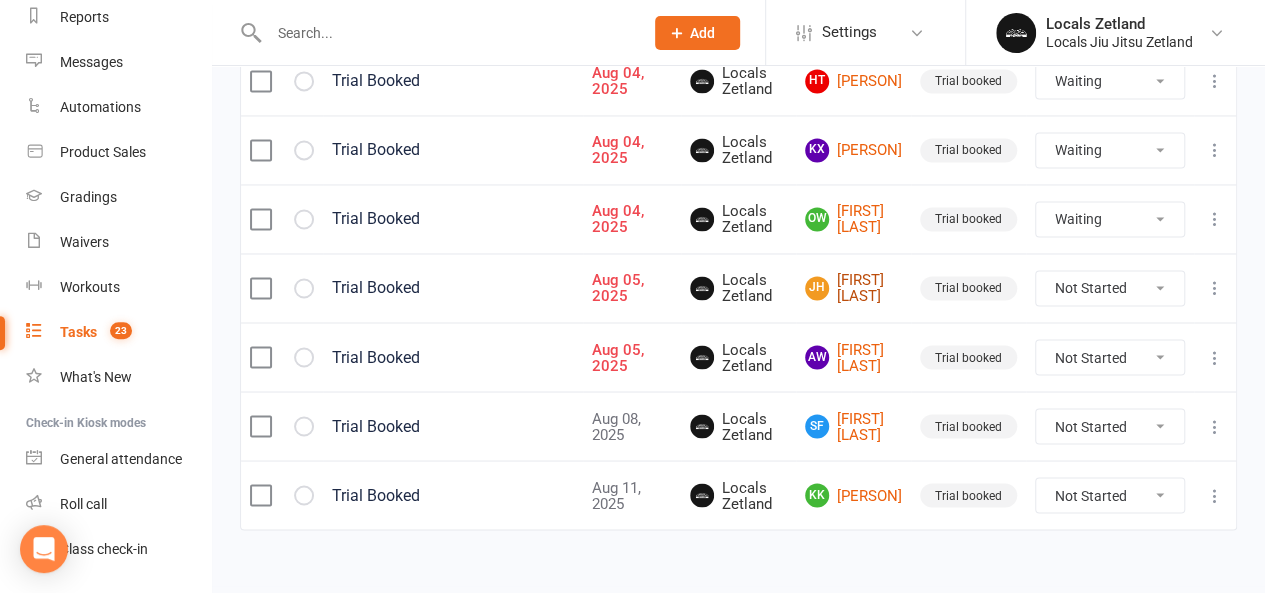 scroll, scrollTop: 1547, scrollLeft: 0, axis: vertical 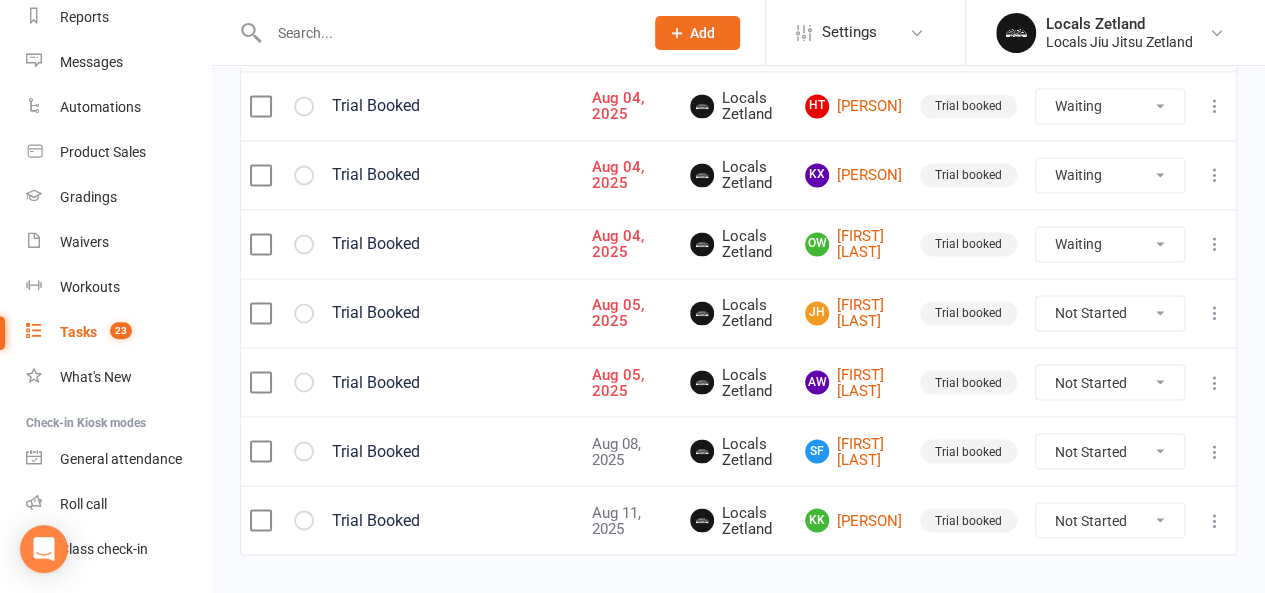 click at bounding box center [1215, 313] 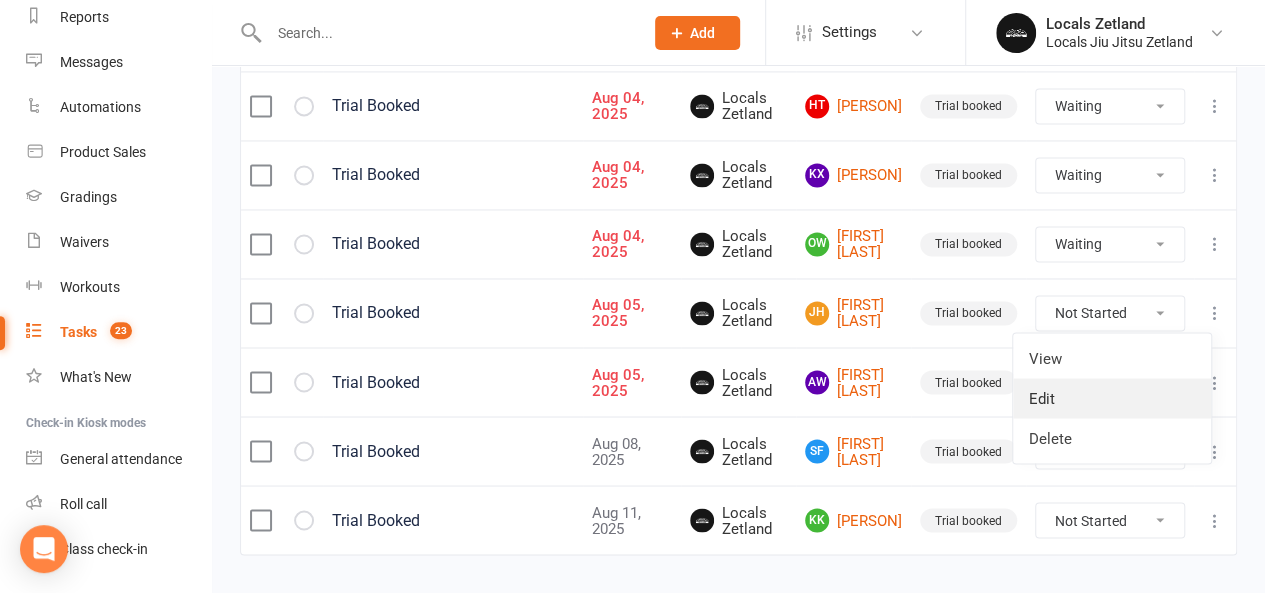 click on "Edit" at bounding box center (1112, 398) 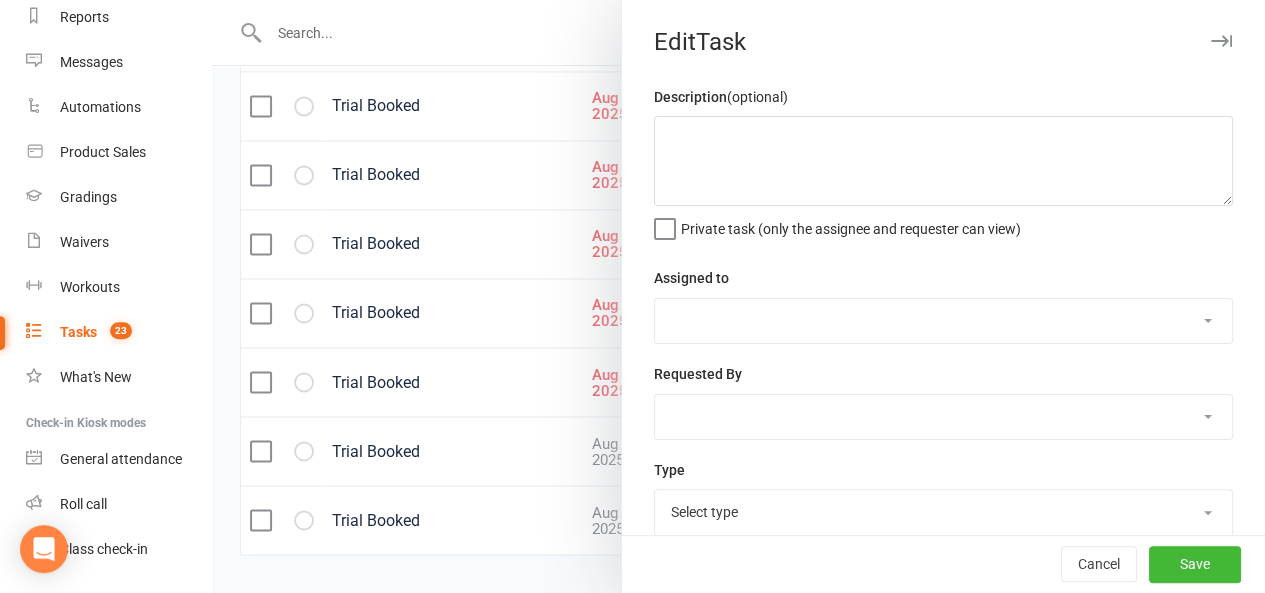 type on "Trial Booked" 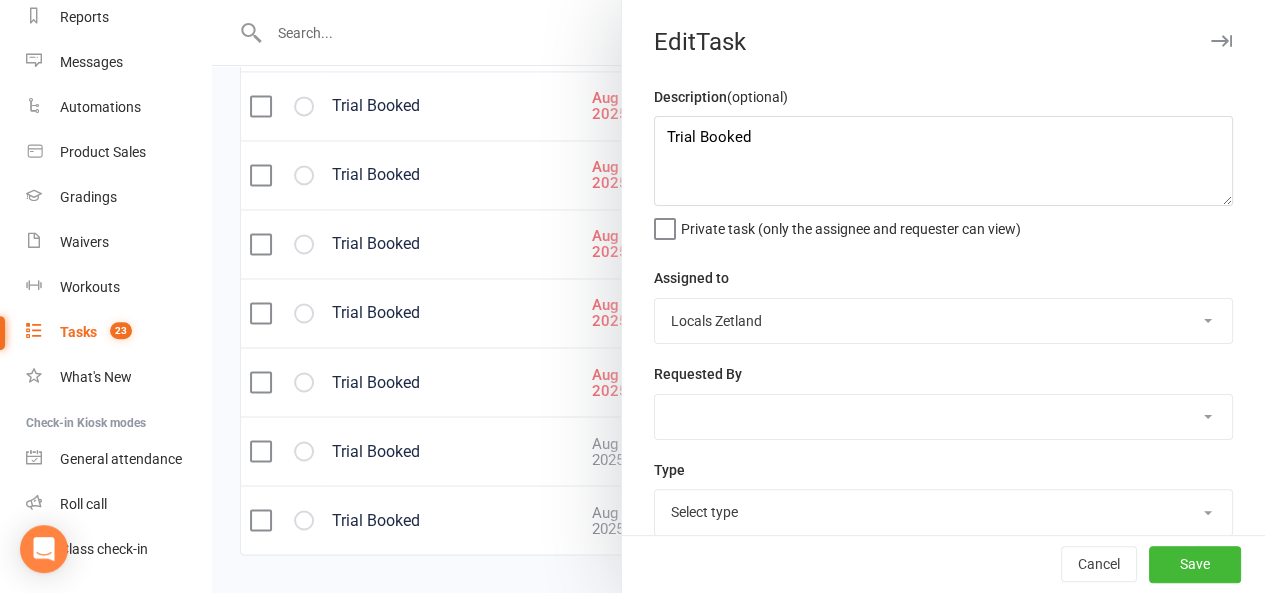 select on "29918" 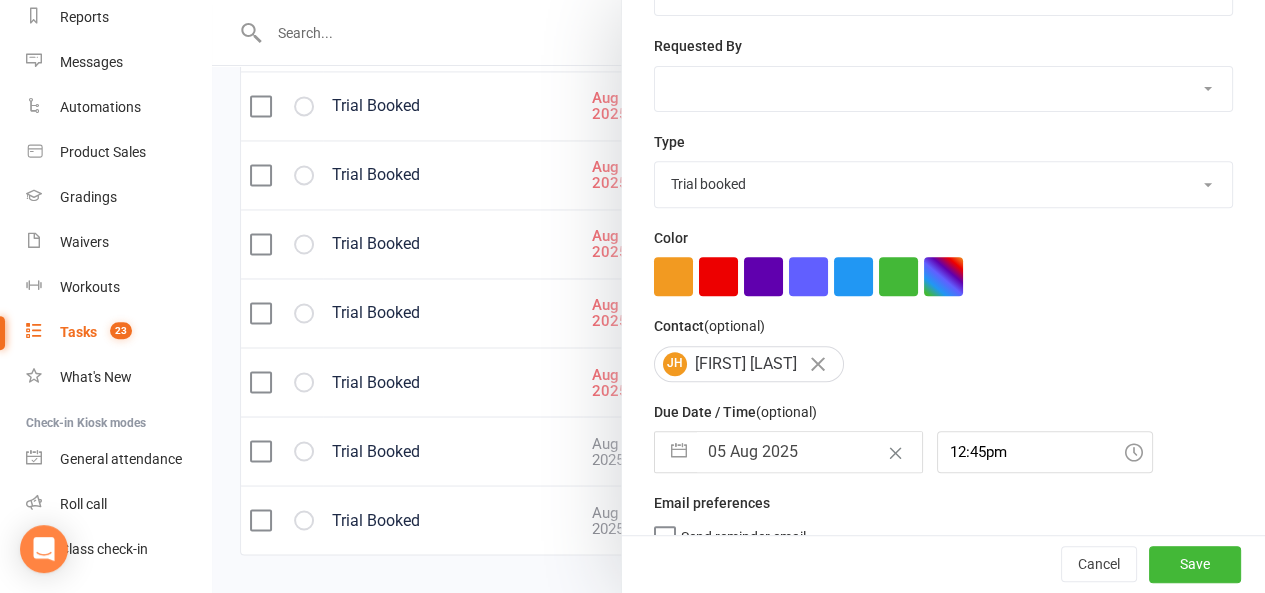 scroll, scrollTop: 350, scrollLeft: 0, axis: vertical 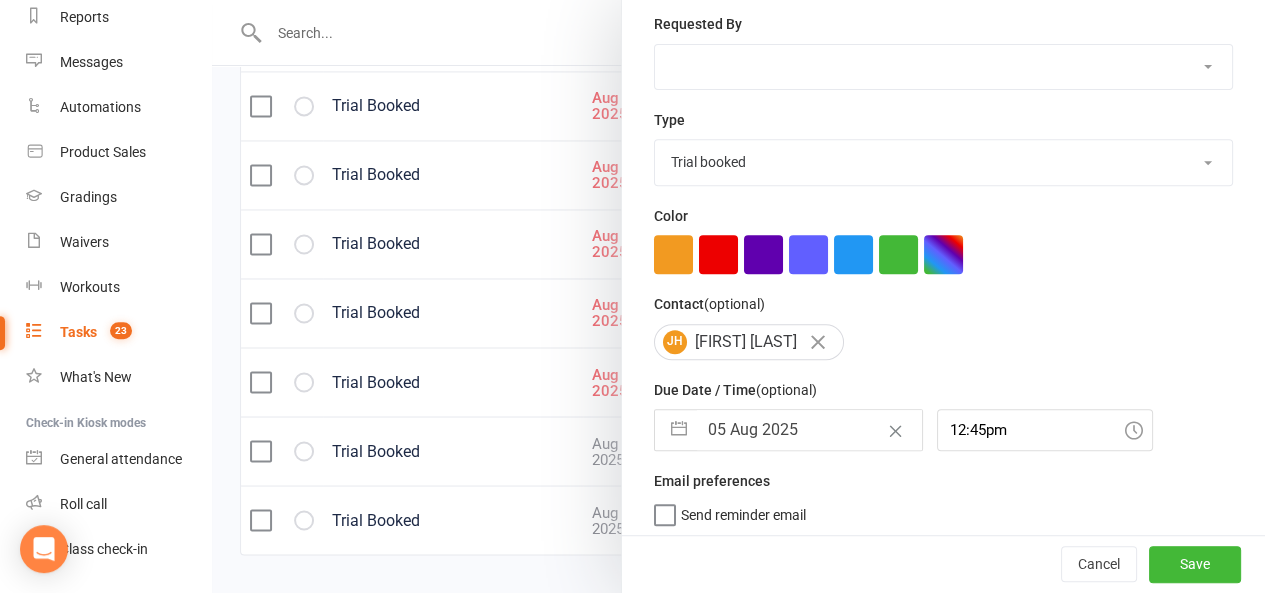 click on "05 Aug 2025" at bounding box center [809, 430] 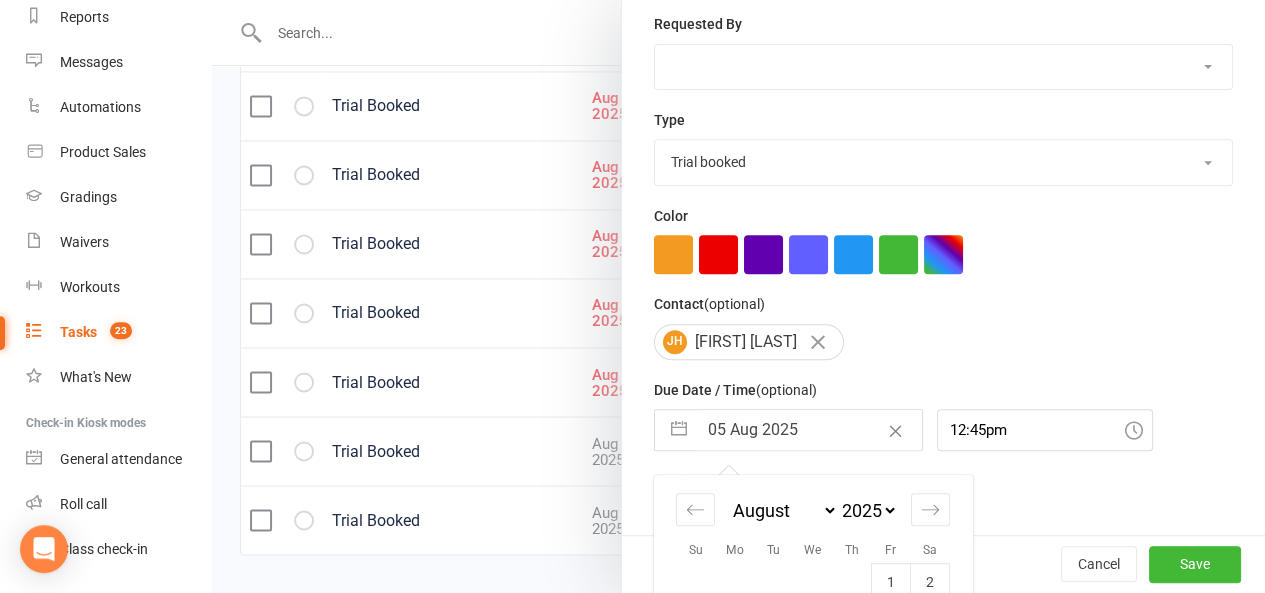 scroll, scrollTop: 566, scrollLeft: 0, axis: vertical 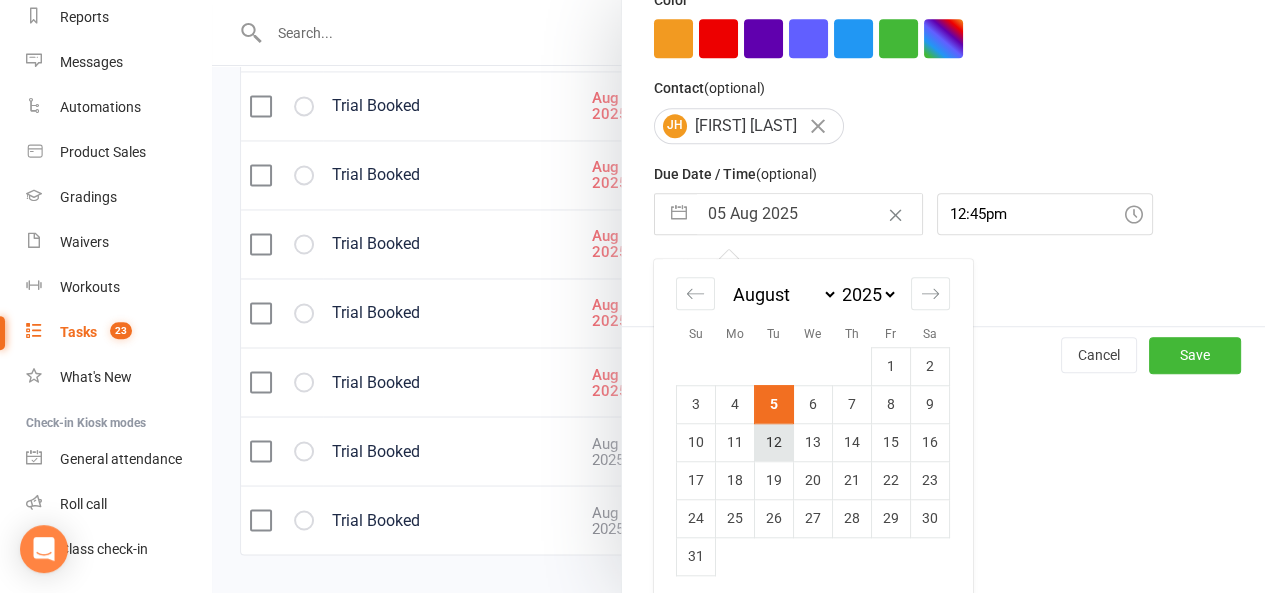 click on "12" at bounding box center [774, 442] 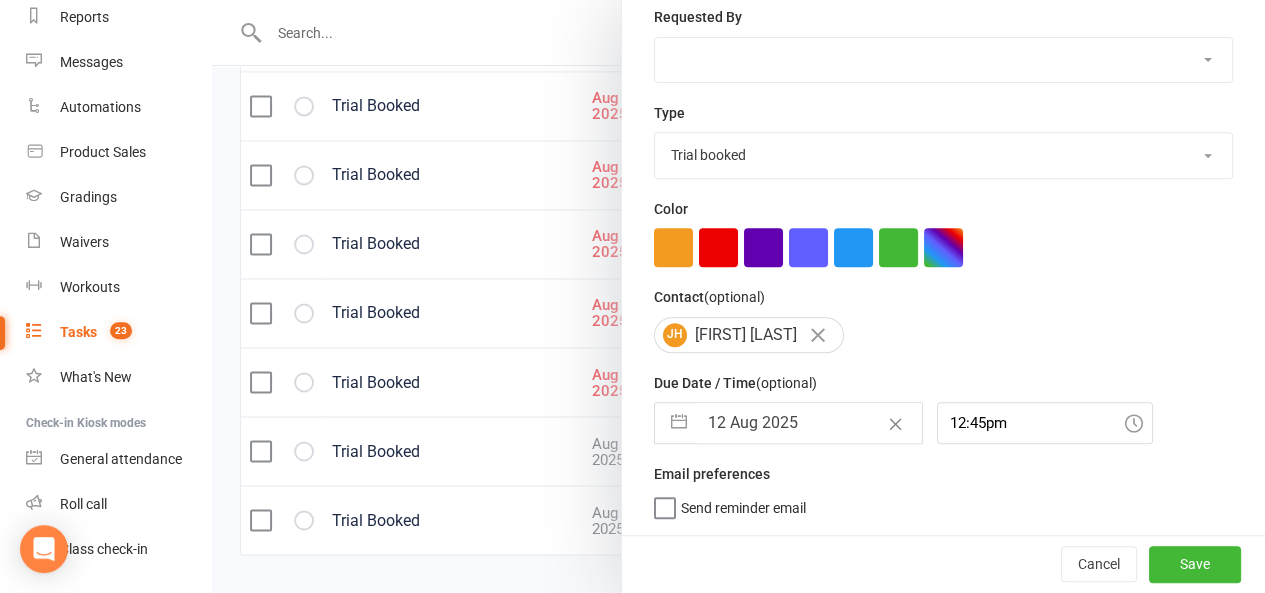 scroll, scrollTop: 350, scrollLeft: 0, axis: vertical 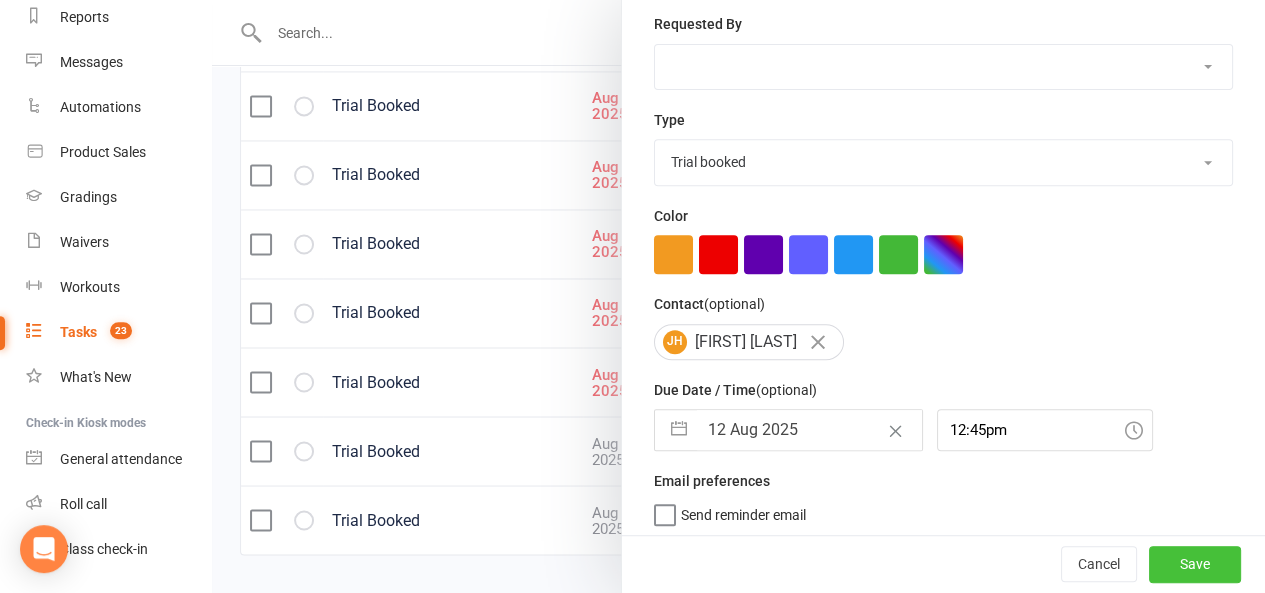 click on "Save" at bounding box center (1195, 565) 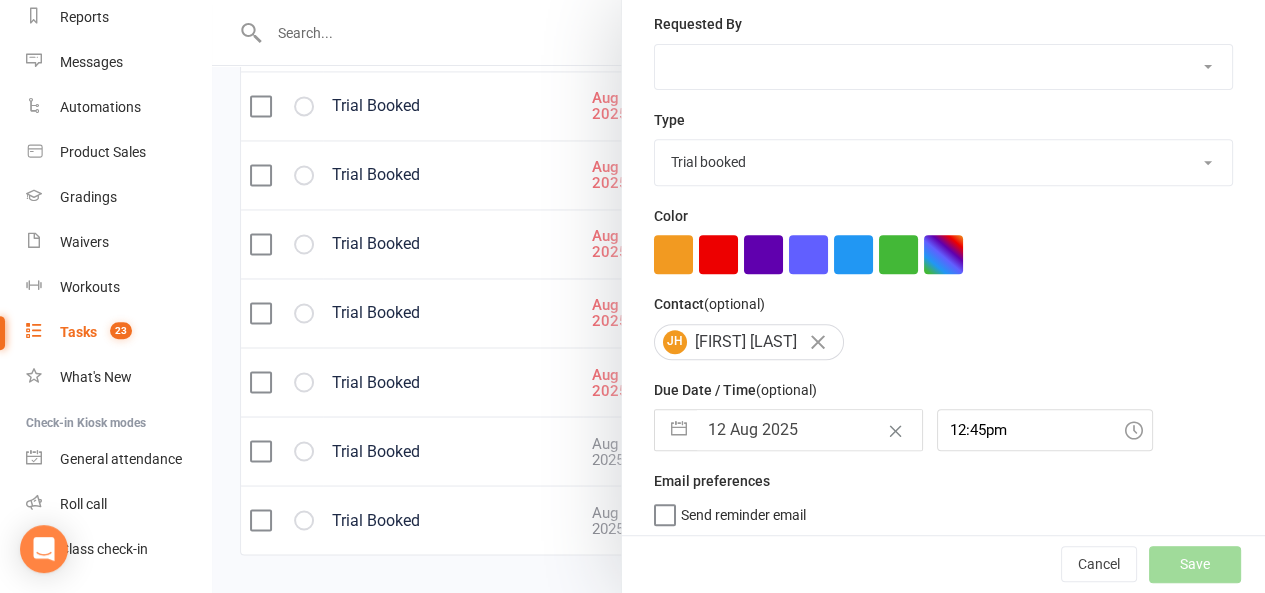 select on "waiting" 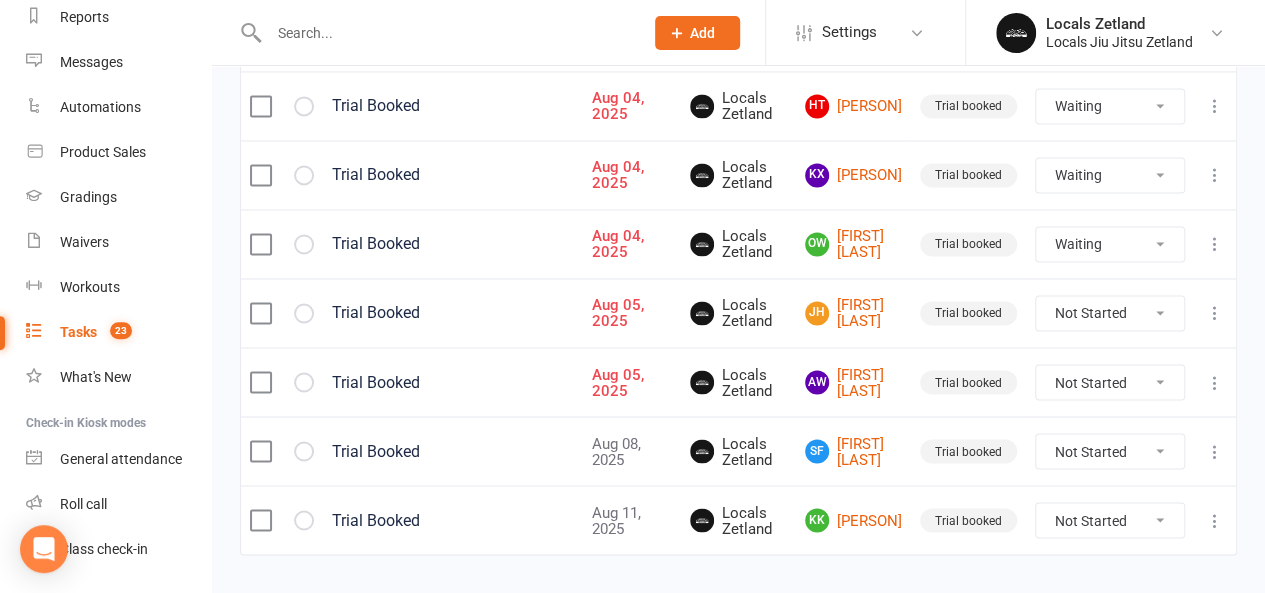 select on "waiting" 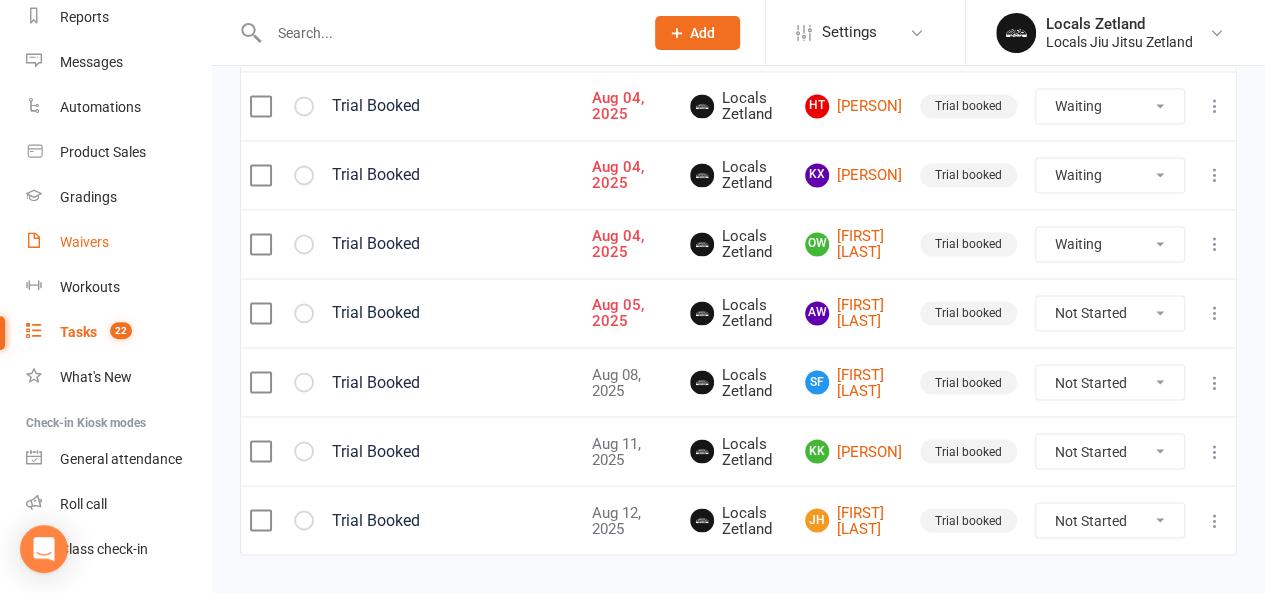 scroll, scrollTop: 0, scrollLeft: 0, axis: both 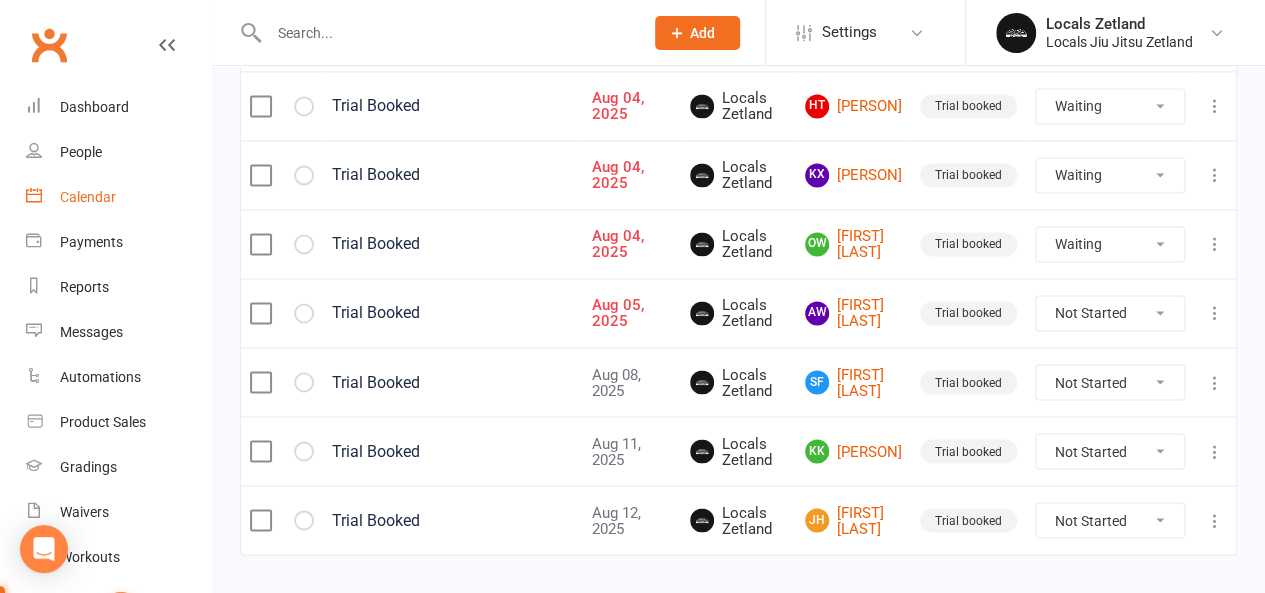 click on "Calendar" at bounding box center [88, 197] 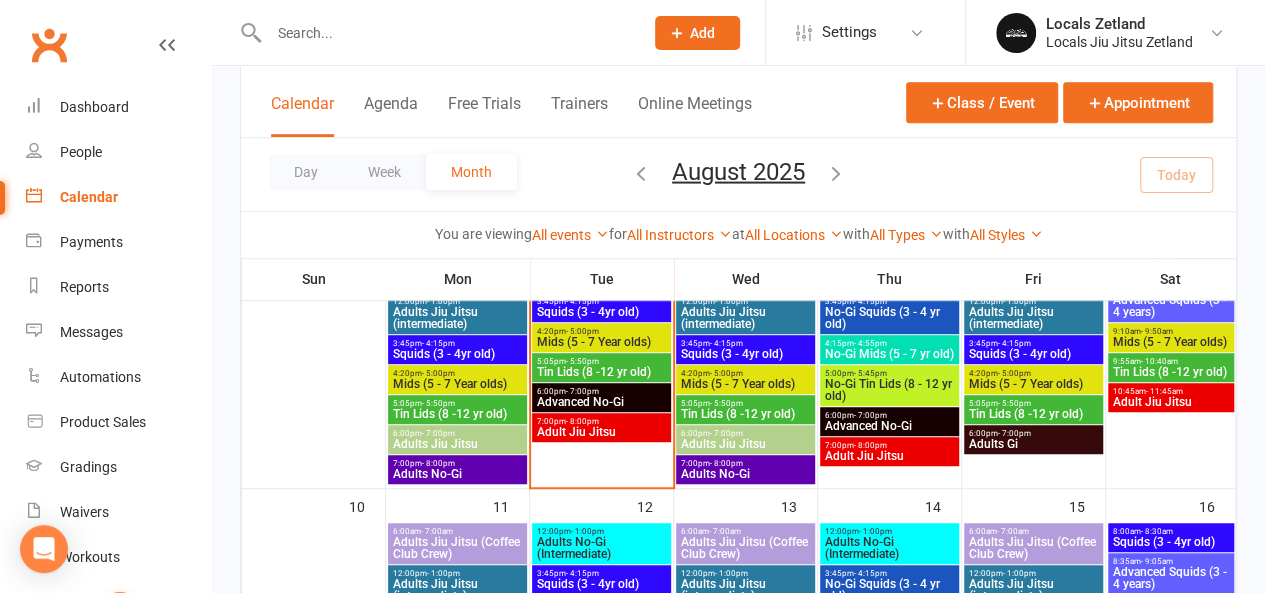 scroll, scrollTop: 389, scrollLeft: 0, axis: vertical 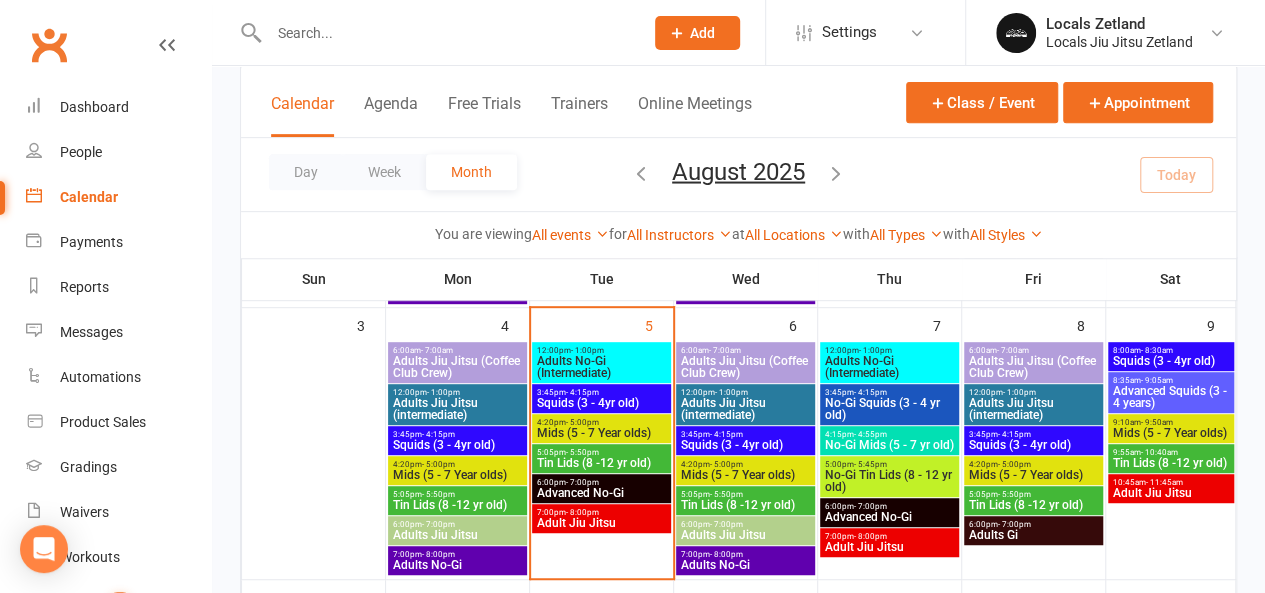 click on "Adults No-Gi (Intermediate)" at bounding box center (601, 367) 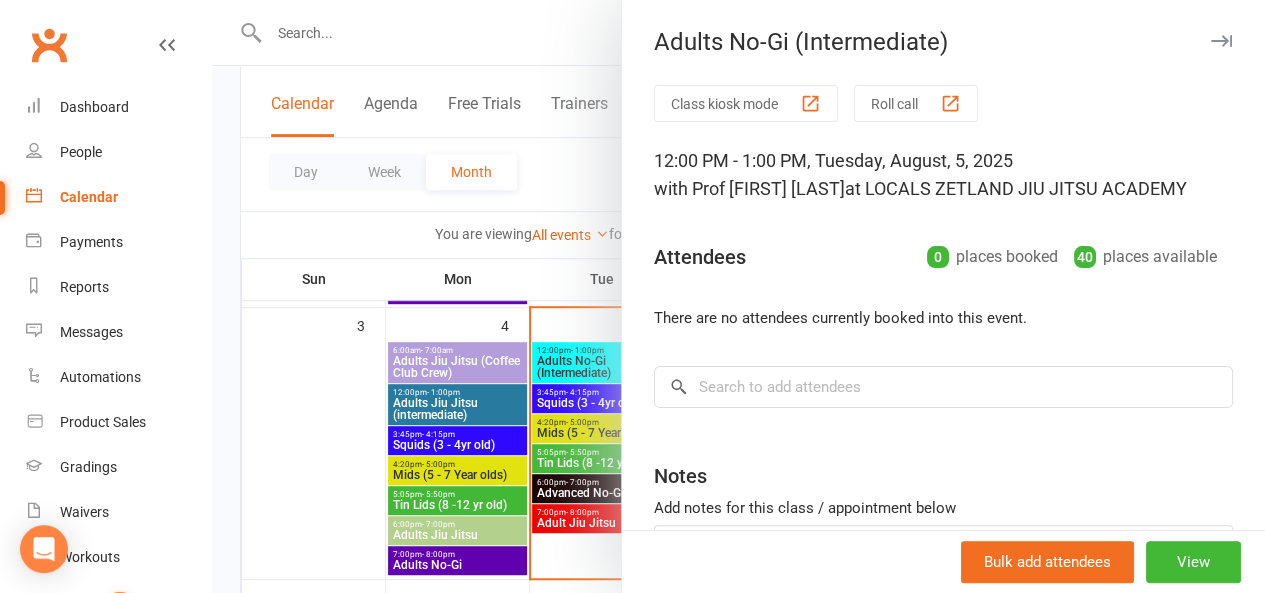 click at bounding box center (738, 296) 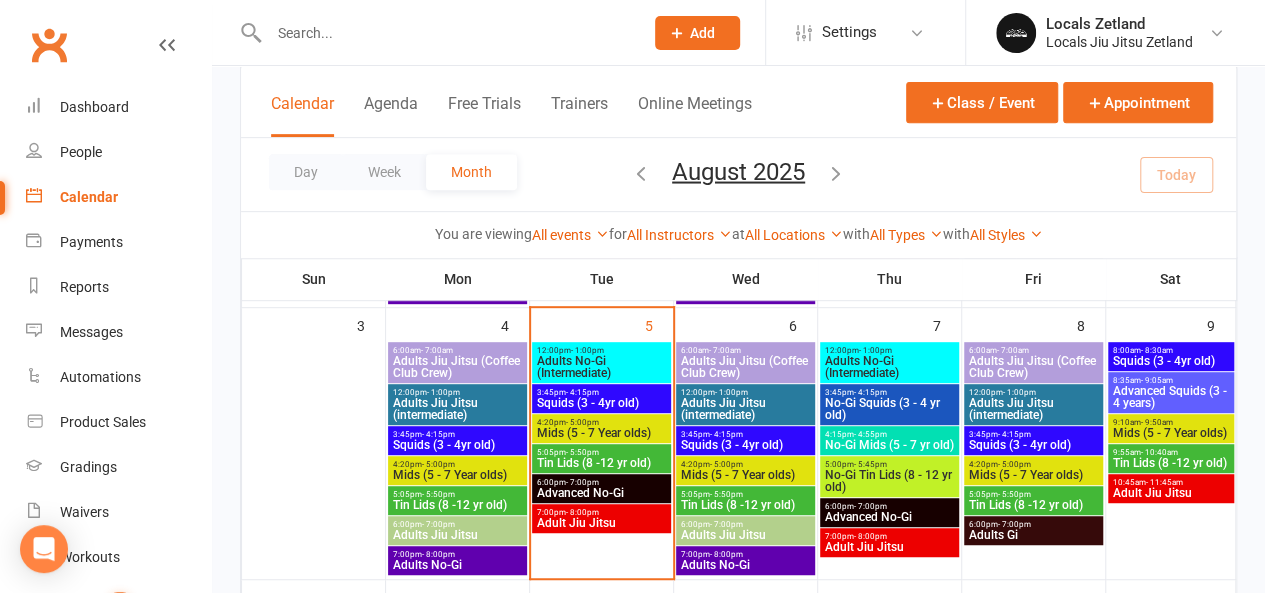 click on "Squids  (3 - 4yr old)" at bounding box center (601, 403) 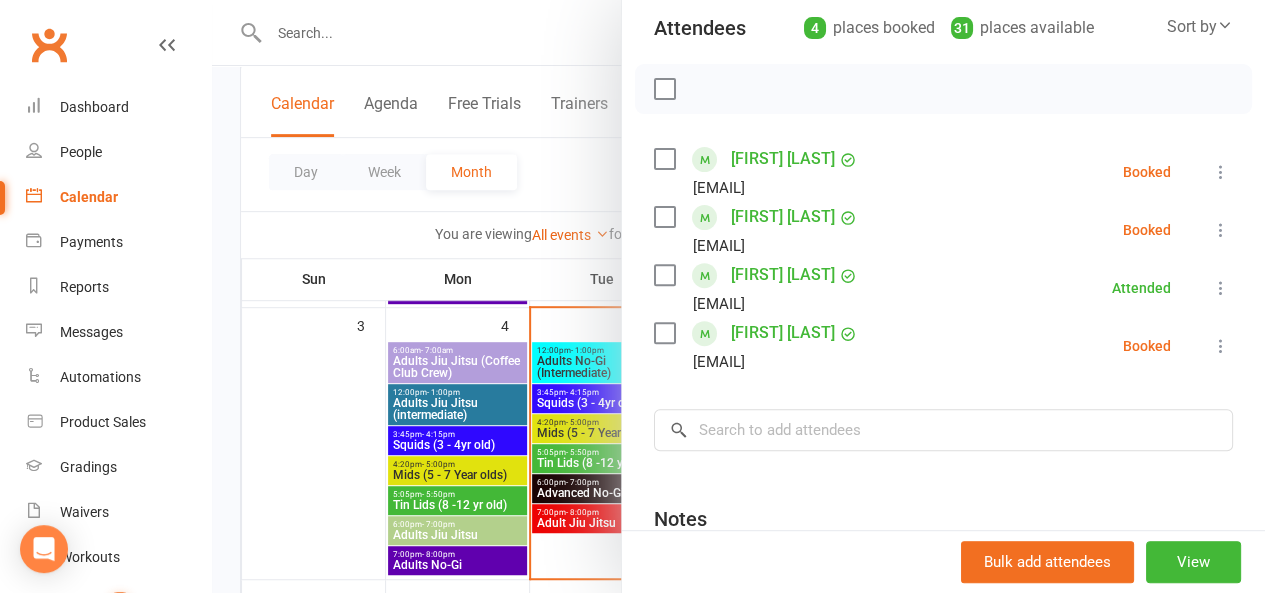 scroll, scrollTop: 227, scrollLeft: 0, axis: vertical 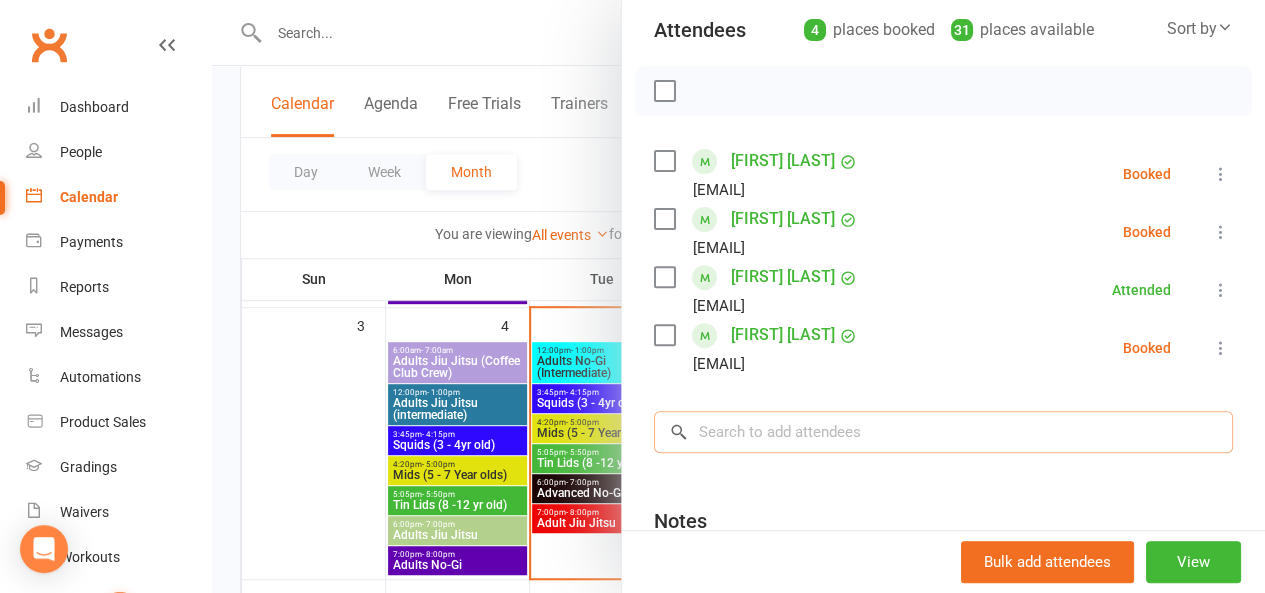 click at bounding box center [943, 432] 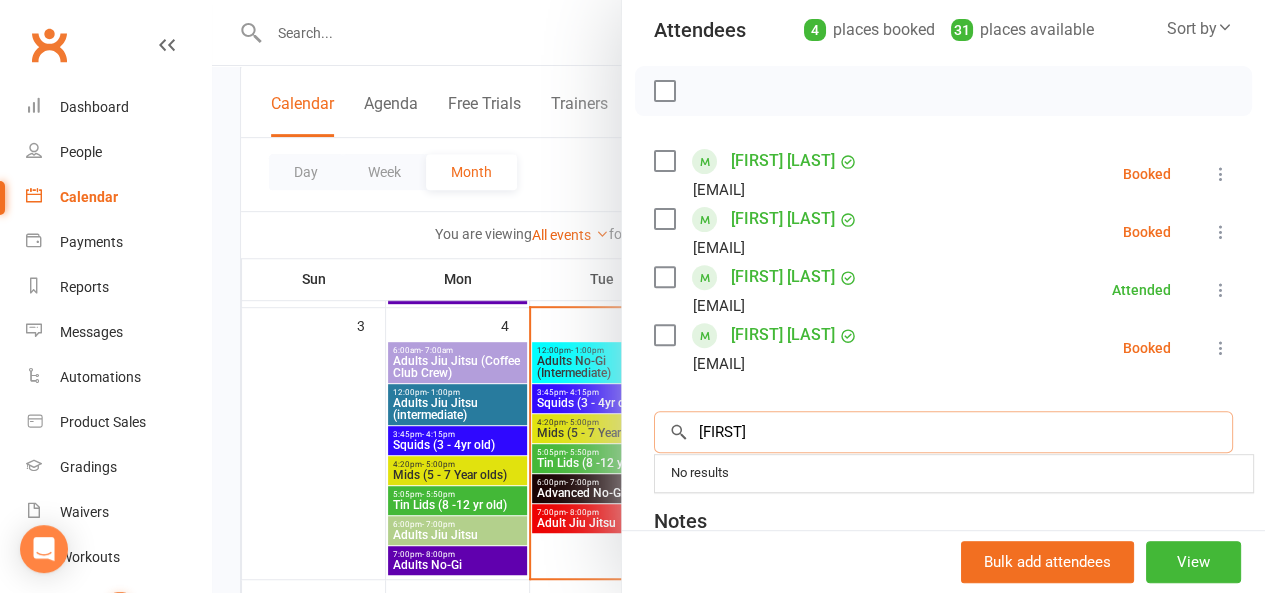 scroll, scrollTop: 245, scrollLeft: 0, axis: vertical 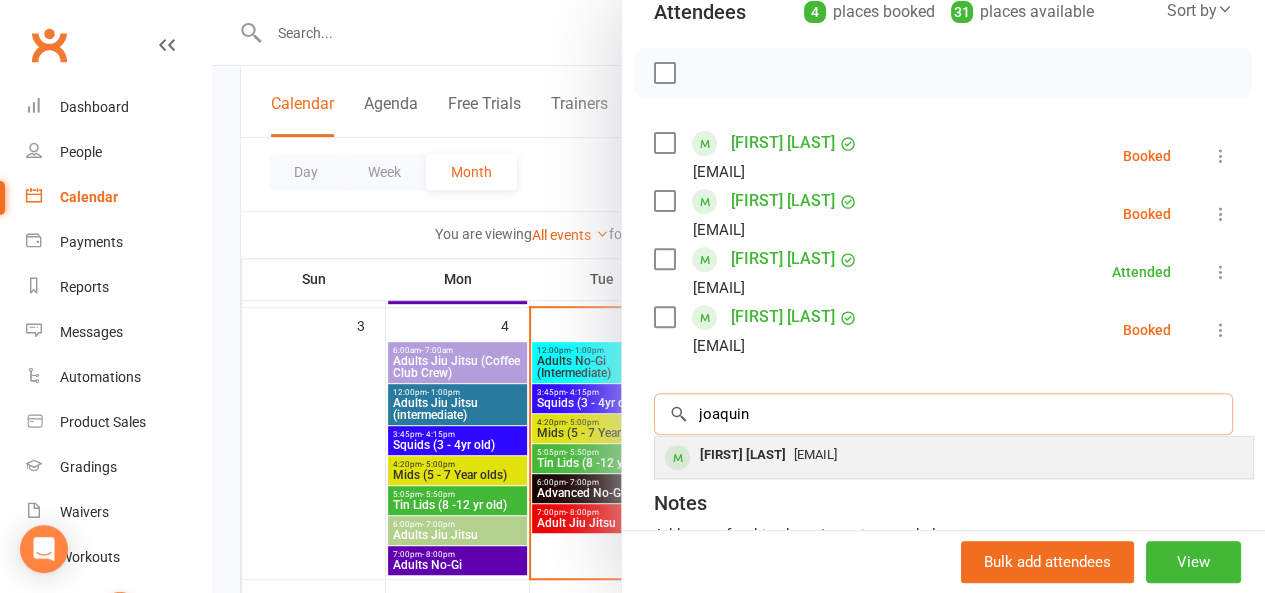 type on "joaquin" 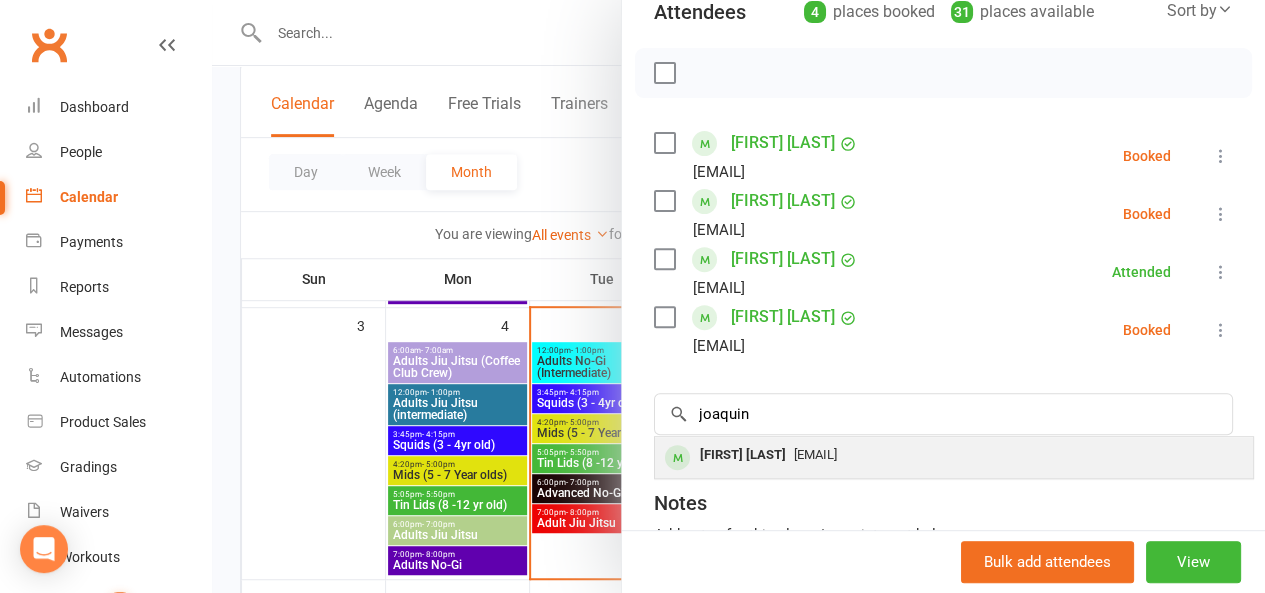 click on "[FIRST] [LAST]" at bounding box center (743, 455) 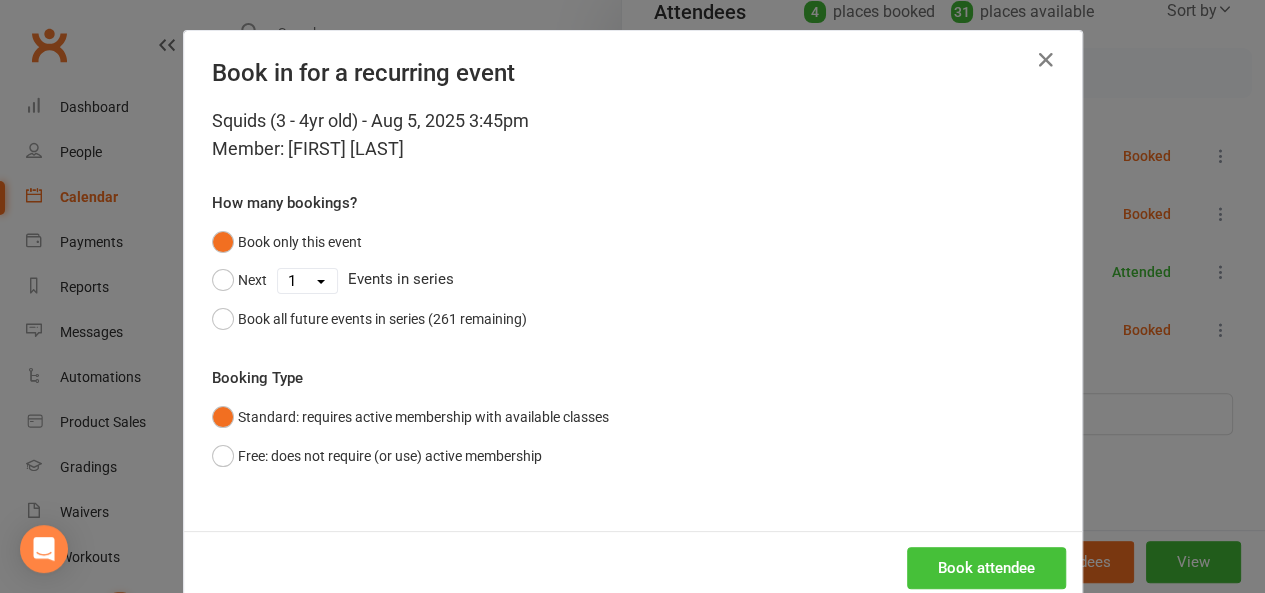 click on "Book attendee" at bounding box center [986, 568] 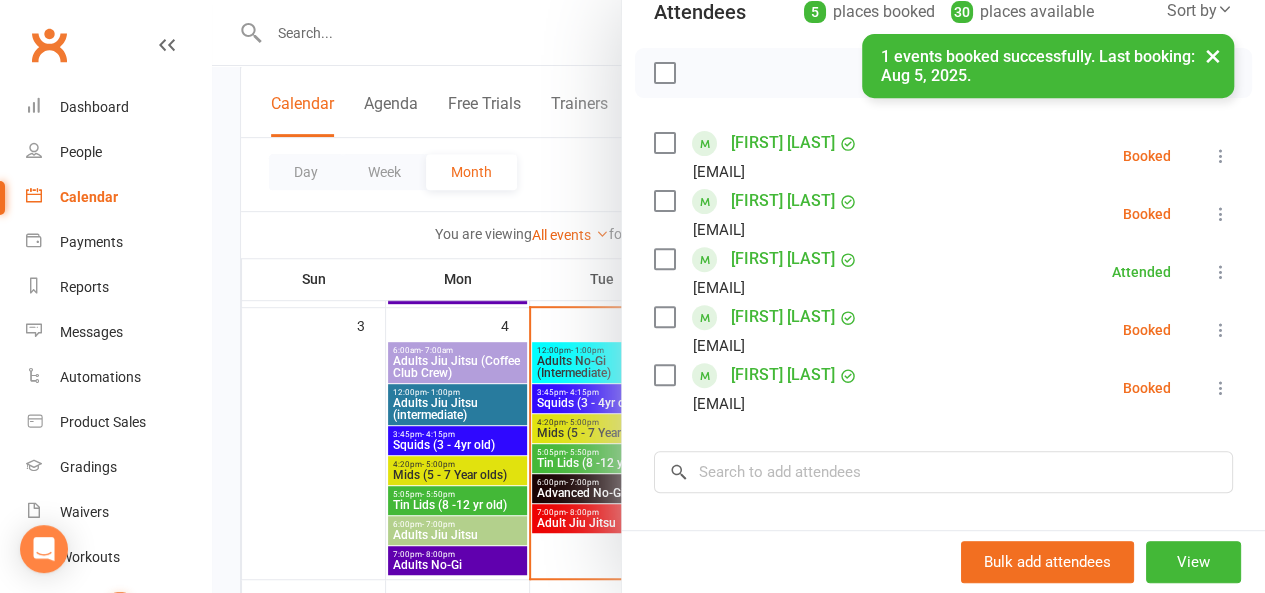 click at bounding box center [1221, 330] 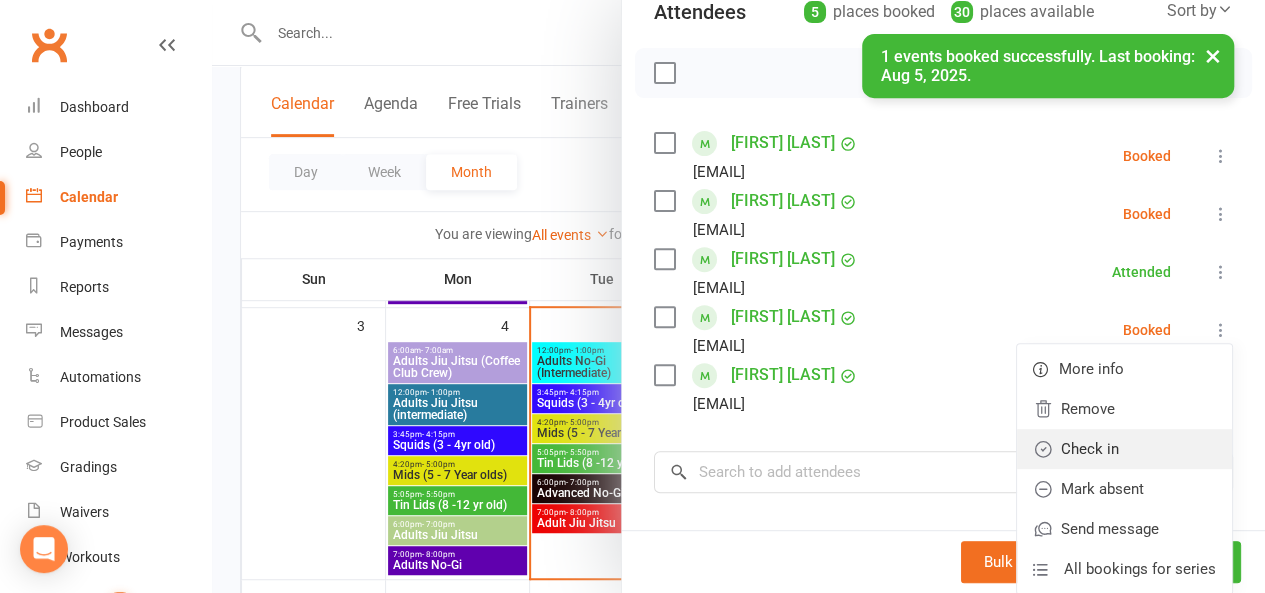 click on "Check in" at bounding box center (1124, 449) 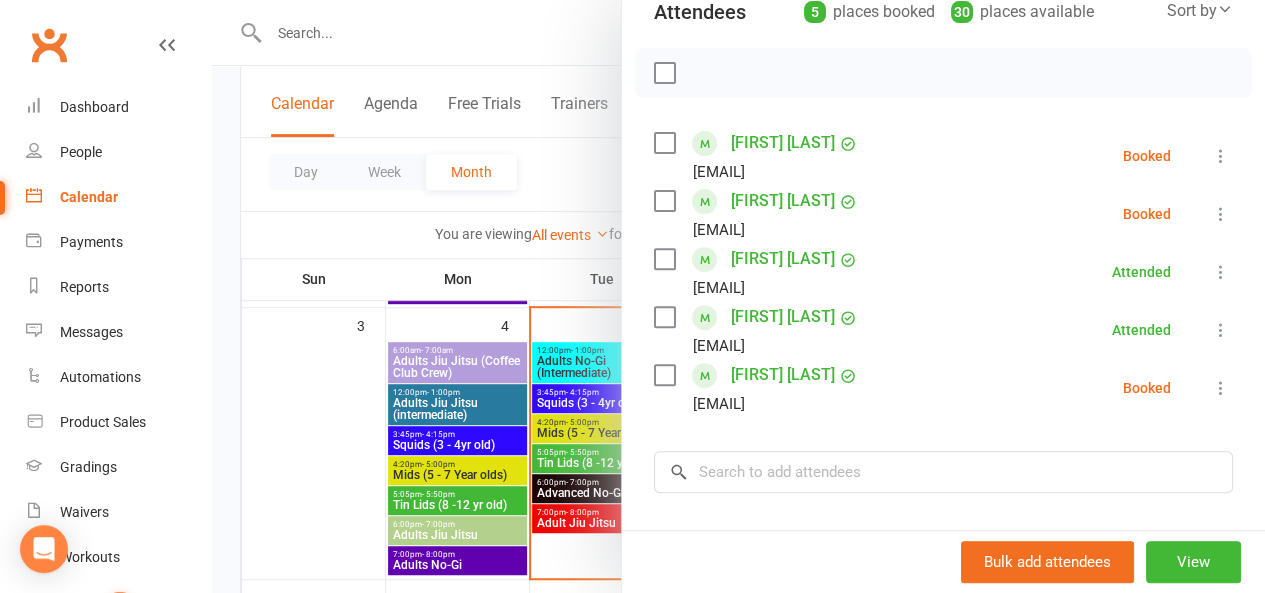 click at bounding box center (1221, 214) 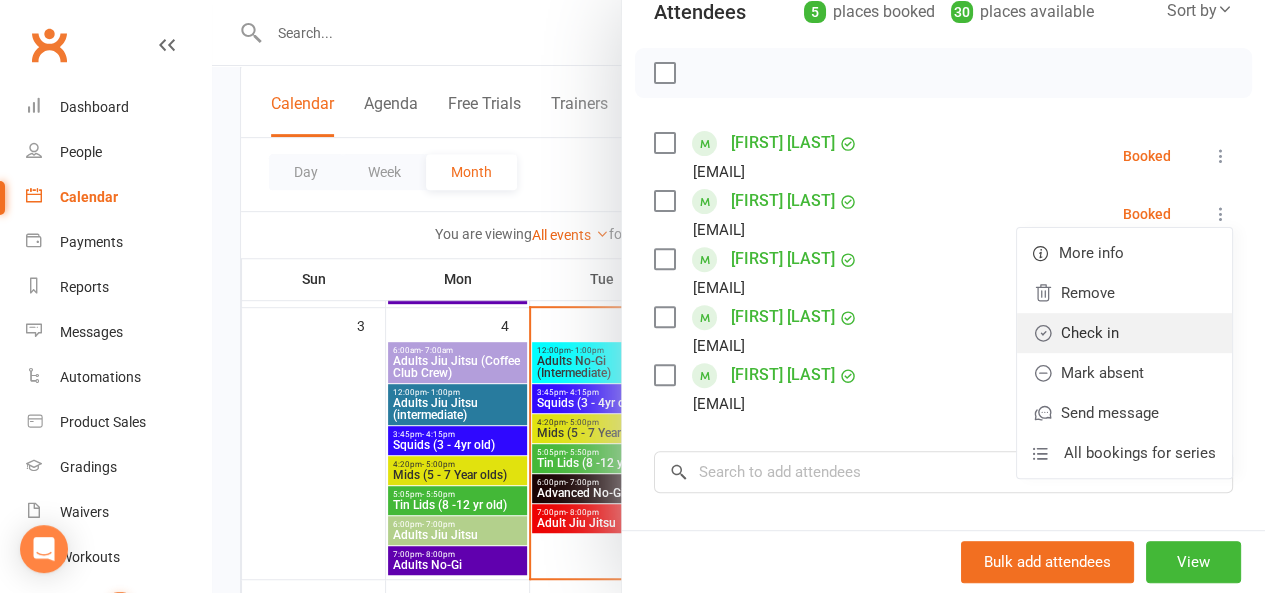 click on "Check in" at bounding box center [1124, 333] 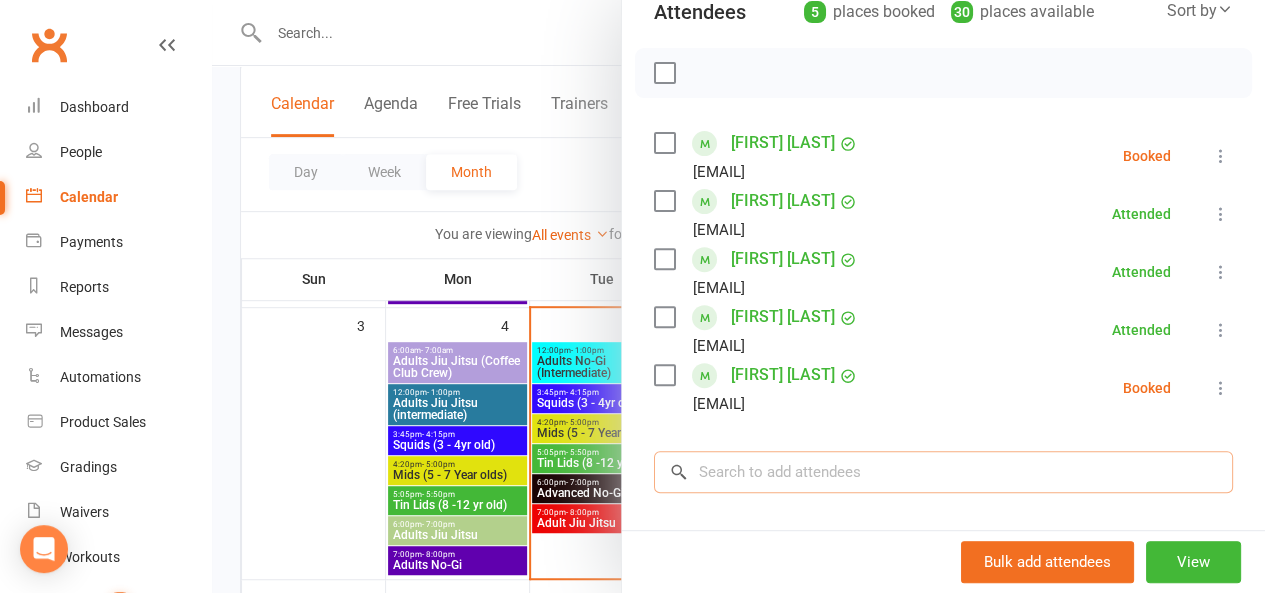 click at bounding box center [943, 472] 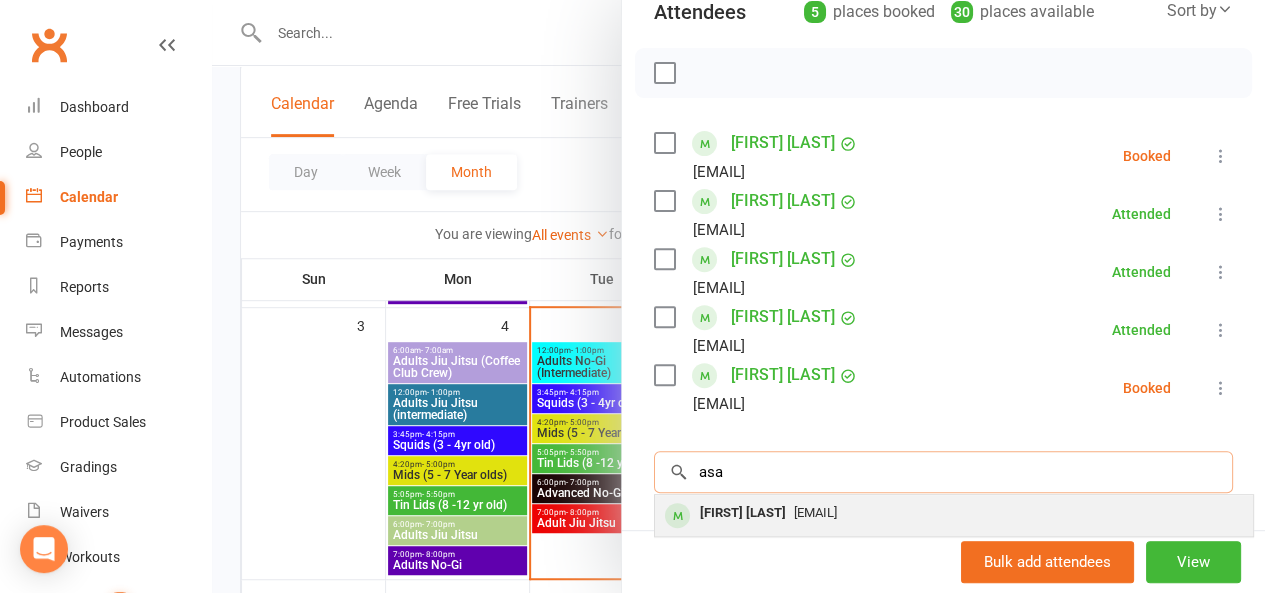 type on "asa" 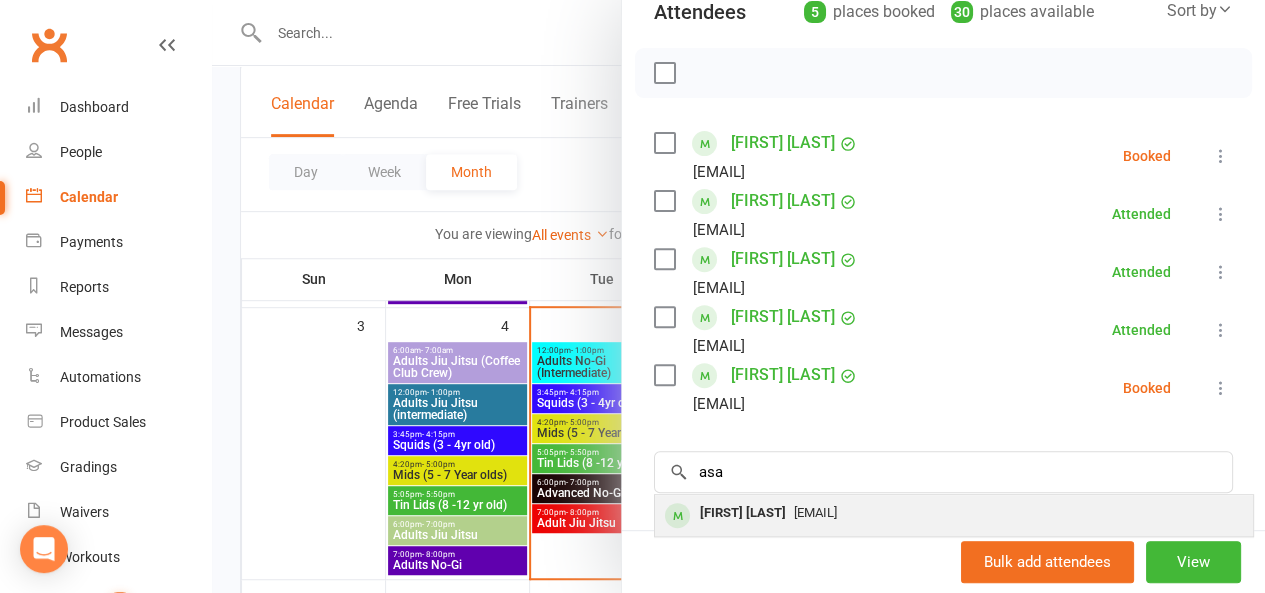 click on "[FIRST] [LAST]" at bounding box center (743, 513) 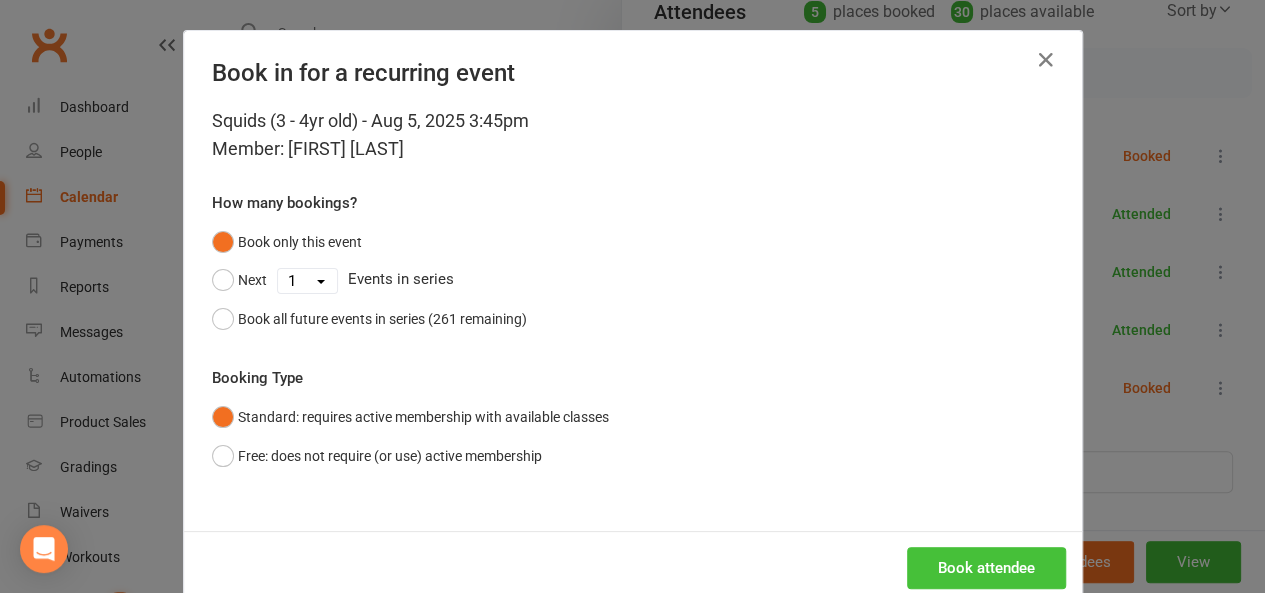 click on "Book attendee" at bounding box center (986, 568) 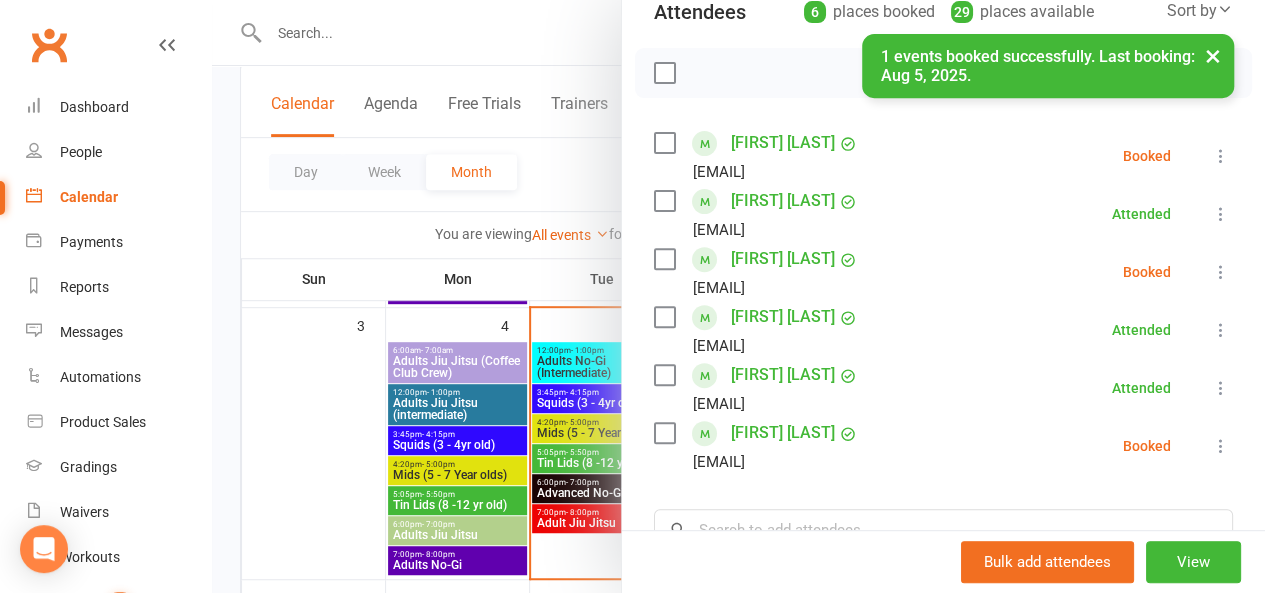 click at bounding box center (1221, 272) 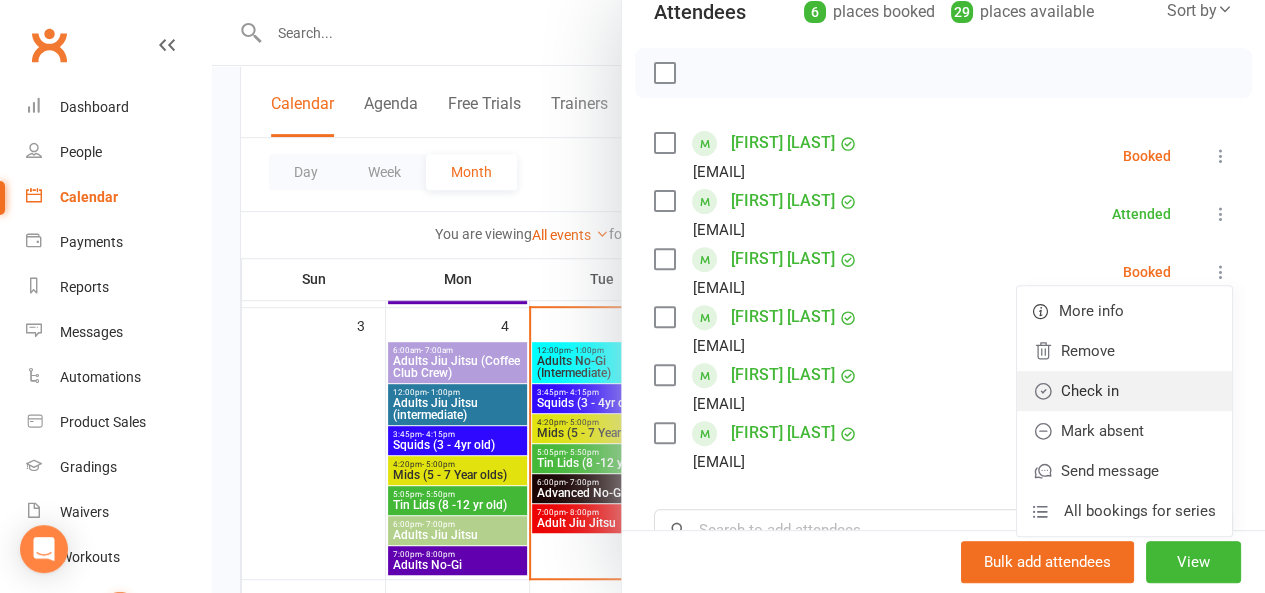 click on "Check in" at bounding box center (1124, 391) 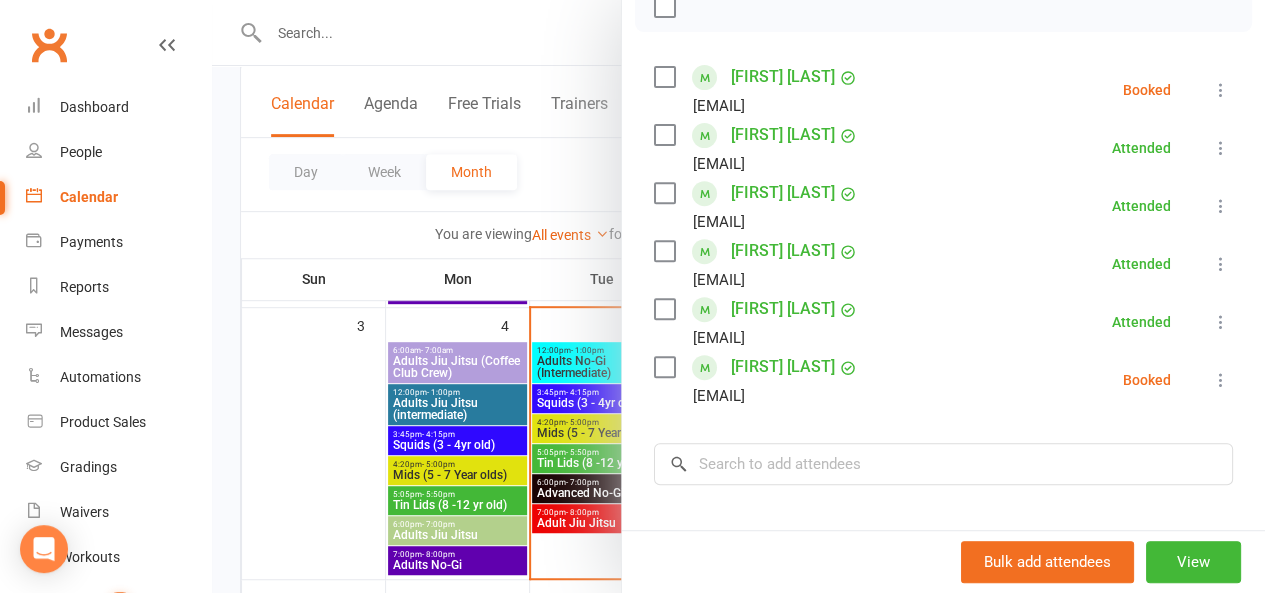 scroll, scrollTop: 331, scrollLeft: 0, axis: vertical 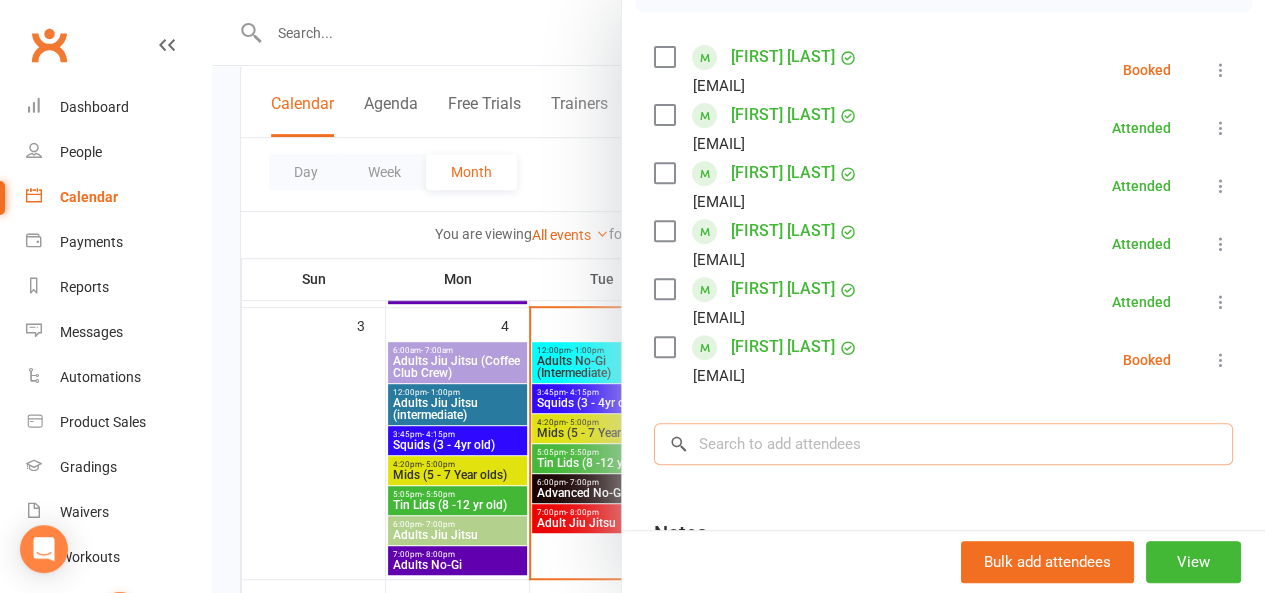 click at bounding box center [943, 444] 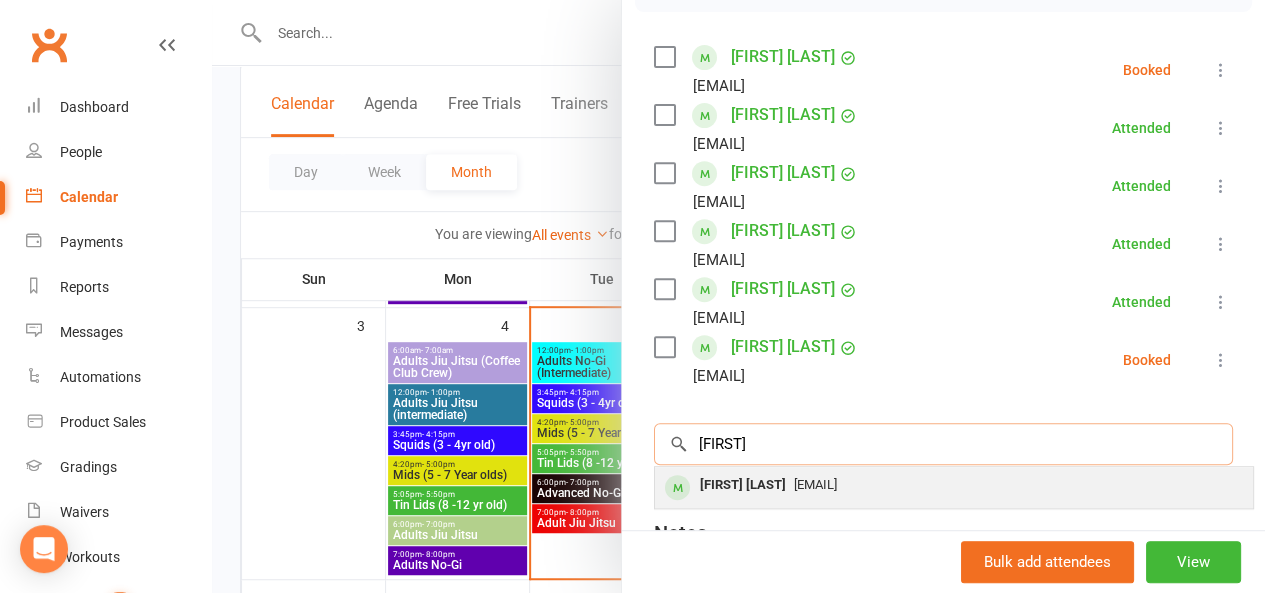 type on "[FIRST]" 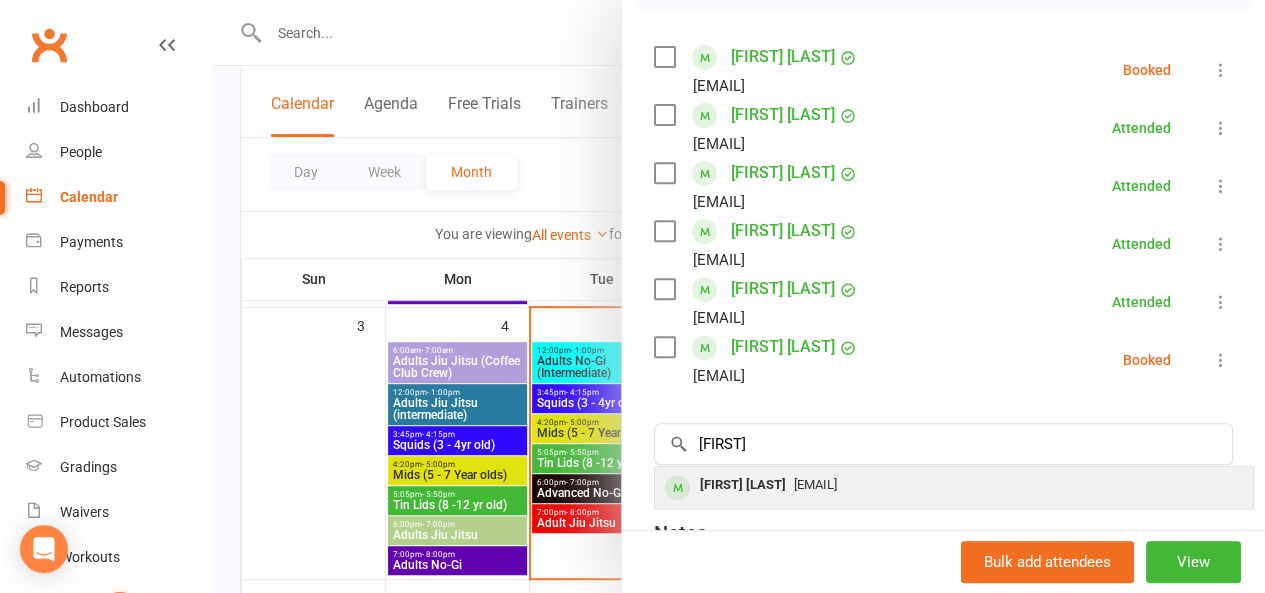 click on "[FIRST] [LAST]" at bounding box center (743, 485) 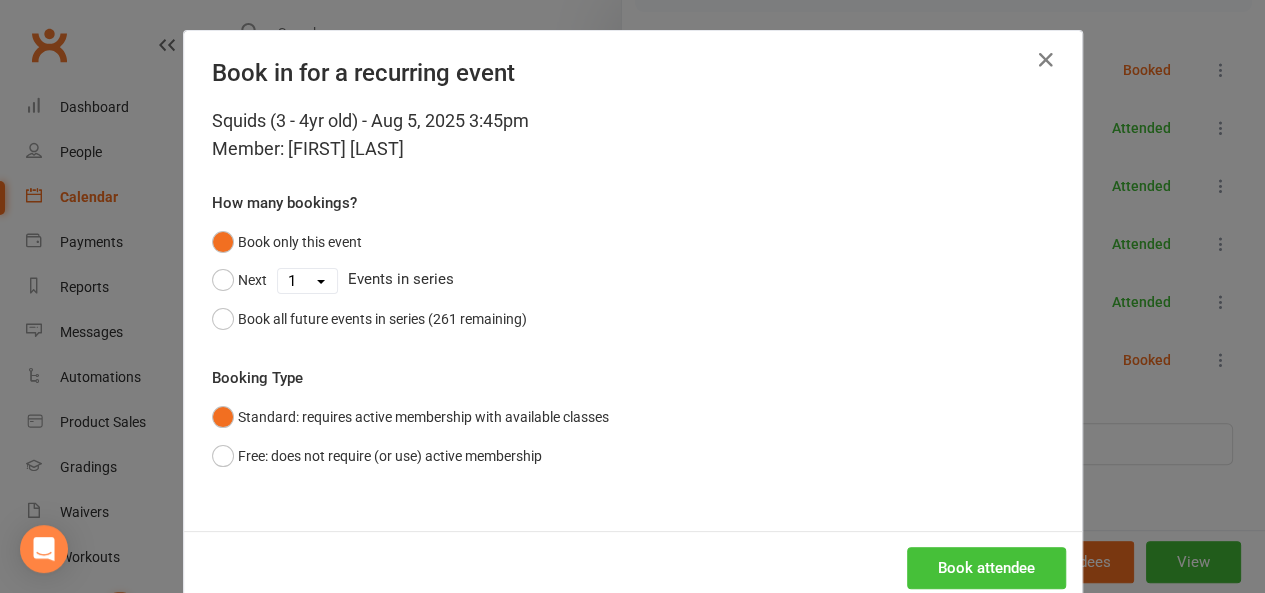 click on "Book attendee" at bounding box center (986, 568) 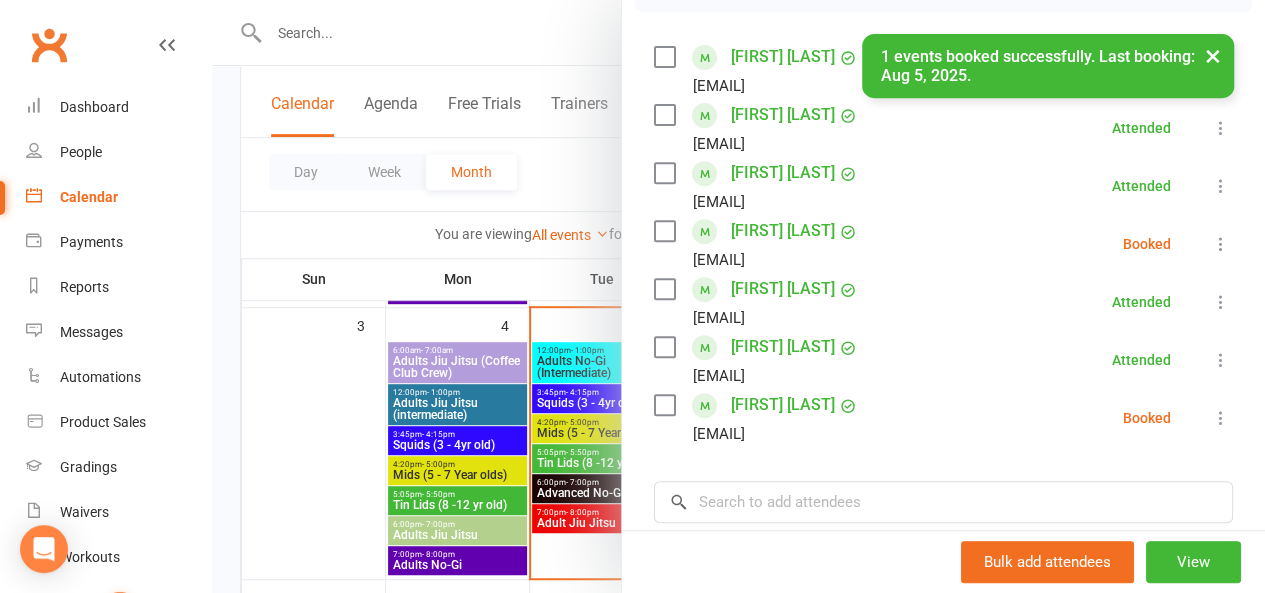 click at bounding box center (1221, 244) 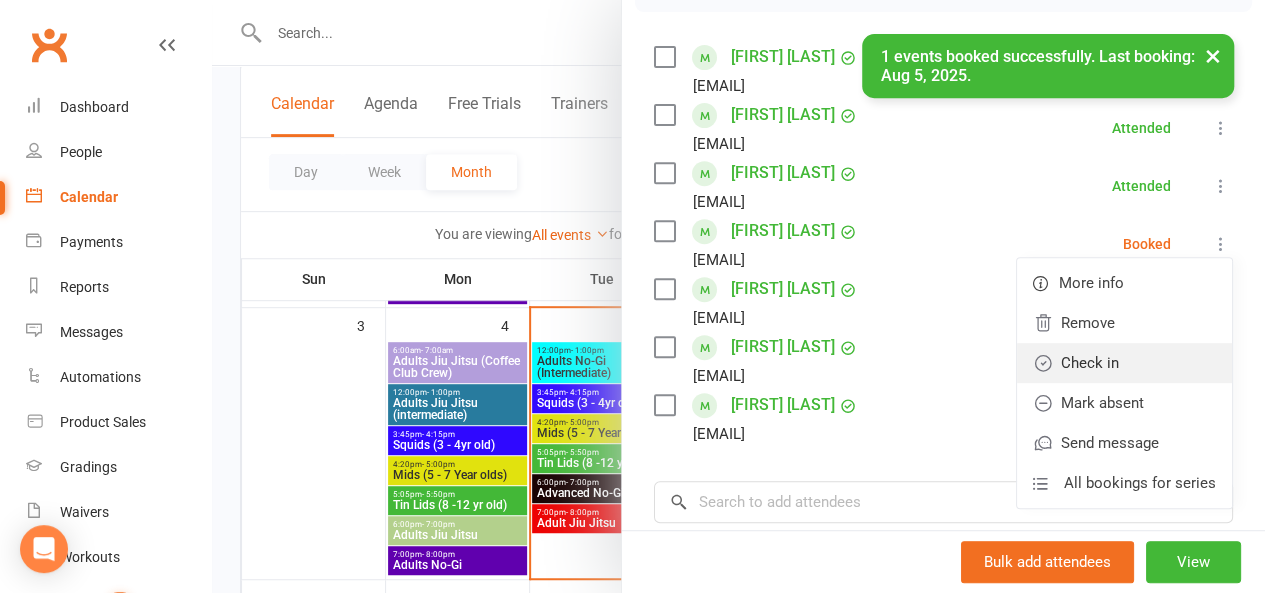 click on "Check in" at bounding box center [1124, 363] 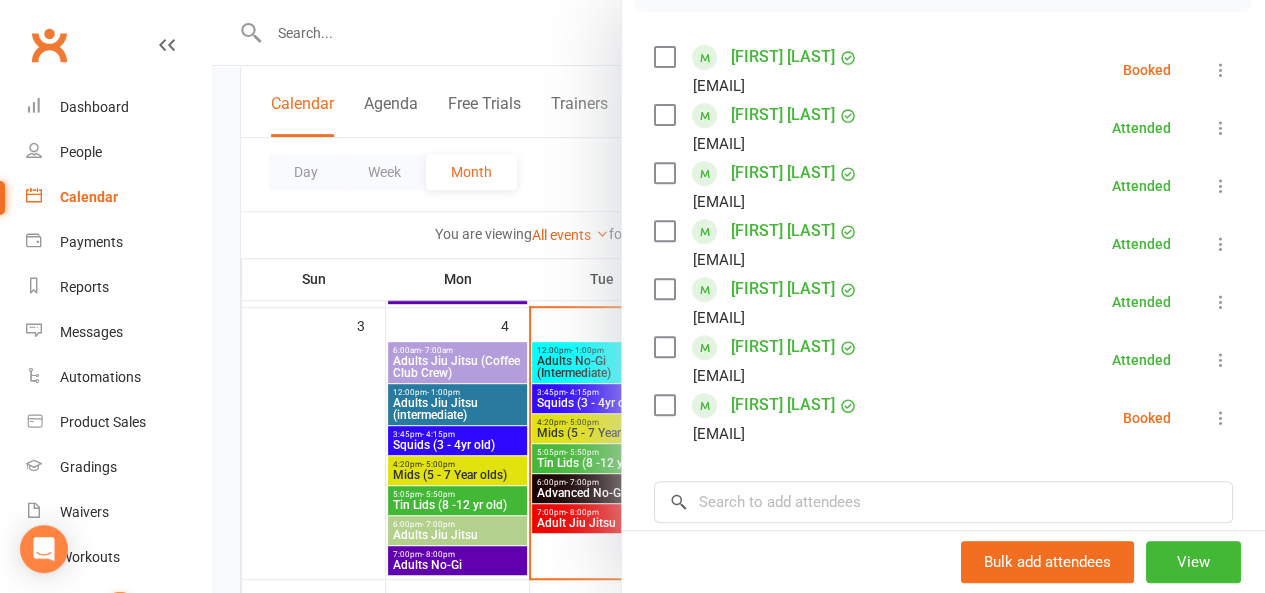 click at bounding box center [1221, 70] 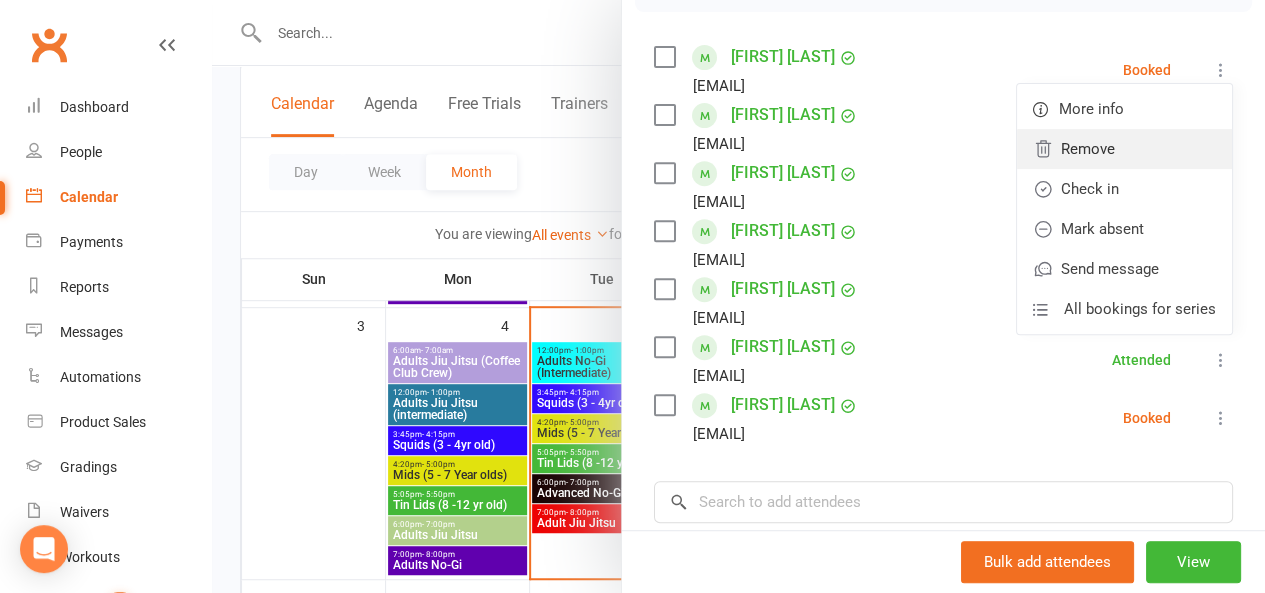 click on "Remove" at bounding box center [1124, 149] 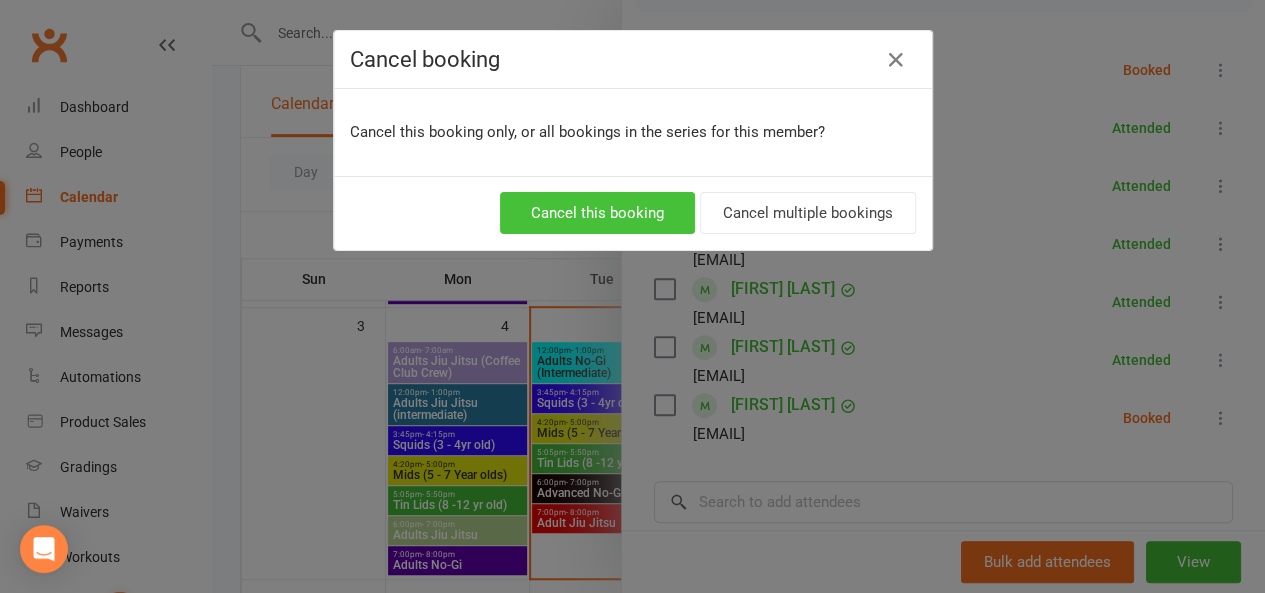 click on "Cancel this booking" at bounding box center (597, 213) 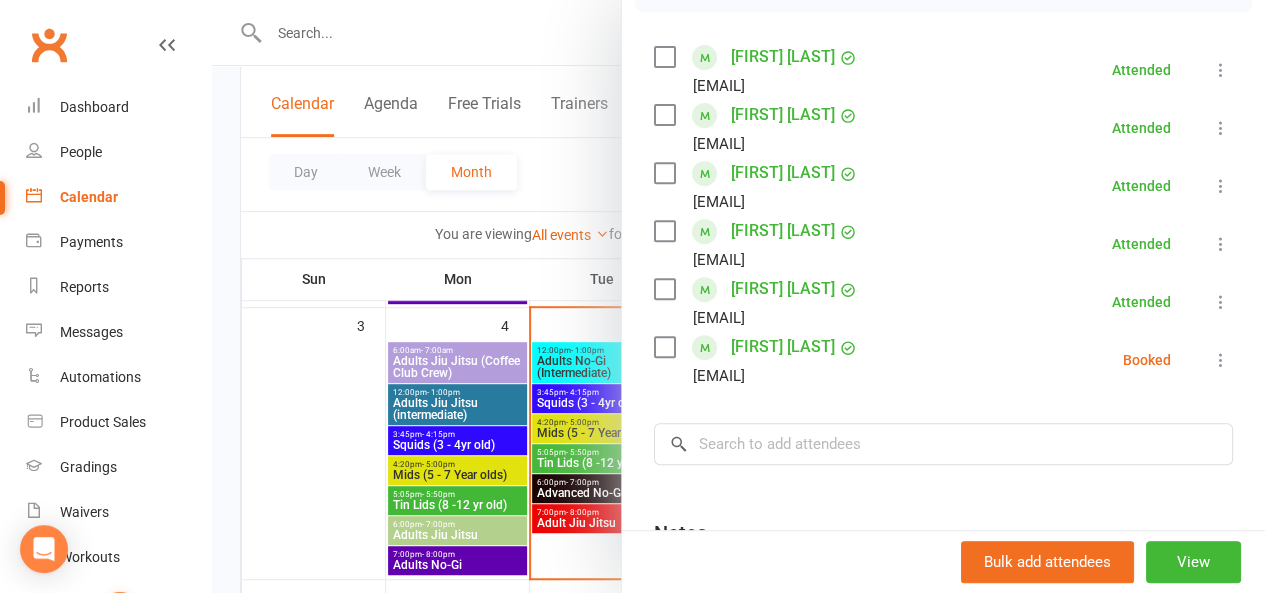click on "[FIRST] [LAST]" at bounding box center [783, 347] 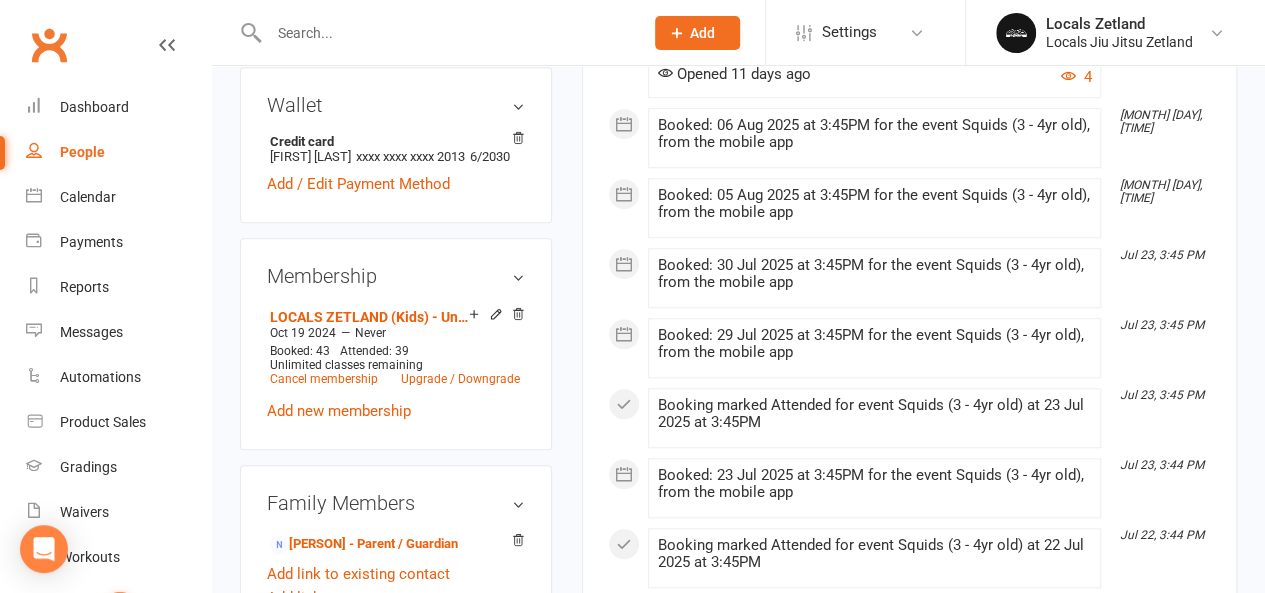 scroll, scrollTop: 0, scrollLeft: 0, axis: both 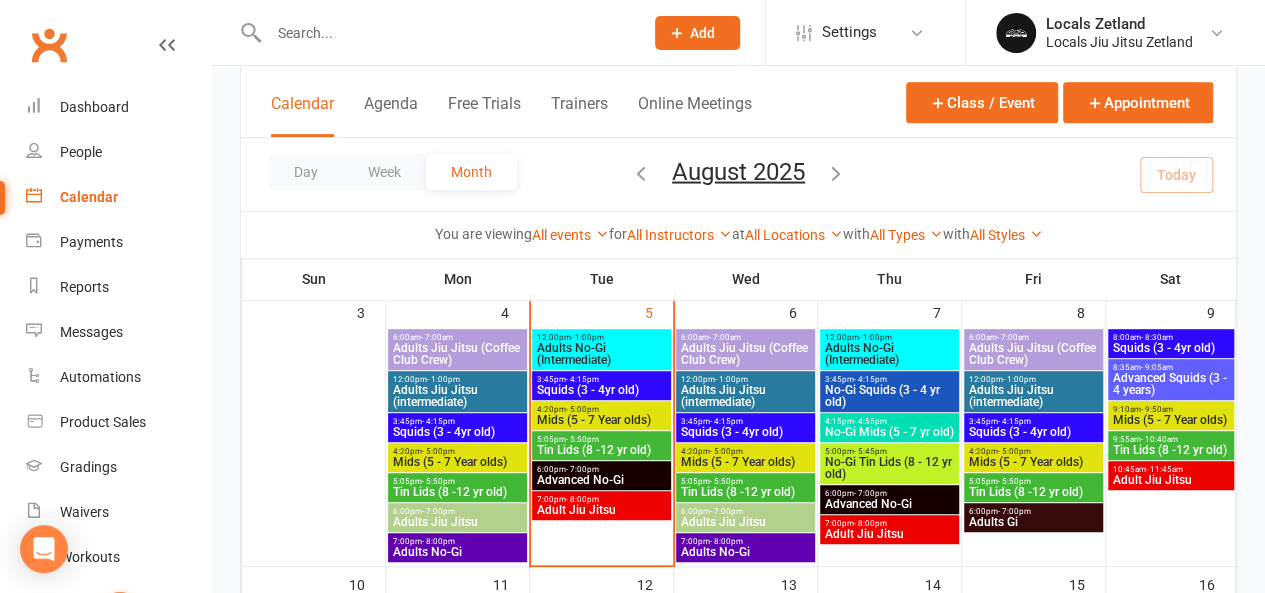 click on "Squids  (3 - 4yr old)" at bounding box center [601, 390] 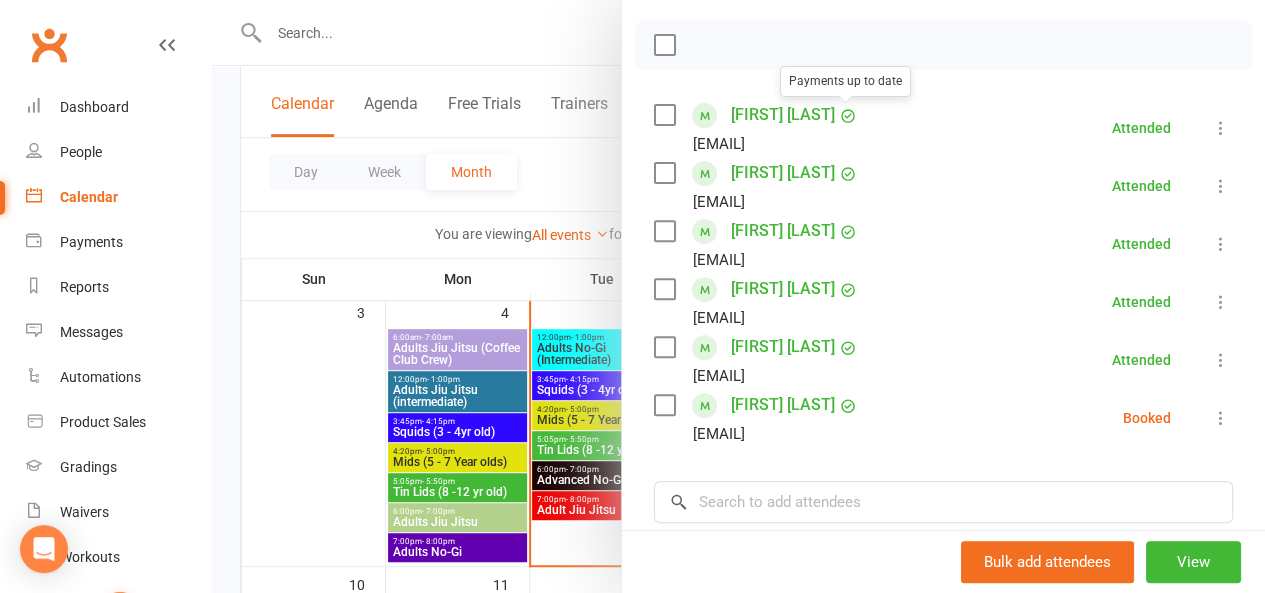 scroll, scrollTop: 281, scrollLeft: 0, axis: vertical 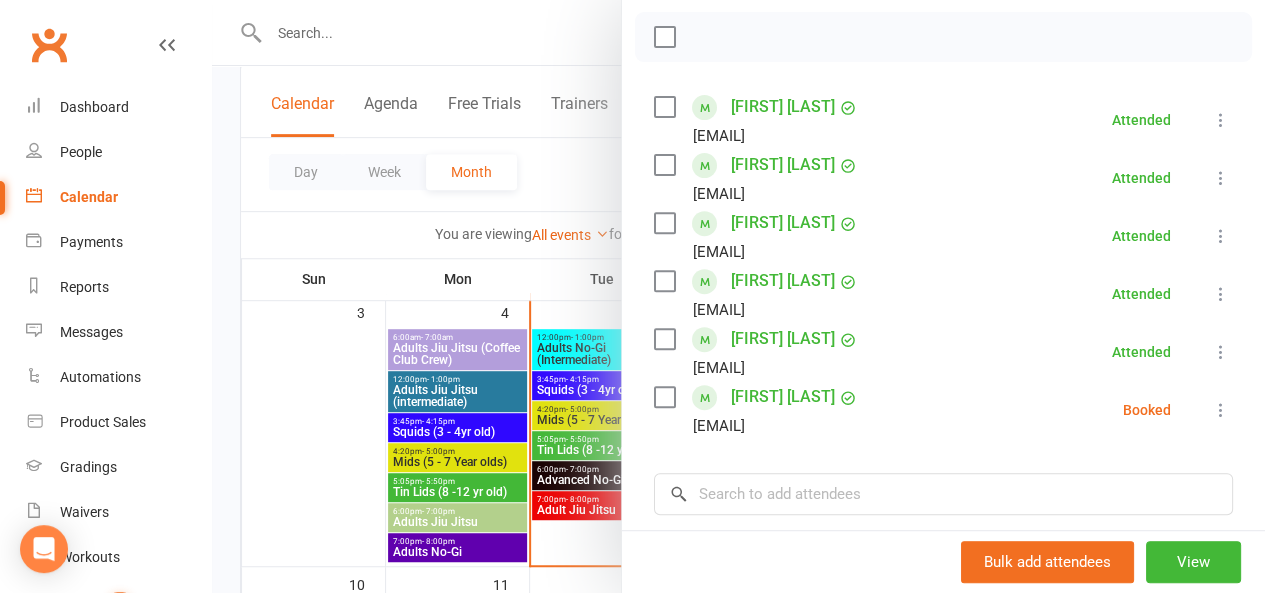 click at bounding box center (1221, 410) 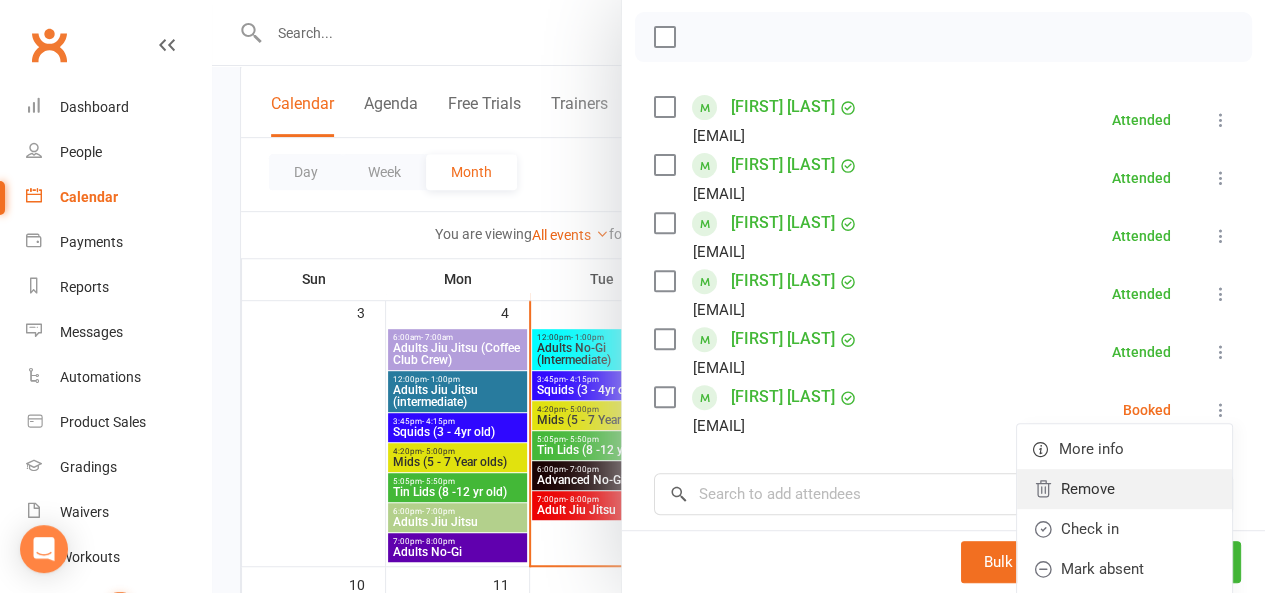 click on "Remove" at bounding box center [1124, 489] 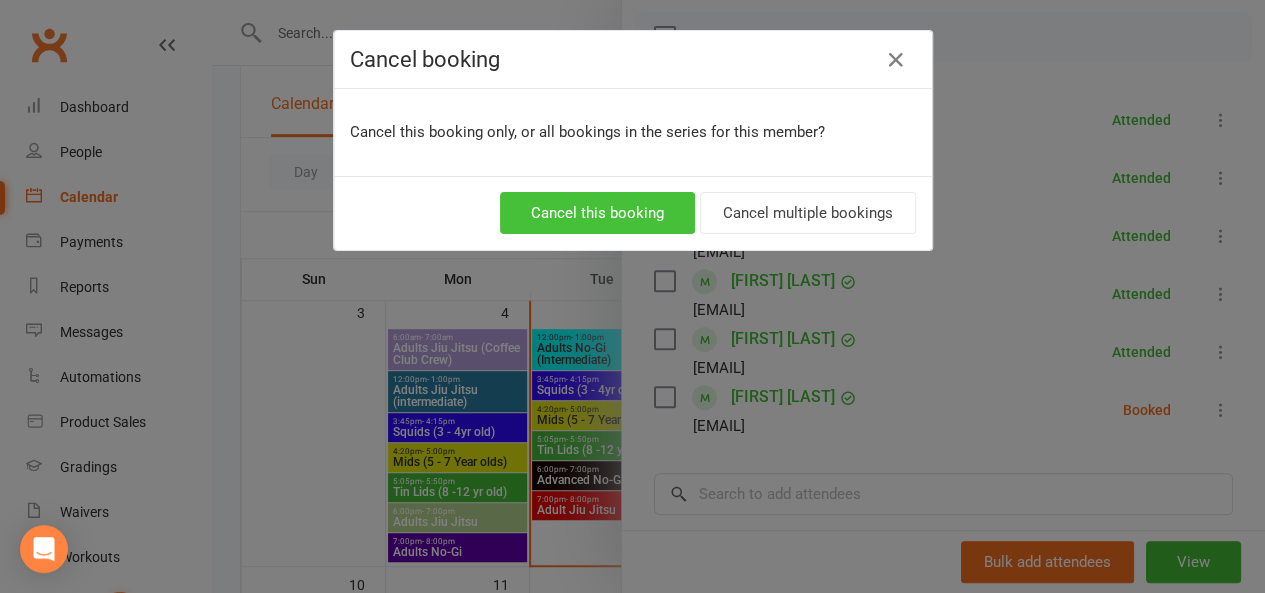 click on "Cancel this booking" at bounding box center [597, 213] 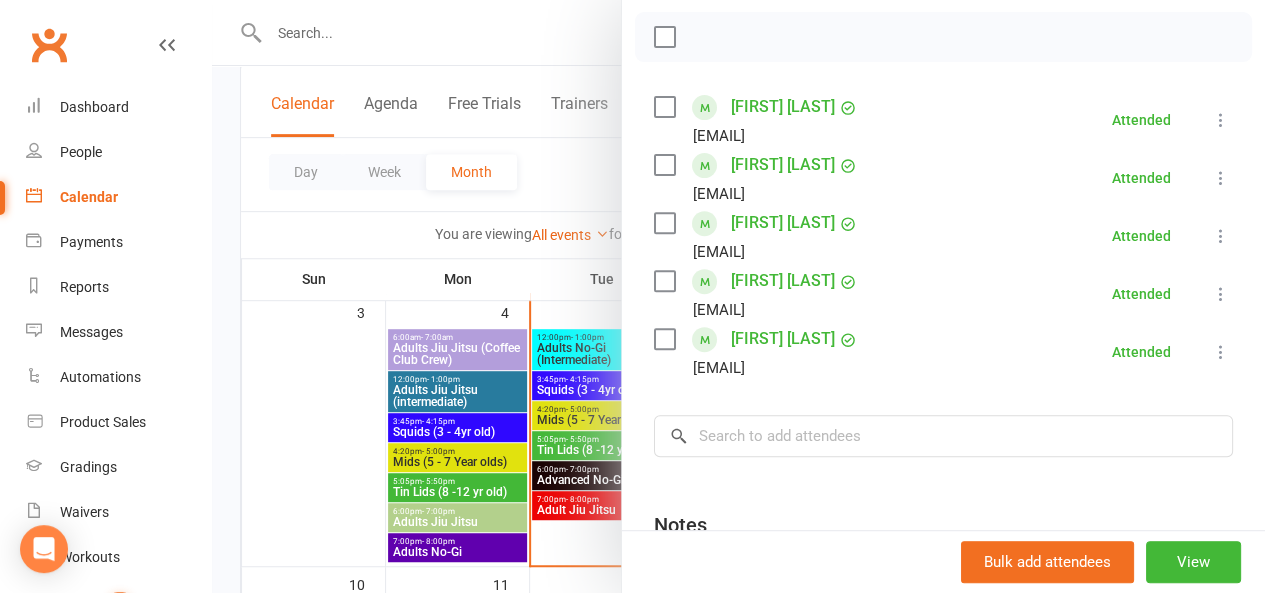 click at bounding box center (738, 296) 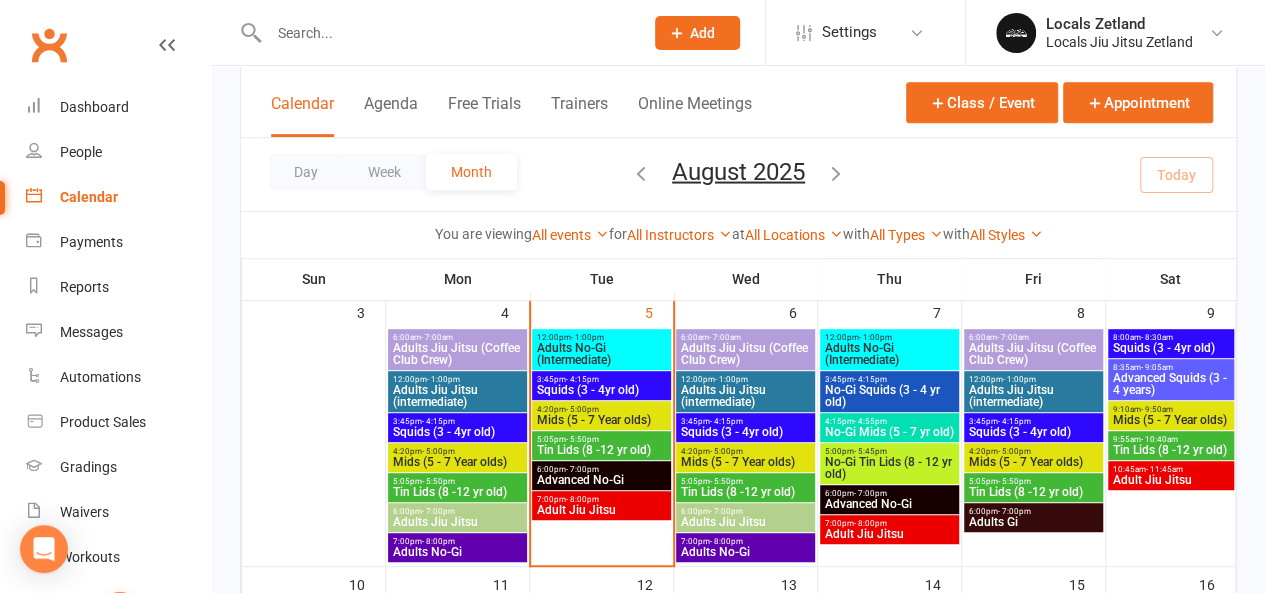 click on "4:20pm  - 5:00pm" at bounding box center [601, 409] 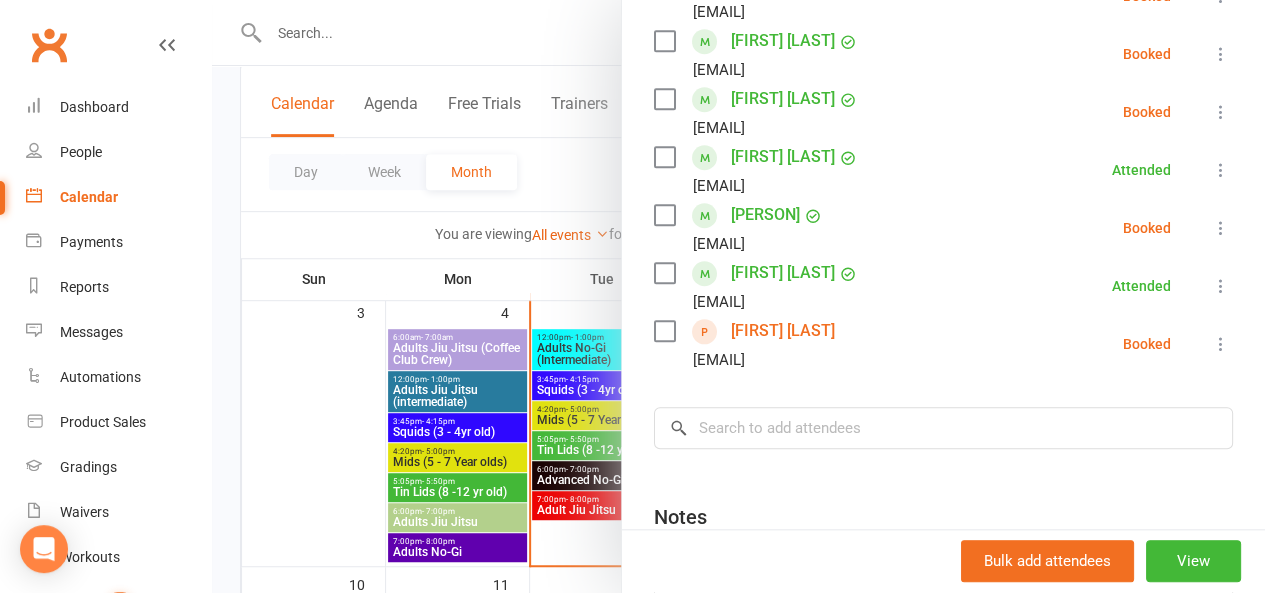 scroll, scrollTop: 751, scrollLeft: 0, axis: vertical 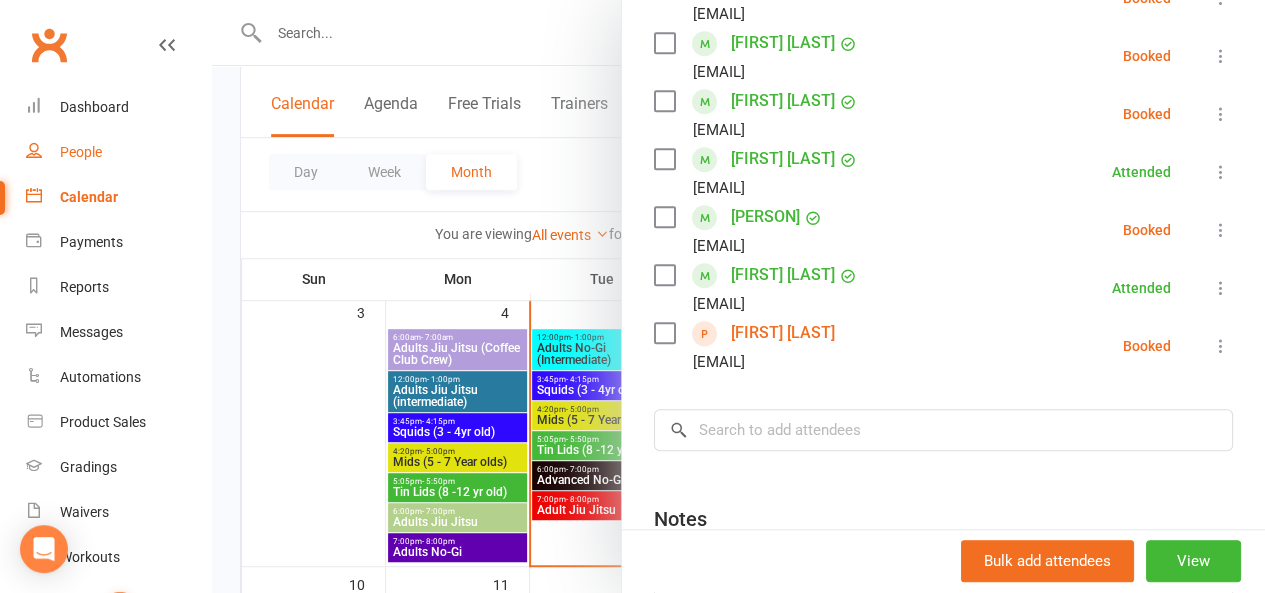 click on "People" at bounding box center [81, 152] 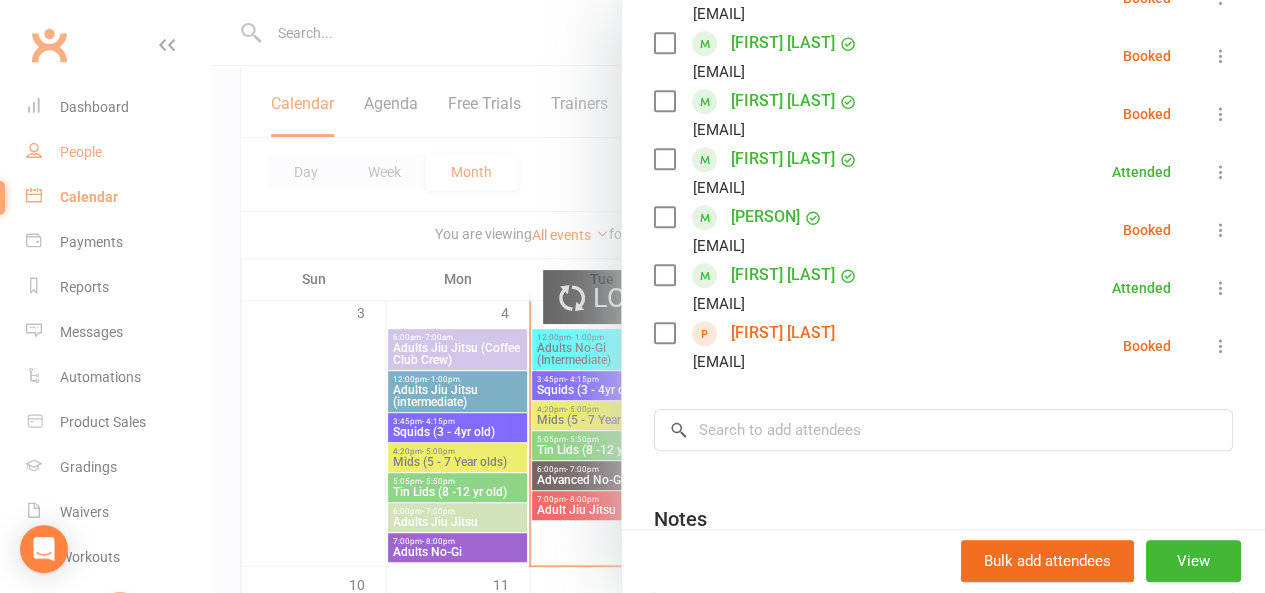 select on "100" 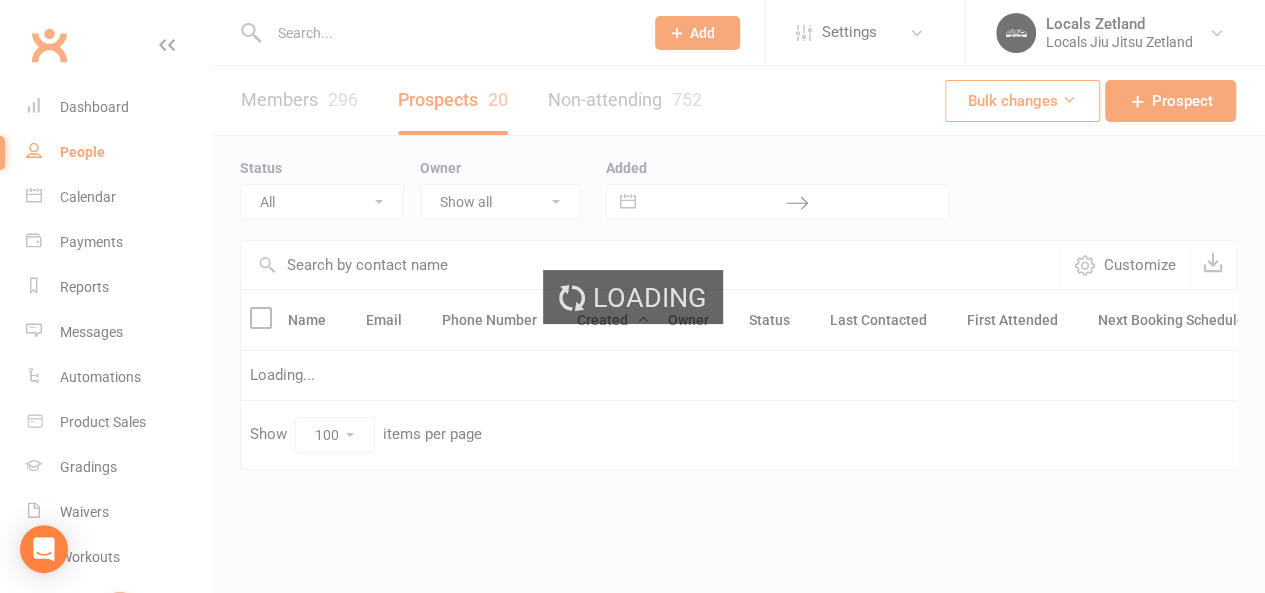 scroll, scrollTop: 0, scrollLeft: 0, axis: both 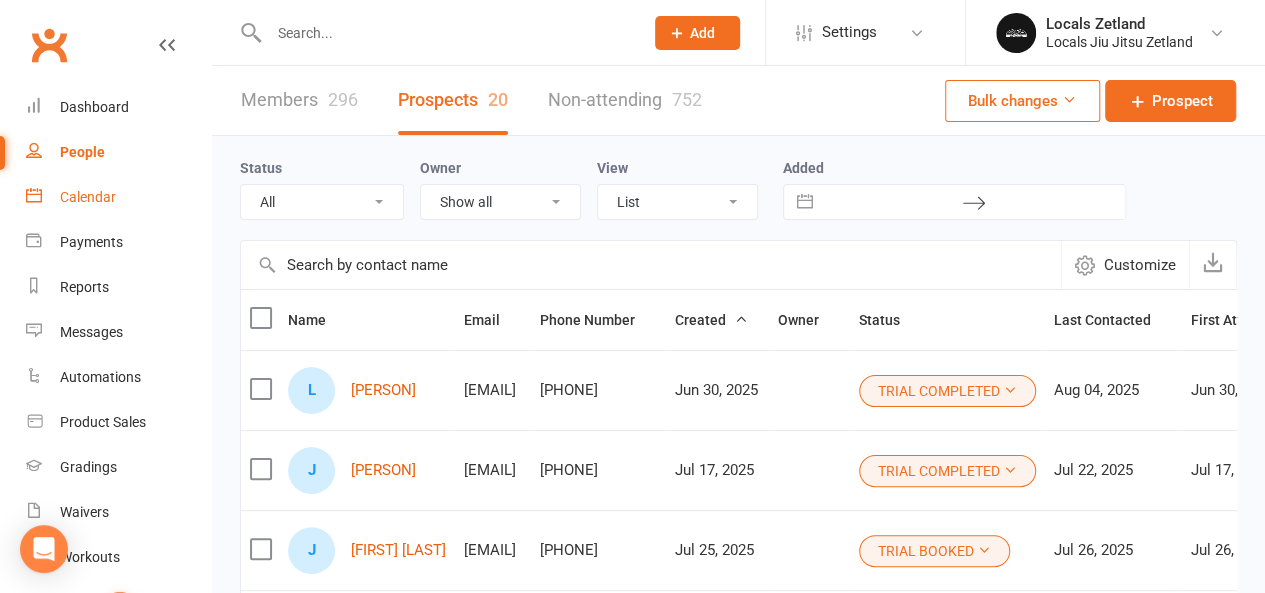 click on "Calendar" at bounding box center [88, 197] 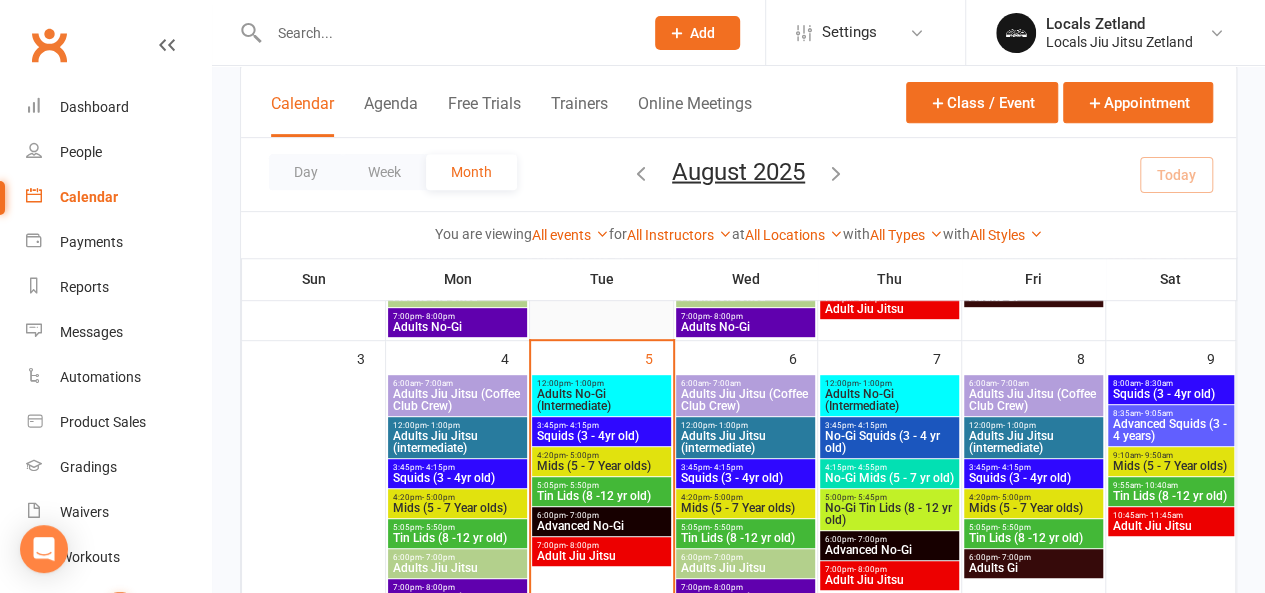 scroll, scrollTop: 336, scrollLeft: 0, axis: vertical 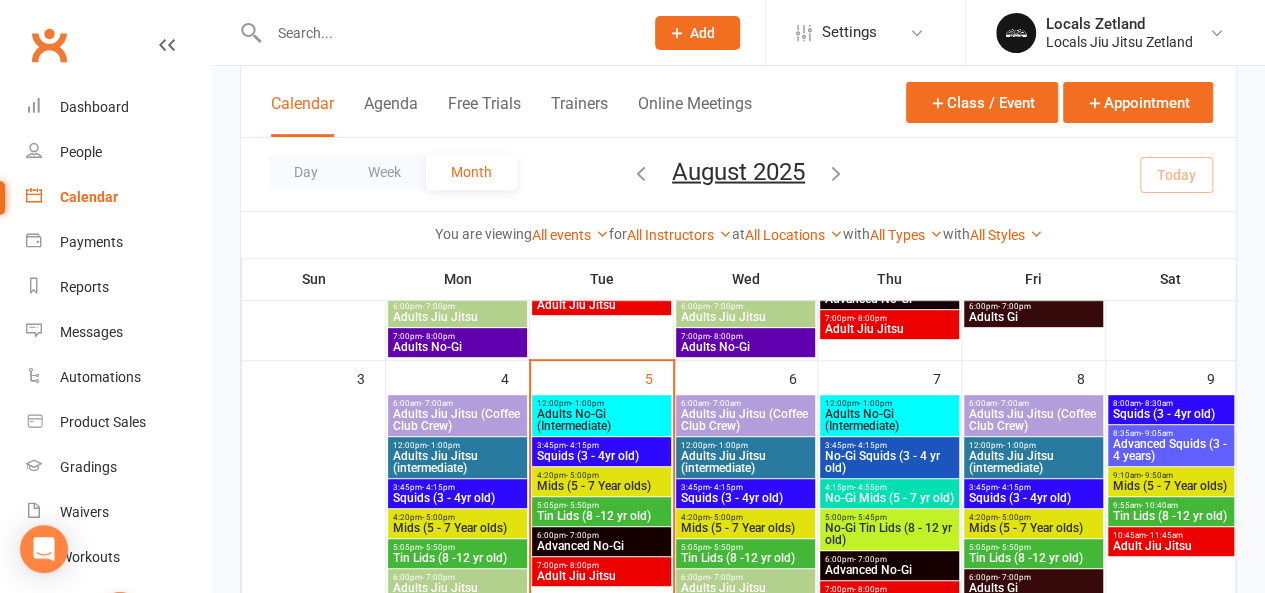 click on "Adults Jiu Jitsu (Coffee Club Crew)" at bounding box center (457, 420) 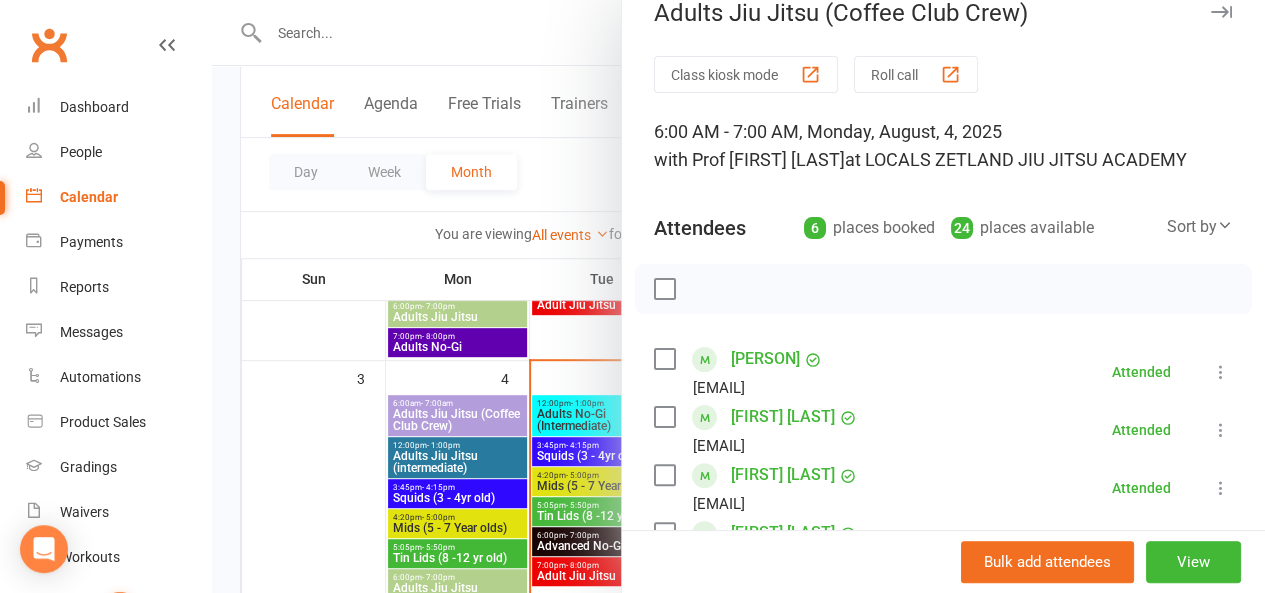 scroll, scrollTop: 31, scrollLeft: 0, axis: vertical 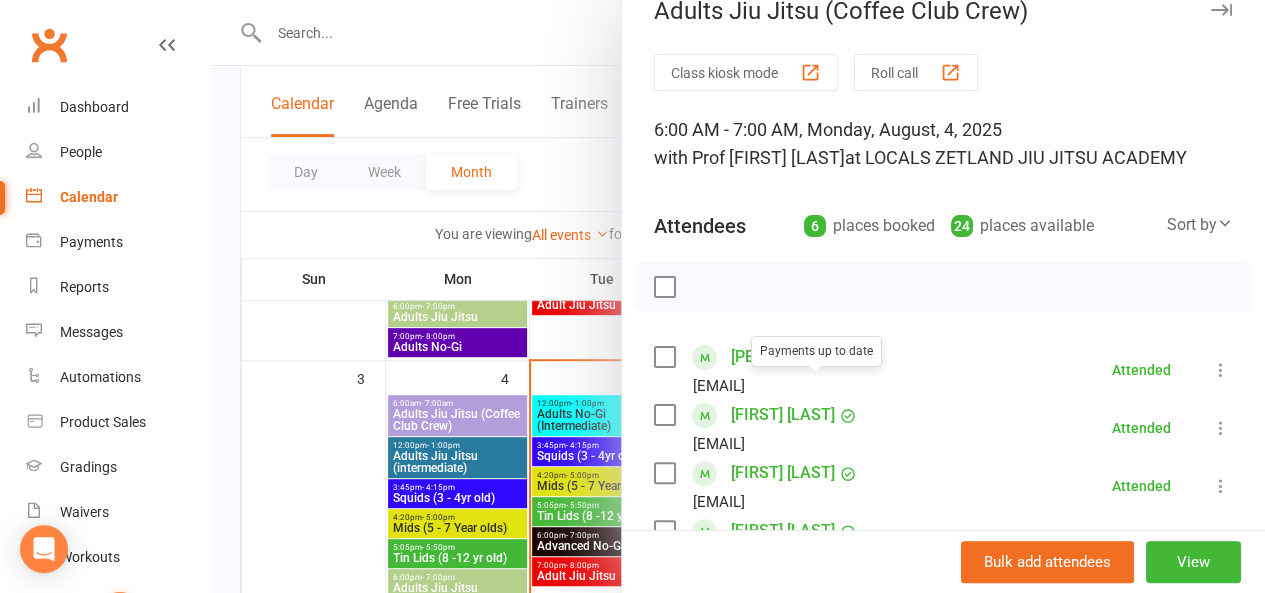 click on "[PERSON]" at bounding box center (765, 357) 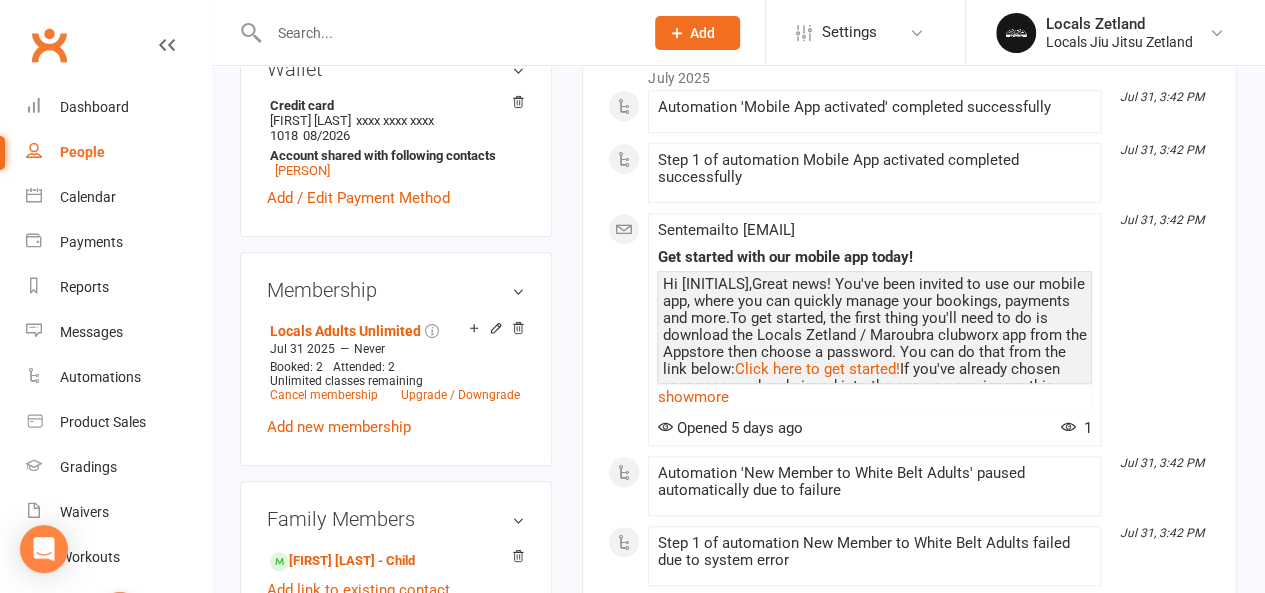 scroll, scrollTop: 758, scrollLeft: 0, axis: vertical 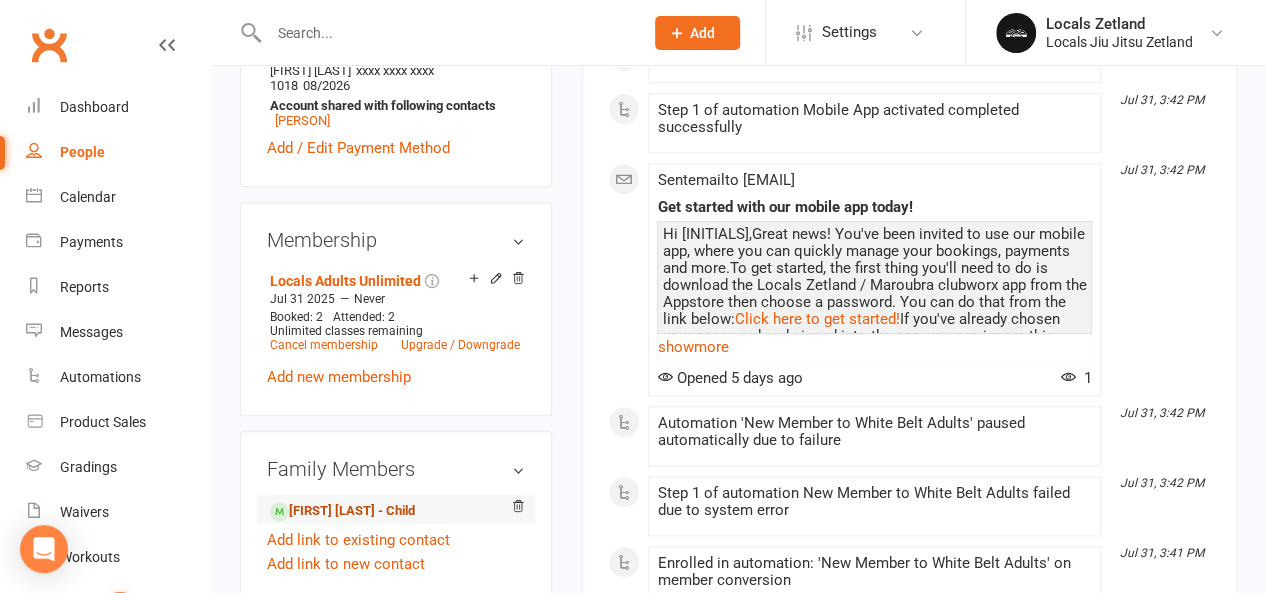 click on "[FIRST] [LAST] - Child" at bounding box center (342, 511) 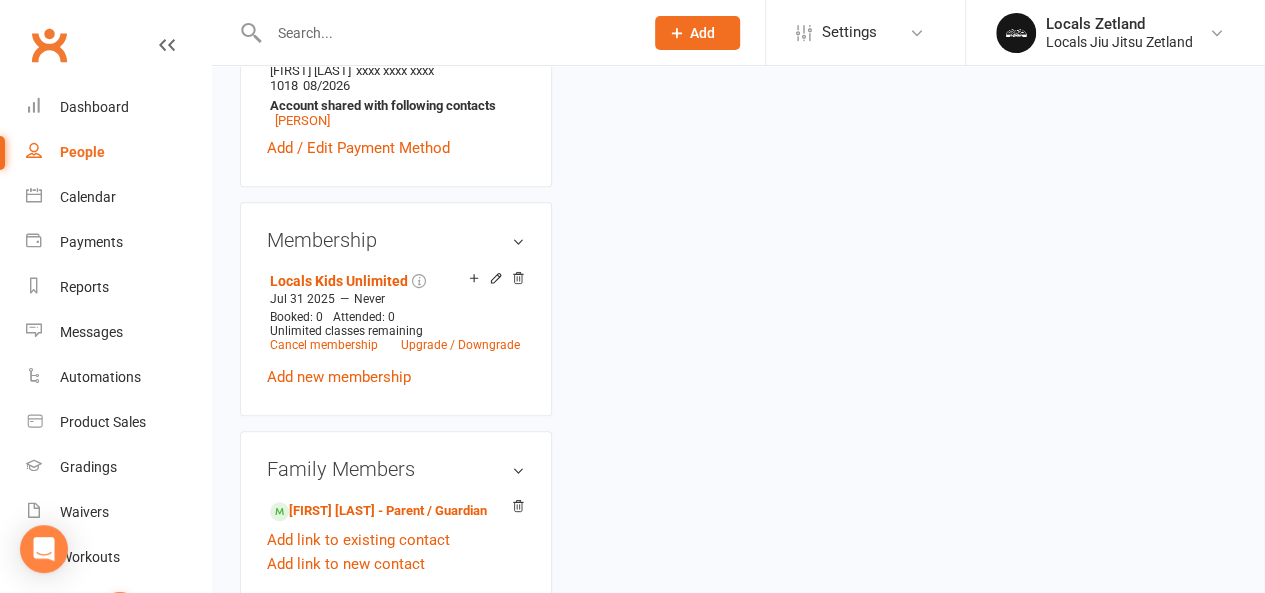 scroll, scrollTop: 0, scrollLeft: 0, axis: both 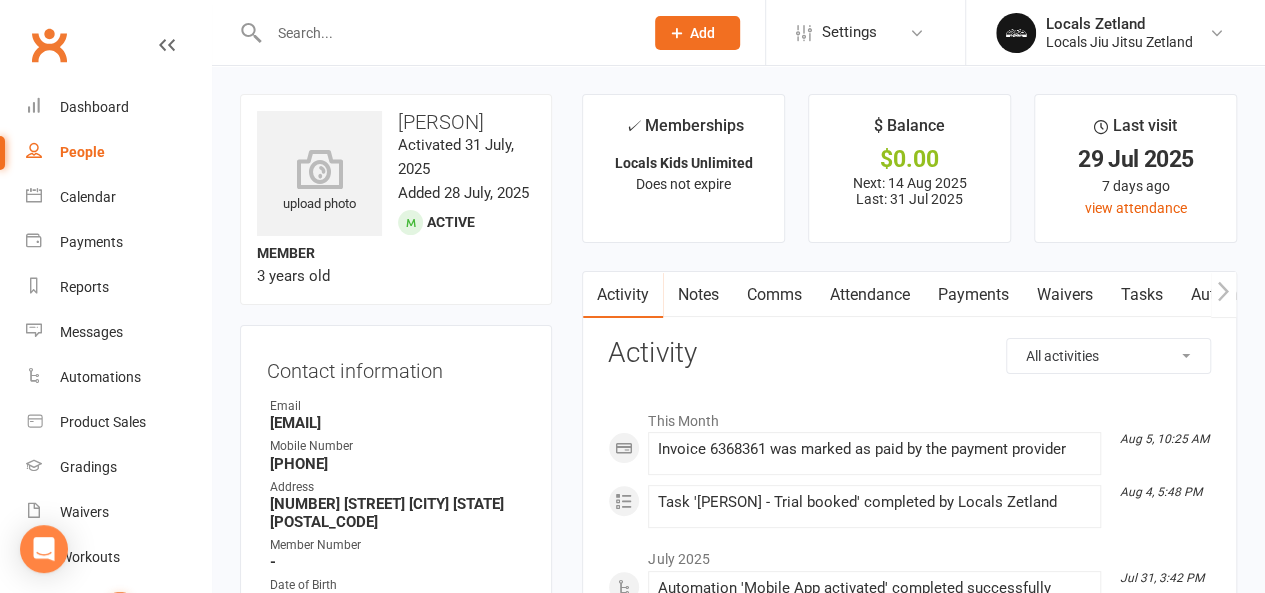 click on "Attendance" at bounding box center [869, 295] 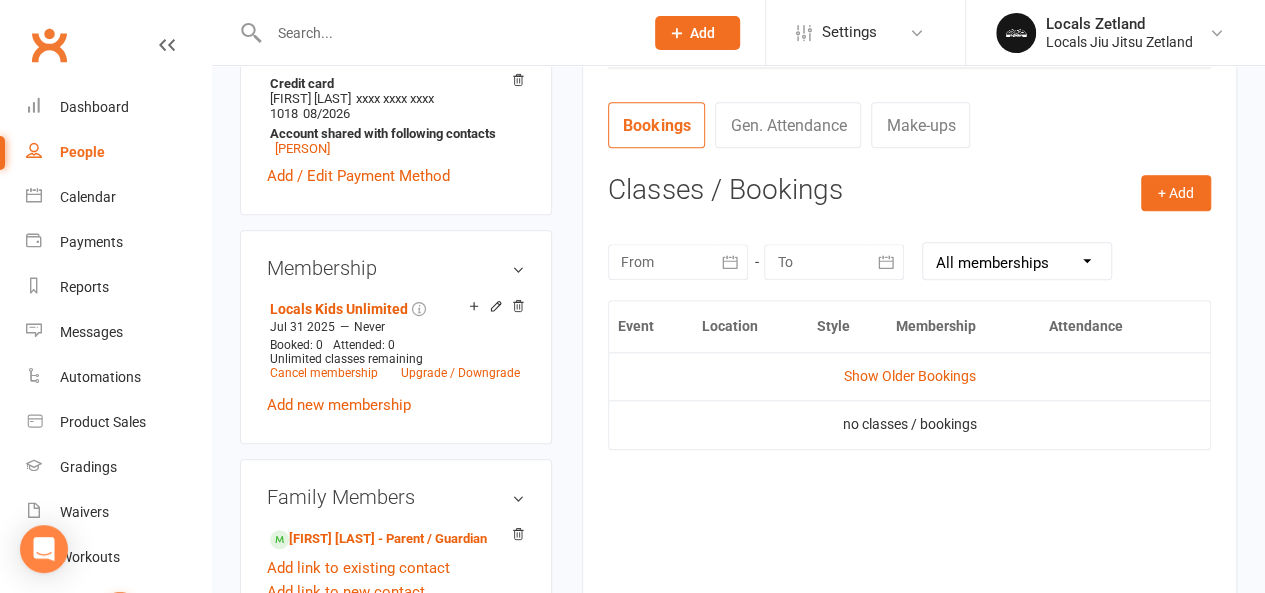 scroll, scrollTop: 733, scrollLeft: 0, axis: vertical 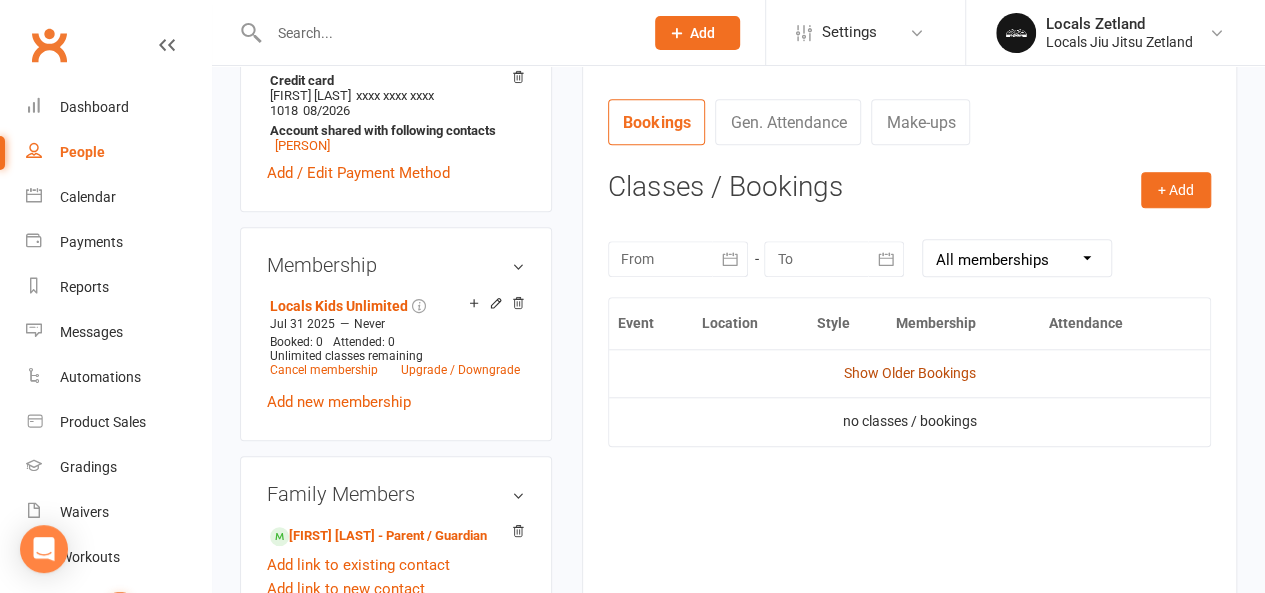 click on "Show Older Bookings" at bounding box center (910, 373) 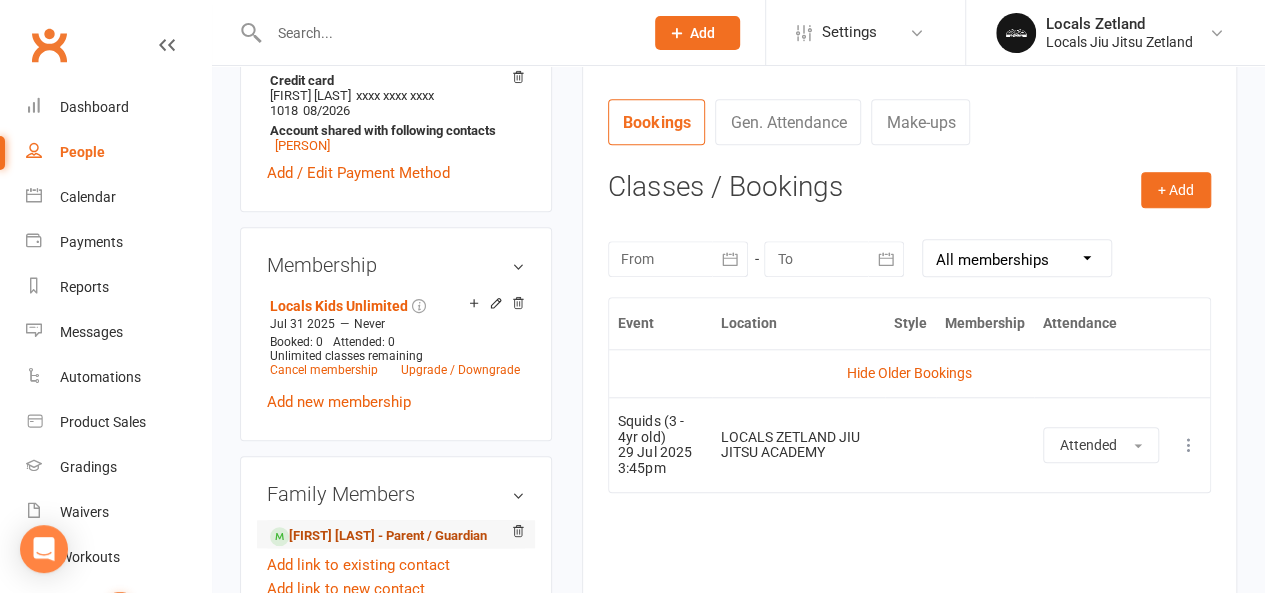 click on "[FIRST] [LAST] - Parent / Guardian" at bounding box center (378, 536) 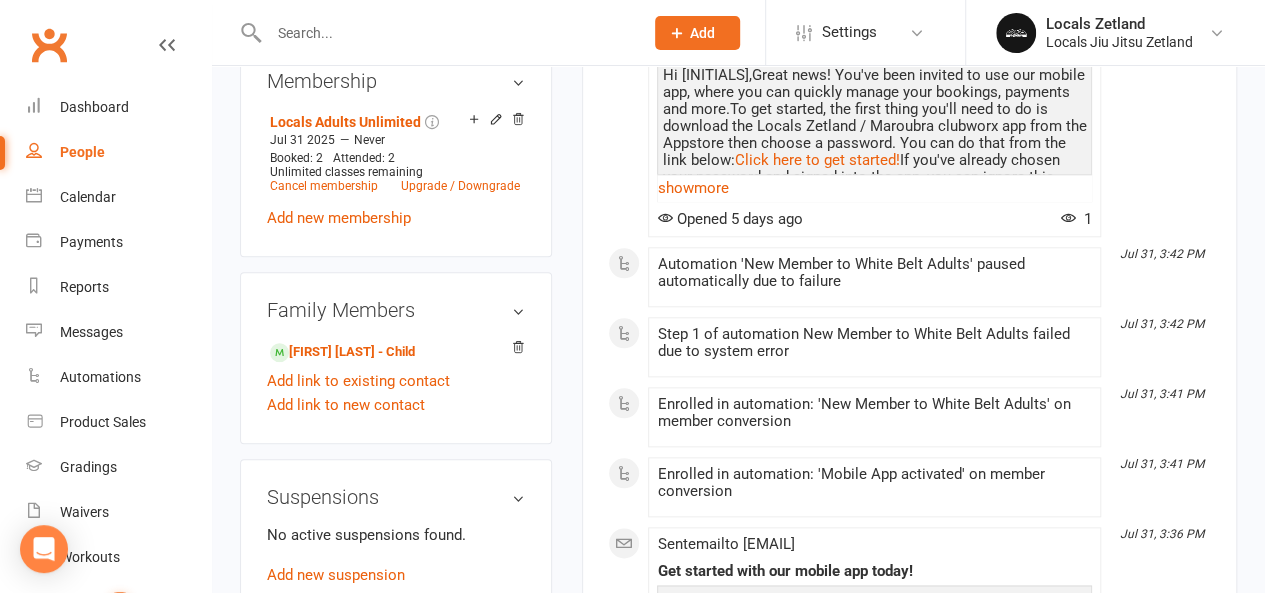 scroll, scrollTop: 919, scrollLeft: 0, axis: vertical 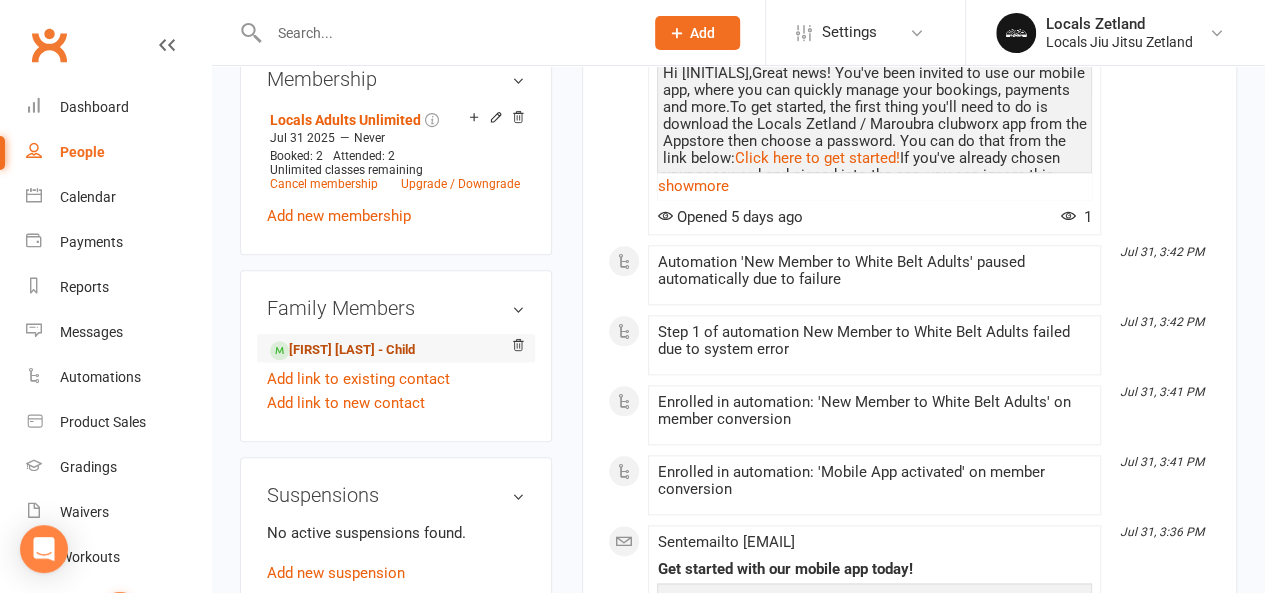 click on "[FIRST] [LAST] - Child" at bounding box center (342, 350) 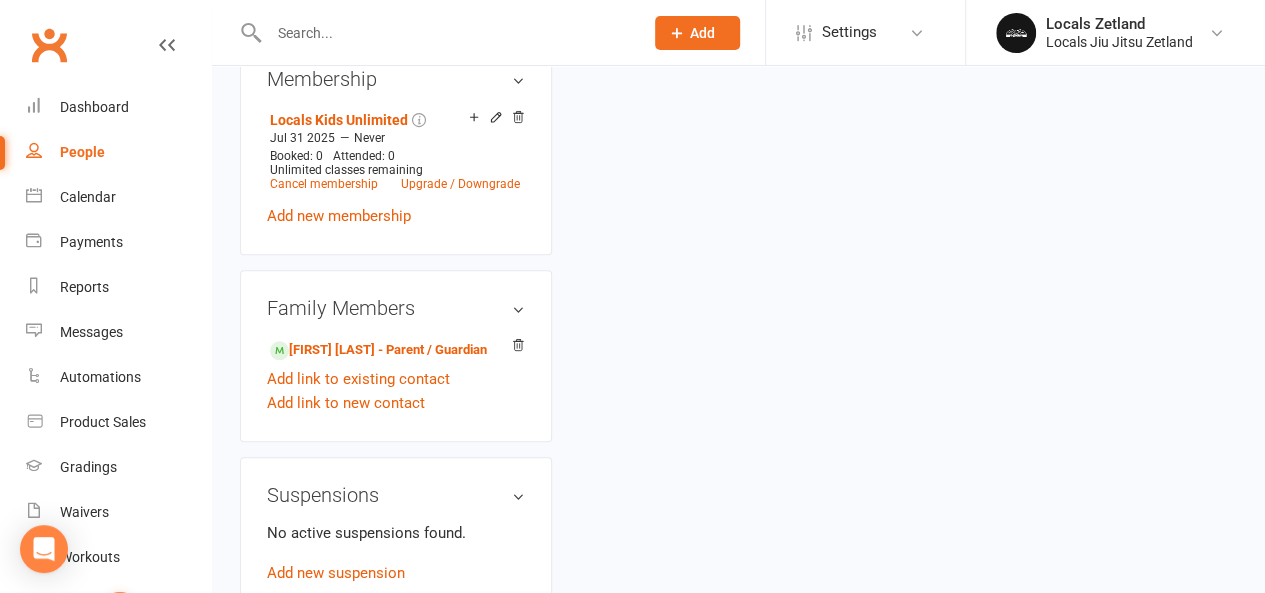 scroll, scrollTop: 0, scrollLeft: 0, axis: both 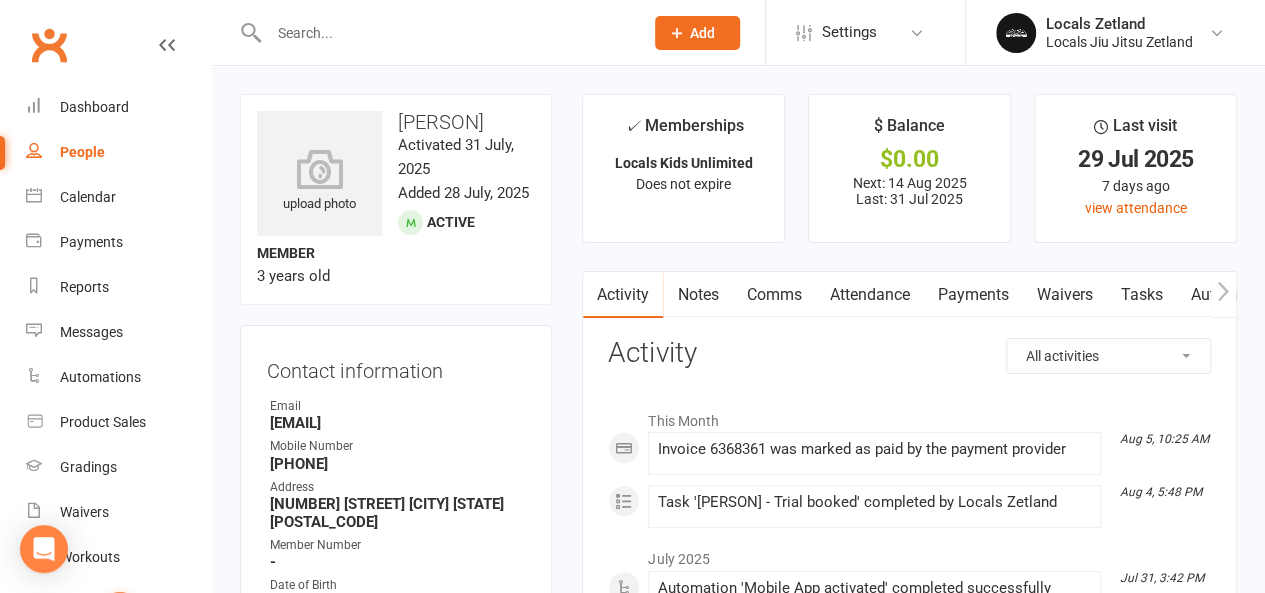 click on "Attendance" at bounding box center (869, 295) 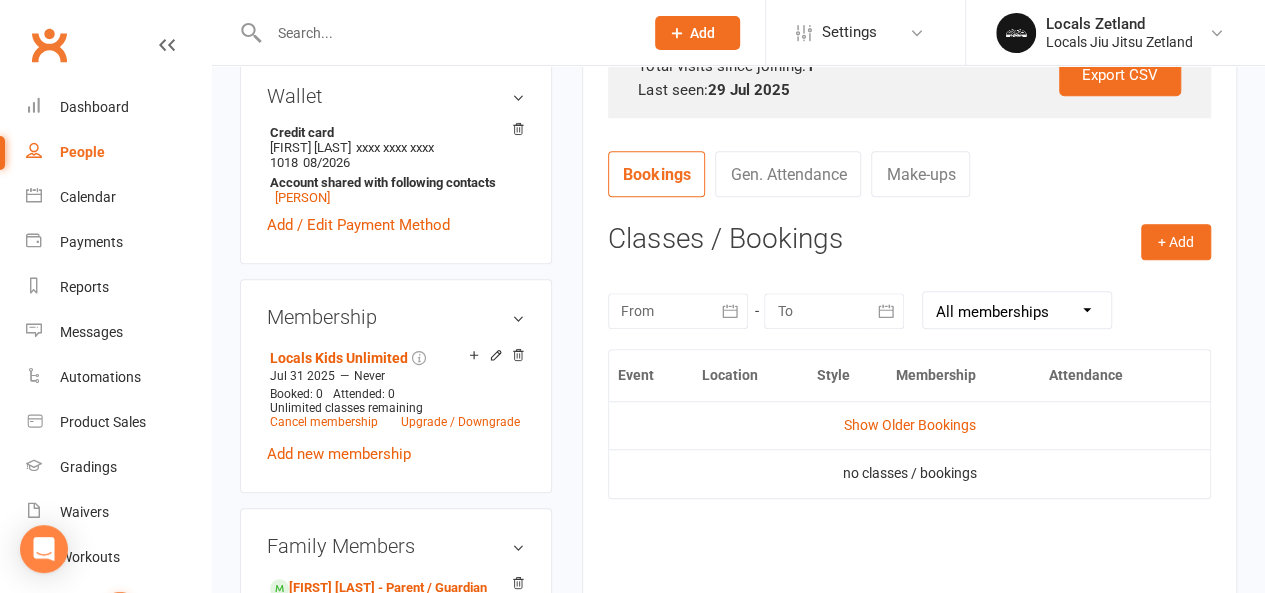 scroll, scrollTop: 679, scrollLeft: 0, axis: vertical 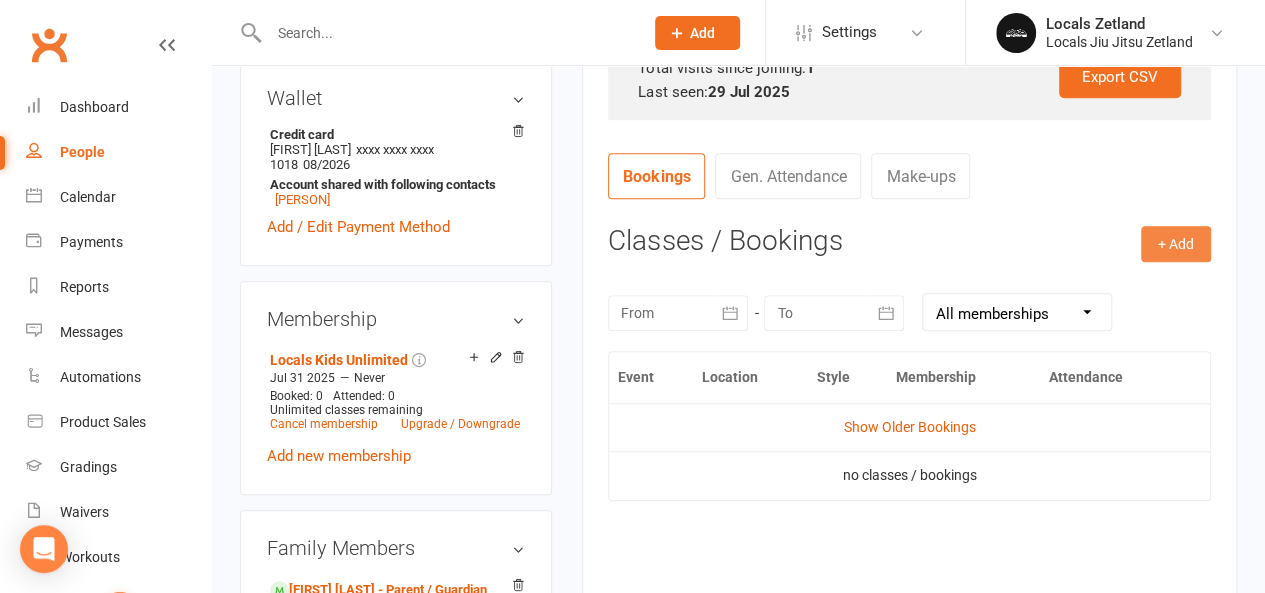 click on "+ Add" at bounding box center [1176, 244] 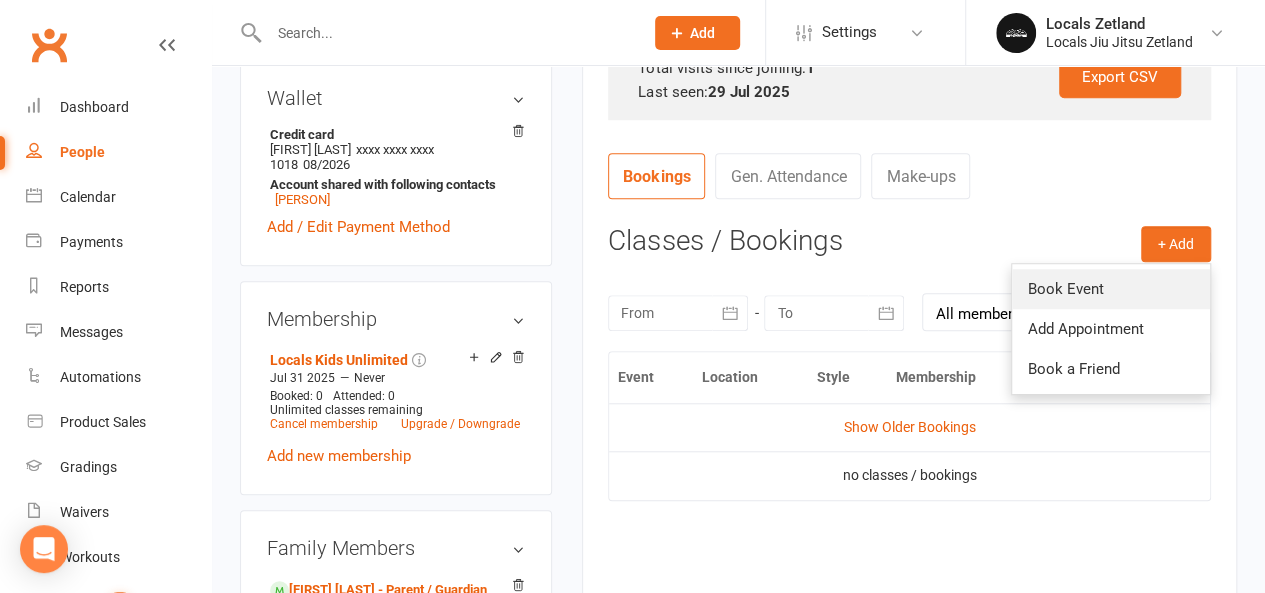 click on "Book Event" at bounding box center [1111, 289] 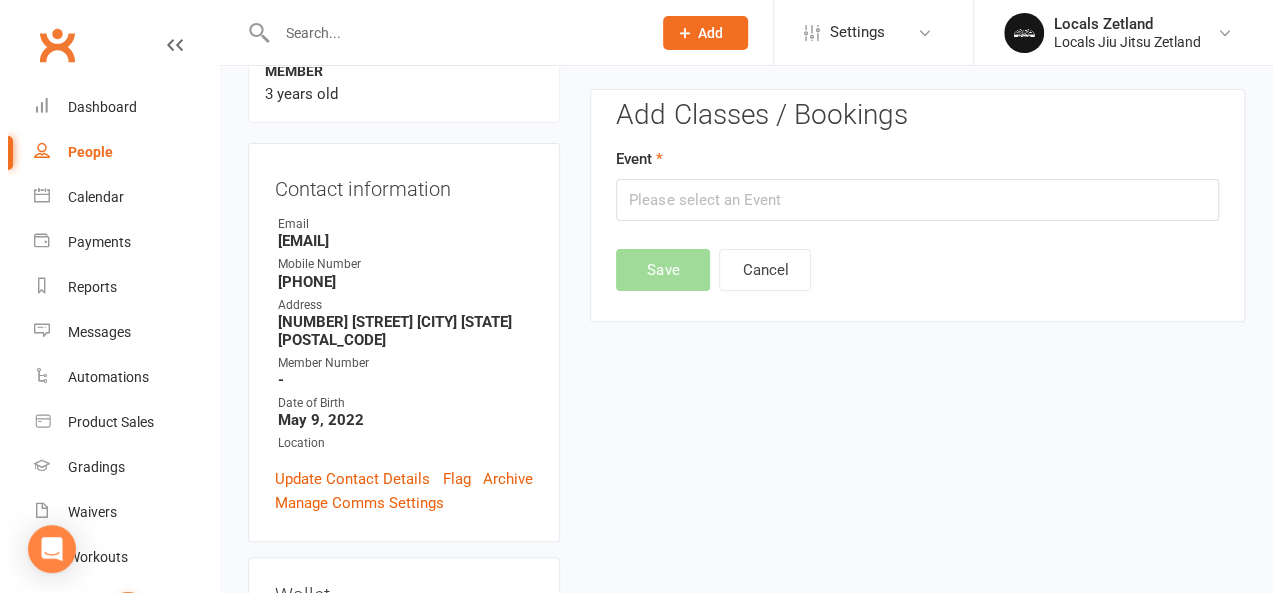 scroll, scrollTop: 170, scrollLeft: 0, axis: vertical 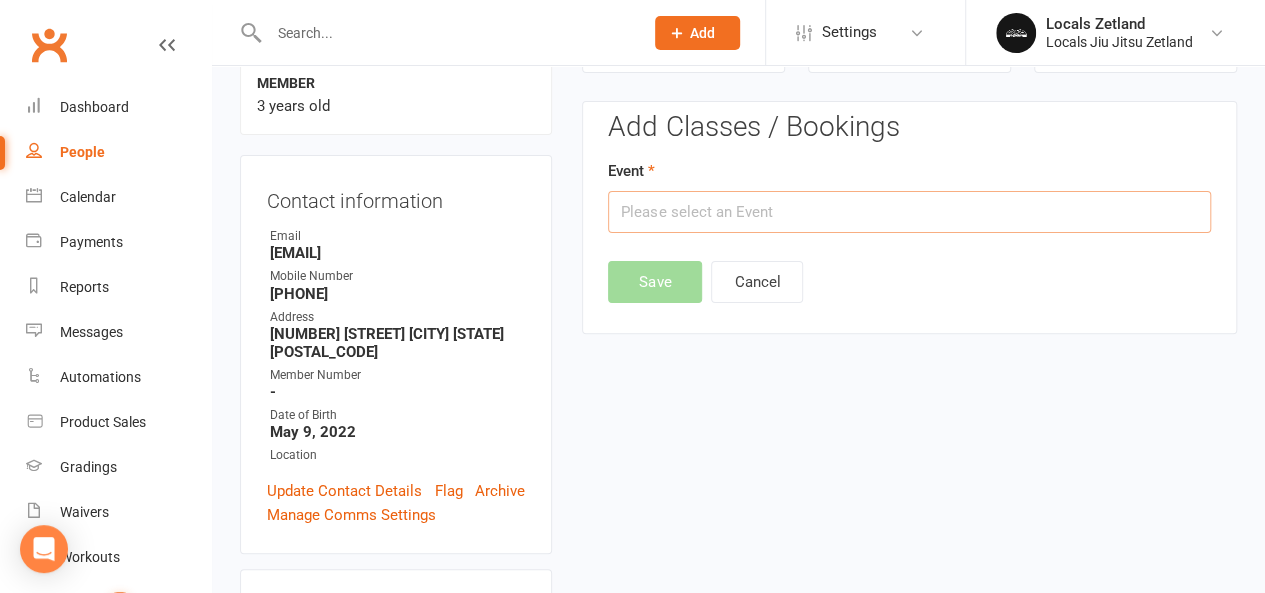 click at bounding box center [909, 212] 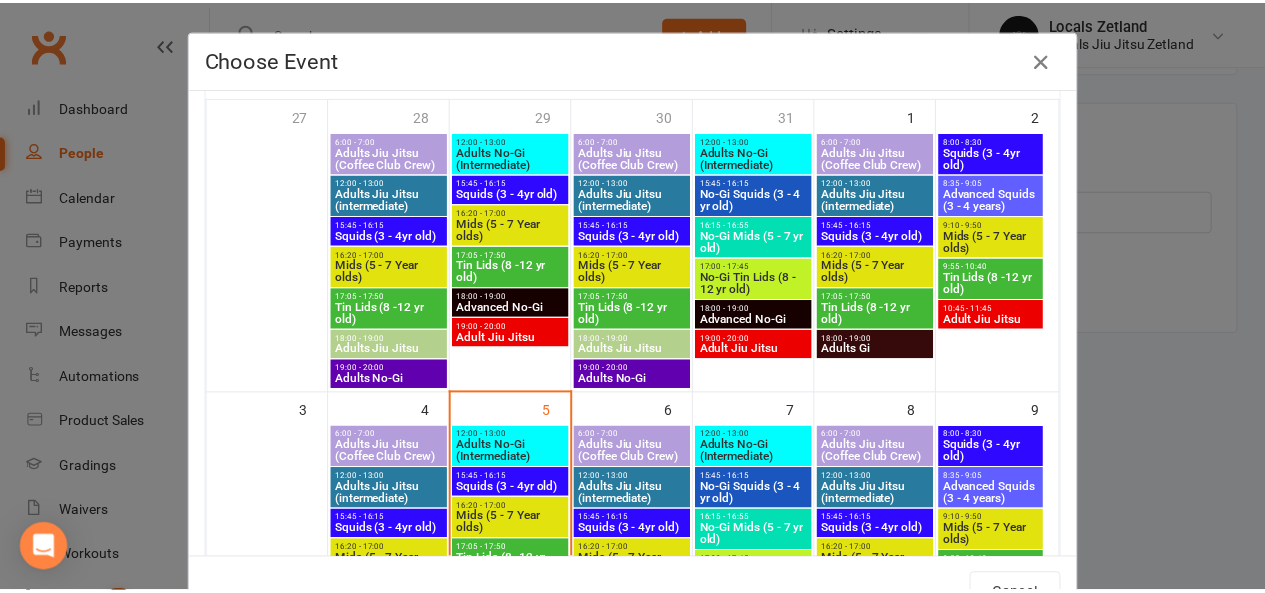 scroll, scrollTop: 132, scrollLeft: 0, axis: vertical 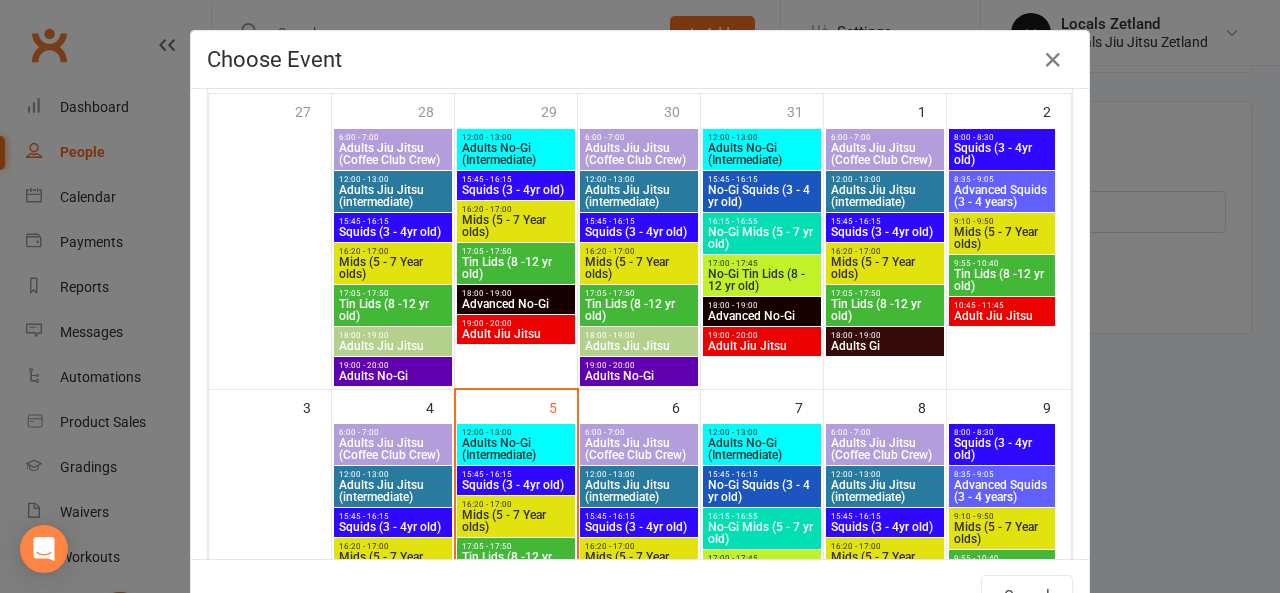 click on "Squids  (3 - 4yr old)" at bounding box center [516, 485] 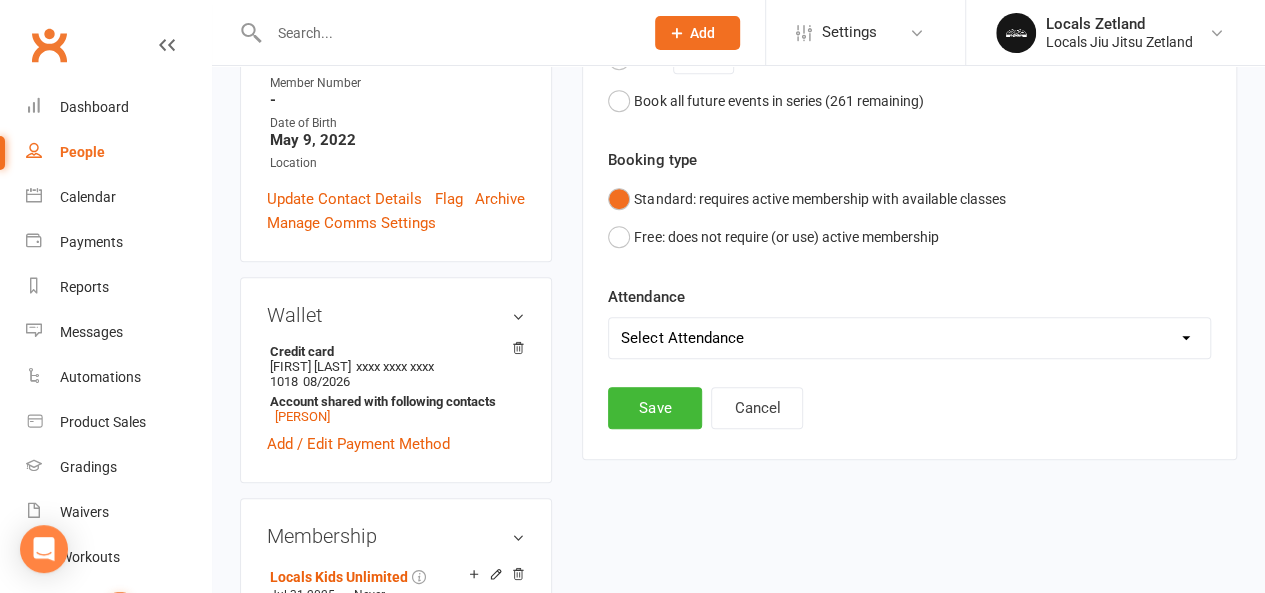 scroll, scrollTop: 470, scrollLeft: 0, axis: vertical 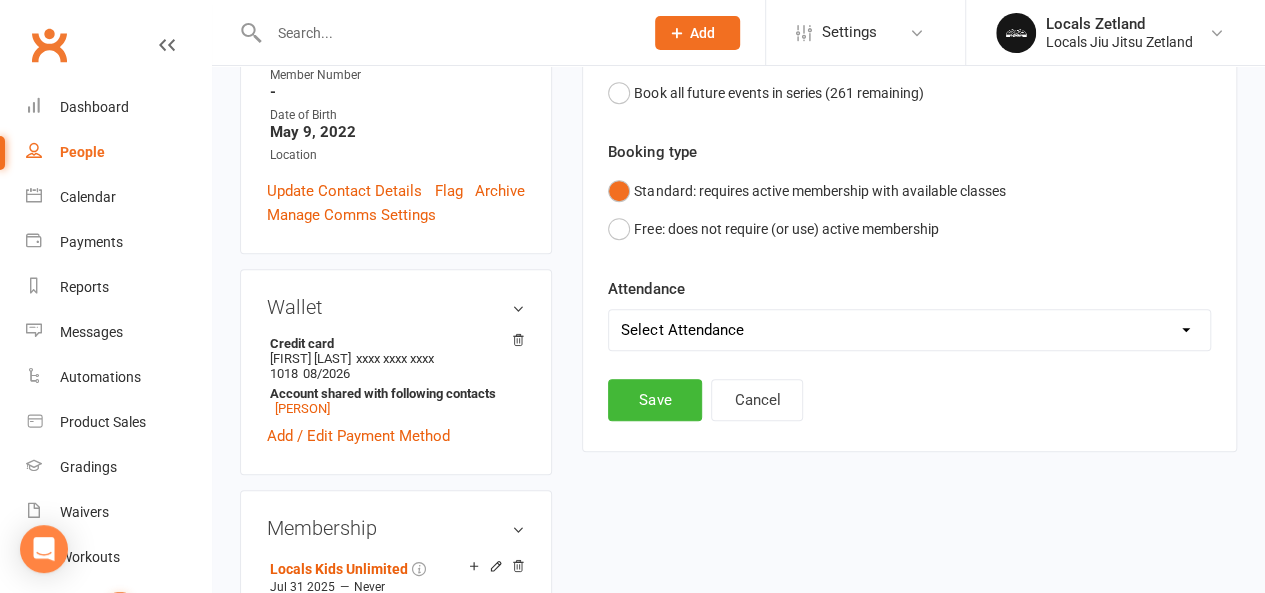 click on "Select Attendance Attended Absent" at bounding box center [909, 330] 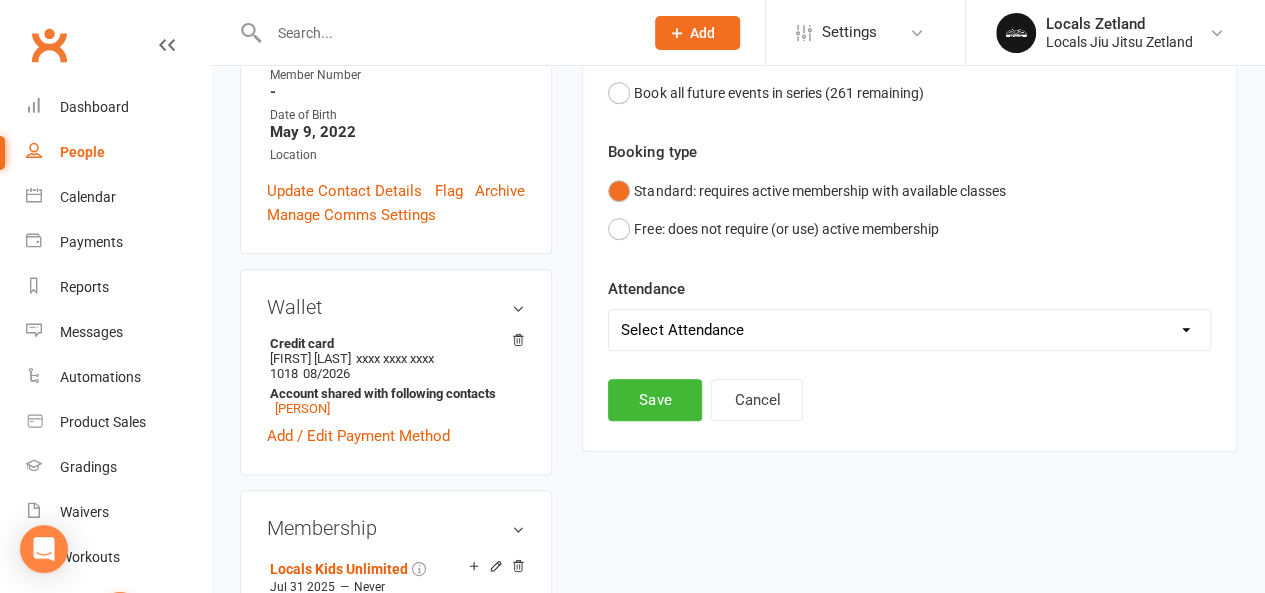 select on "0" 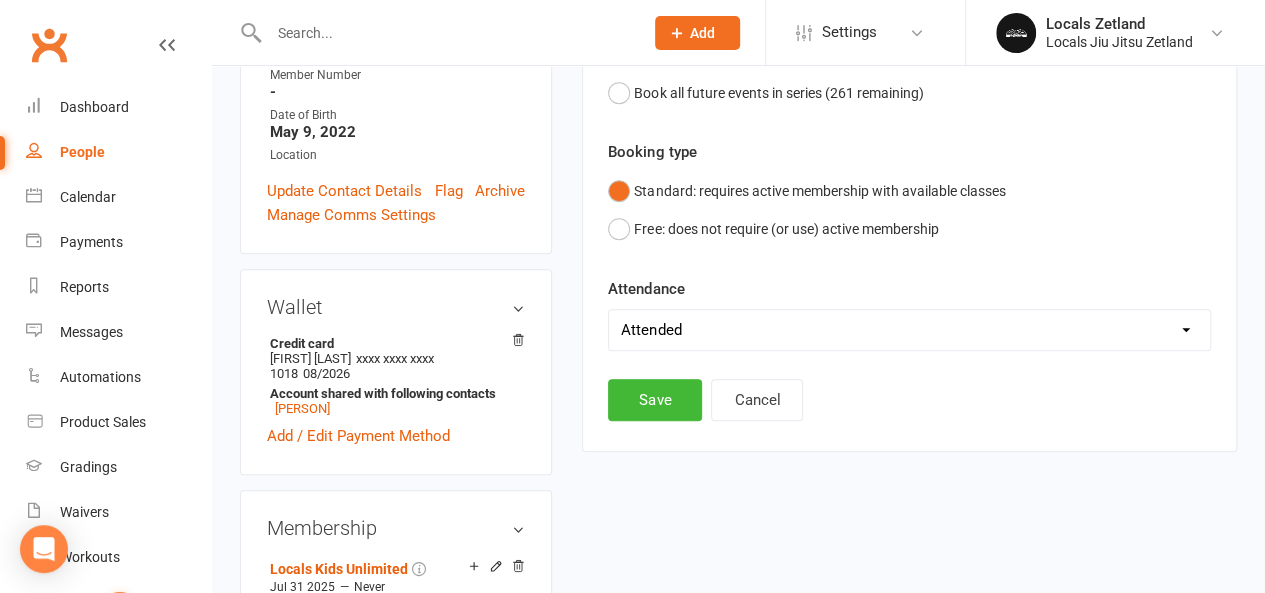 click on "Select Attendance Attended Absent" at bounding box center [909, 330] 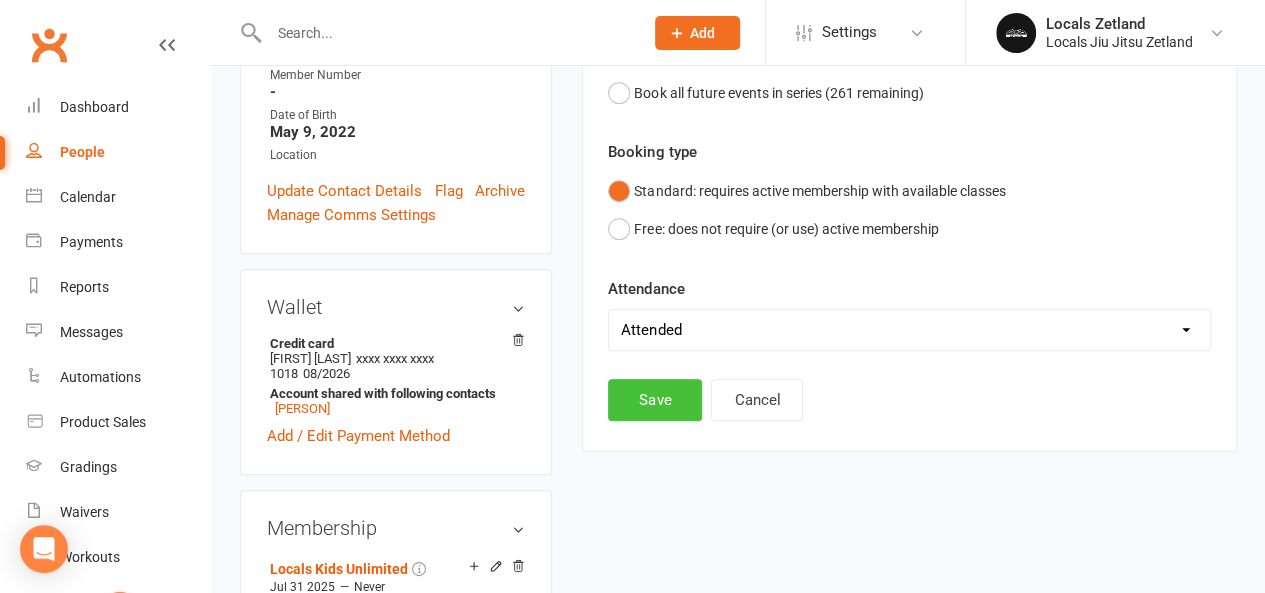 click on "Save" at bounding box center [655, 400] 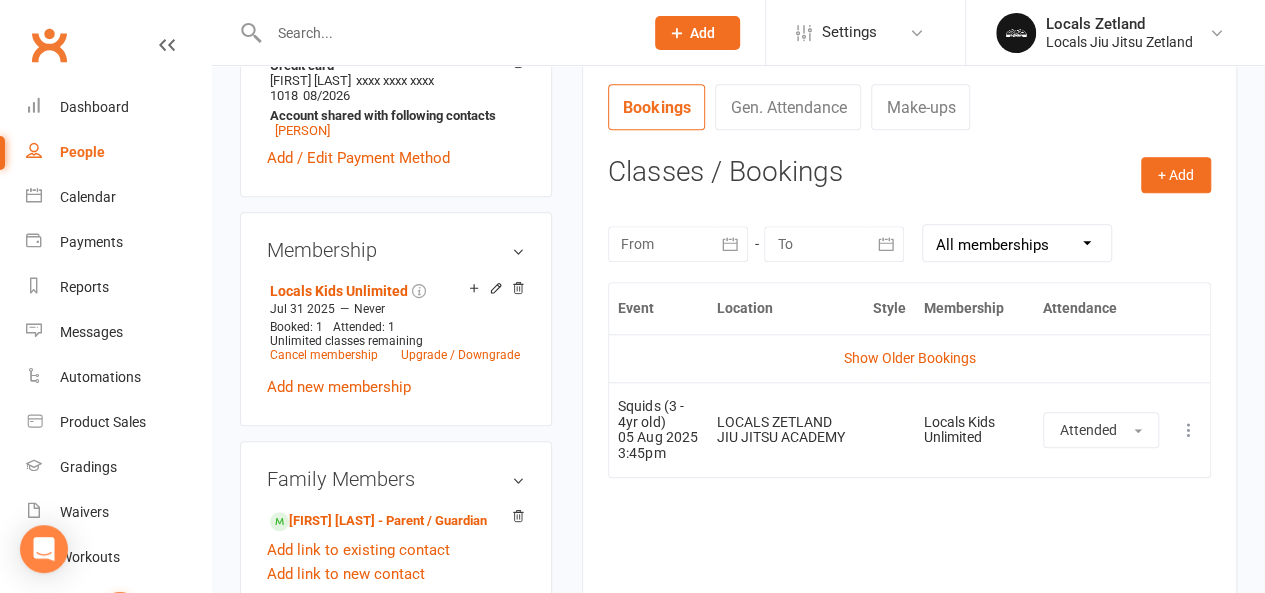 scroll, scrollTop: 800, scrollLeft: 0, axis: vertical 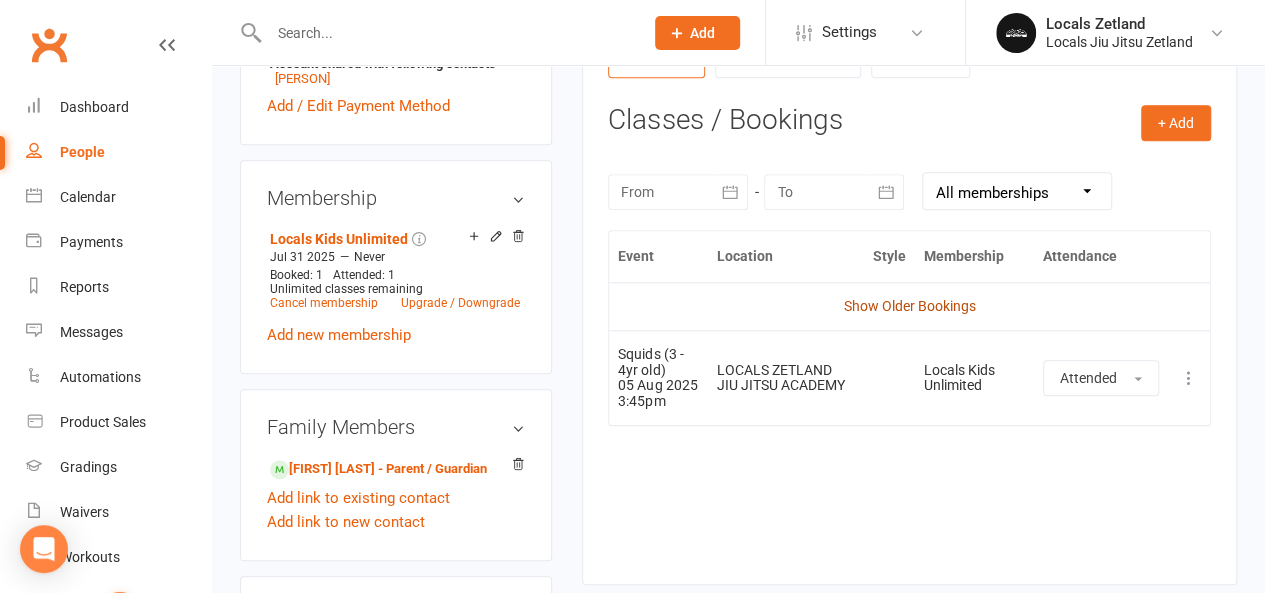 click on "Show Older Bookings" at bounding box center [910, 306] 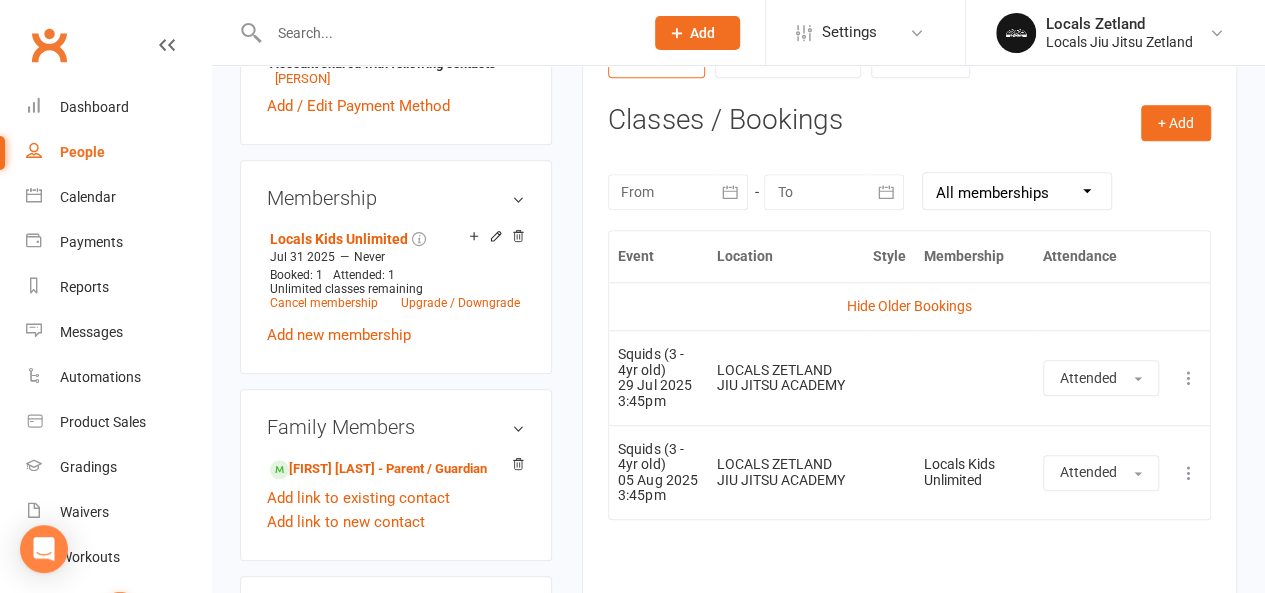 click on "Hide Older Bookings" at bounding box center (909, 306) 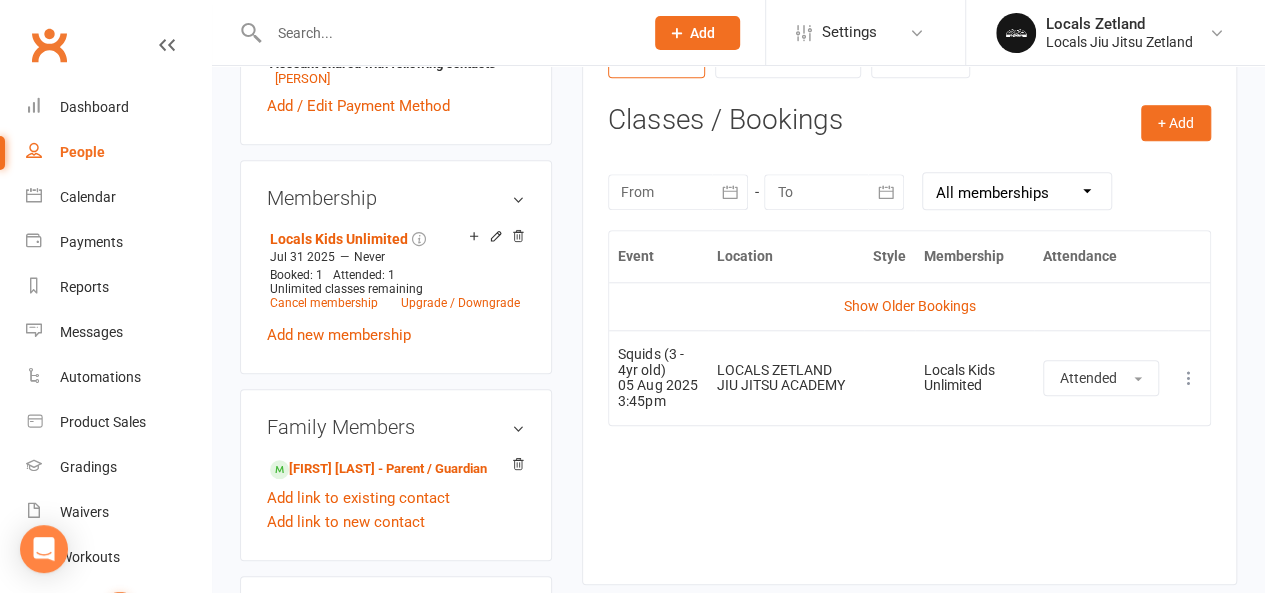 click on "Show Older Bookings" at bounding box center [910, 306] 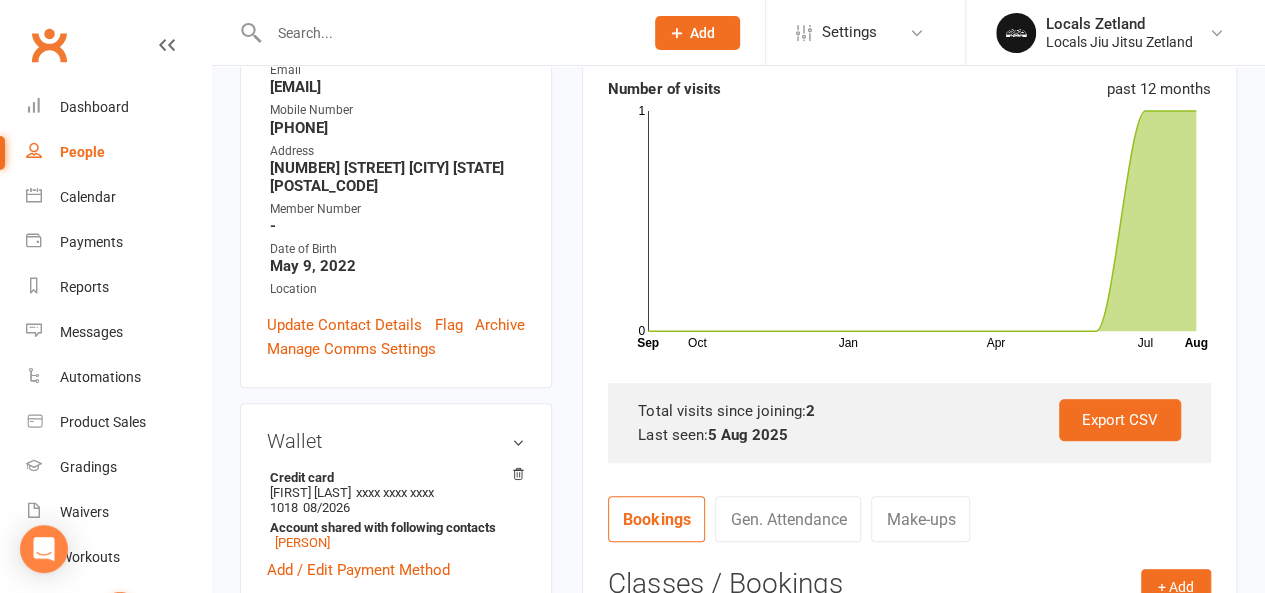 scroll, scrollTop: 334, scrollLeft: 0, axis: vertical 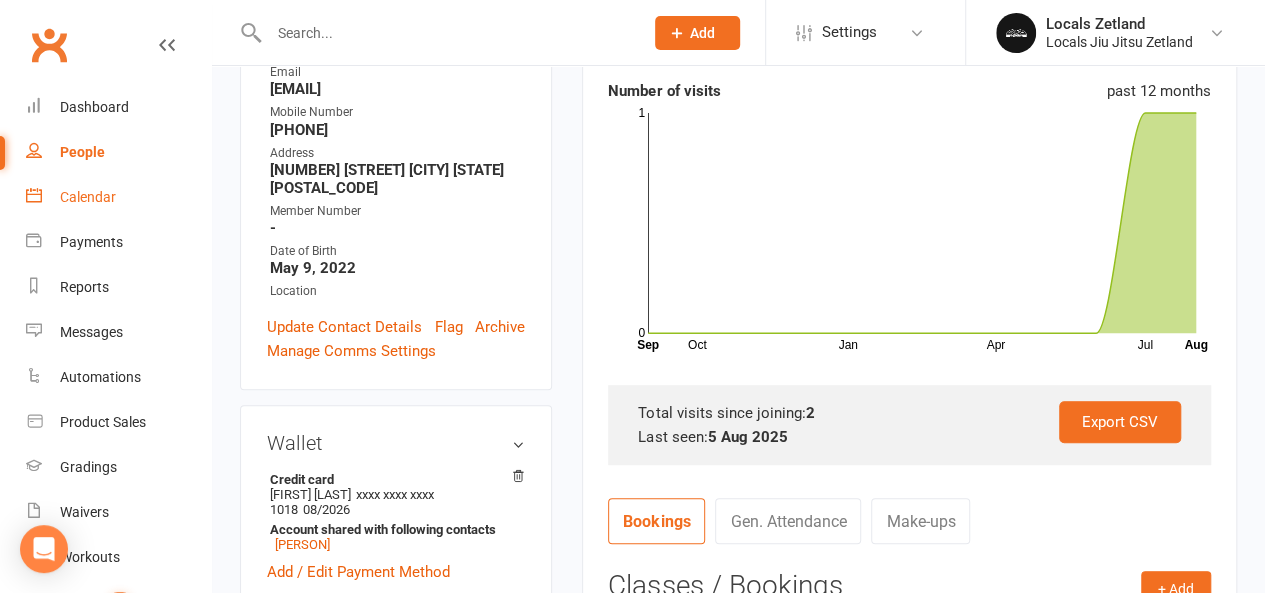 click on "Calendar" at bounding box center [88, 197] 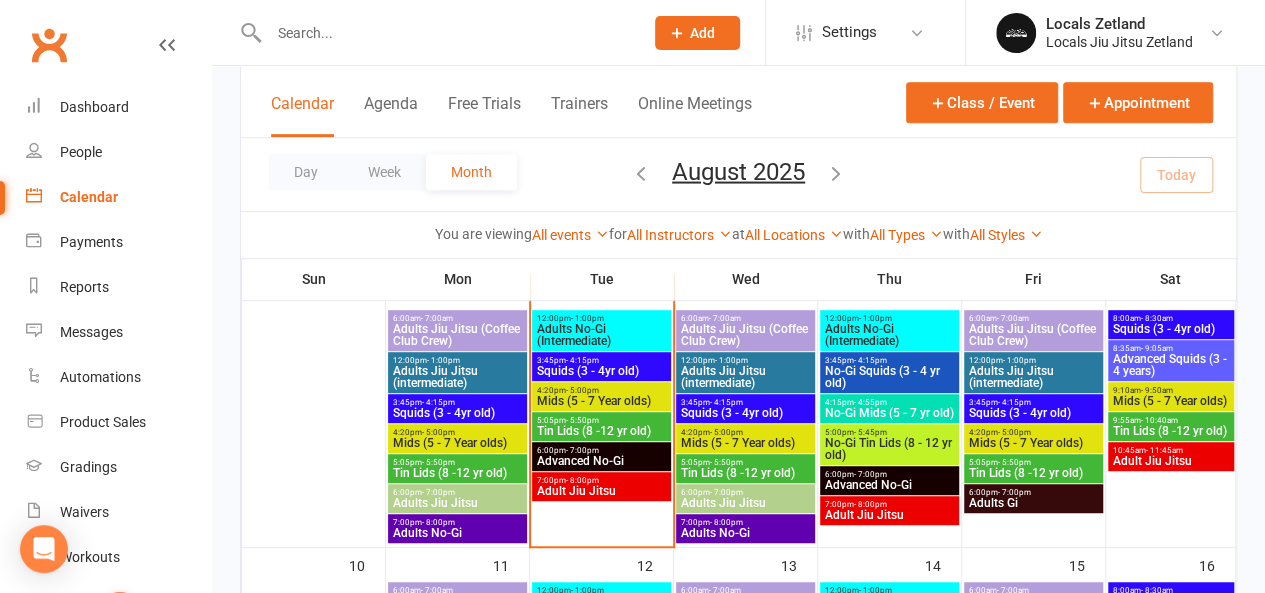 scroll, scrollTop: 427, scrollLeft: 0, axis: vertical 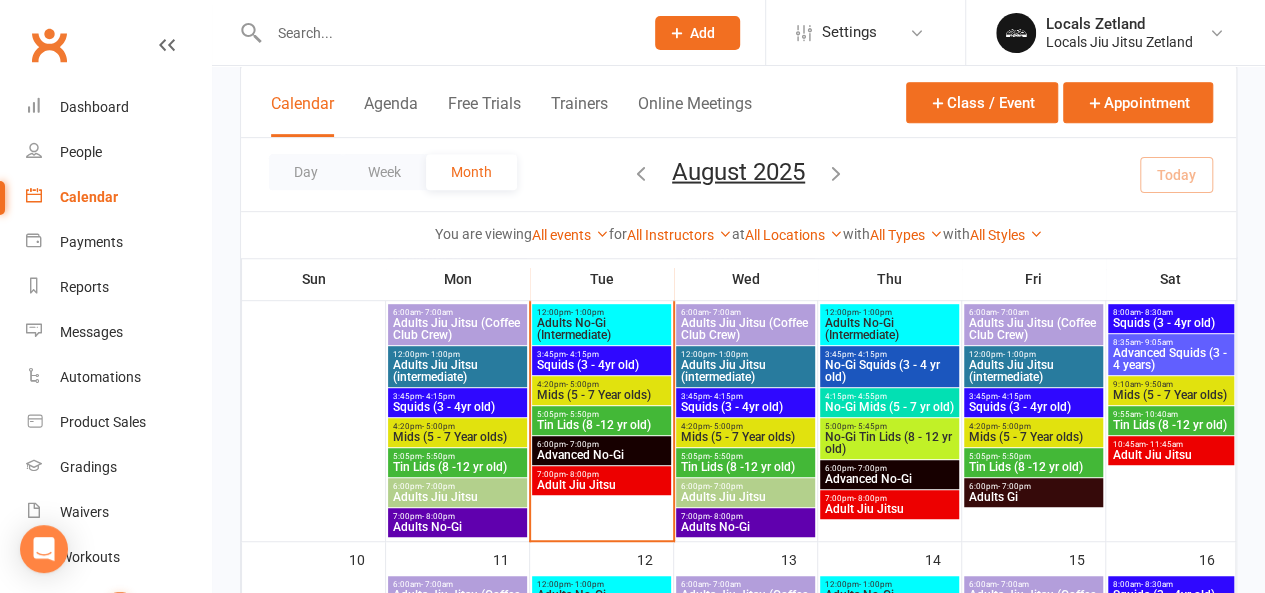 click on "- 5:00pm" at bounding box center [582, 384] 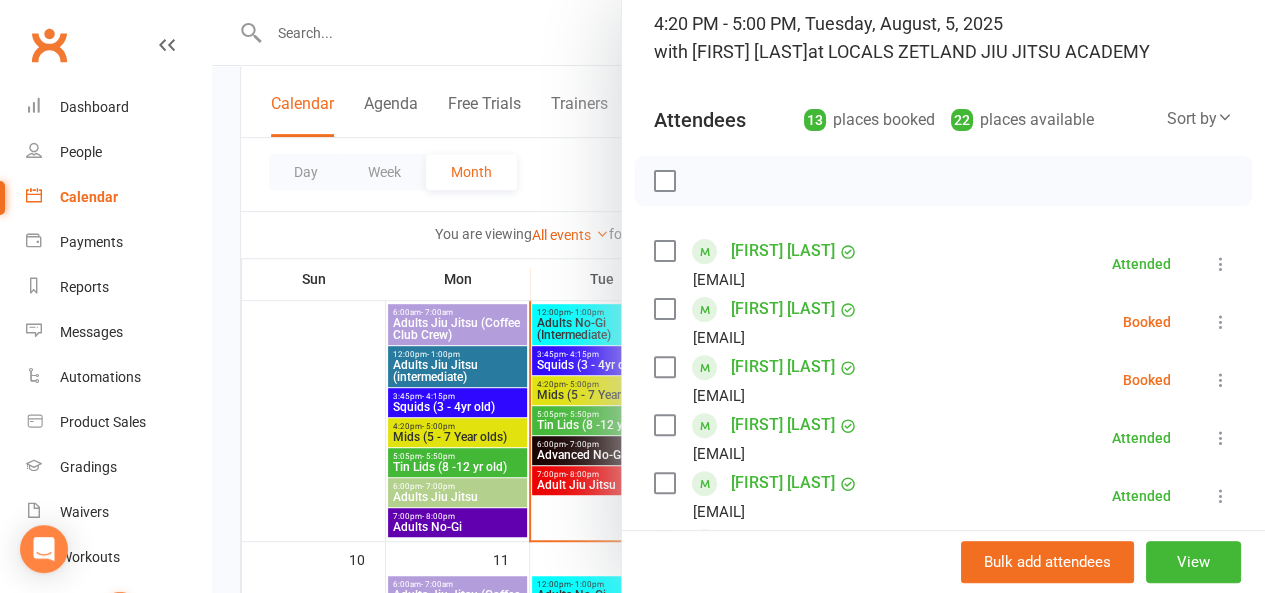 scroll, scrollTop: 175, scrollLeft: 0, axis: vertical 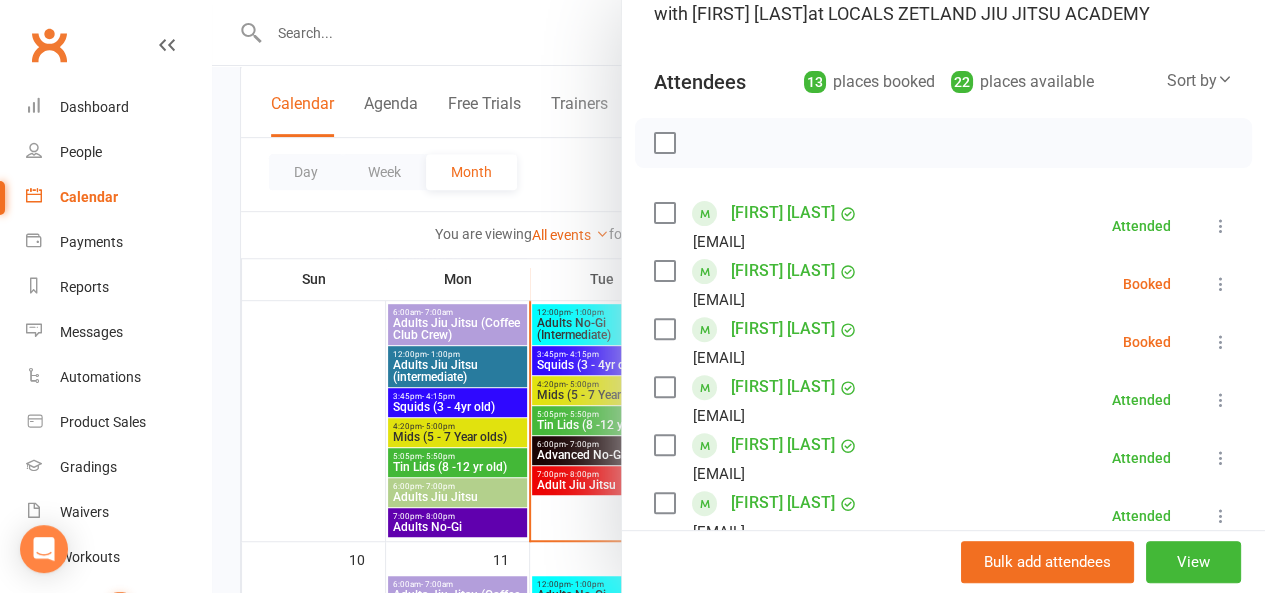 click at bounding box center (664, 445) 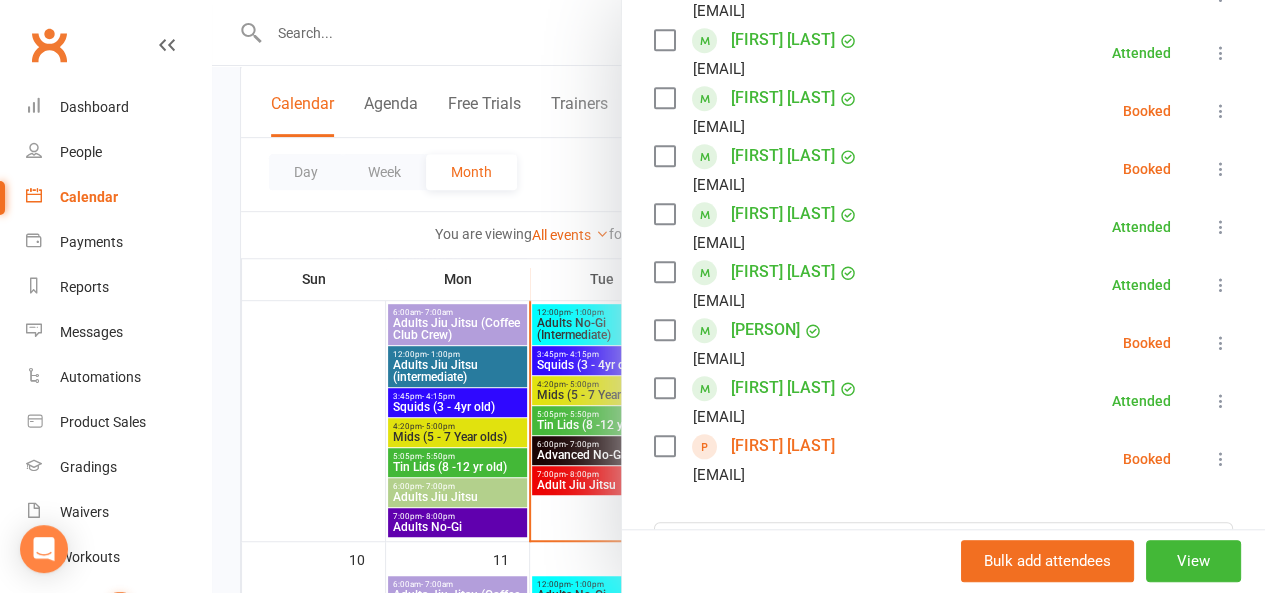 scroll, scrollTop: 654, scrollLeft: 0, axis: vertical 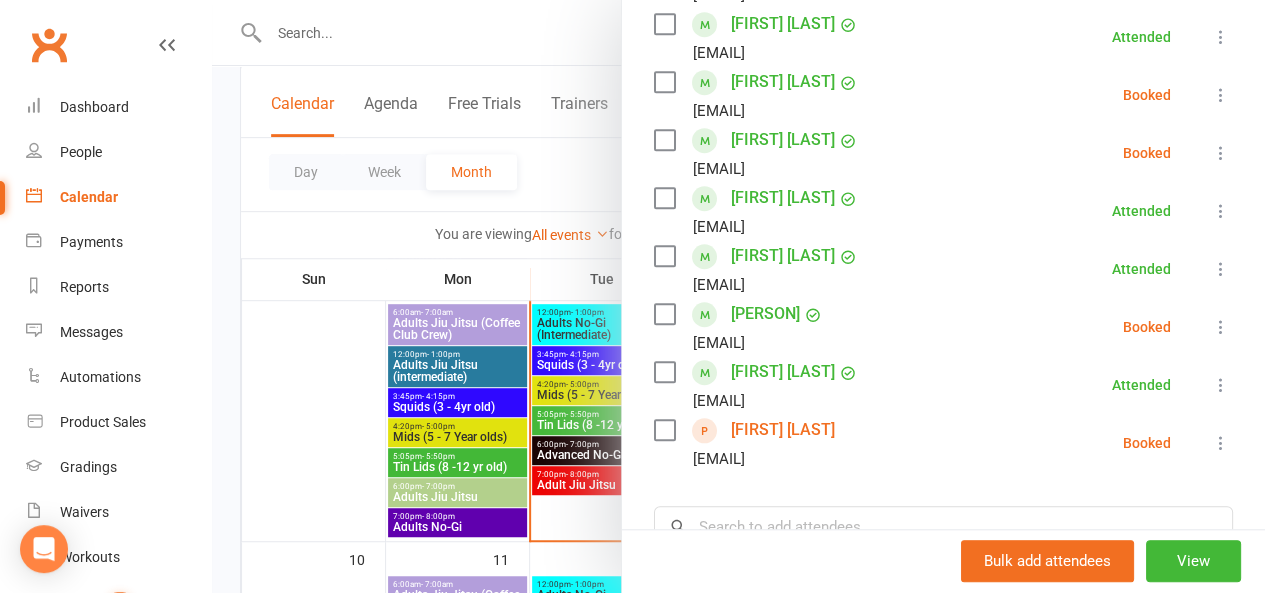 click at bounding box center [664, 372] 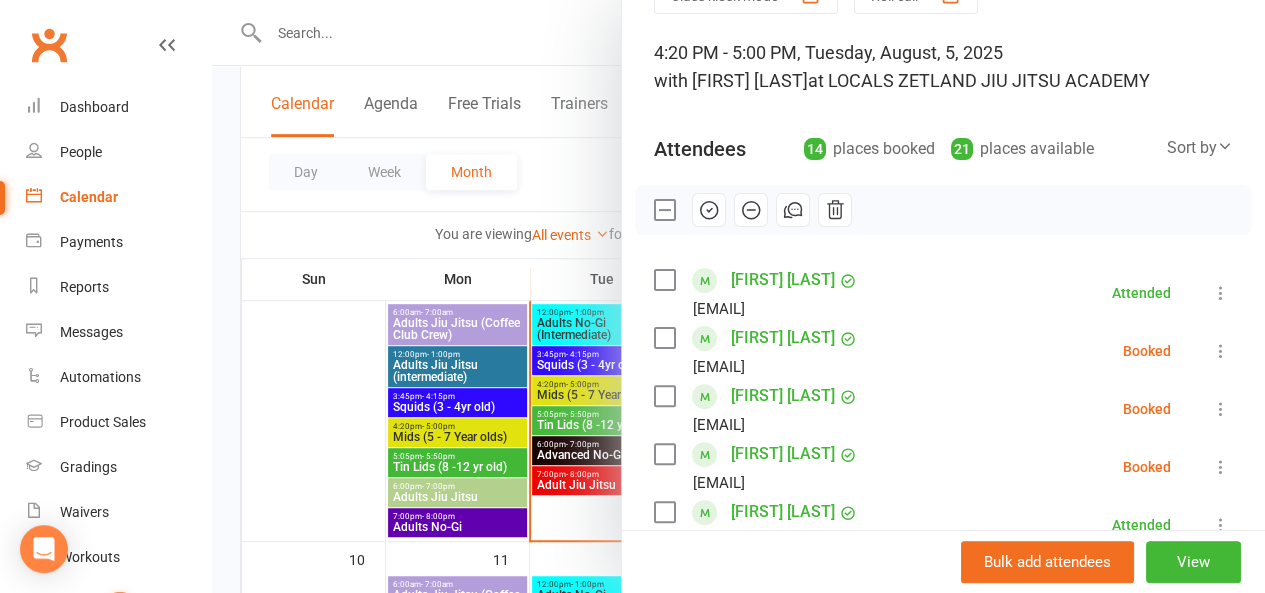scroll, scrollTop: 212, scrollLeft: 0, axis: vertical 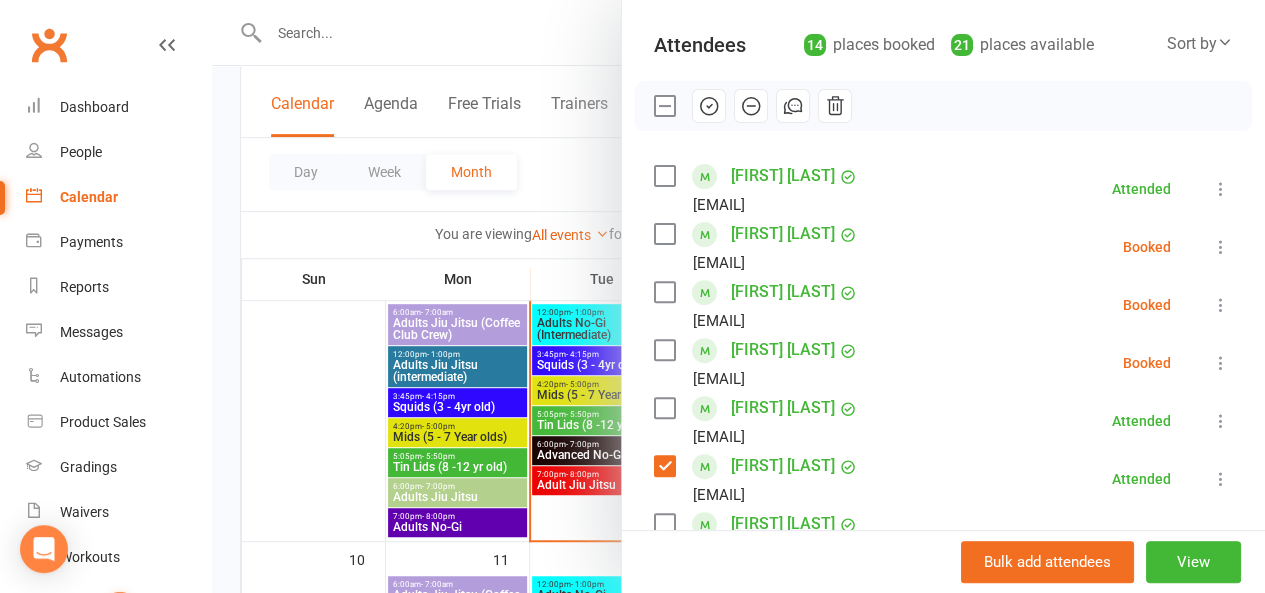 click at bounding box center (664, 466) 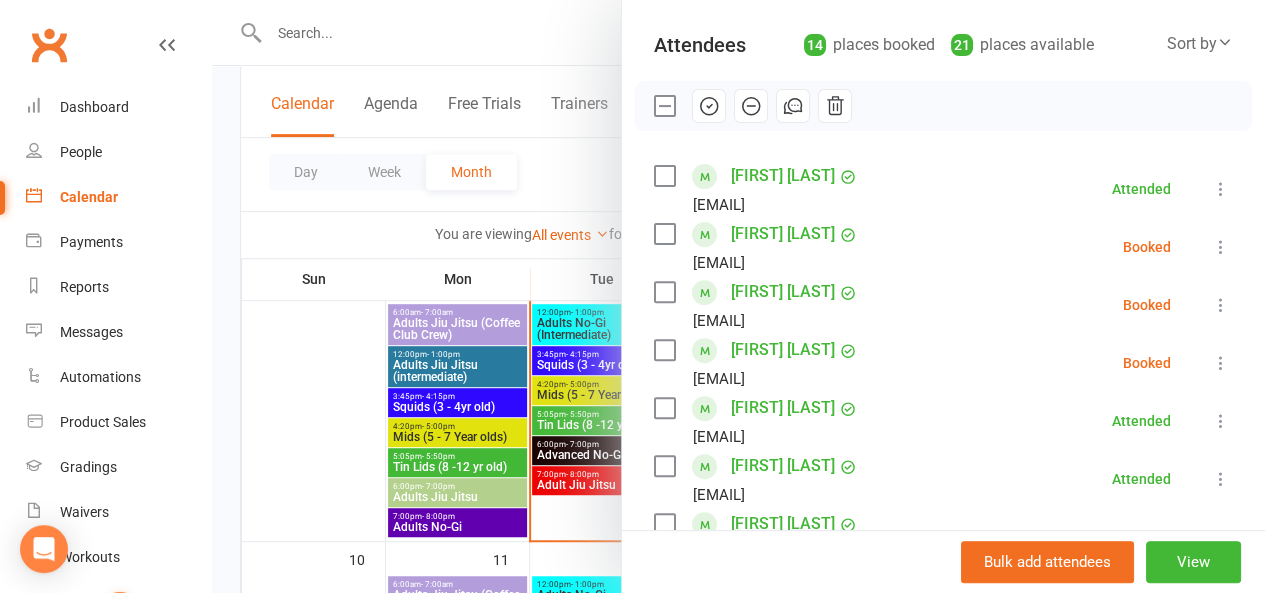 click at bounding box center [664, 408] 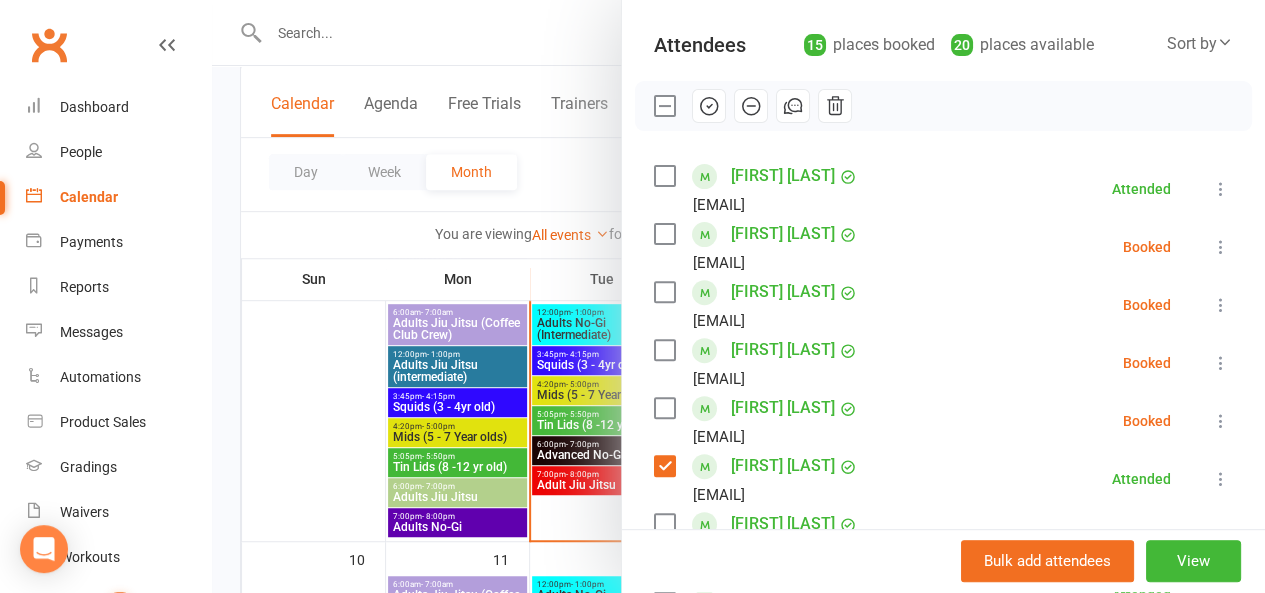 drag, startPoint x: 652, startPoint y: 403, endPoint x: 1086, endPoint y: 40, distance: 565.7959 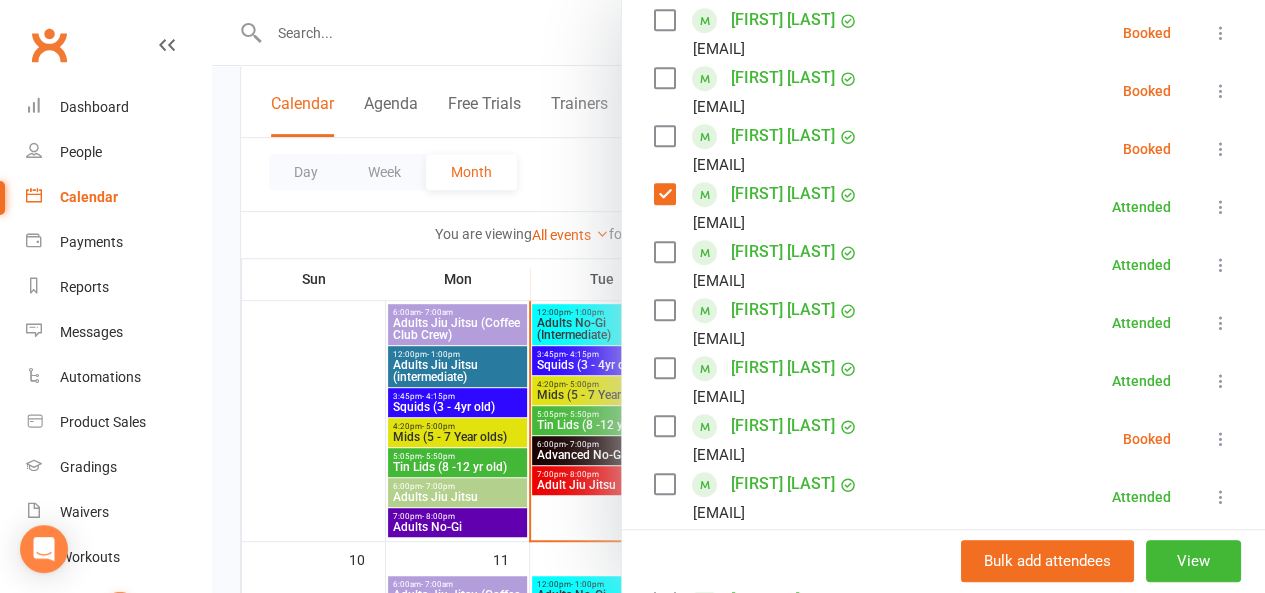 scroll, scrollTop: 483, scrollLeft: 0, axis: vertical 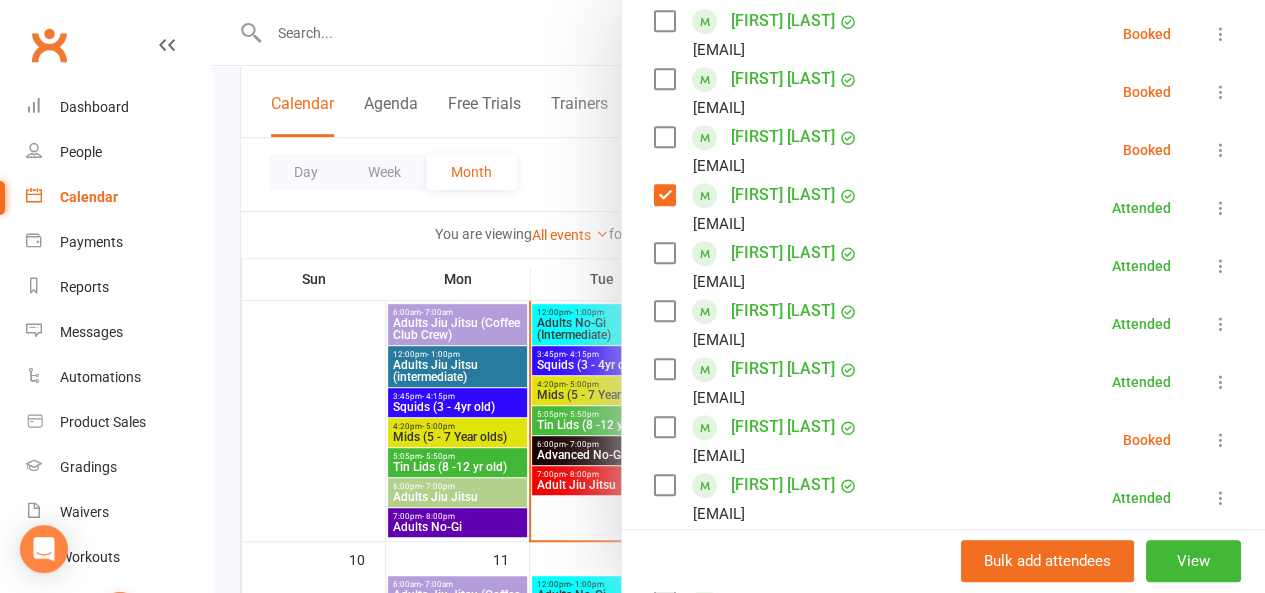 click at bounding box center [664, 427] 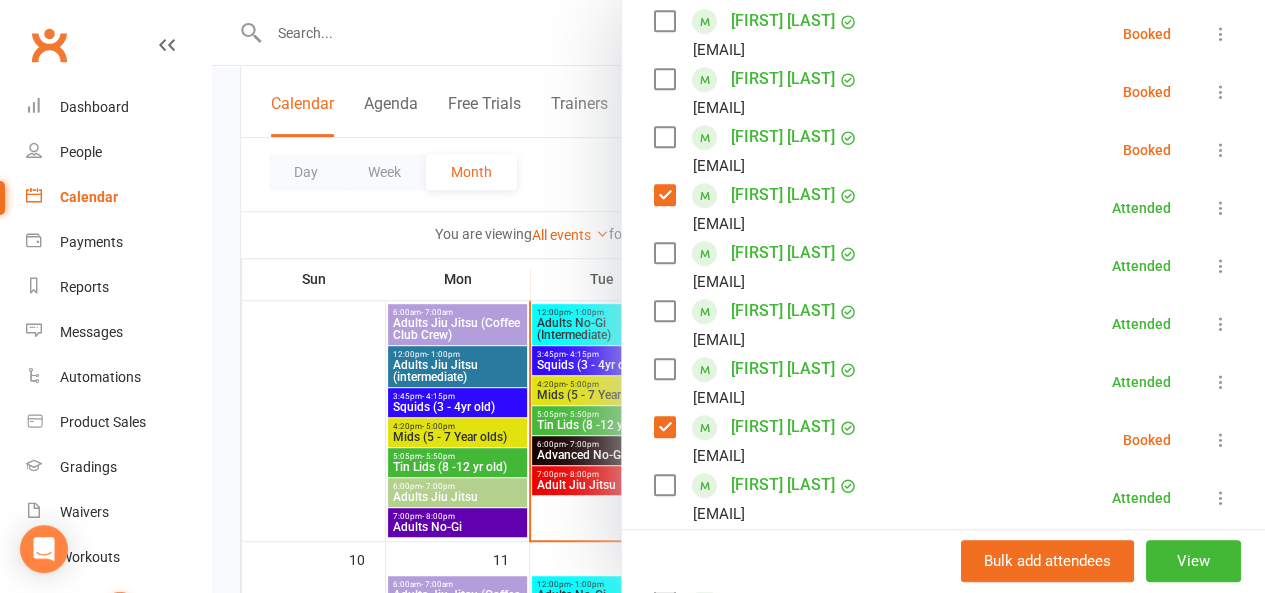 click at bounding box center (1221, 440) 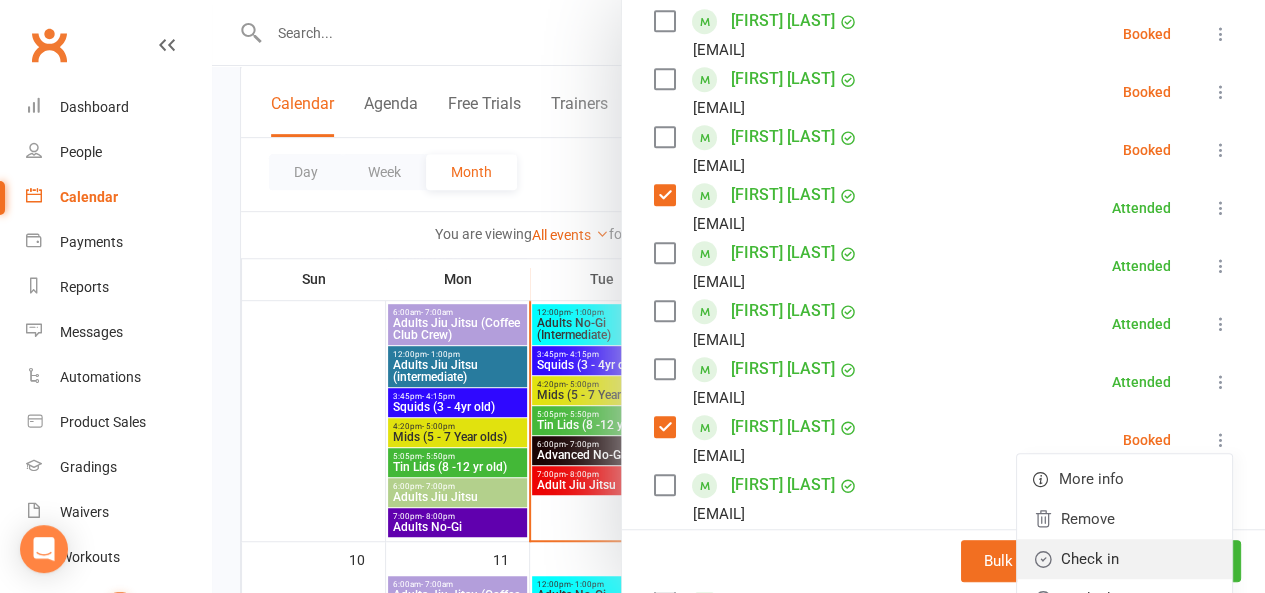 click on "Check in" at bounding box center (1124, 559) 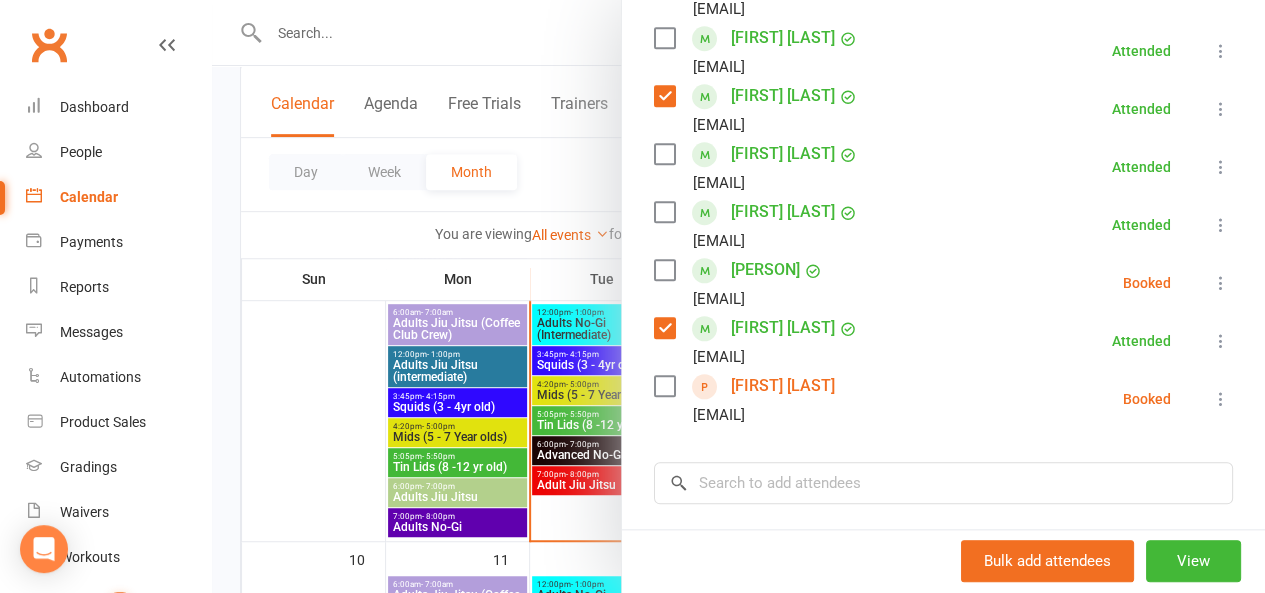 scroll, scrollTop: 815, scrollLeft: 0, axis: vertical 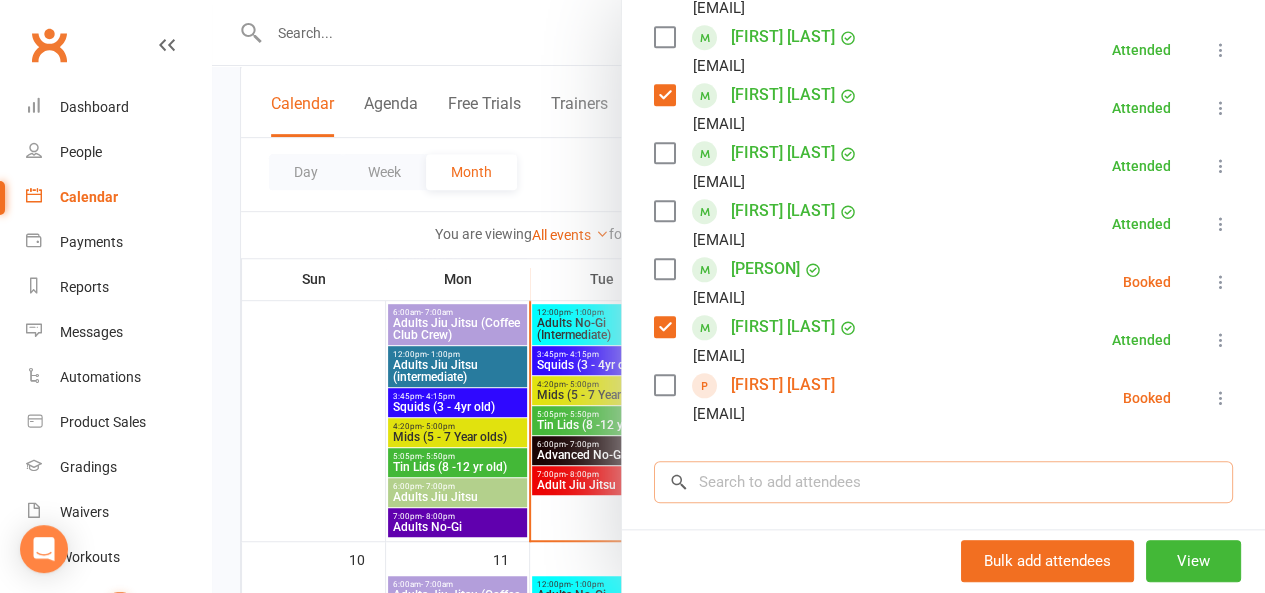 click at bounding box center [943, 482] 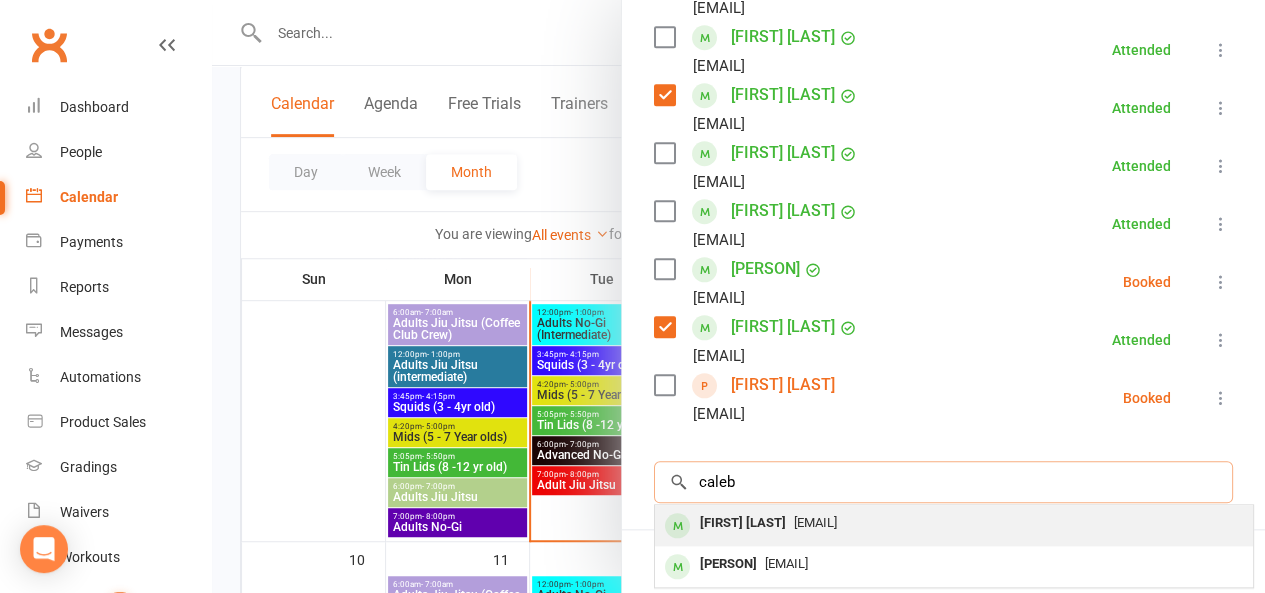 type on "caleb" 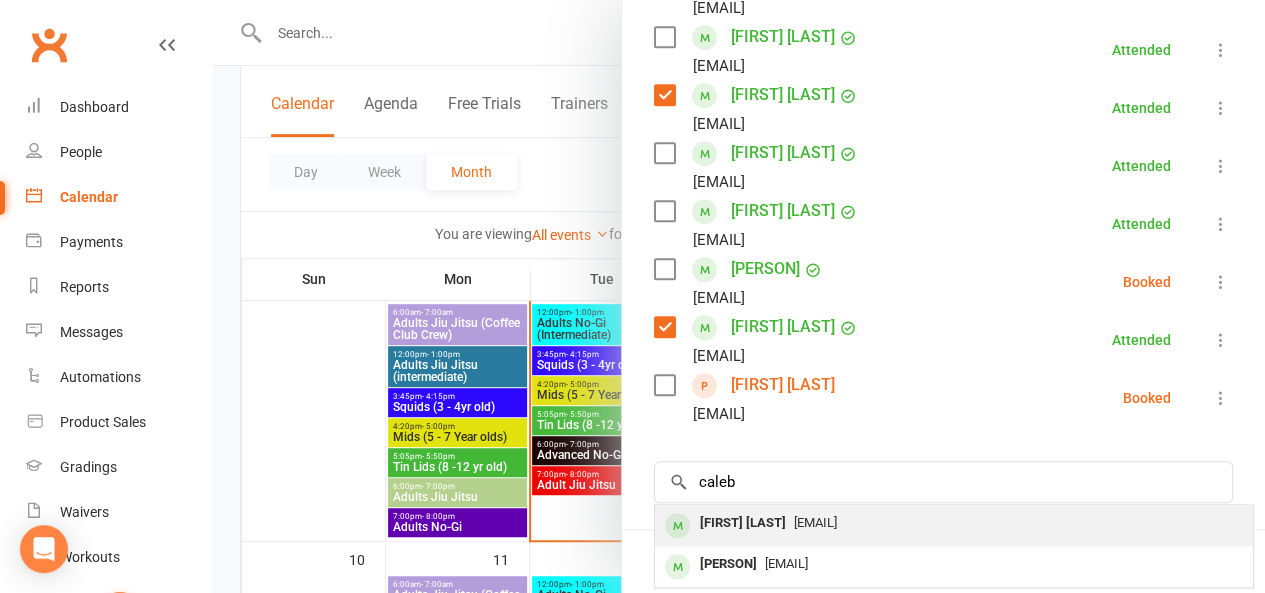click on "[FIRST] [LAST]" at bounding box center [743, 523] 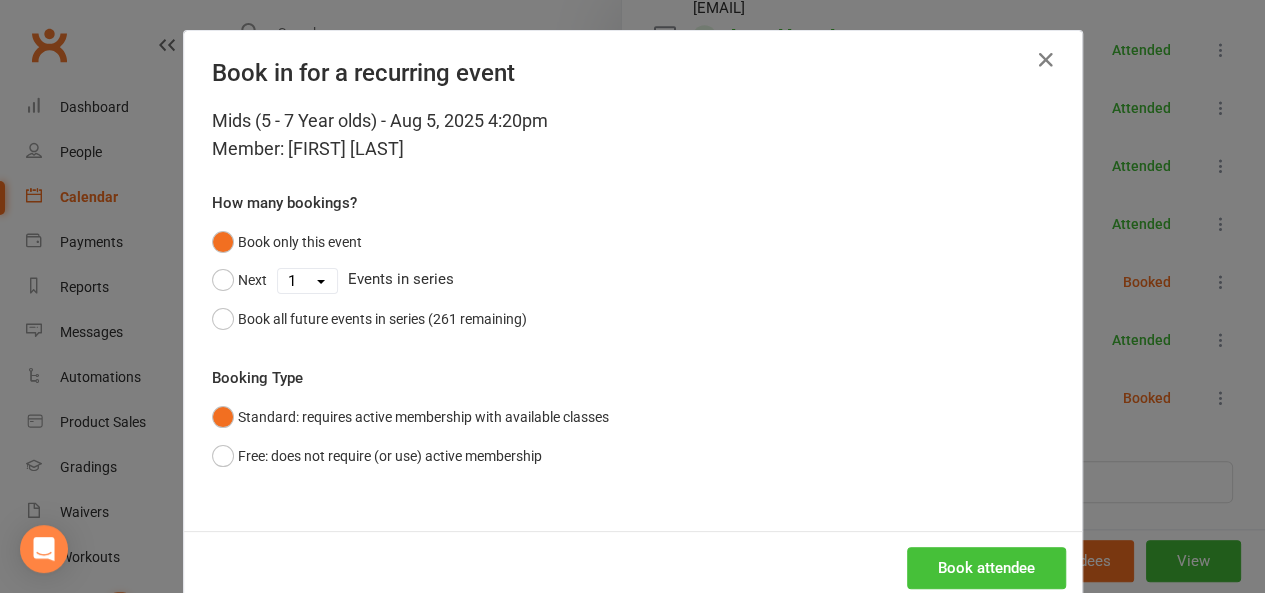 click on "Book attendee" at bounding box center [986, 568] 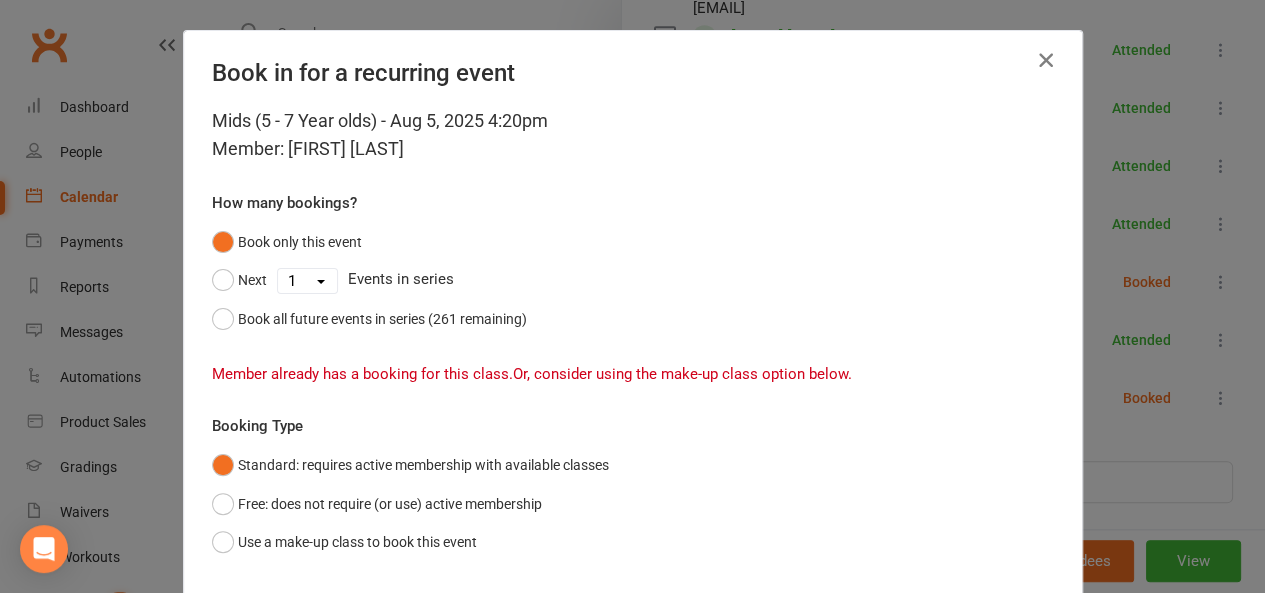 click at bounding box center (1046, 60) 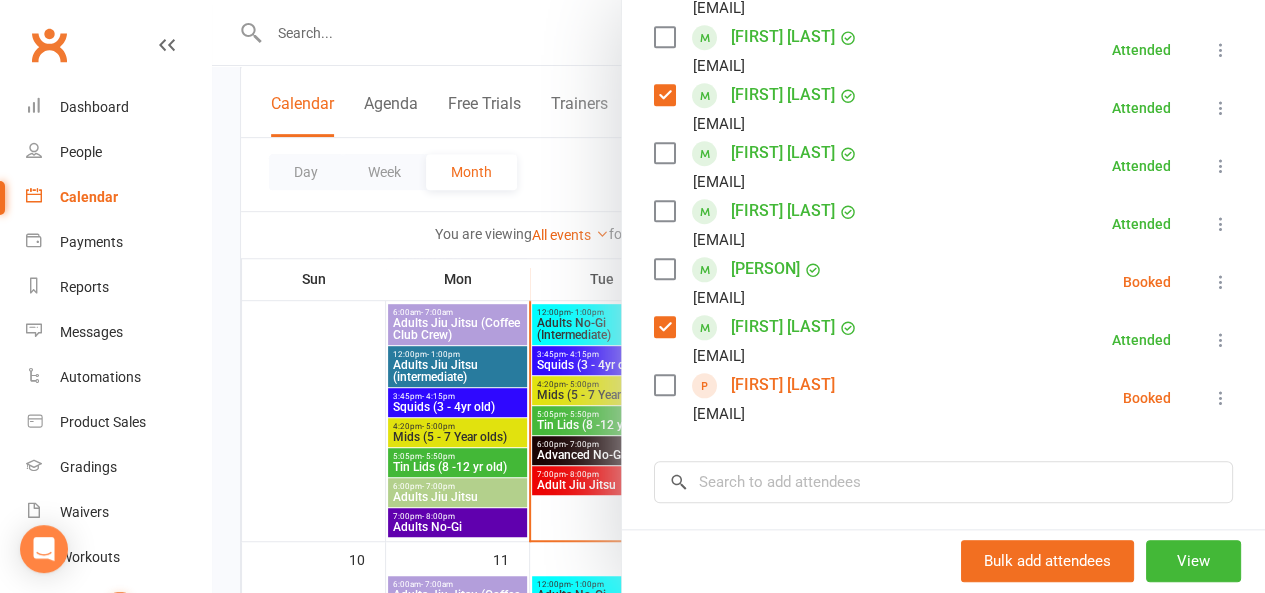 click at bounding box center [664, 211] 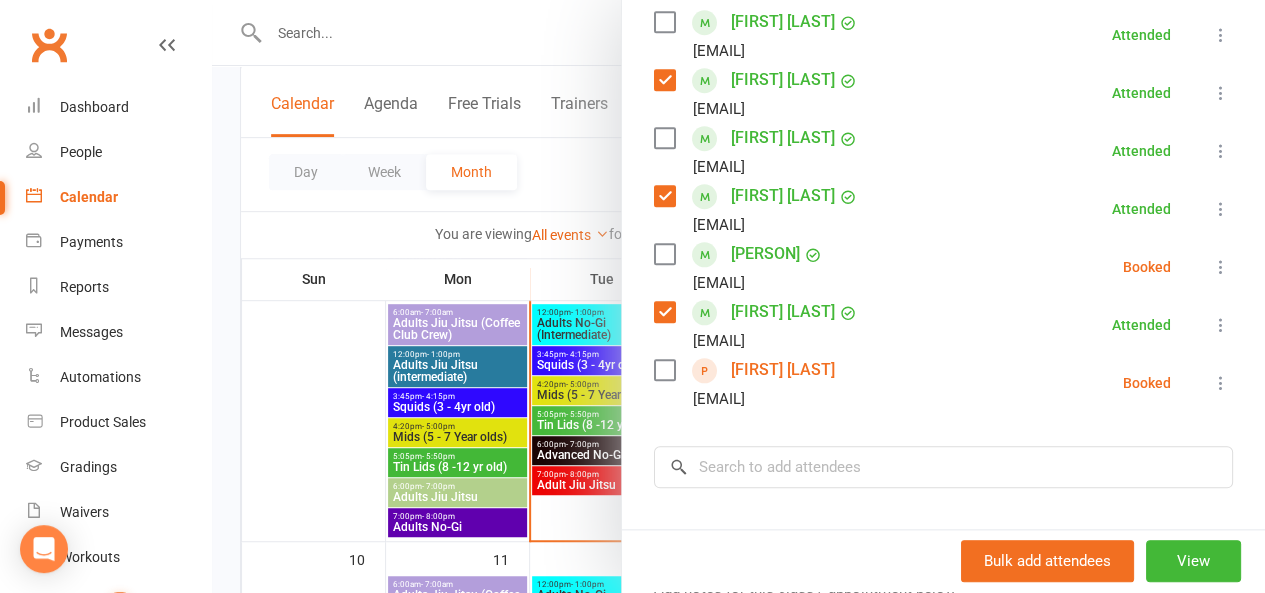 scroll, scrollTop: 851, scrollLeft: 0, axis: vertical 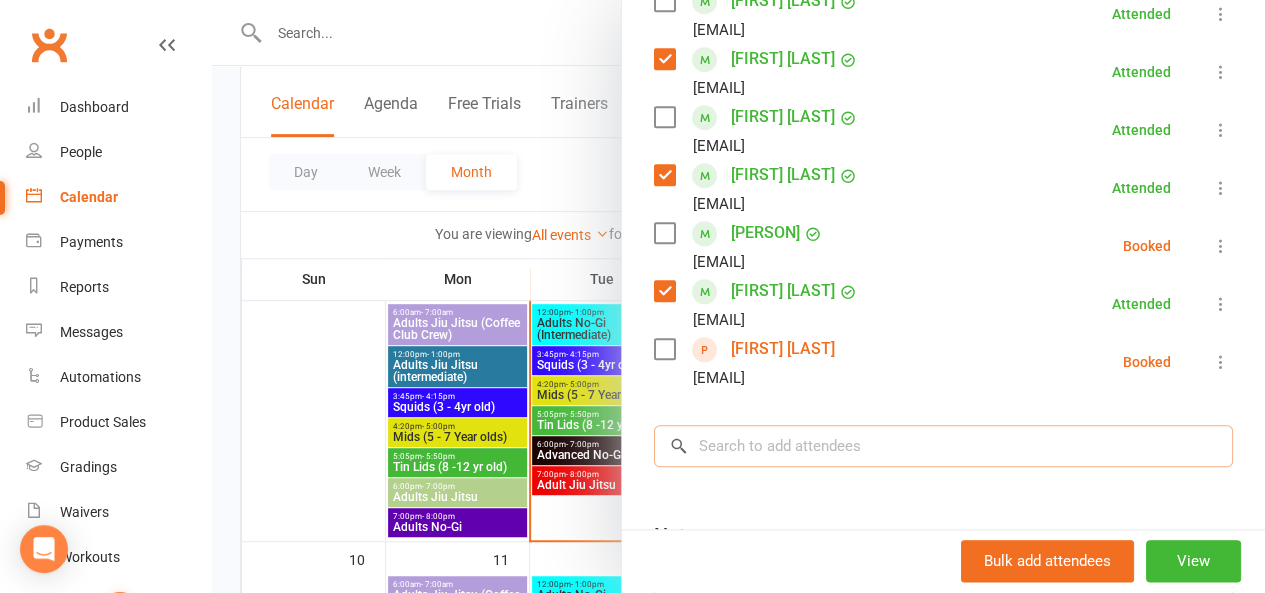 click at bounding box center [943, 446] 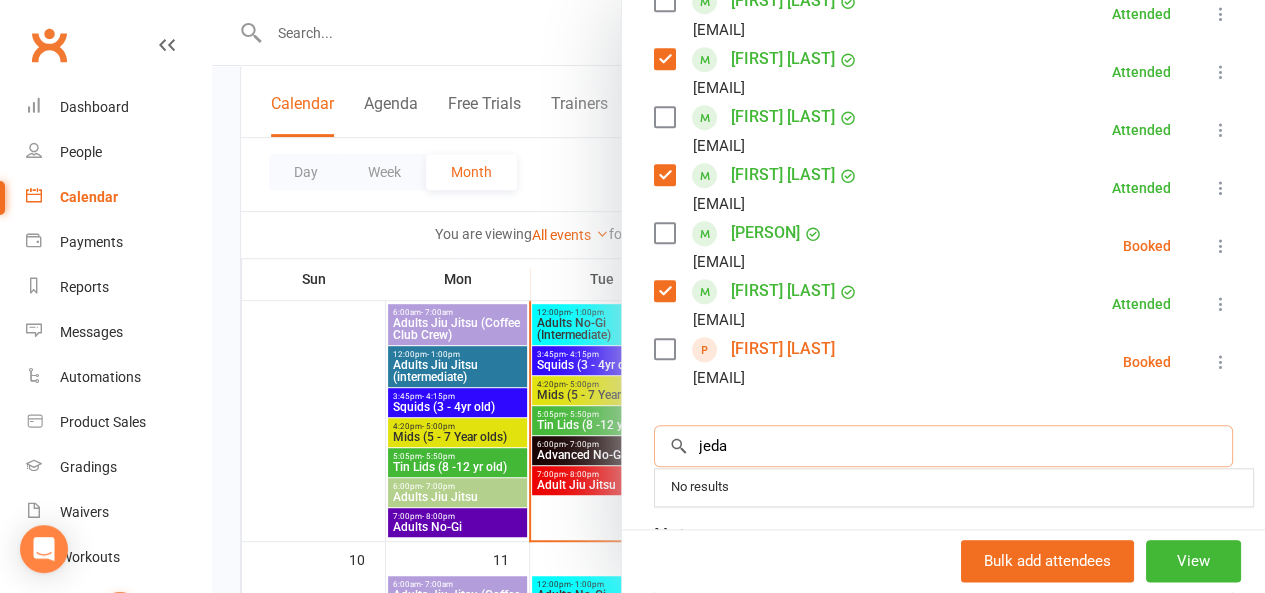 type on "jeda" 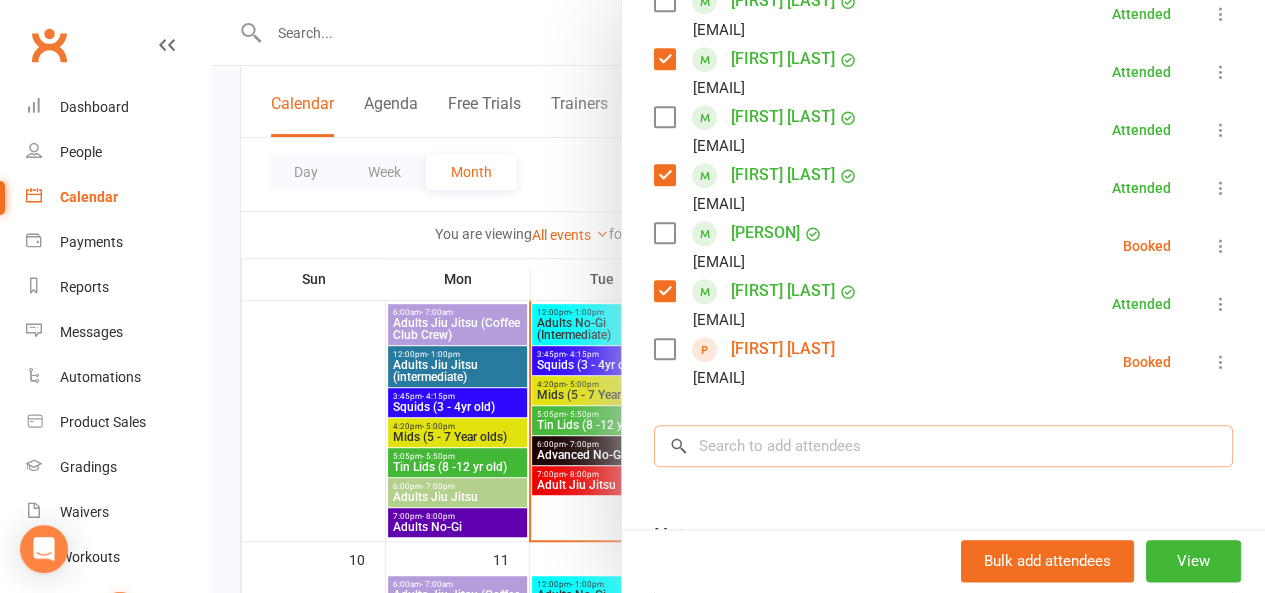 scroll, scrollTop: 863, scrollLeft: 0, axis: vertical 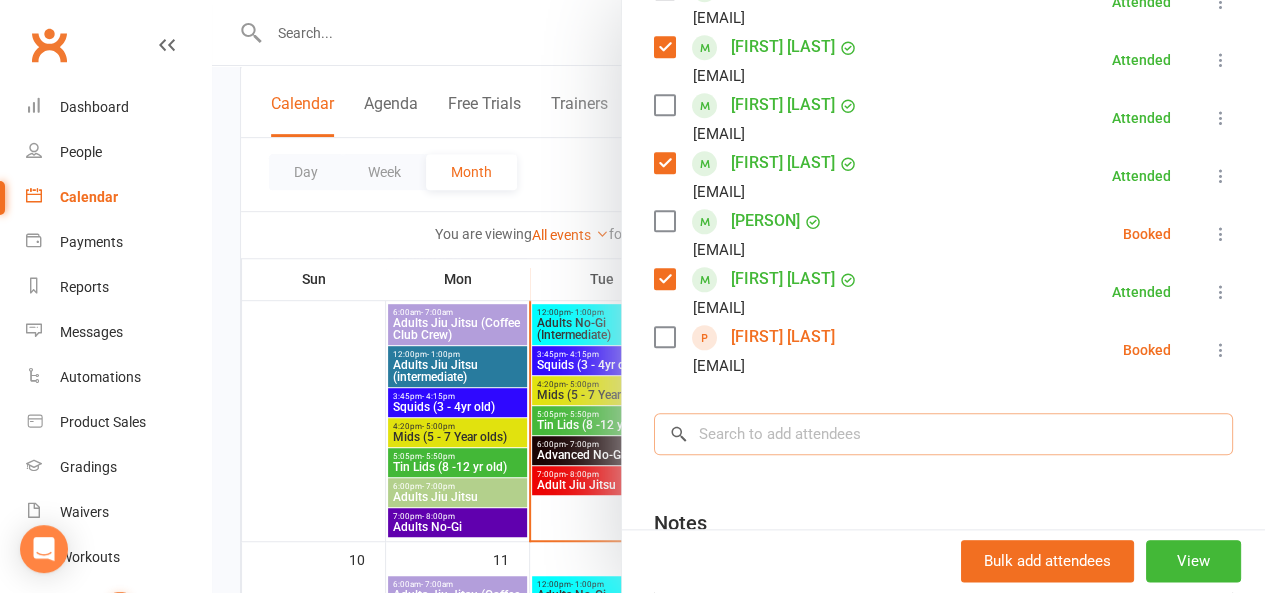 click at bounding box center [943, 434] 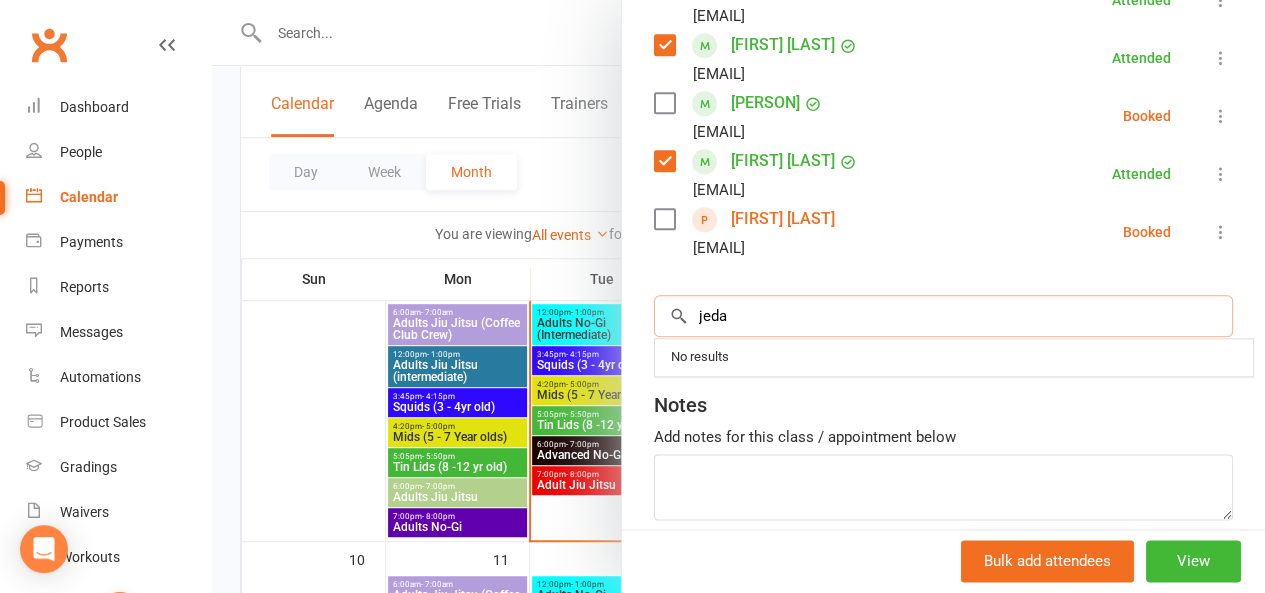 scroll, scrollTop: 981, scrollLeft: 0, axis: vertical 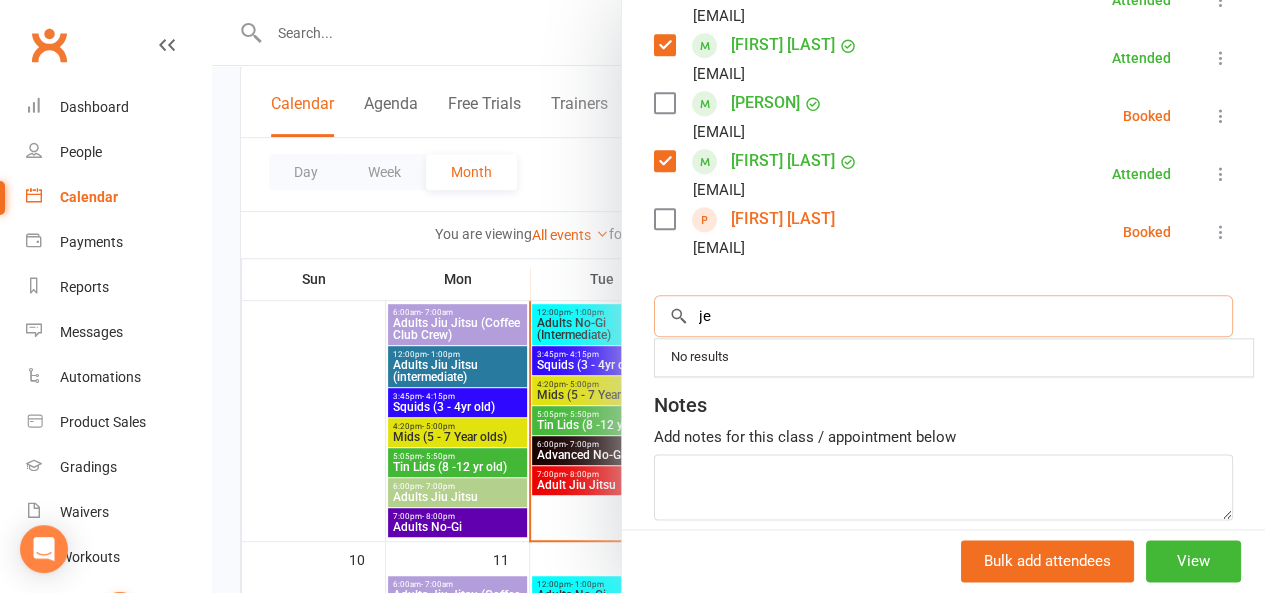 type on "j" 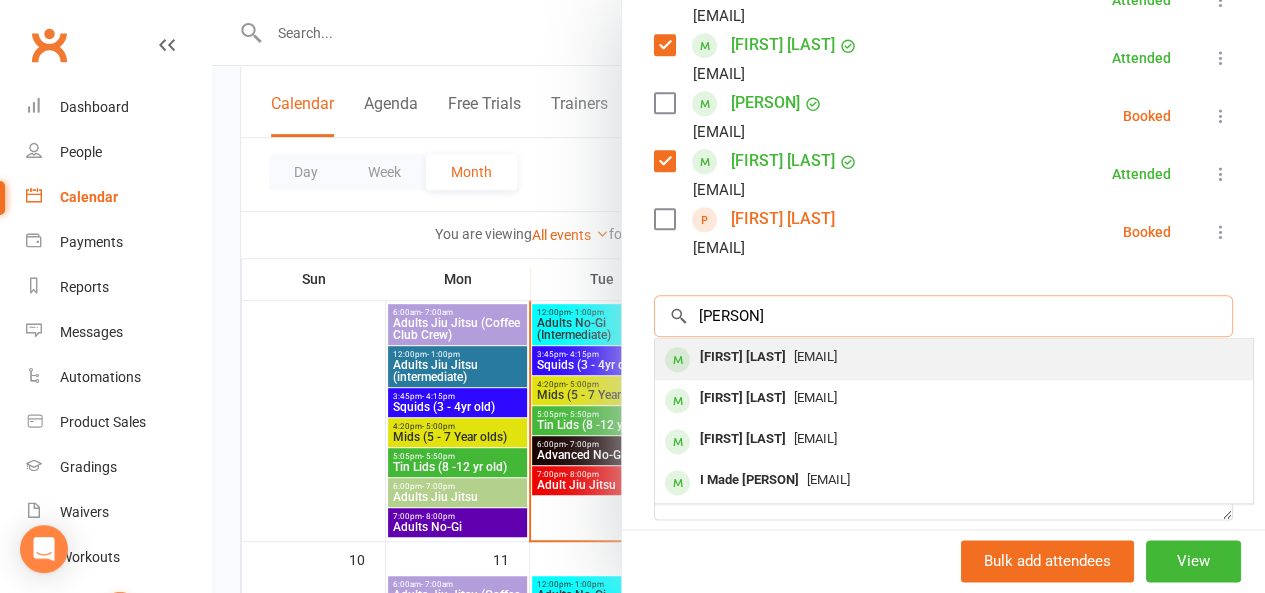 type on "[PERSON]" 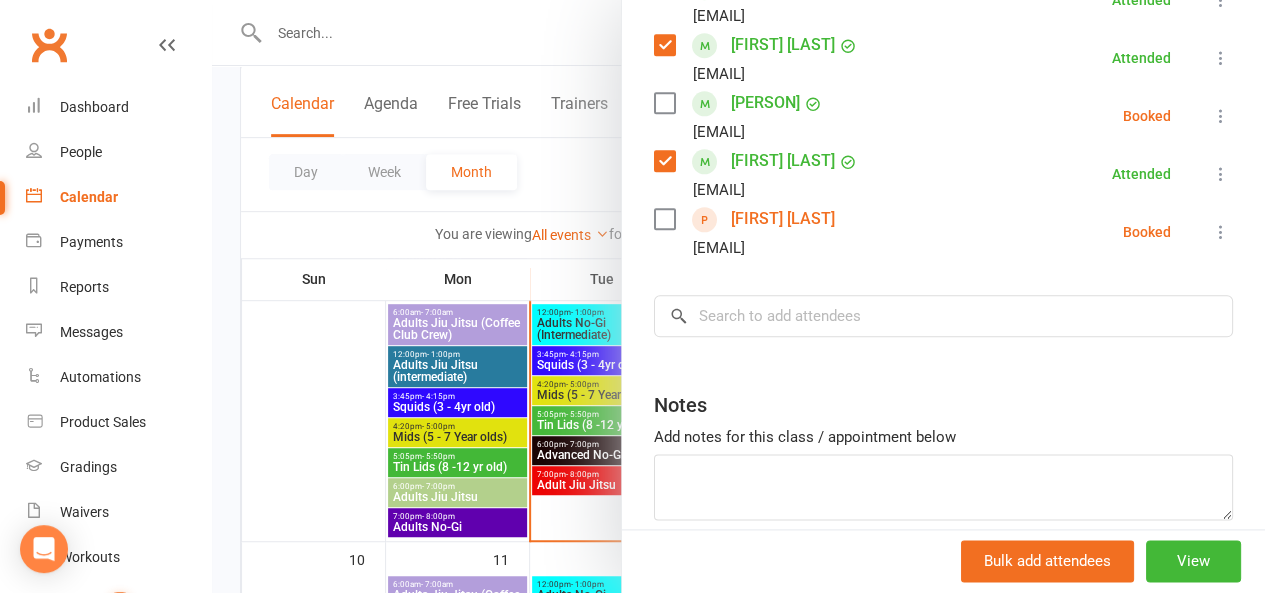 drag, startPoint x: 725, startPoint y: 363, endPoint x: 674, endPoint y: 373, distance: 51.971146 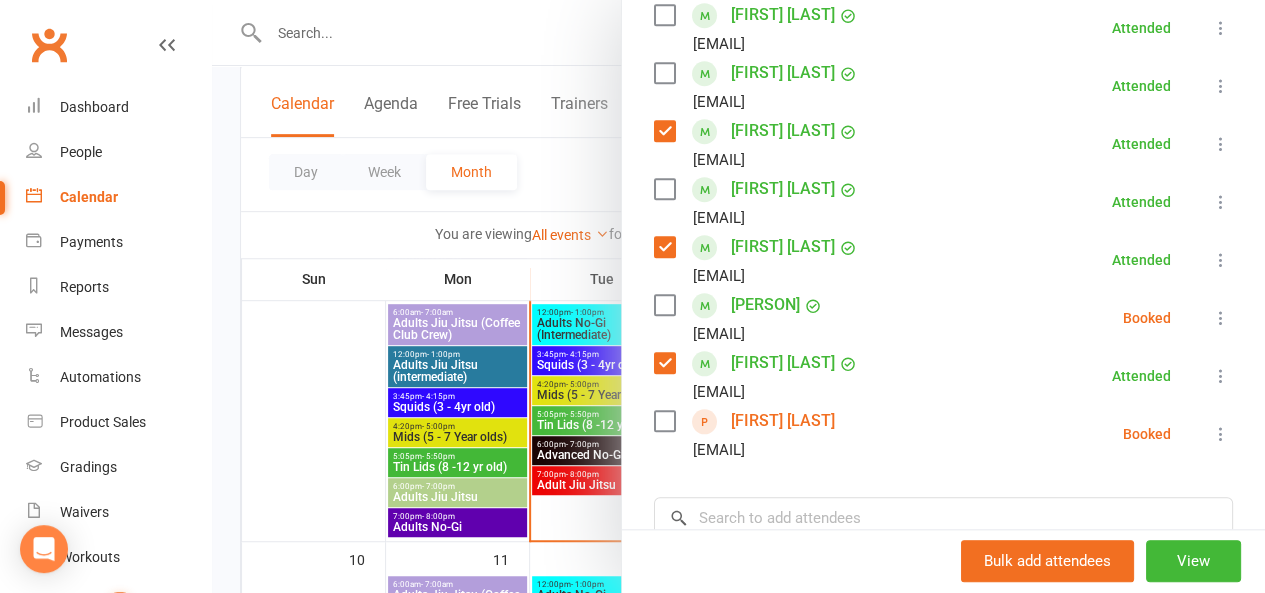 scroll, scrollTop: 816, scrollLeft: 0, axis: vertical 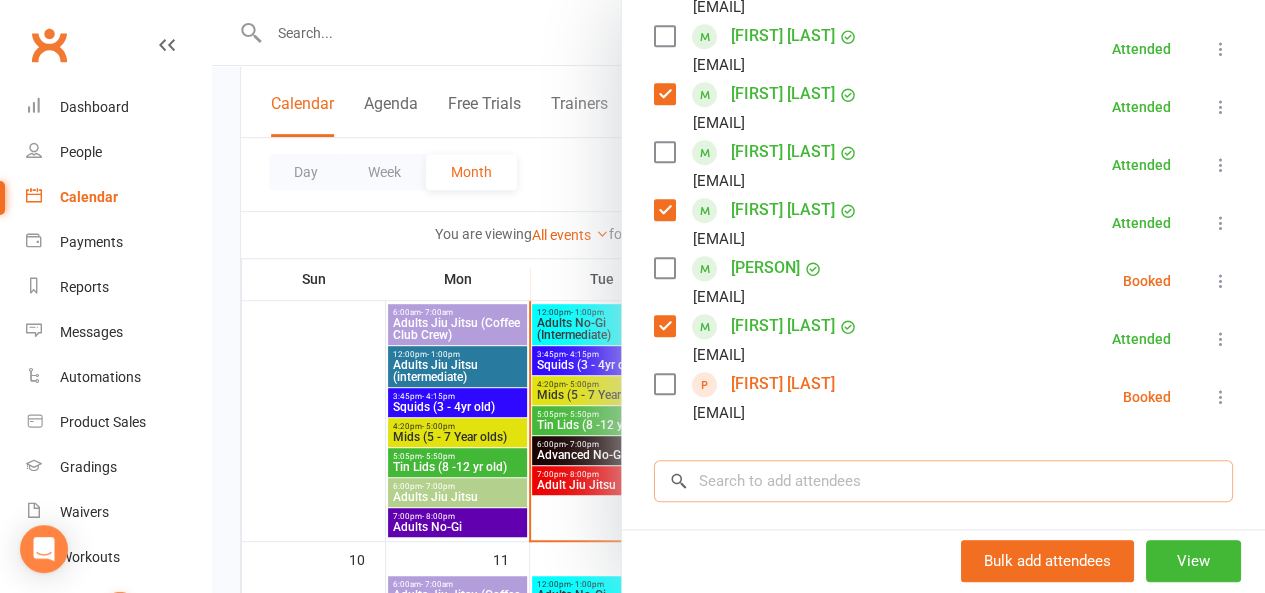 click at bounding box center [943, 481] 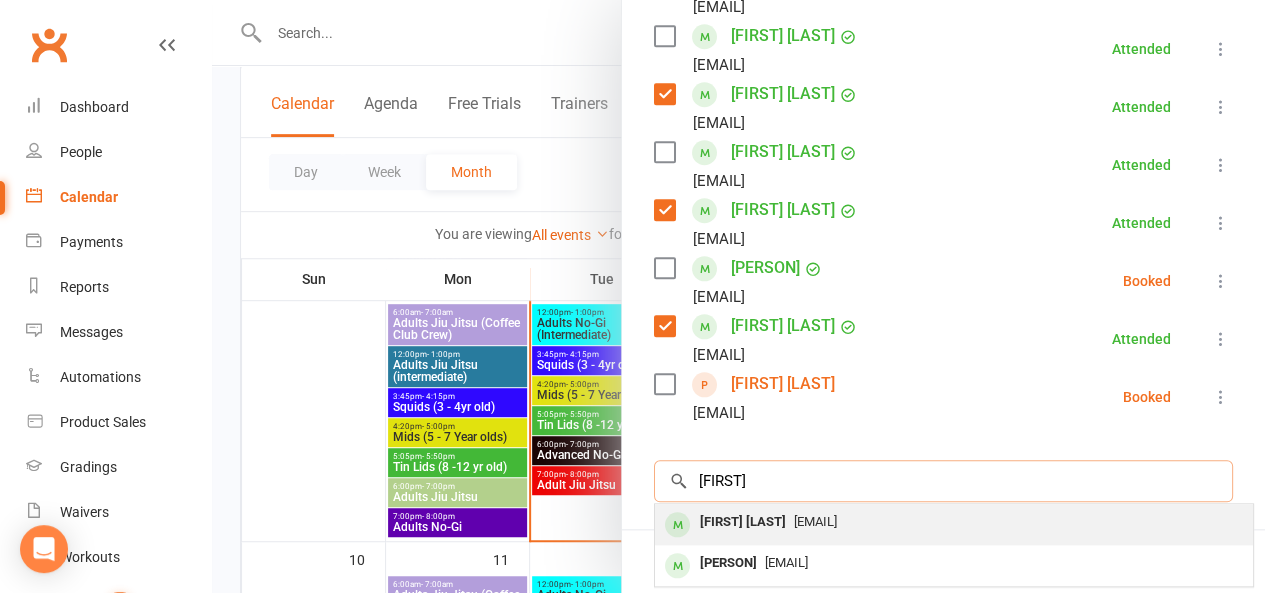 type on "[FIRST]" 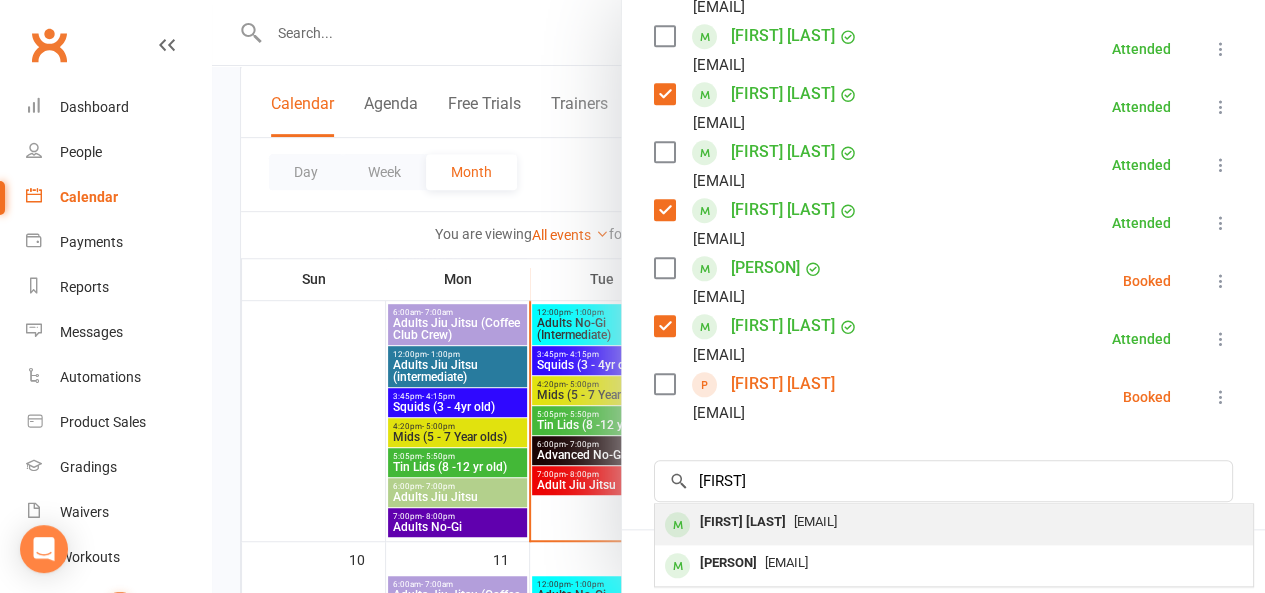 click on "[FIRST] [LAST]" at bounding box center [743, 522] 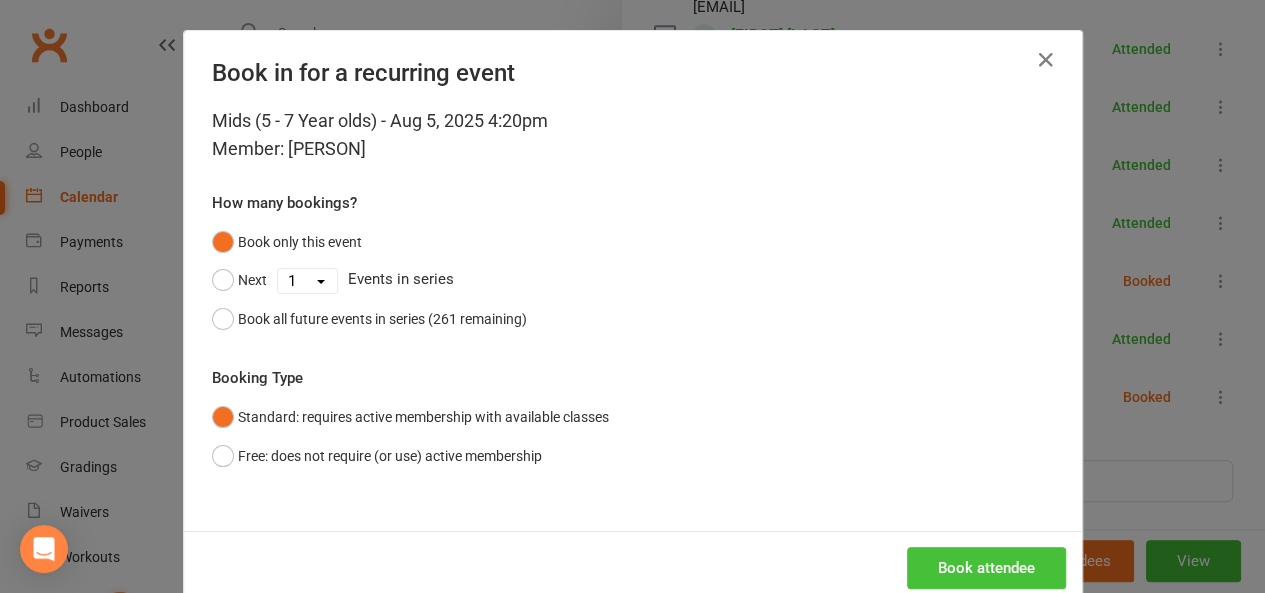 click on "Book attendee" at bounding box center (986, 568) 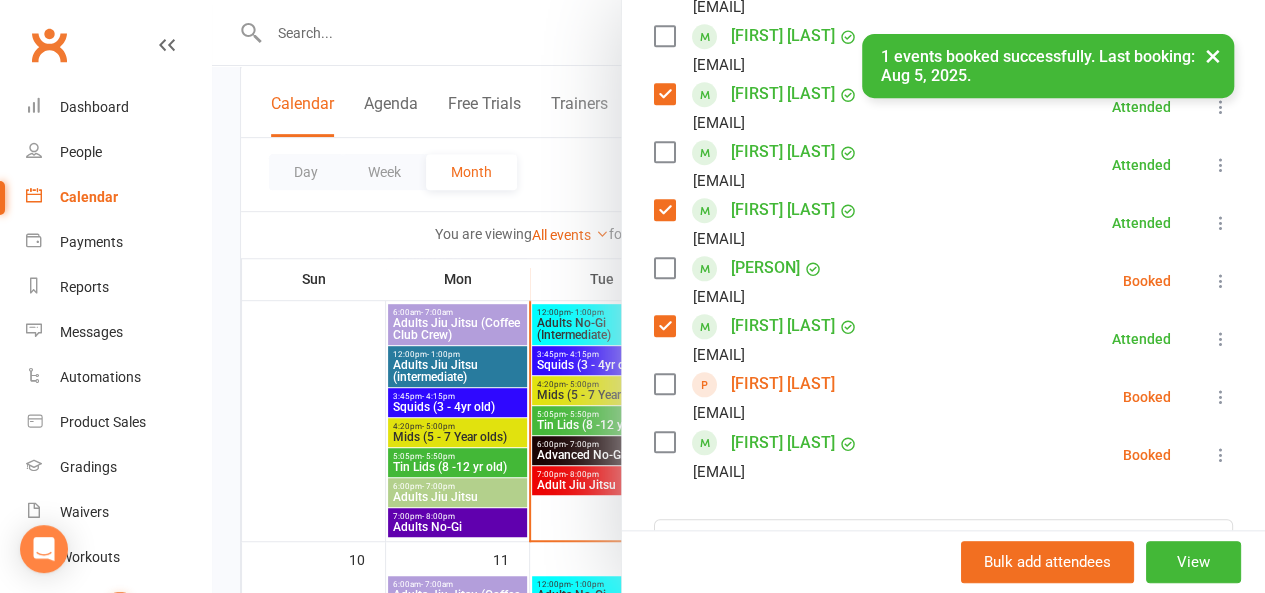 click at bounding box center (664, 442) 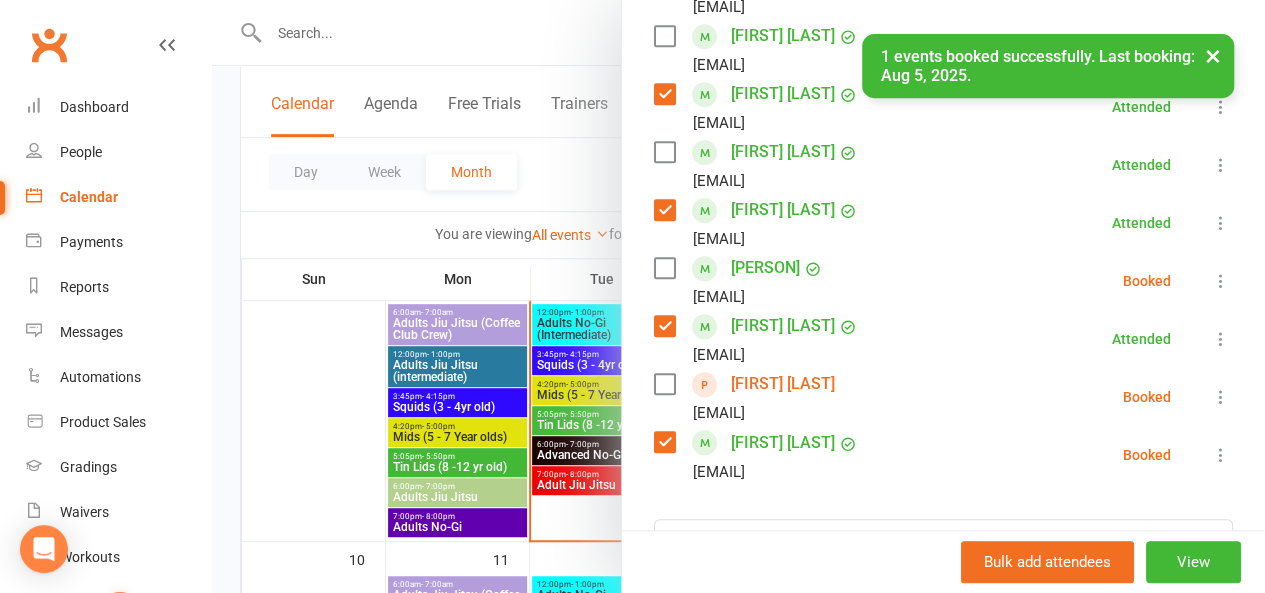 click at bounding box center [1221, 455] 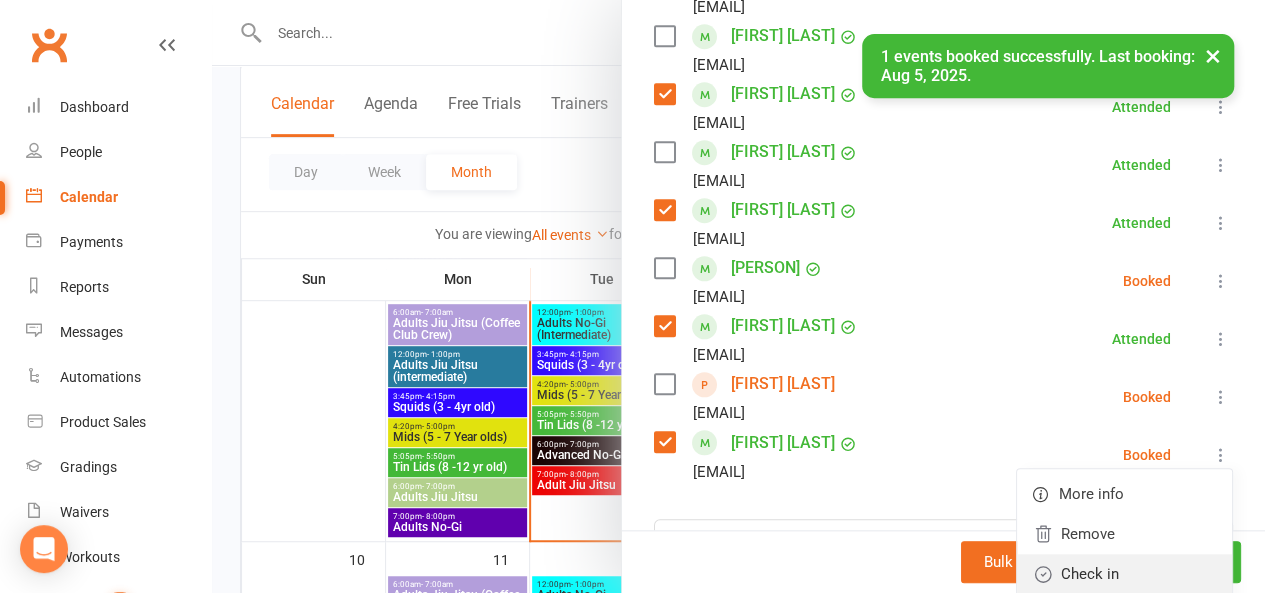 click on "Check in" at bounding box center [1124, 574] 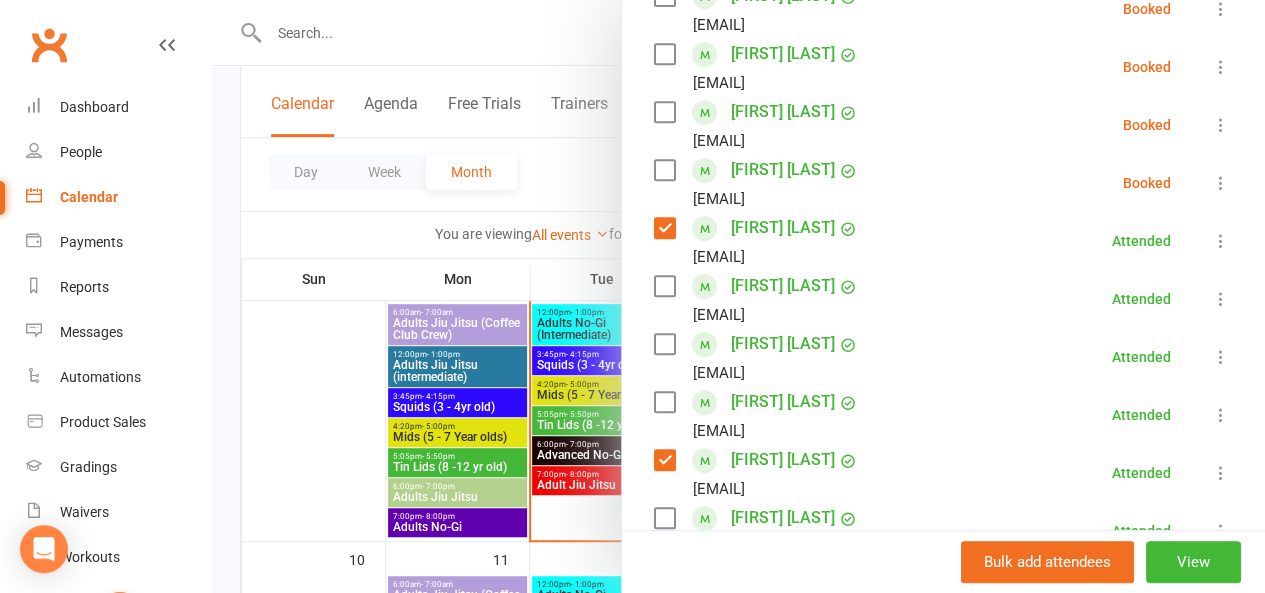 scroll, scrollTop: 427, scrollLeft: 0, axis: vertical 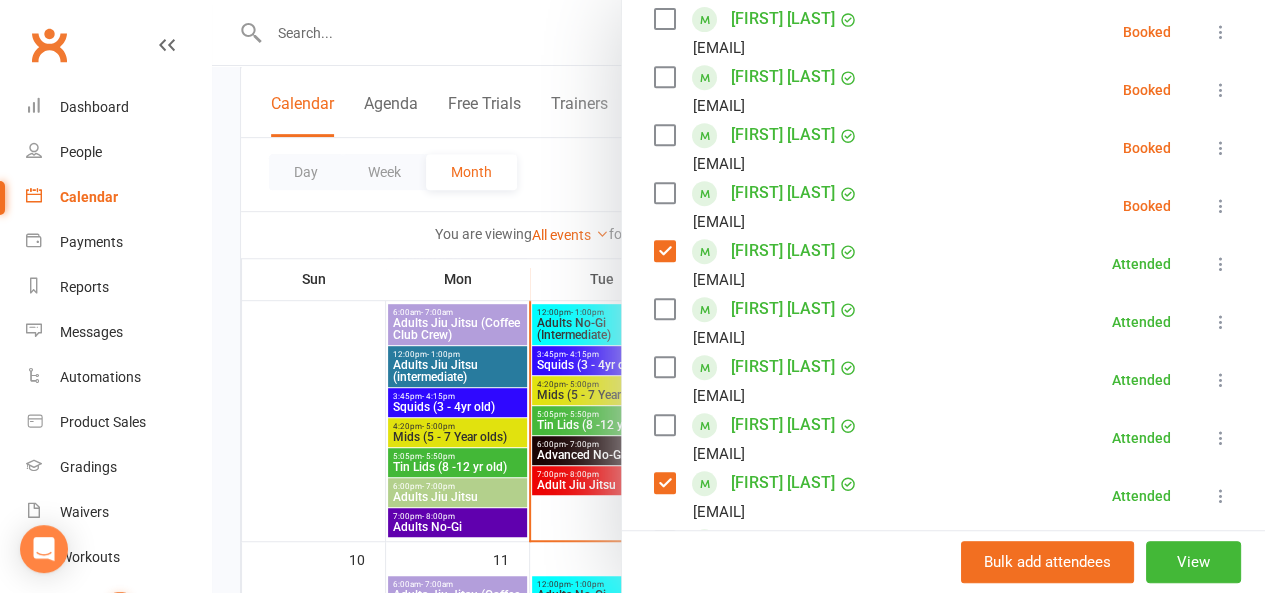 click at bounding box center [1221, 206] 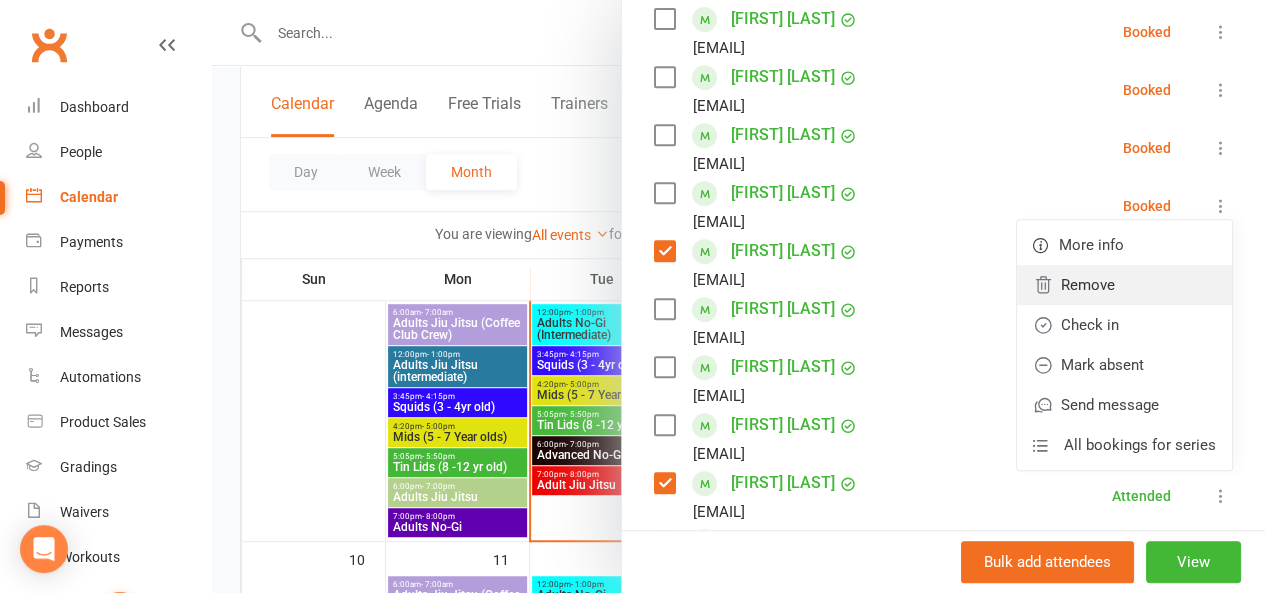 click on "Remove" at bounding box center [1124, 285] 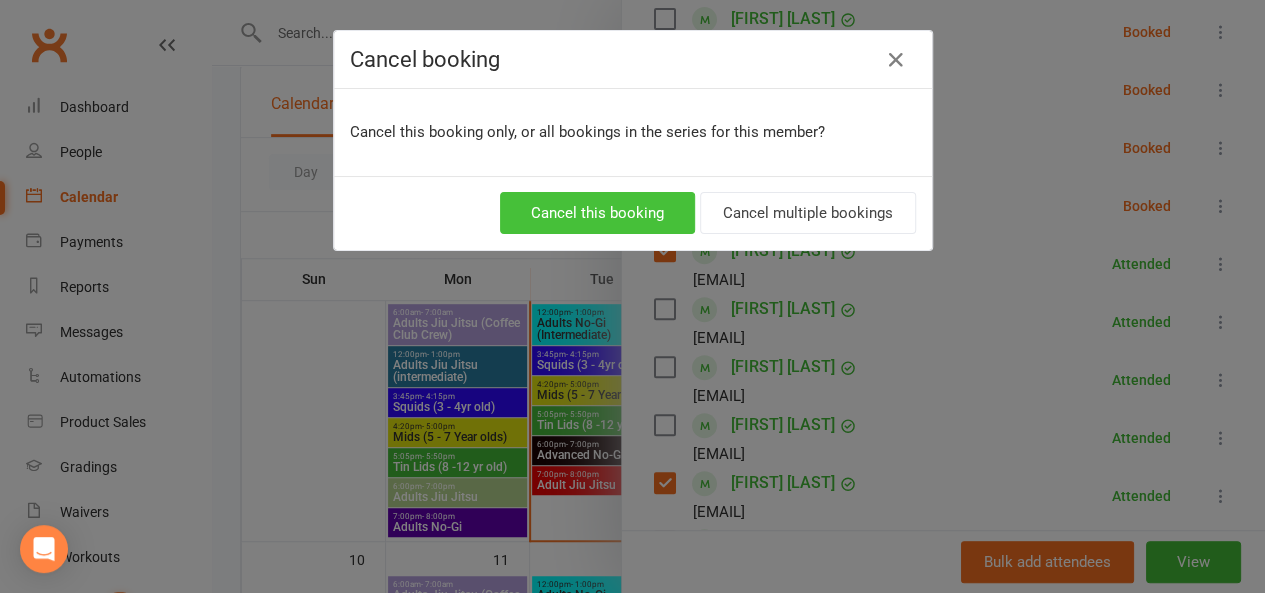 click on "Cancel this booking" at bounding box center [597, 213] 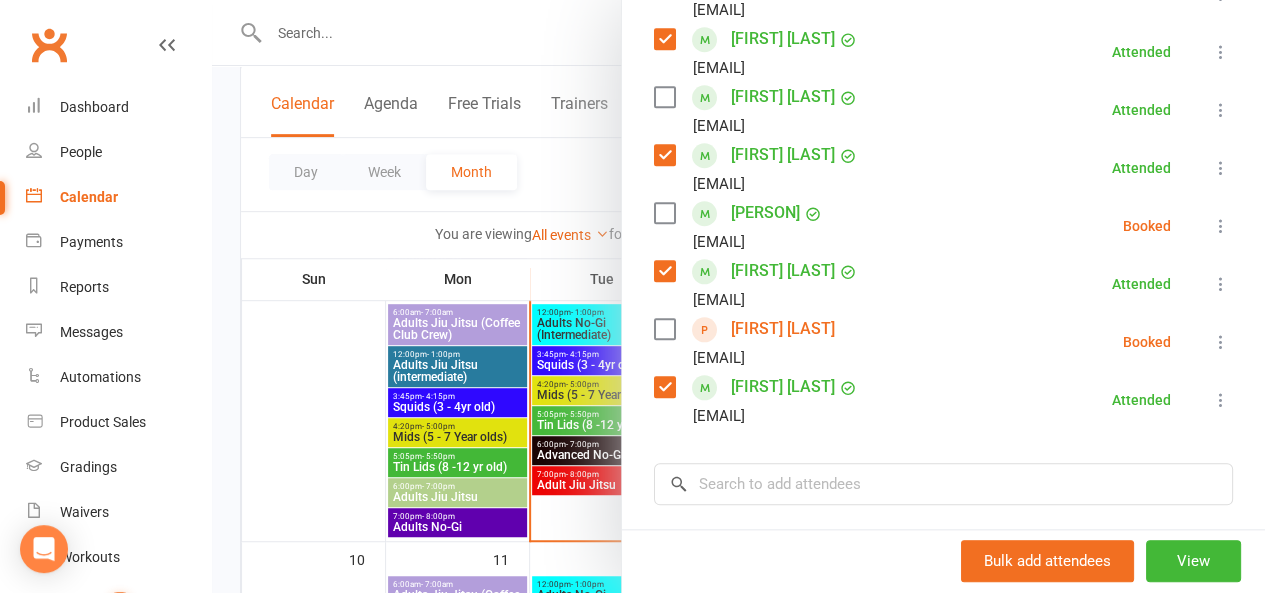 scroll, scrollTop: 829, scrollLeft: 0, axis: vertical 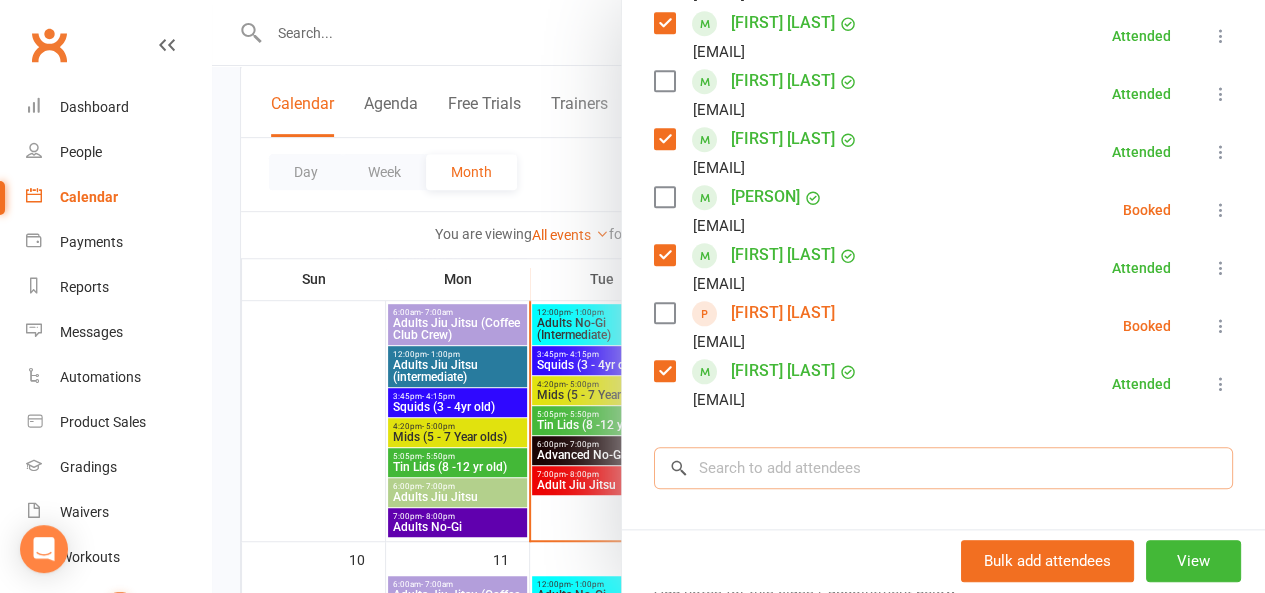 click at bounding box center (943, 468) 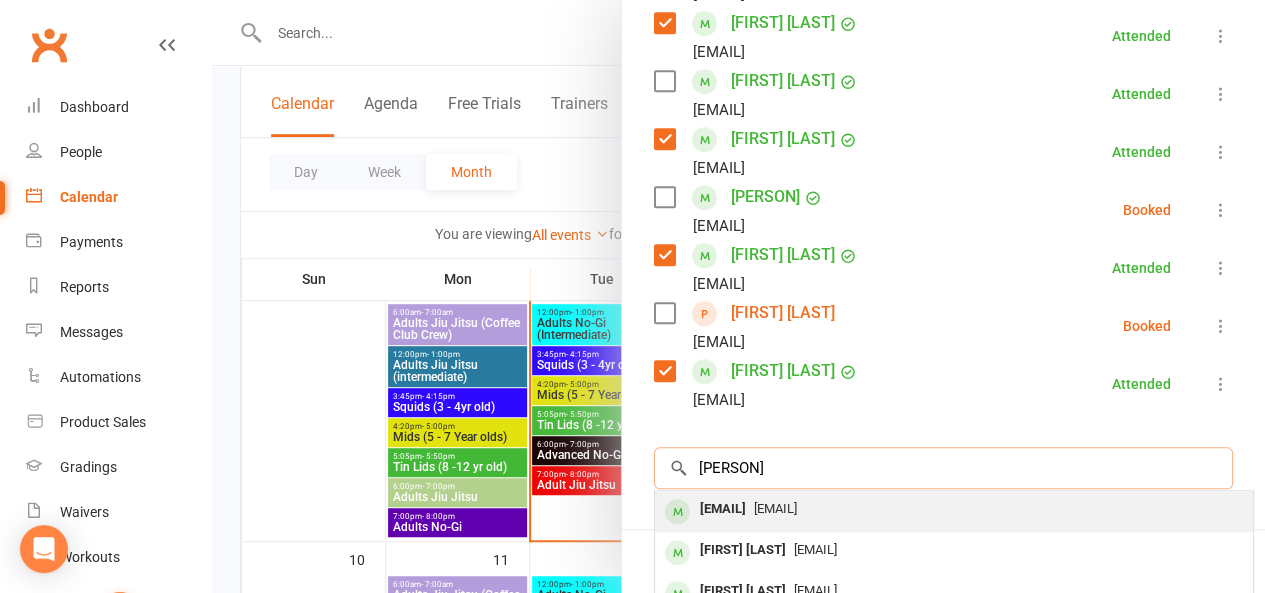 type on "[PERSON]" 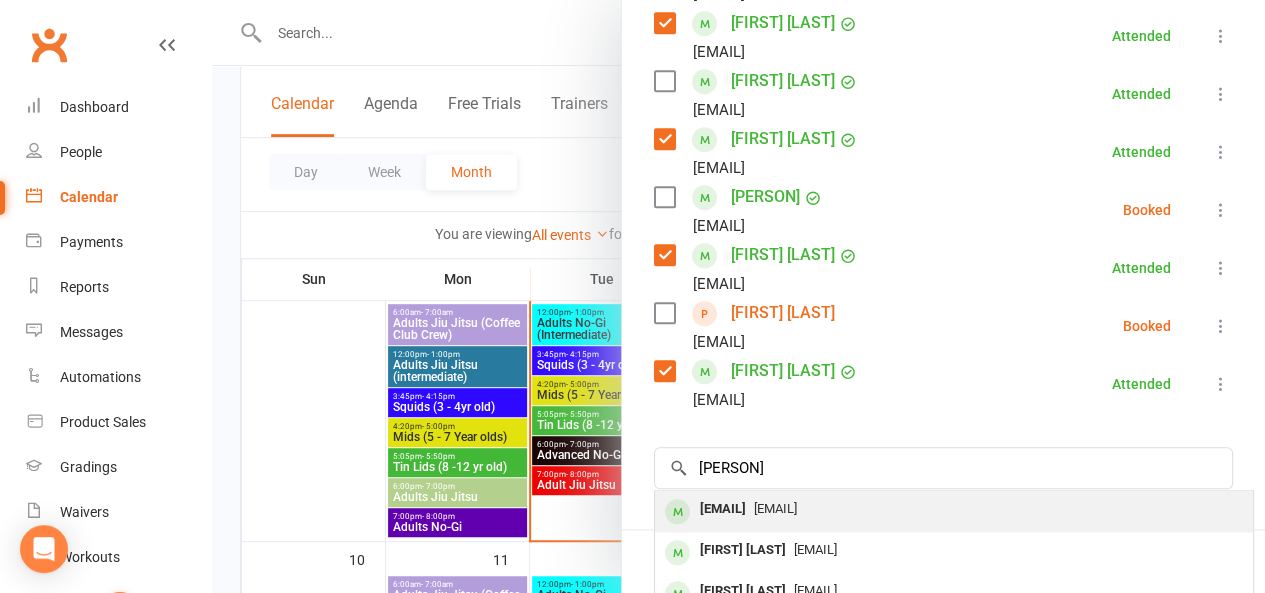 click on "[EMAIL]" at bounding box center [723, 509] 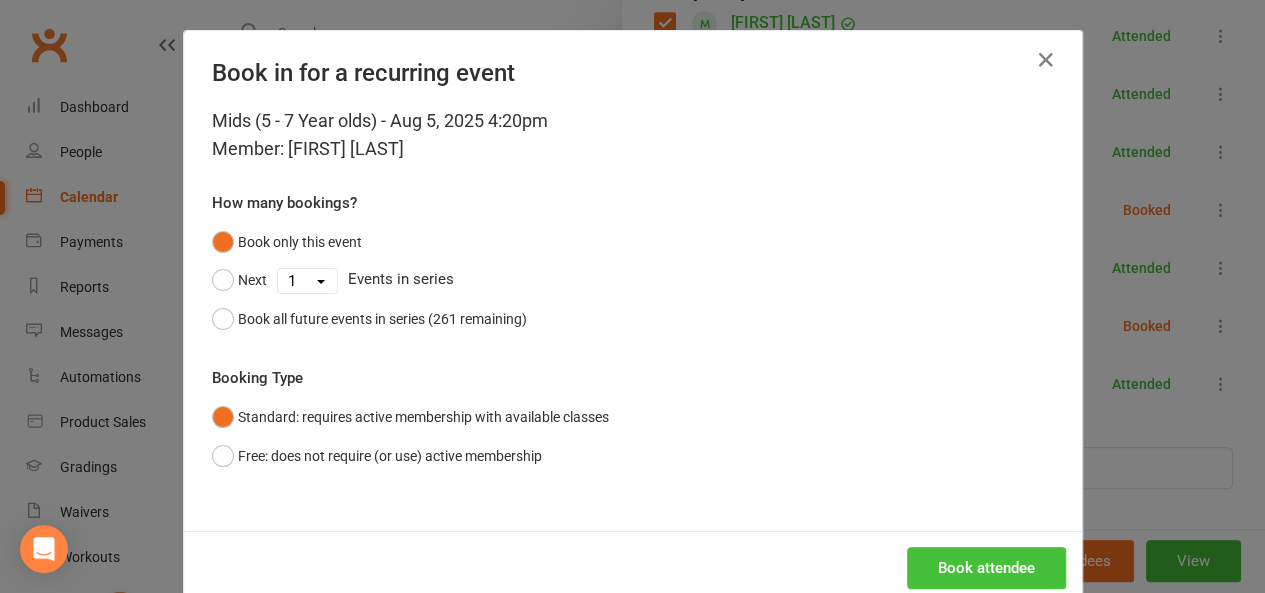 click on "Book attendee" at bounding box center [986, 568] 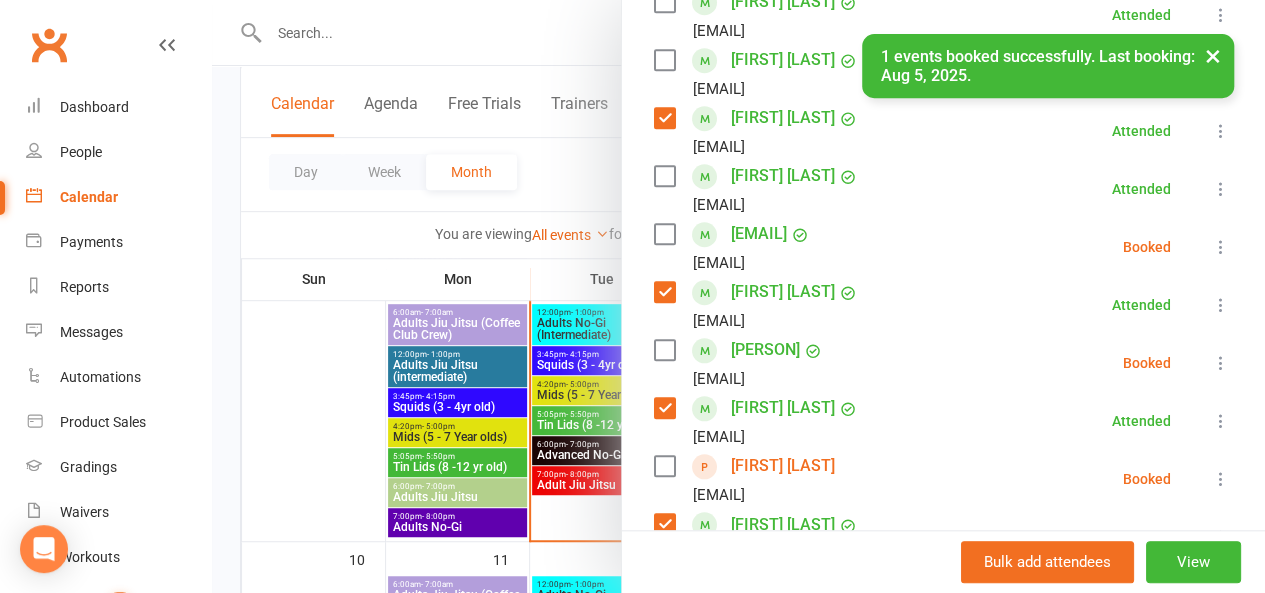 scroll, scrollTop: 723, scrollLeft: 0, axis: vertical 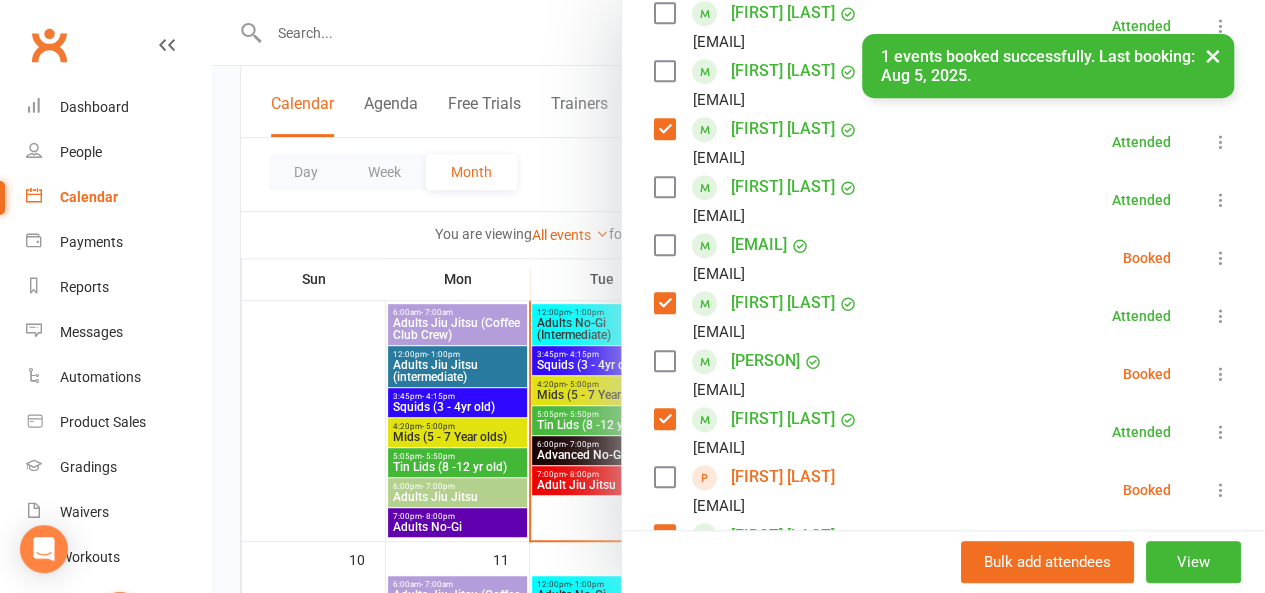 click at bounding box center (664, 245) 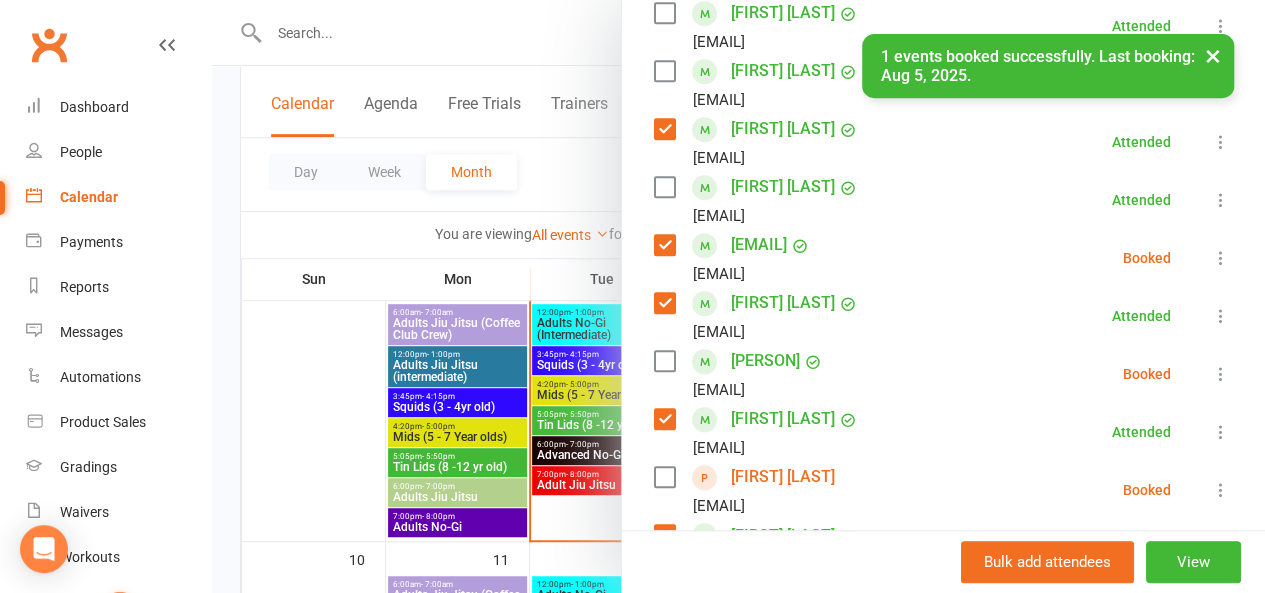 click at bounding box center (1221, 258) 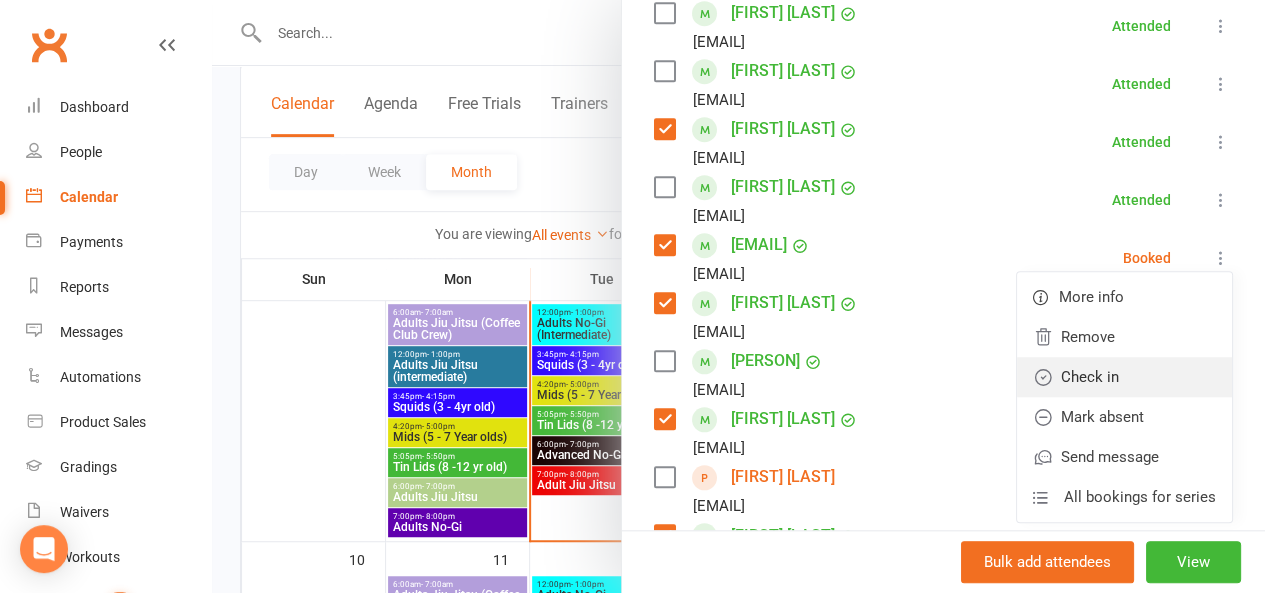 click on "Check in" at bounding box center [1124, 377] 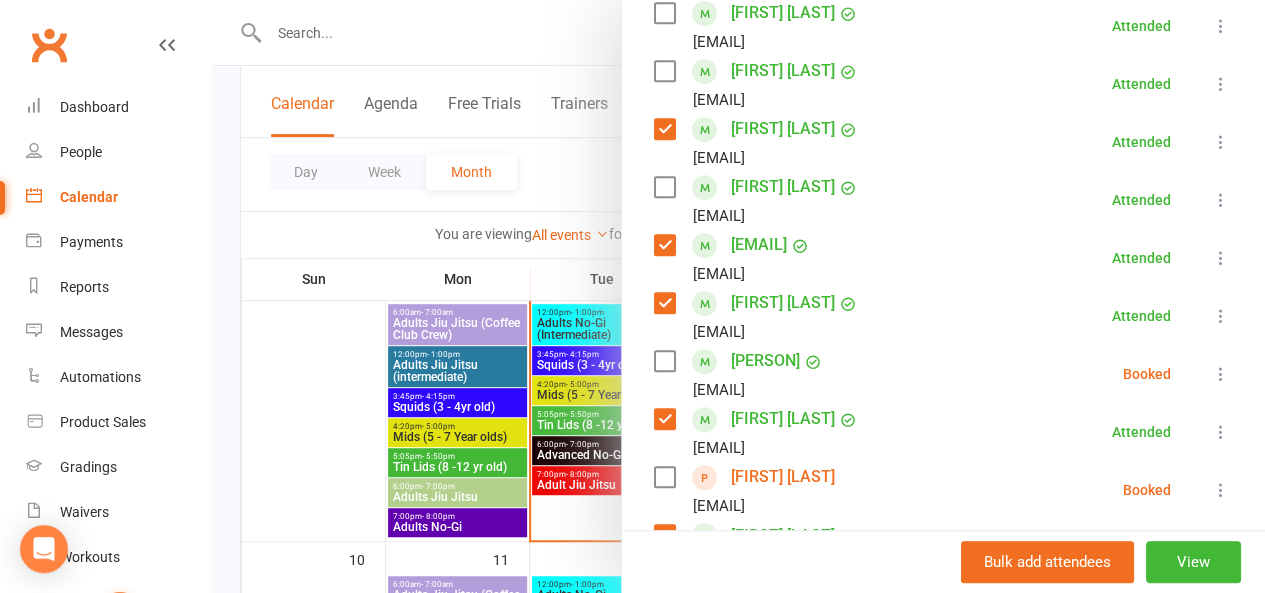 scroll, scrollTop: 670, scrollLeft: 0, axis: vertical 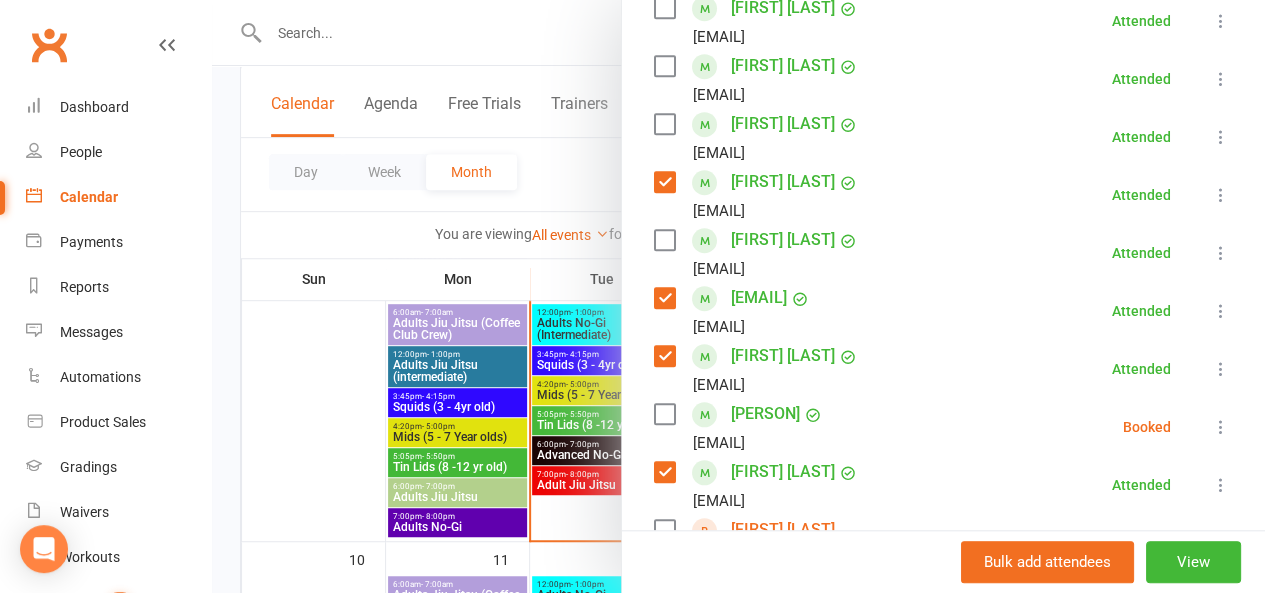 click at bounding box center (664, 66) 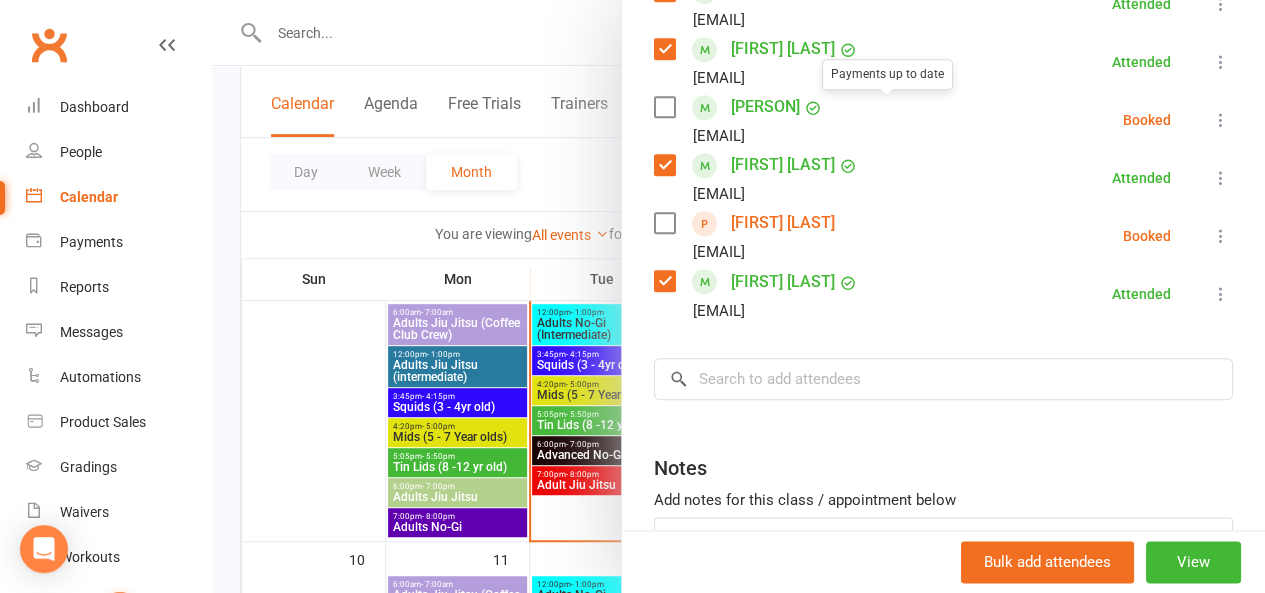 scroll, scrollTop: 978, scrollLeft: 0, axis: vertical 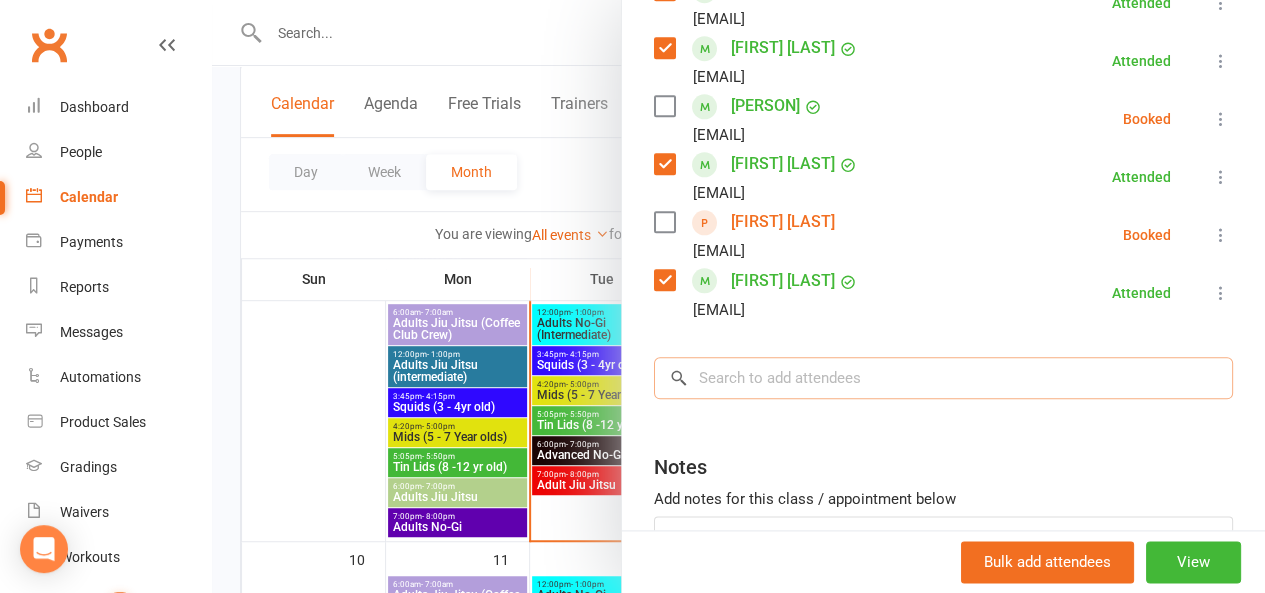 click at bounding box center (943, 378) 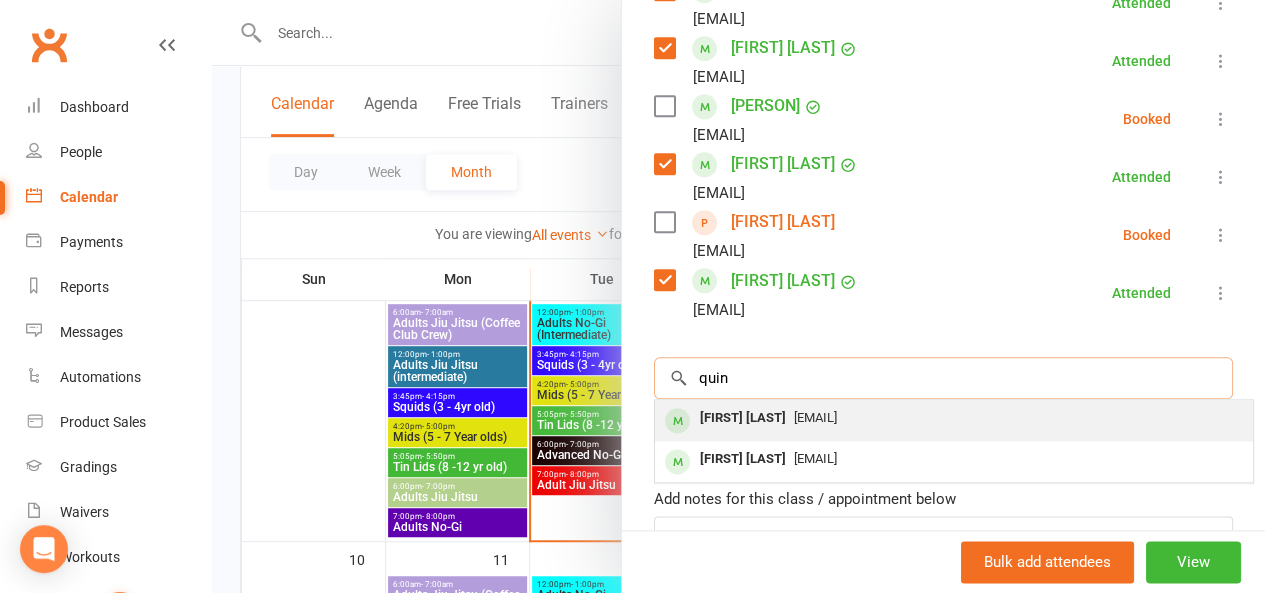 type on "quin" 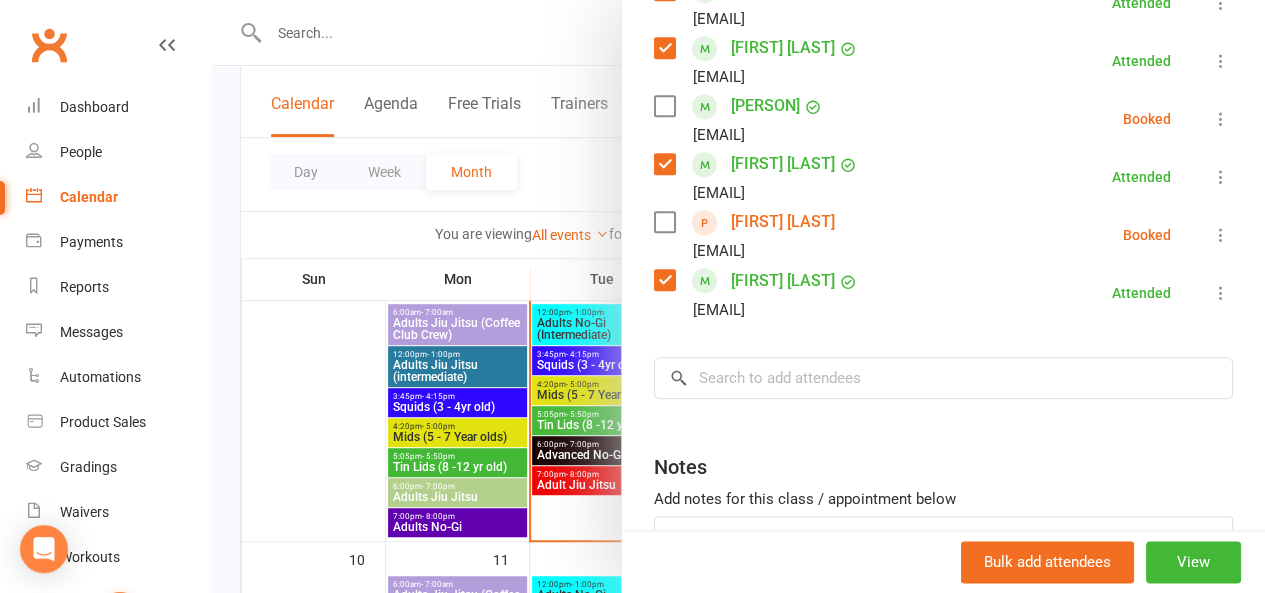click on "Mids (5 - 7 Year olds) Class kiosk mode  Roll call  4:20 PM - 5:00 PM, Tuesday, August, 5, 2025 with [PERSON]  at  LOCALS ZETLAND JIU JITSU ACADEMY  Attendees  16  places booked 19  places available Sort by  Last name  First name  Booking created    [PERSON]  [EMAIL] Attended More info  Remove  Mark absent  Undo check-in  Send message  All bookings for series    [PERSON]  [EMAIL] Booked More info  Remove  Check in  Mark absent  Send message  All bookings for series    [PERSON]  [EMAIL] Booked More info  Remove  Check in  Mark absent  Send message  All bookings for series    [PERSON]  [EMAIL] Booked More info  Remove  Check in  Mark absent  Send message  All bookings for series    [PERSON]  [EMAIL] Attended More info  Remove  Mark absent  Undo check-in  Send message  All bookings for series    [PERSON]  [EMAIL] Attended More info  Remove  Mark absent  Undo check-in" at bounding box center (943, -106) 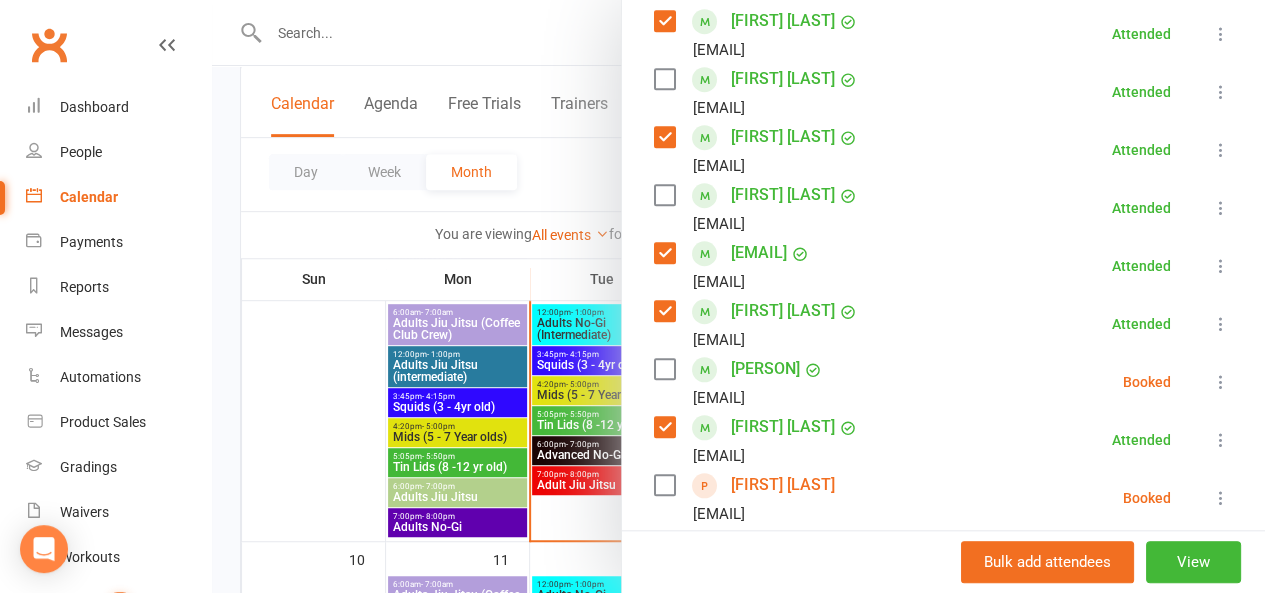 scroll, scrollTop: 714, scrollLeft: 0, axis: vertical 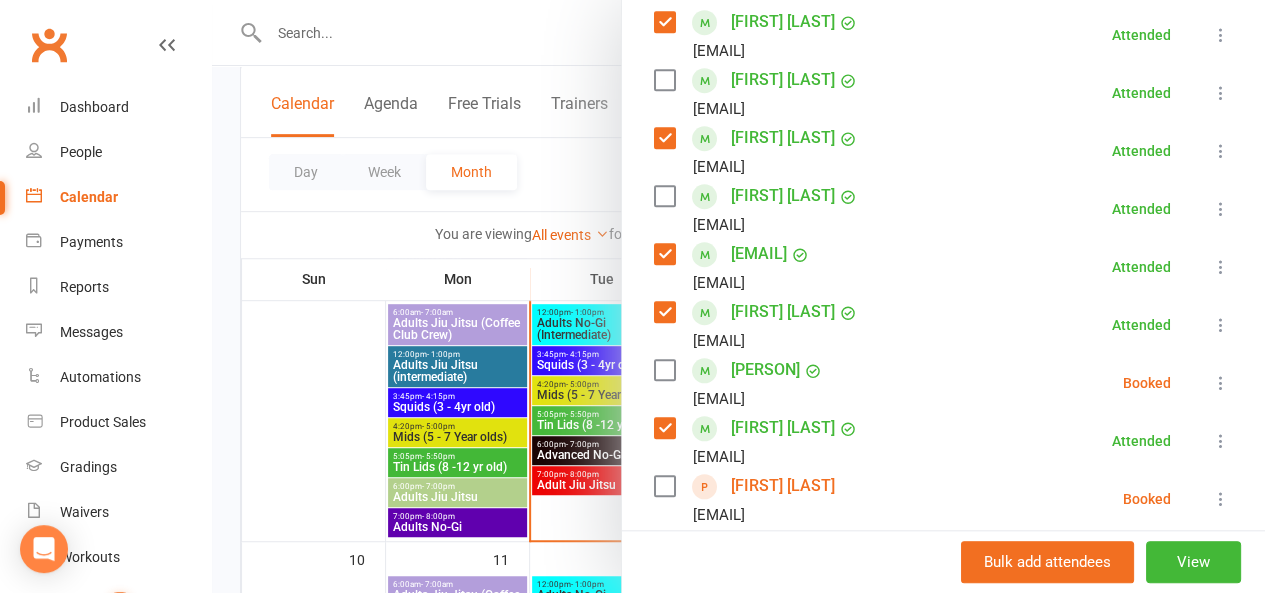 click at bounding box center [664, 196] 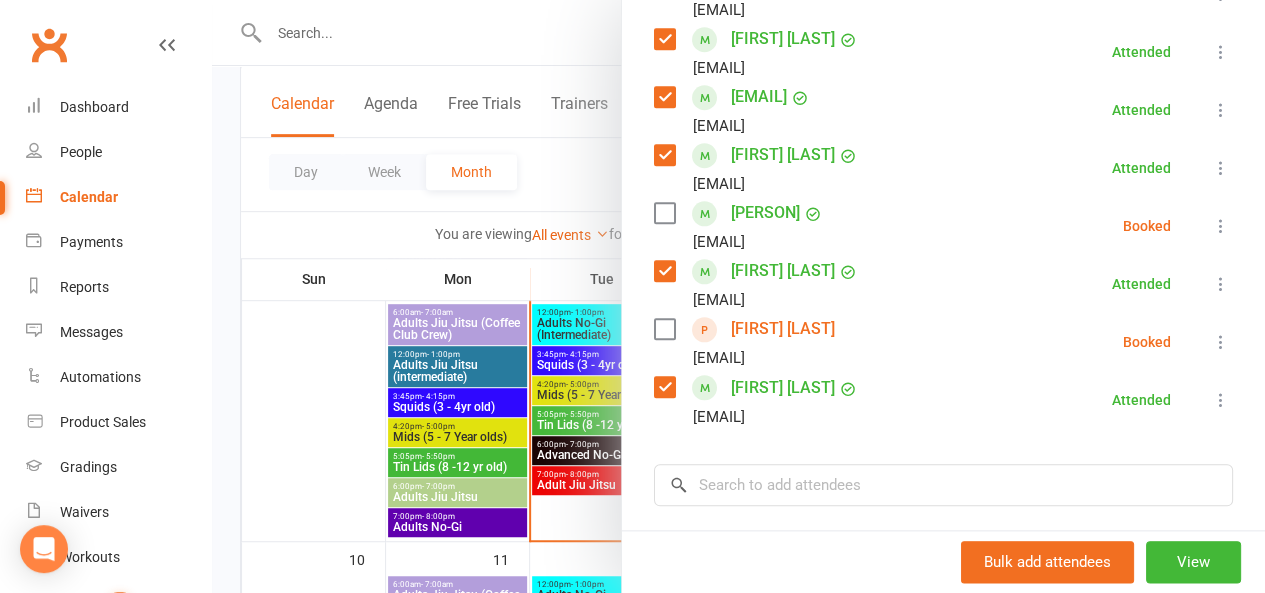 scroll, scrollTop: 873, scrollLeft: 0, axis: vertical 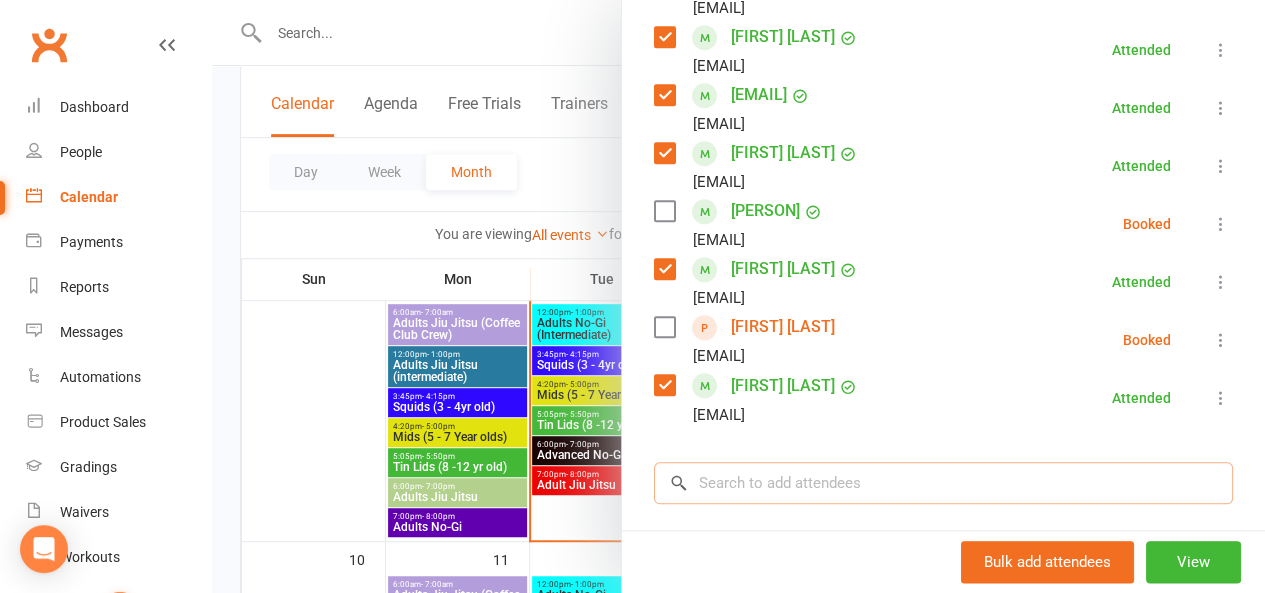 click at bounding box center (943, 483) 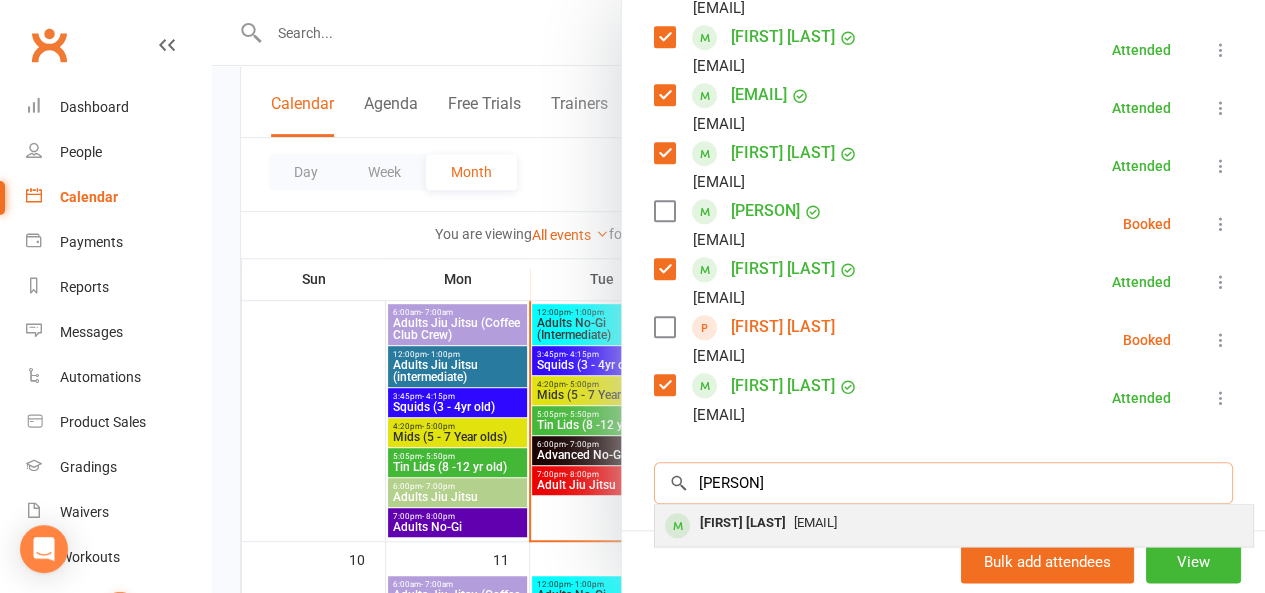 type on "[PERSON]" 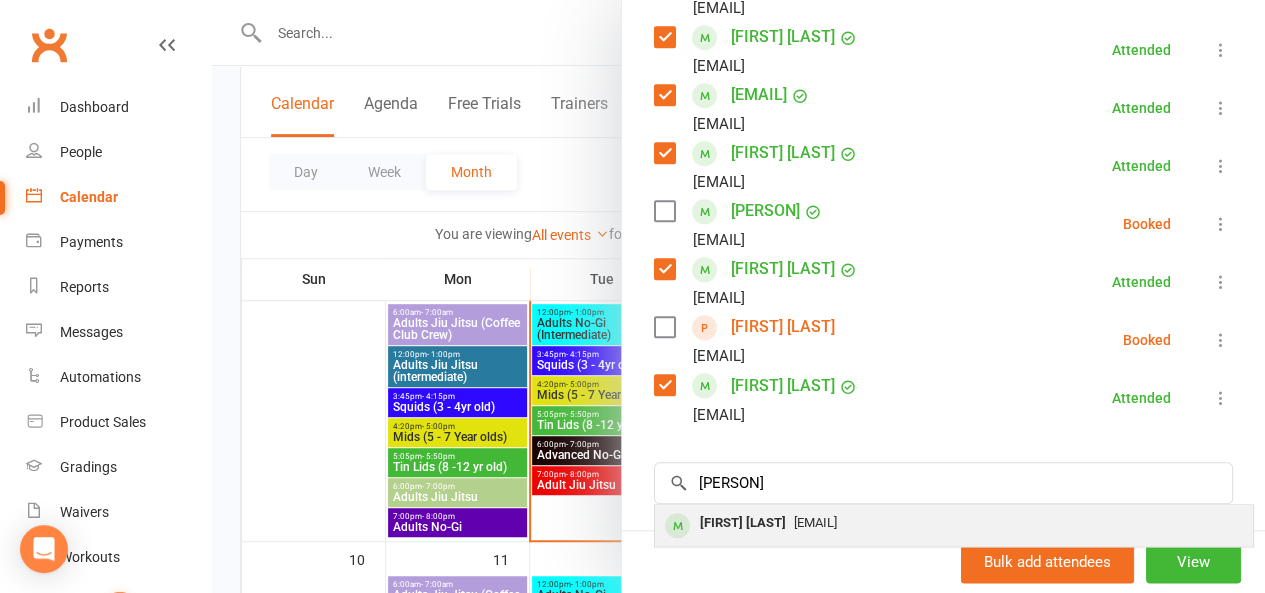 click on "[FIRST] [LAST]" at bounding box center [743, 523] 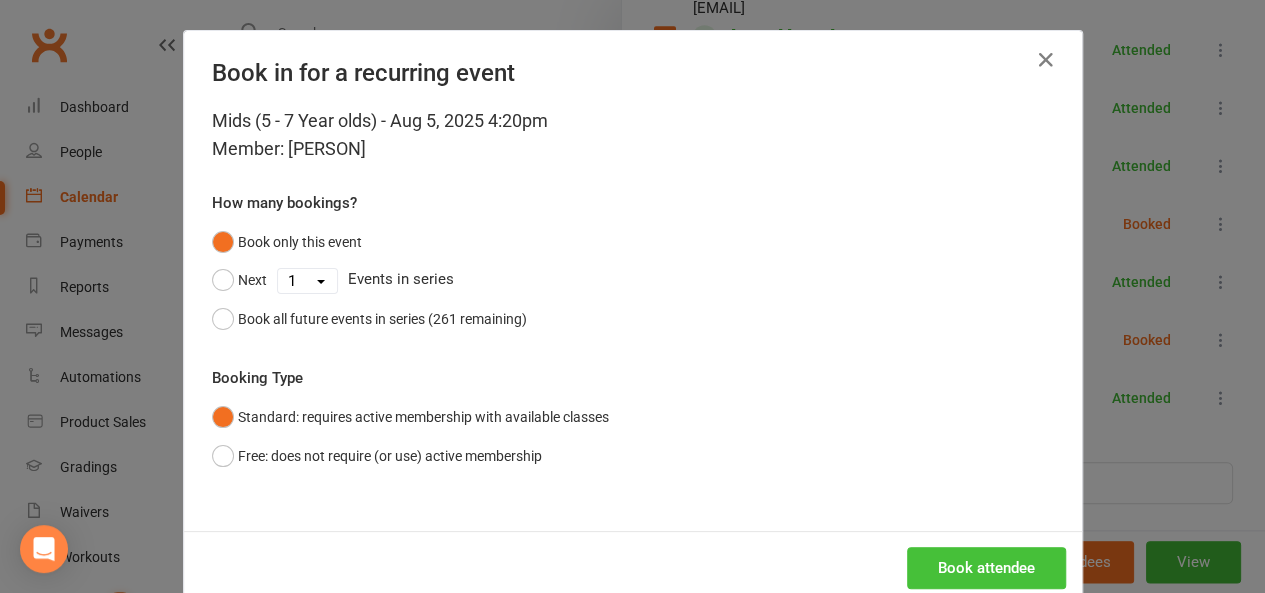 click on "Book attendee" at bounding box center [986, 568] 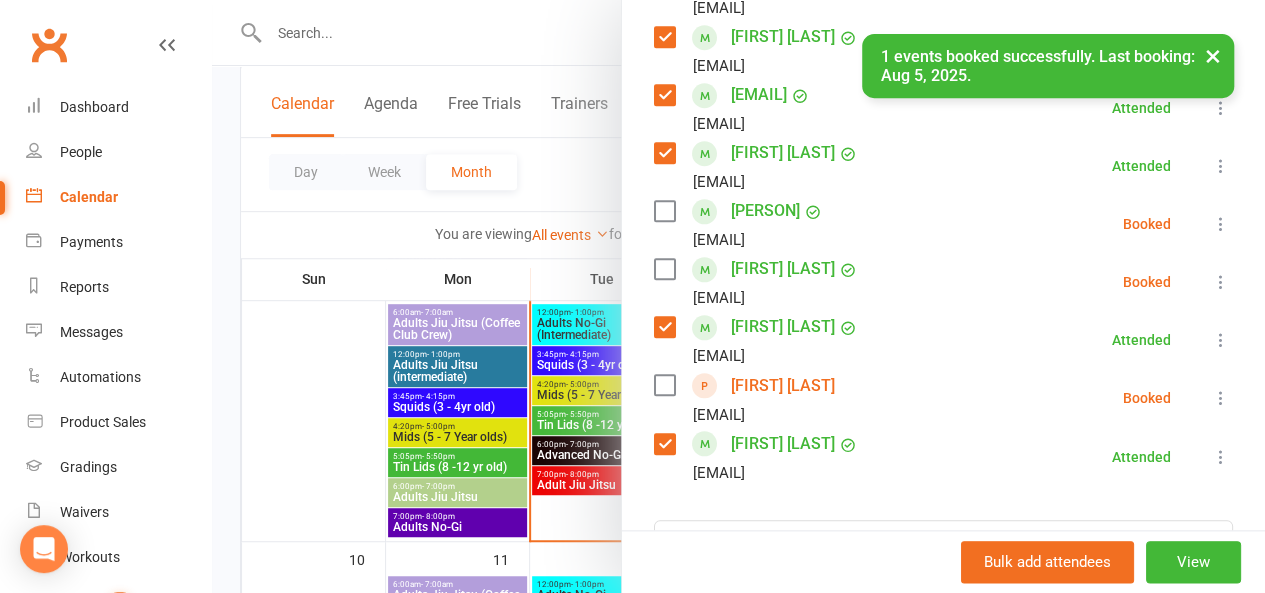 click at bounding box center [664, 269] 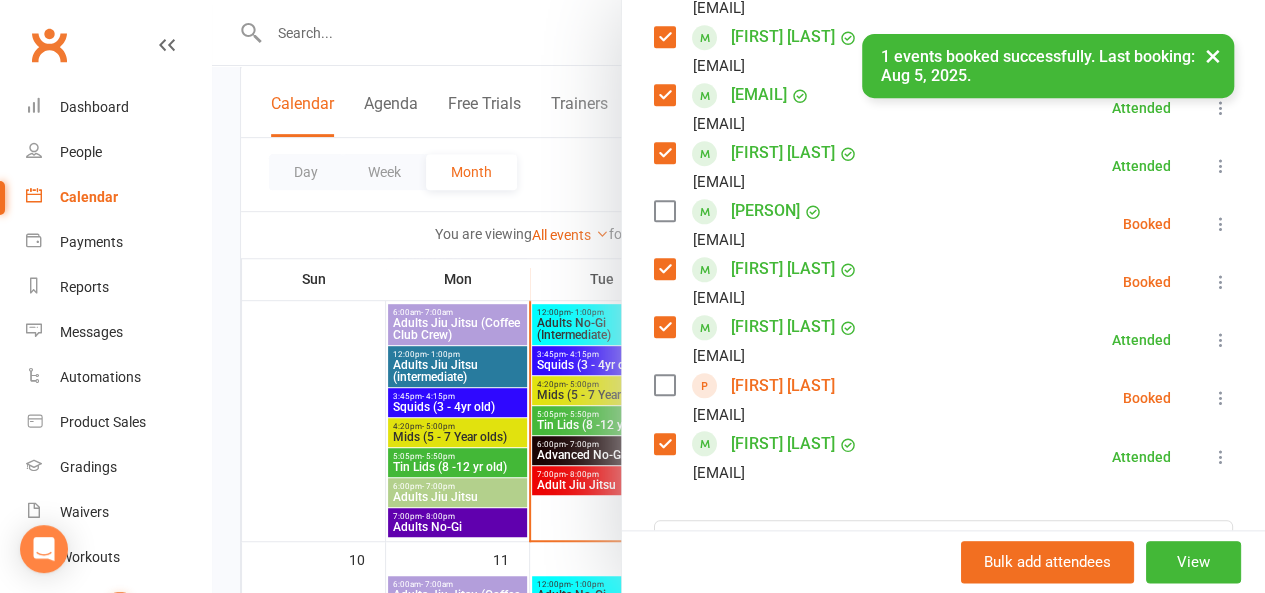 click at bounding box center (1221, 282) 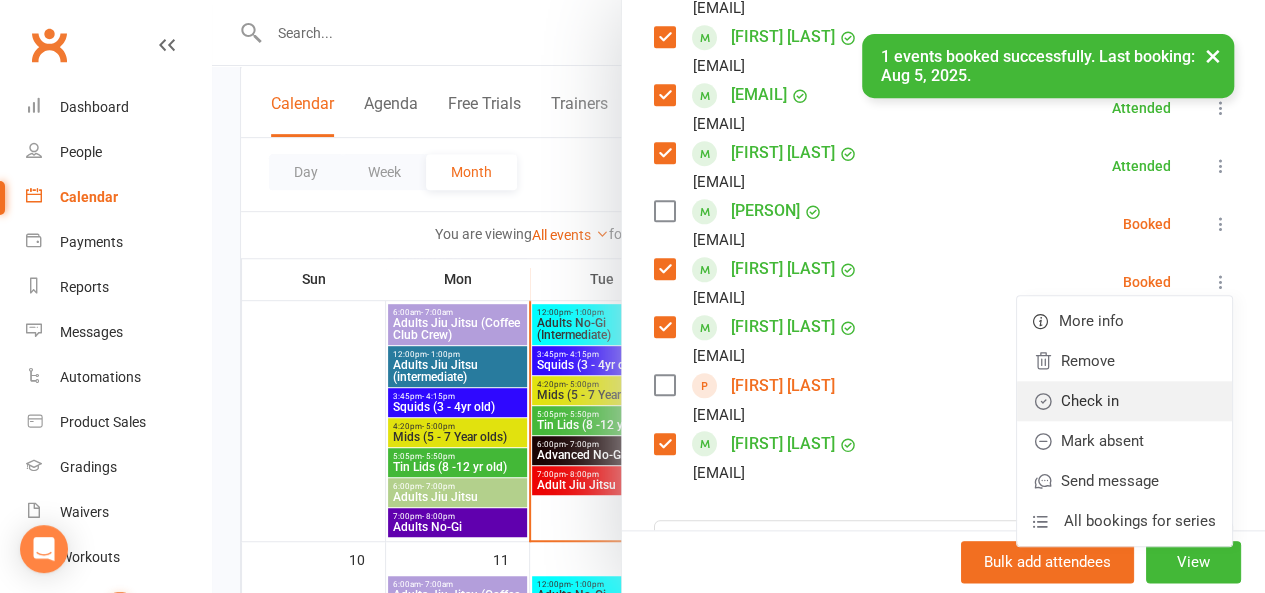 click on "Check in" at bounding box center (1124, 401) 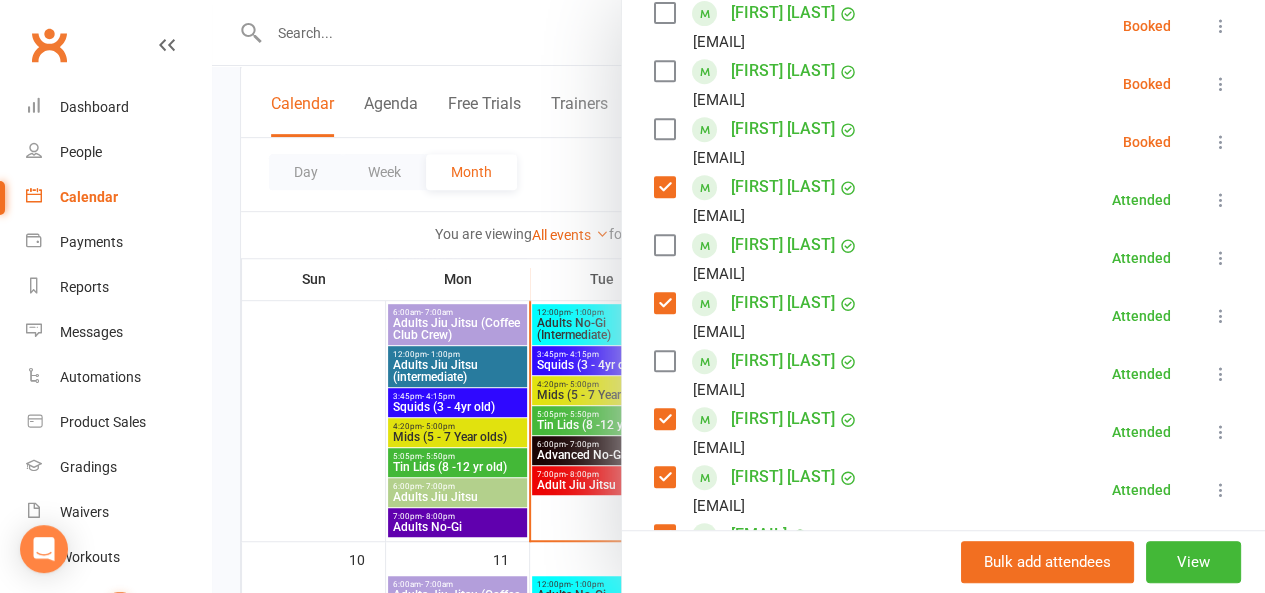 scroll, scrollTop: 432, scrollLeft: 0, axis: vertical 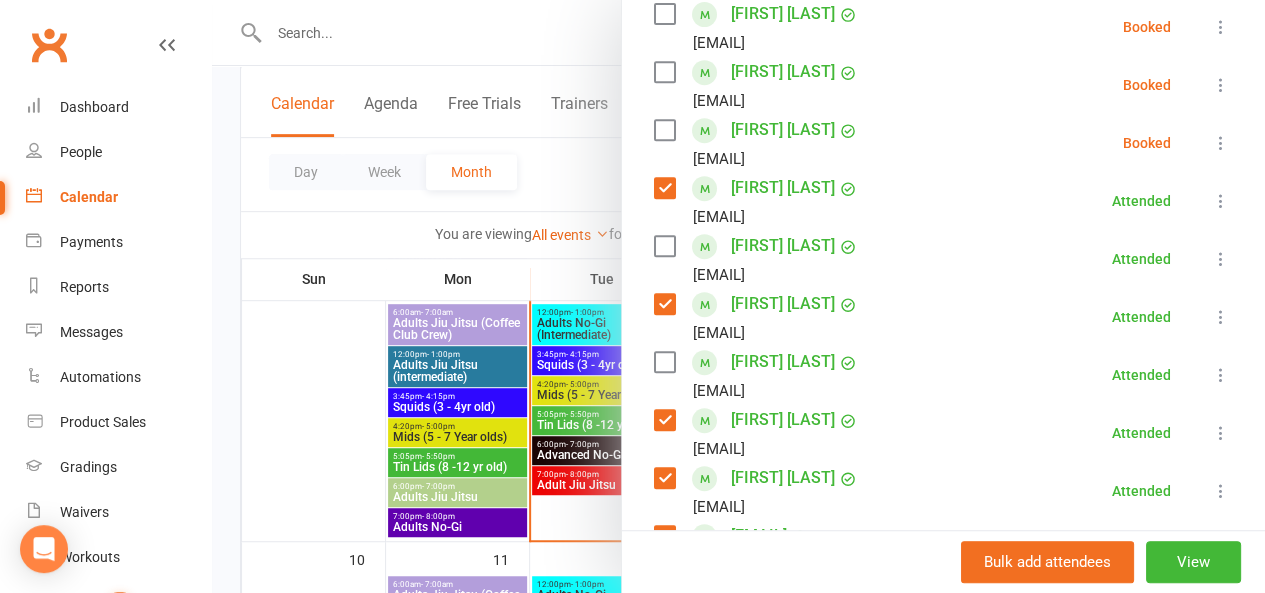 click at bounding box center [664, 246] 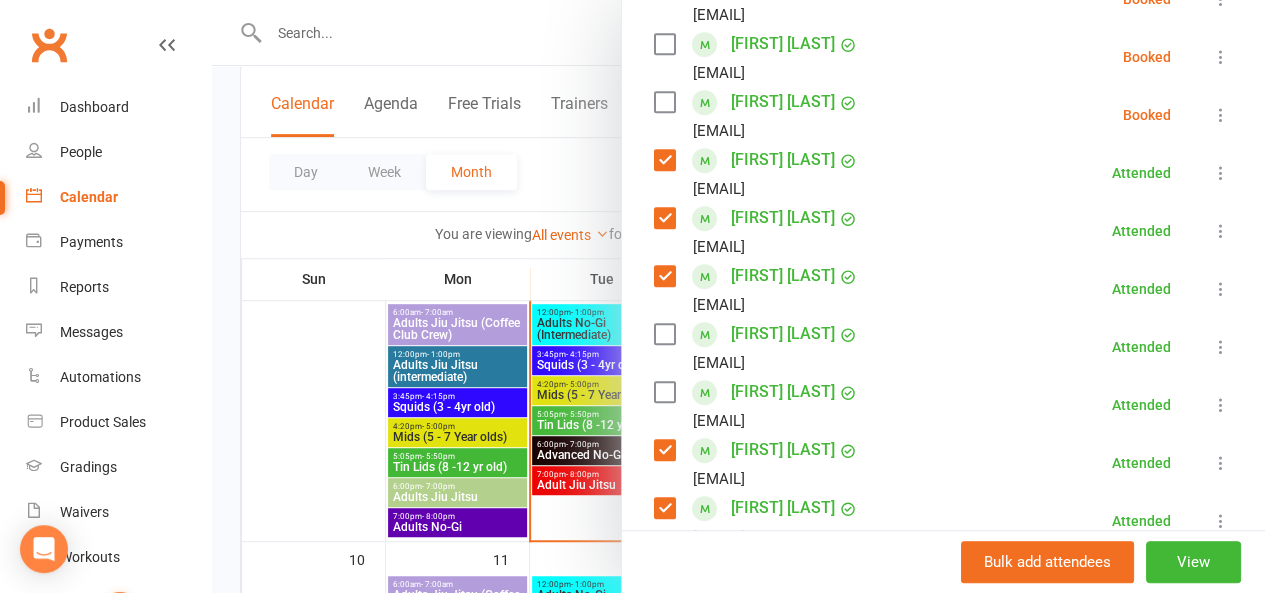 scroll, scrollTop: 427, scrollLeft: 0, axis: vertical 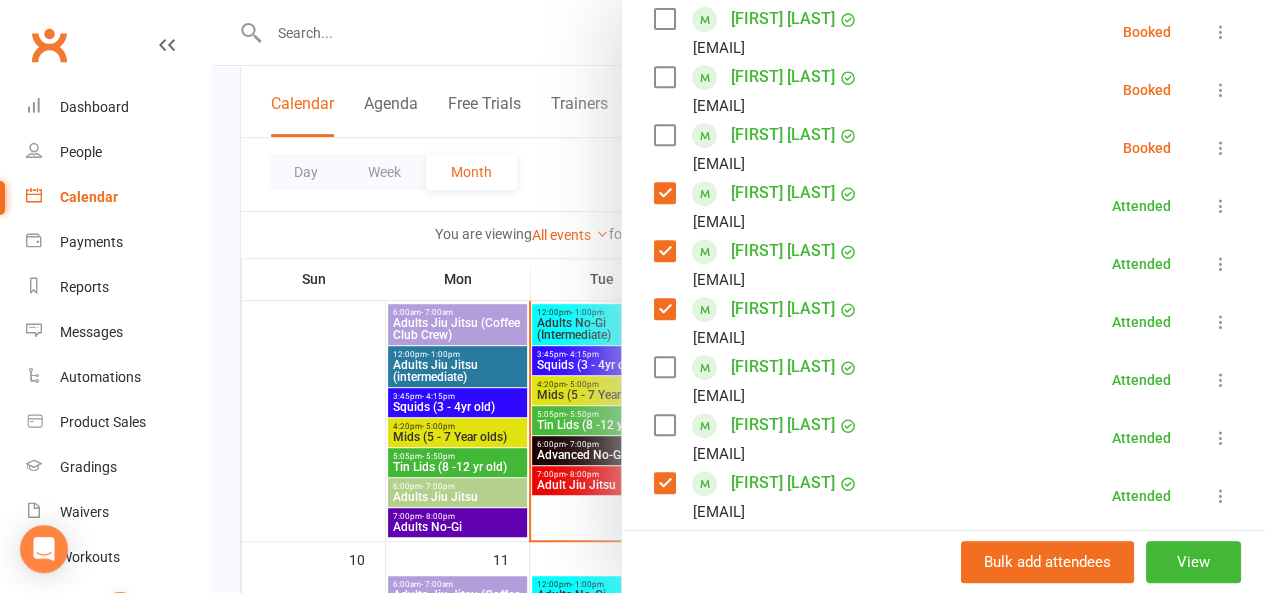 drag, startPoint x: 770, startPoint y: 291, endPoint x: 662, endPoint y: 359, distance: 127.62445 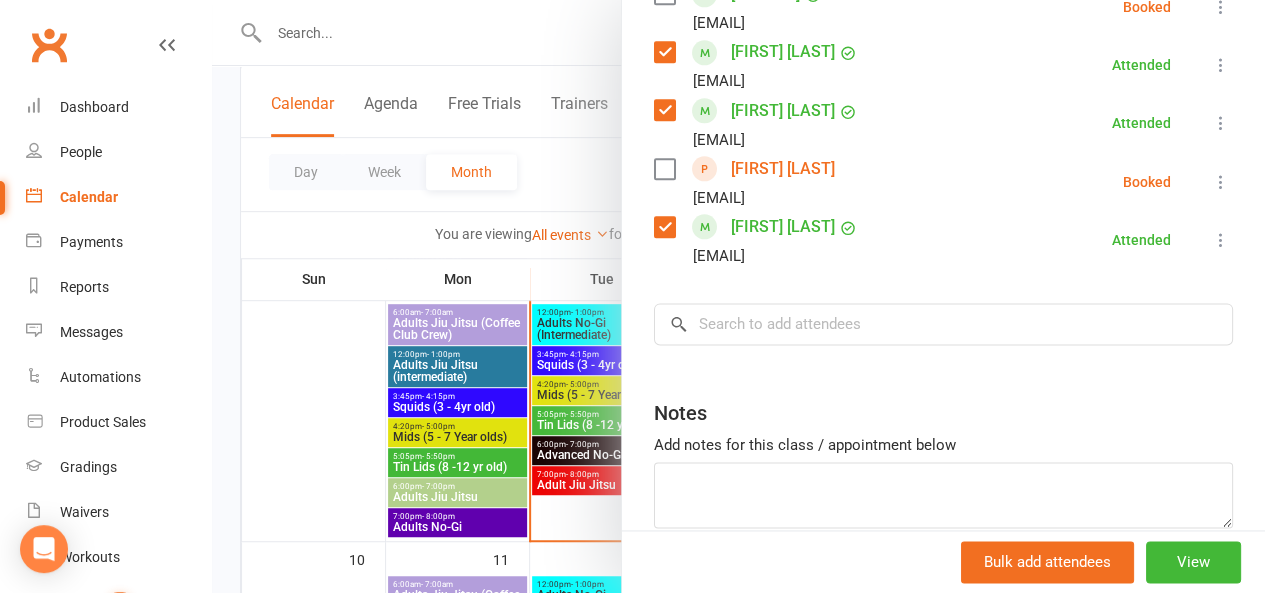 scroll, scrollTop: 1157, scrollLeft: 0, axis: vertical 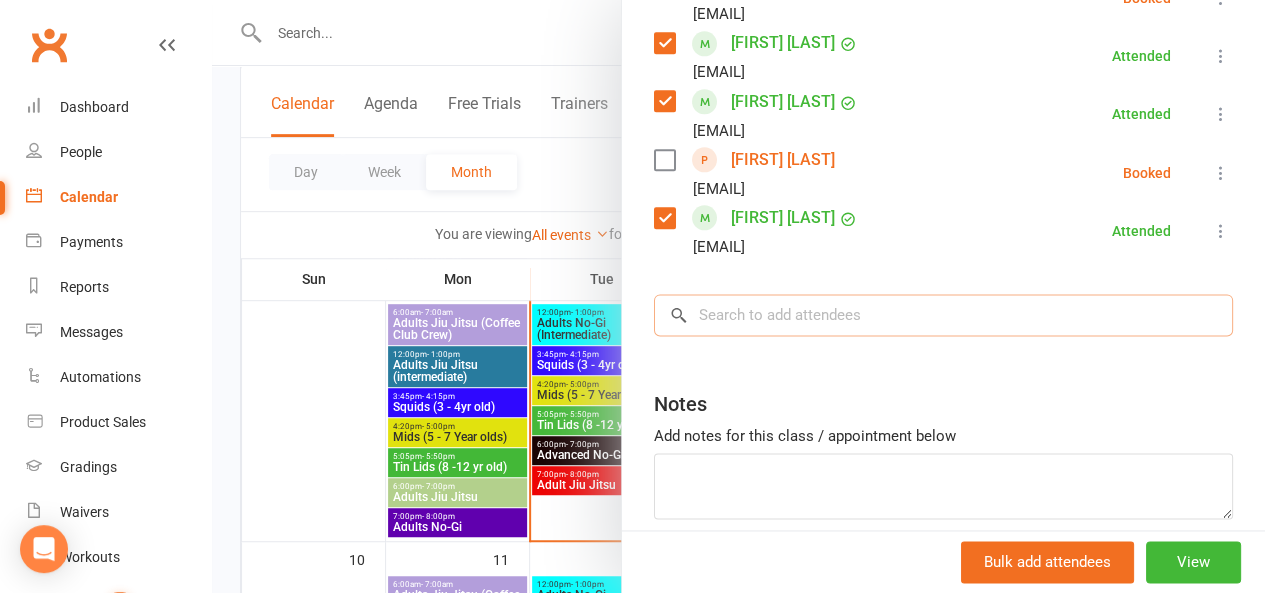 click at bounding box center (943, 315) 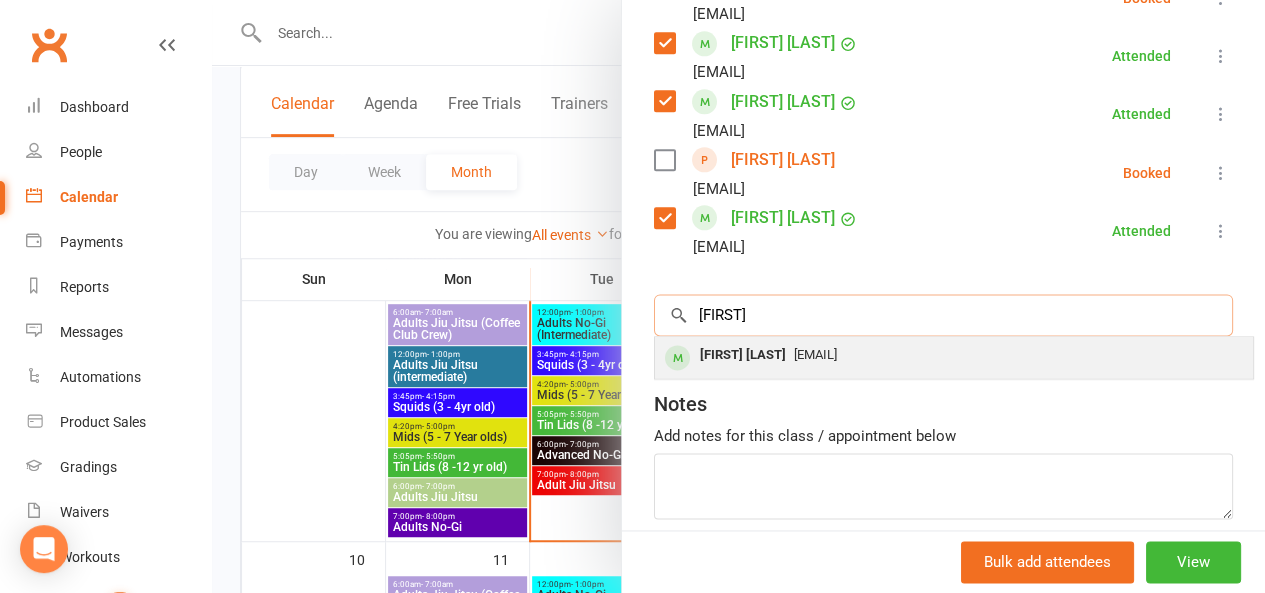 type on "[FIRST]" 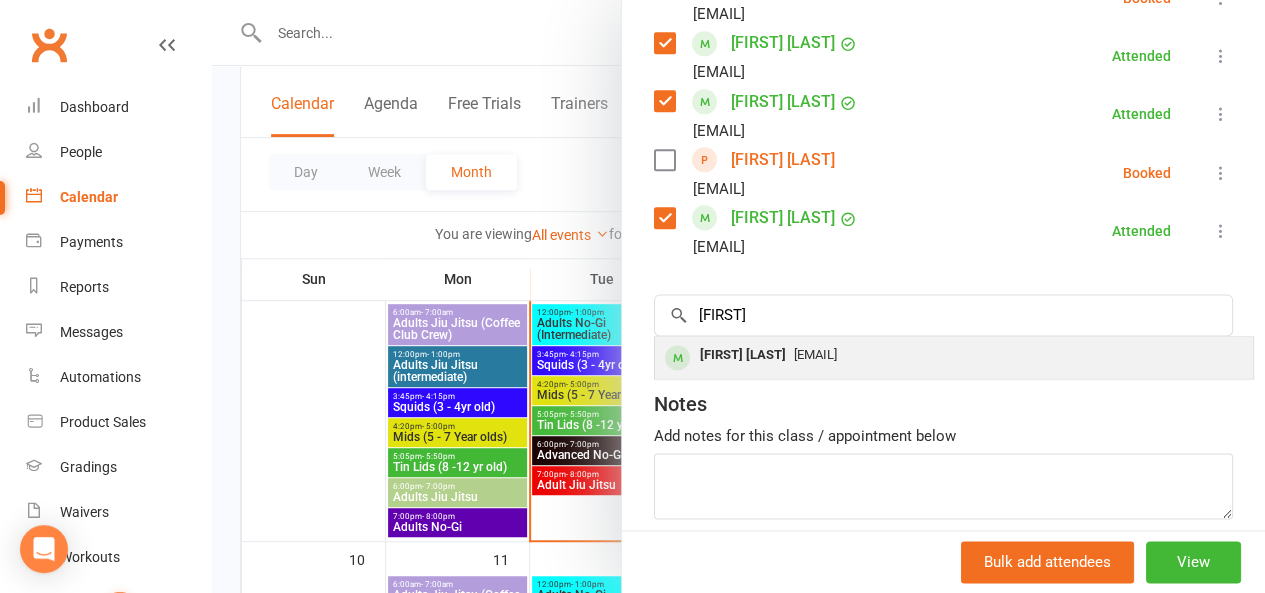 click on "[FIRST] [LAST]" at bounding box center (743, 355) 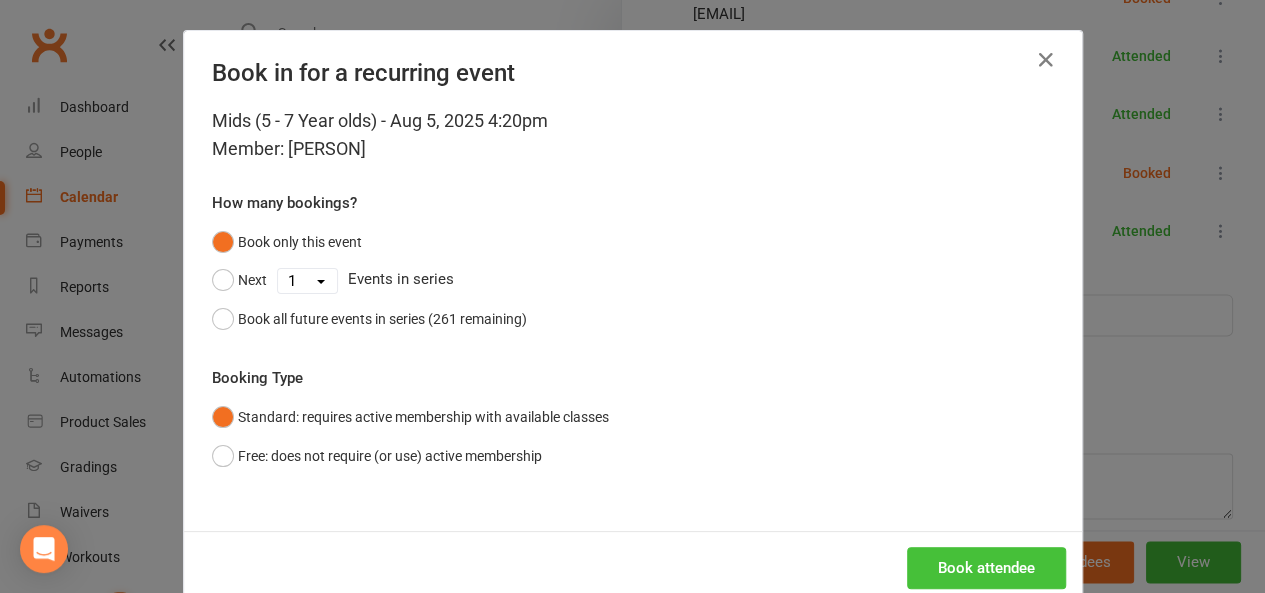 click on "Book attendee" at bounding box center [986, 568] 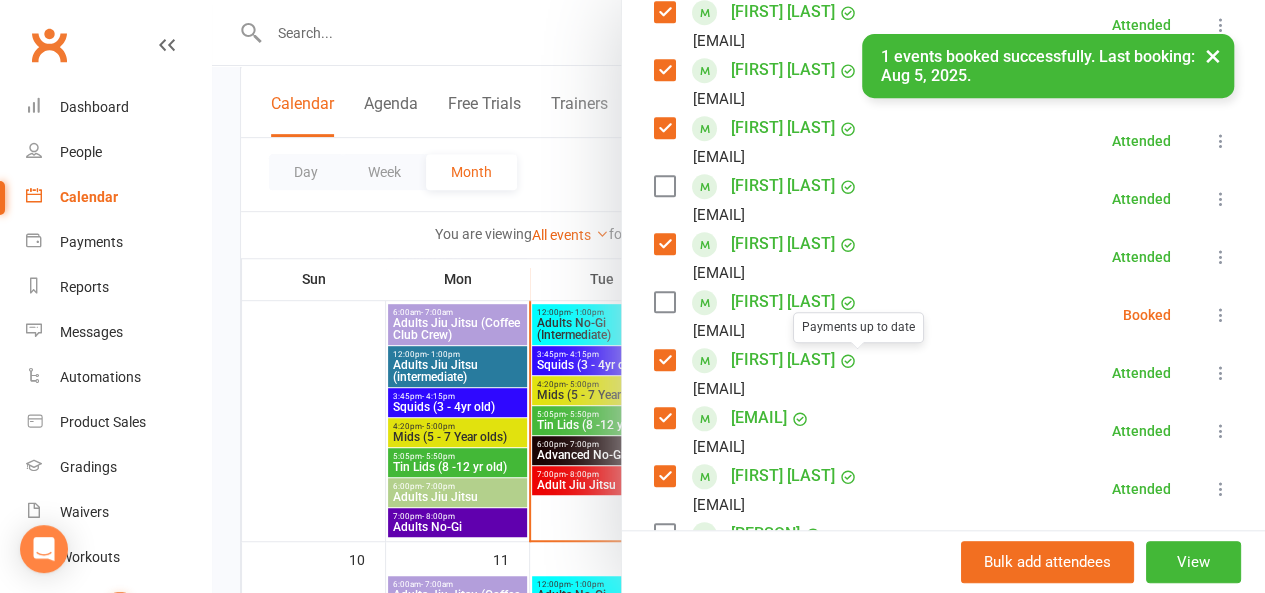 scroll, scrollTop: 662, scrollLeft: 0, axis: vertical 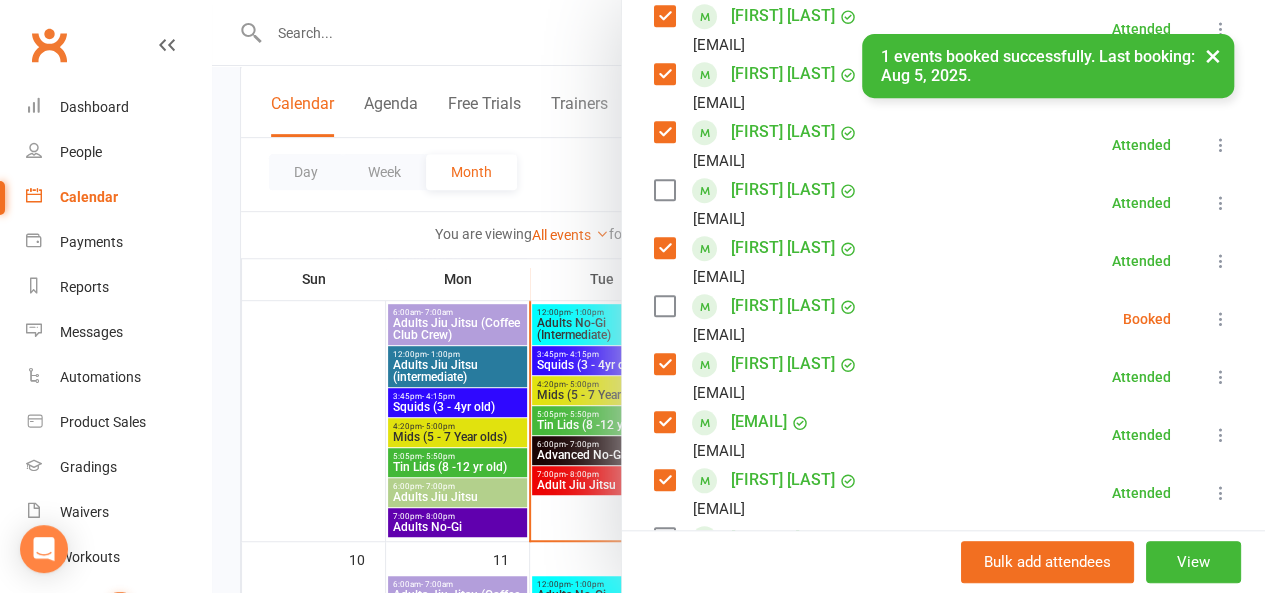click at bounding box center (664, 306) 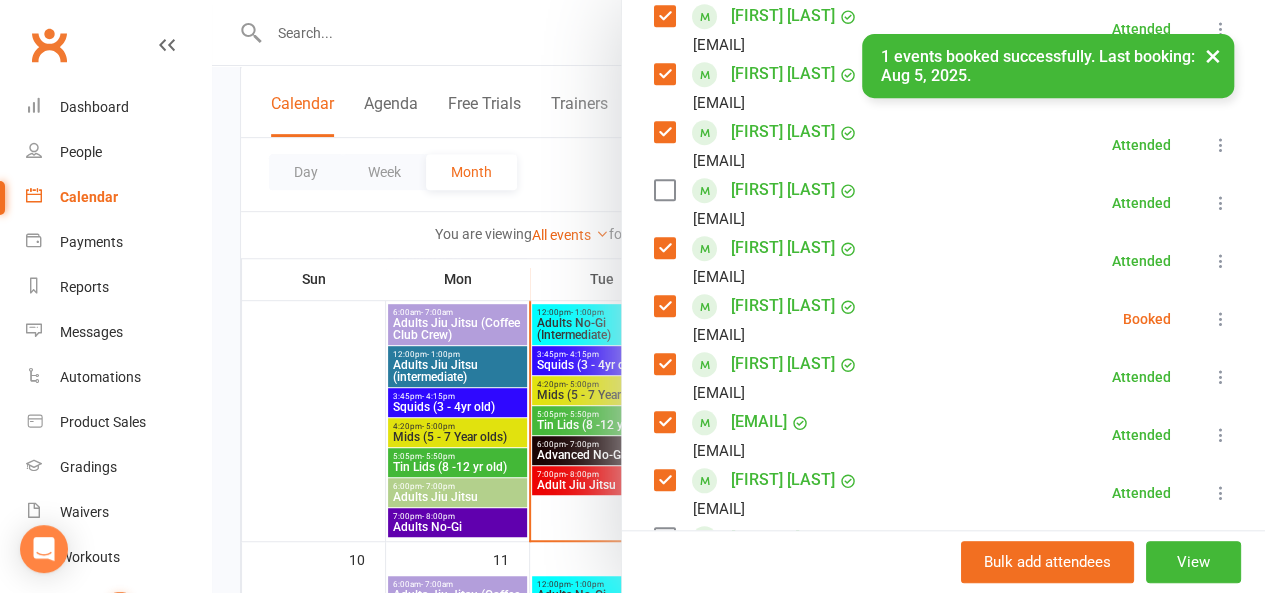 click at bounding box center (1221, 319) 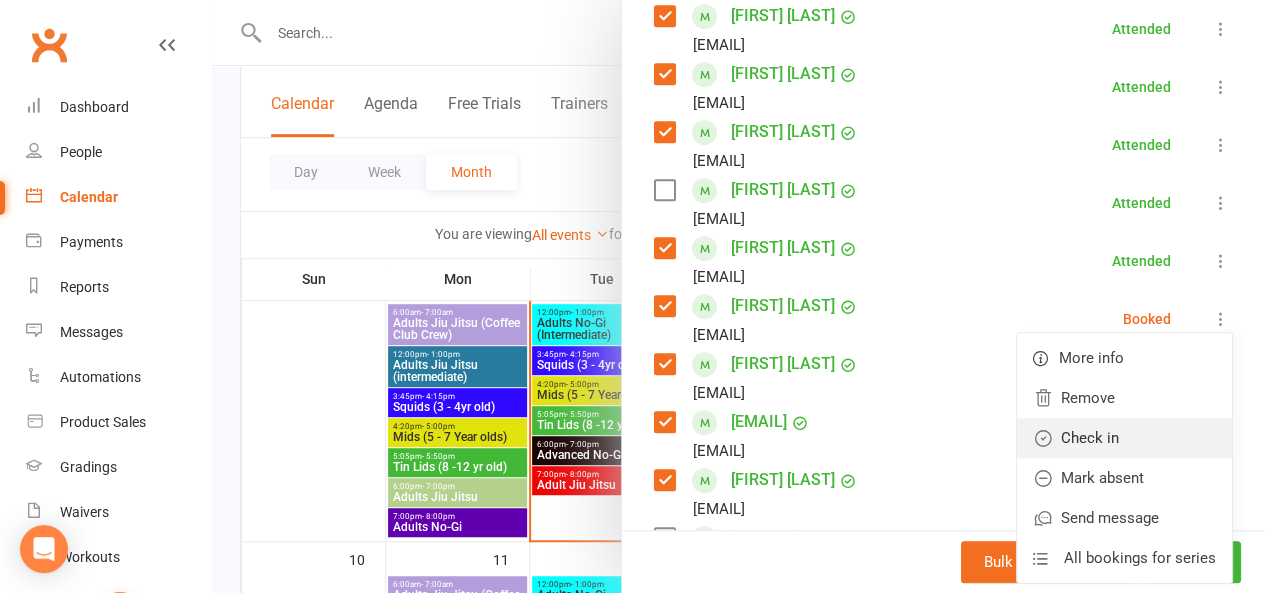 click on "Check in" at bounding box center (1124, 438) 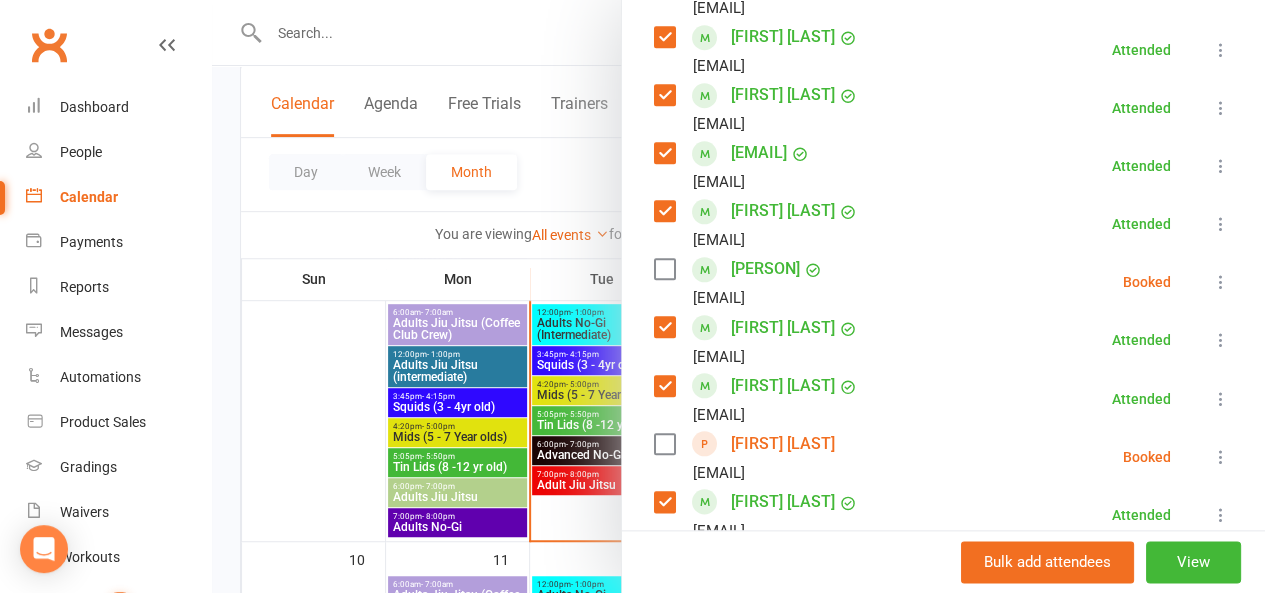 scroll, scrollTop: 1137, scrollLeft: 0, axis: vertical 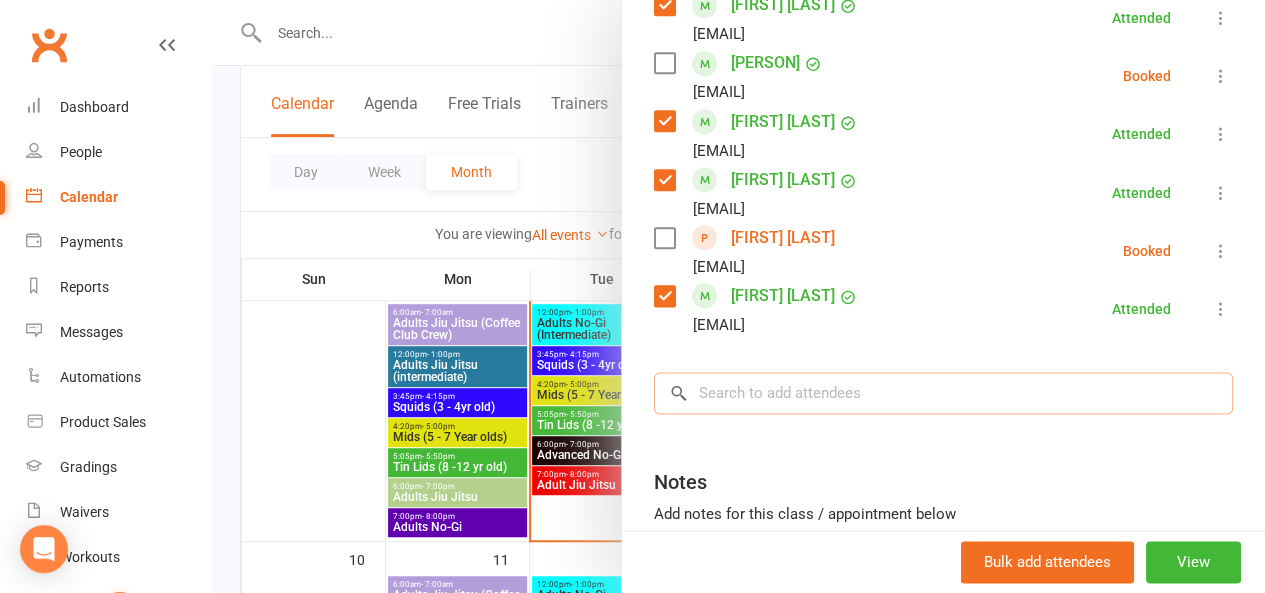 click at bounding box center (943, 393) 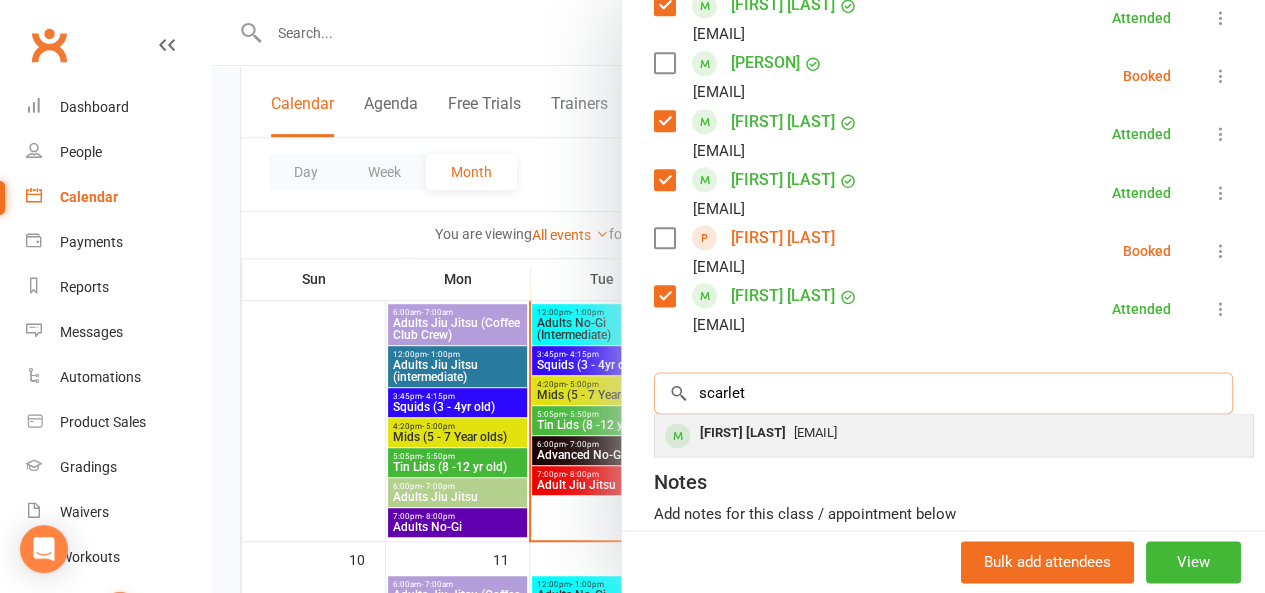 type on "scarlet" 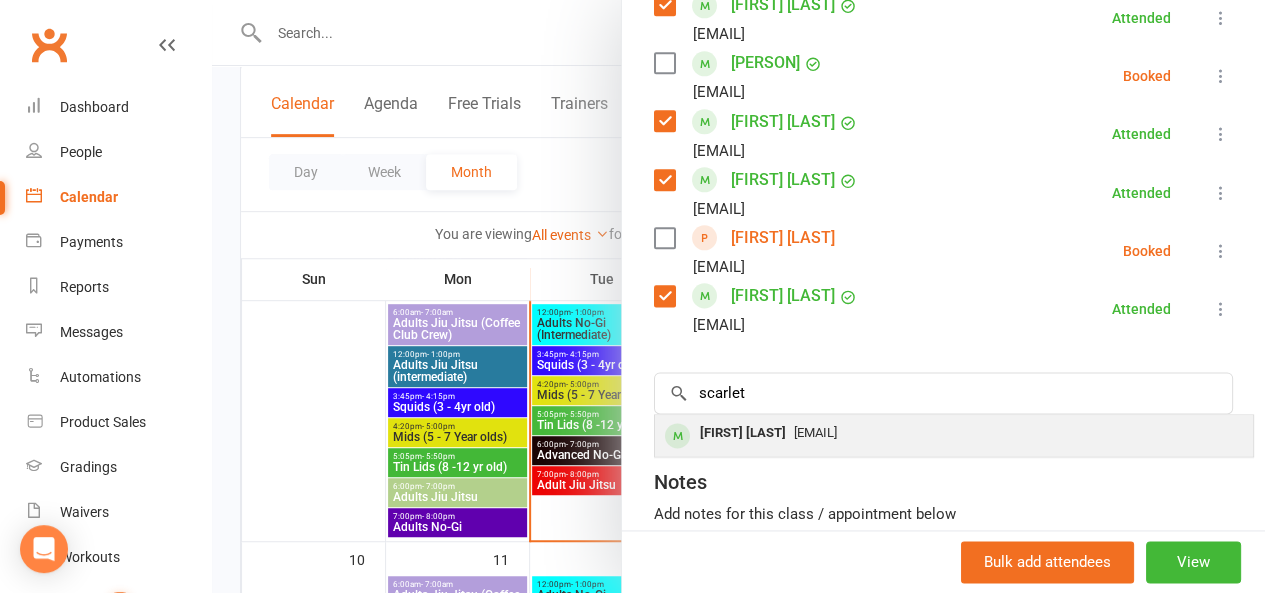 click on "[EMAIL]" at bounding box center (815, 432) 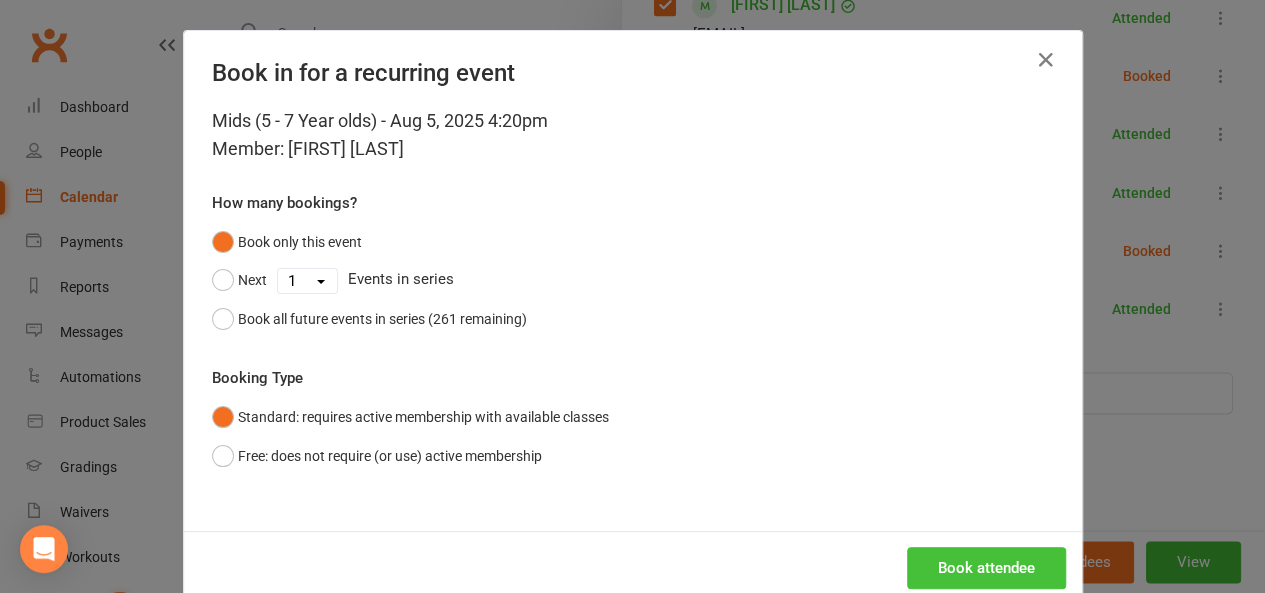 click on "Book attendee" at bounding box center [986, 568] 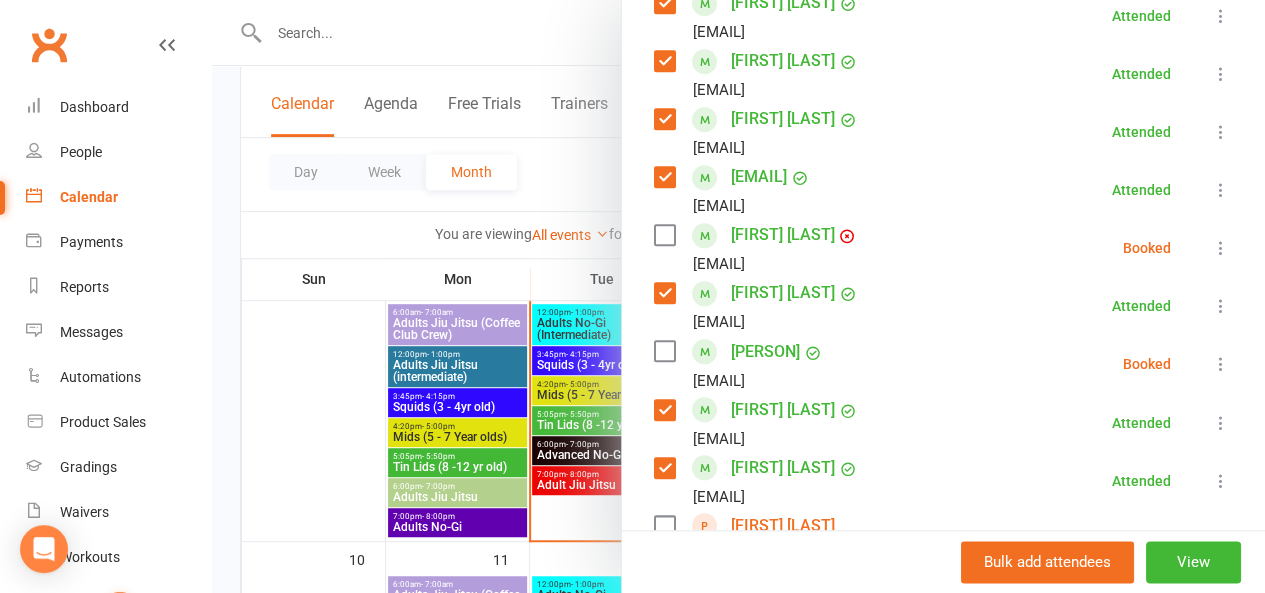 scroll, scrollTop: 874, scrollLeft: 0, axis: vertical 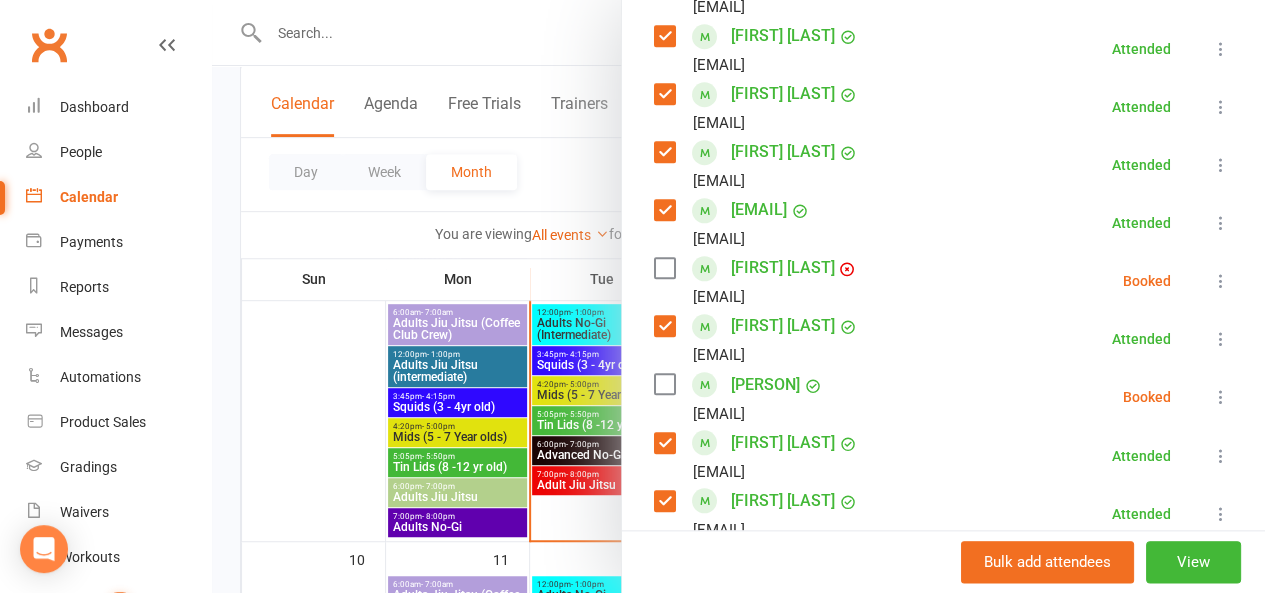 click at bounding box center (1221, 281) 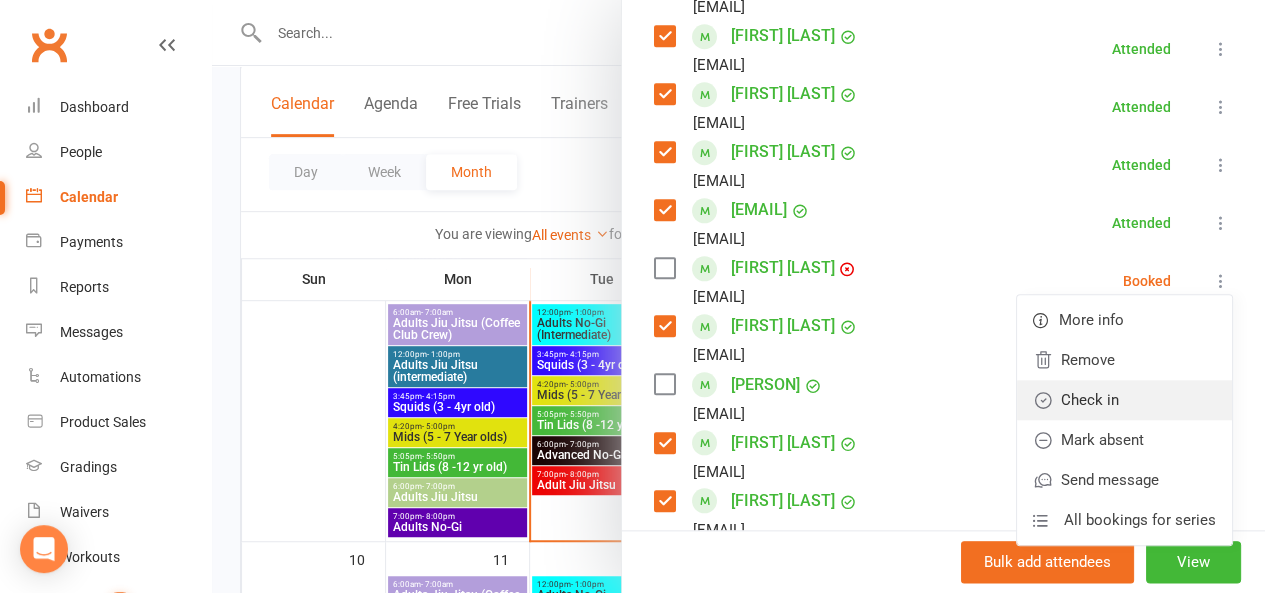 click on "Check in" at bounding box center (1124, 400) 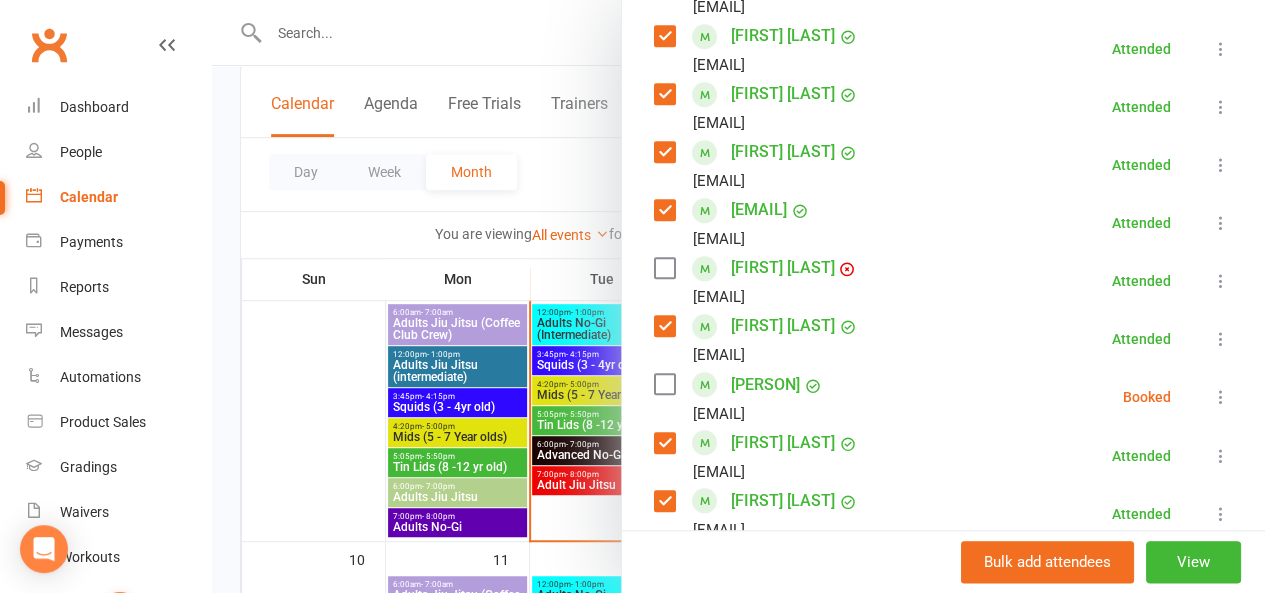 click at bounding box center (664, 268) 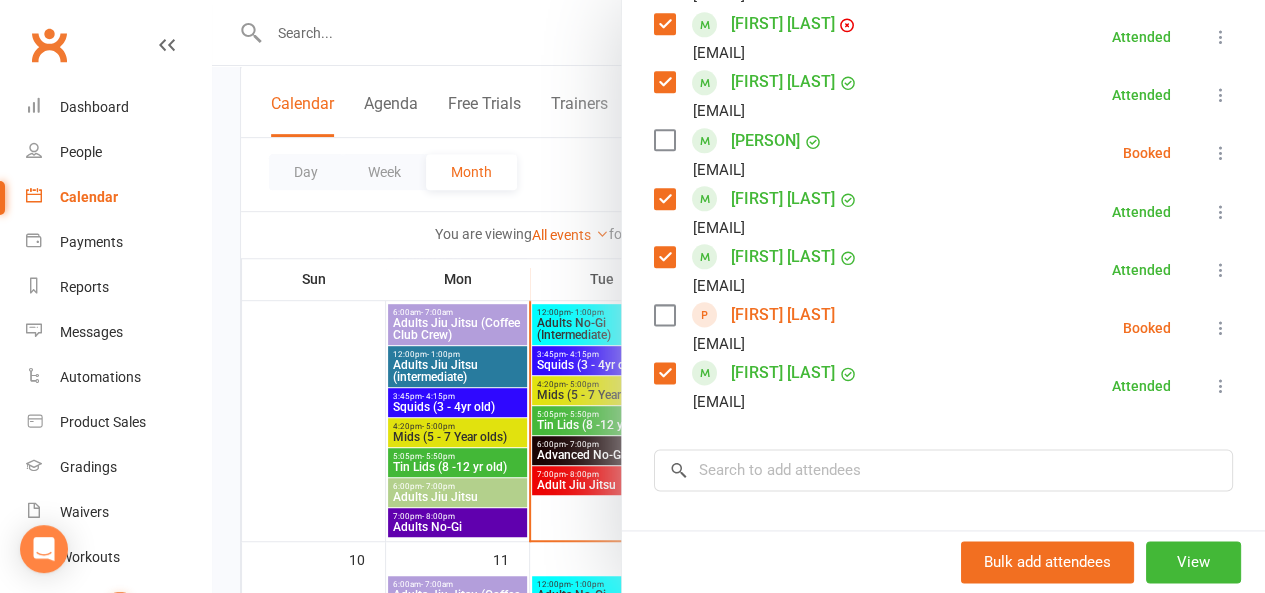 scroll, scrollTop: 1127, scrollLeft: 0, axis: vertical 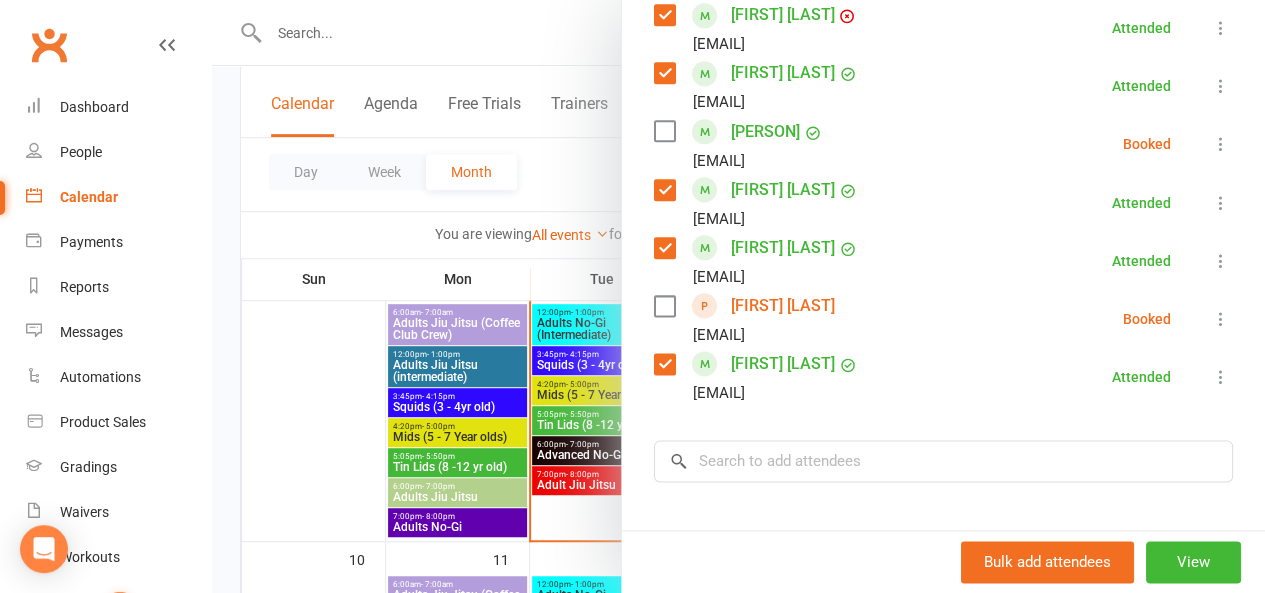 click at bounding box center [1221, 319] 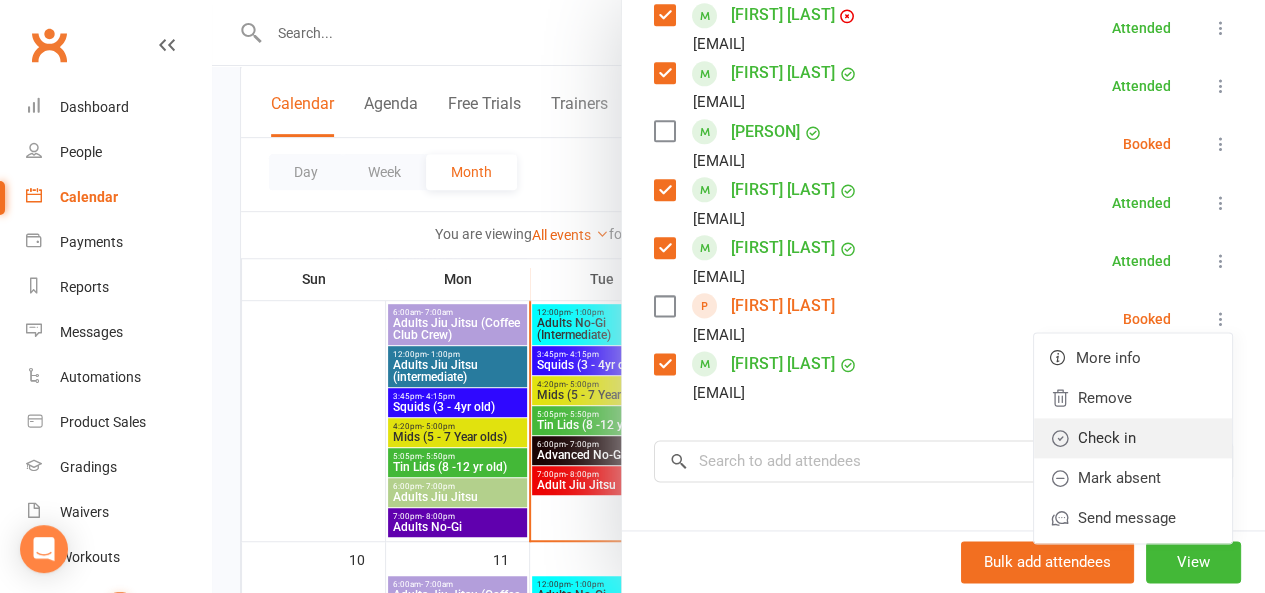 click on "Check in" at bounding box center [1133, 438] 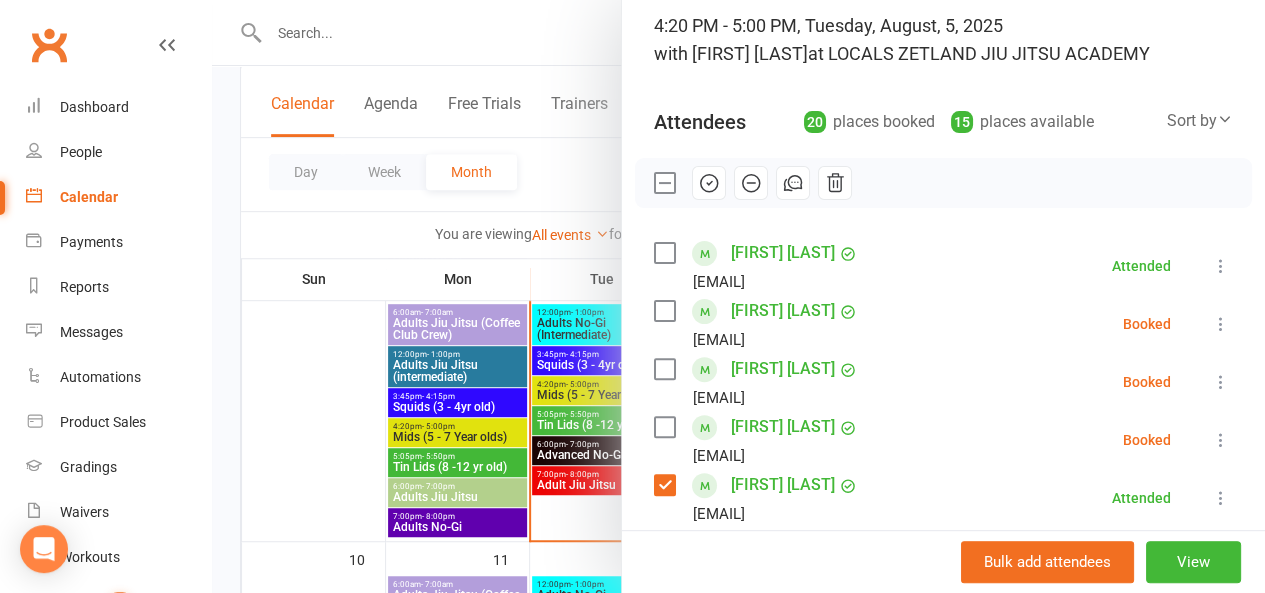 scroll, scrollTop: 30, scrollLeft: 0, axis: vertical 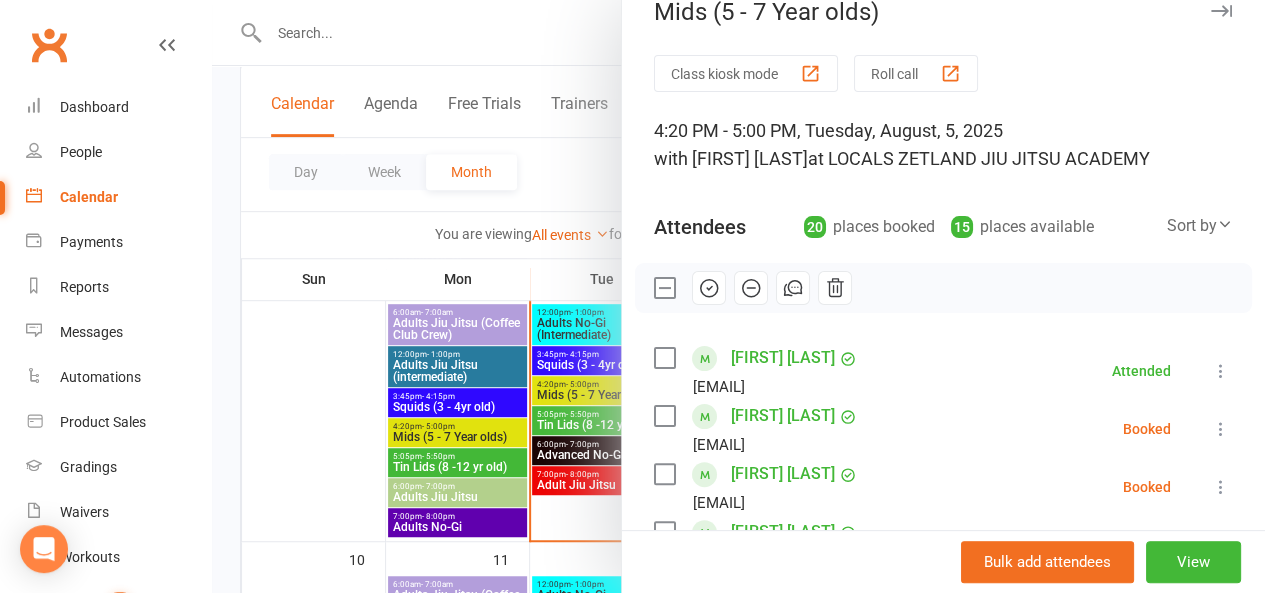 click at bounding box center (1221, 371) 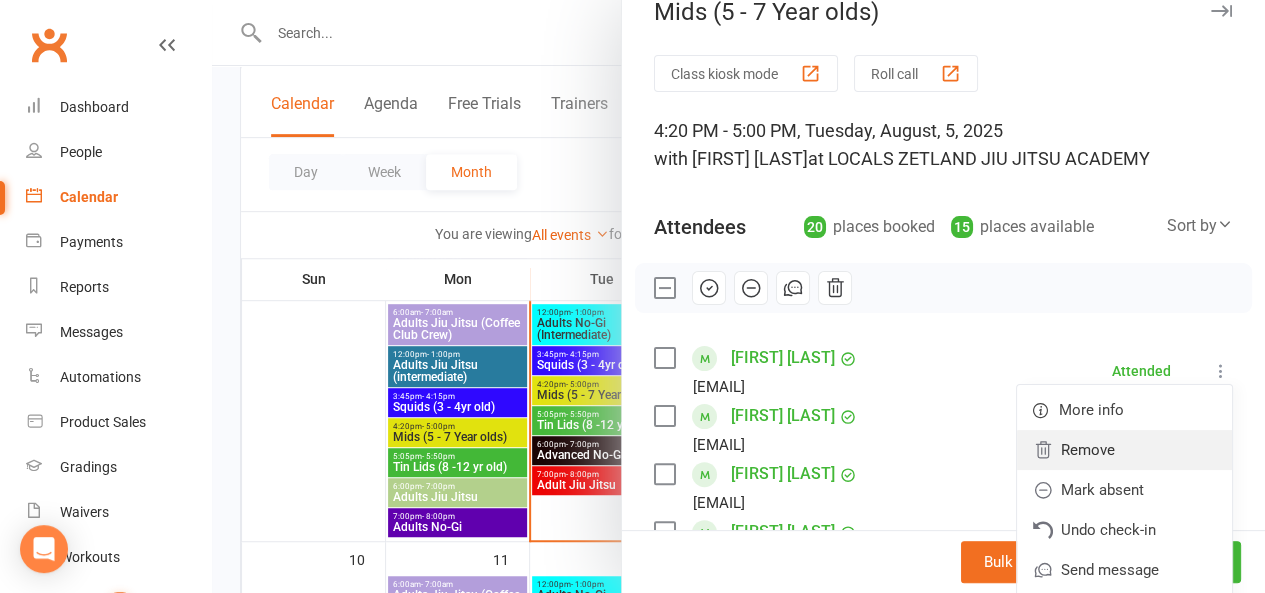 click on "Remove" at bounding box center (1124, 450) 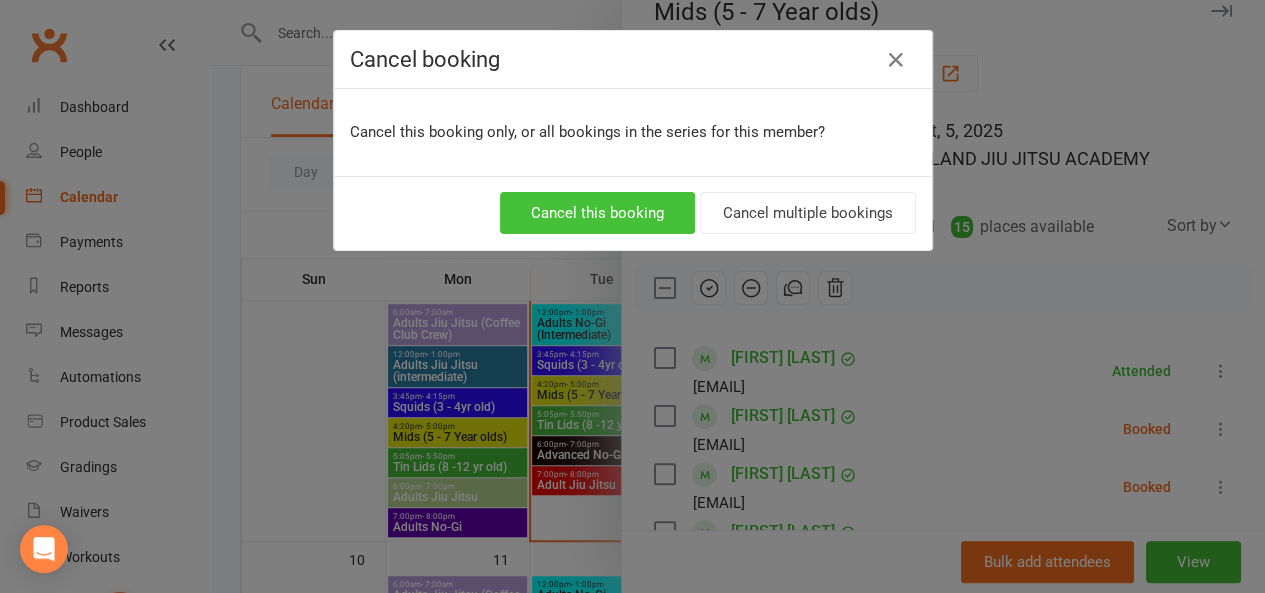 click on "Cancel this booking" at bounding box center [597, 213] 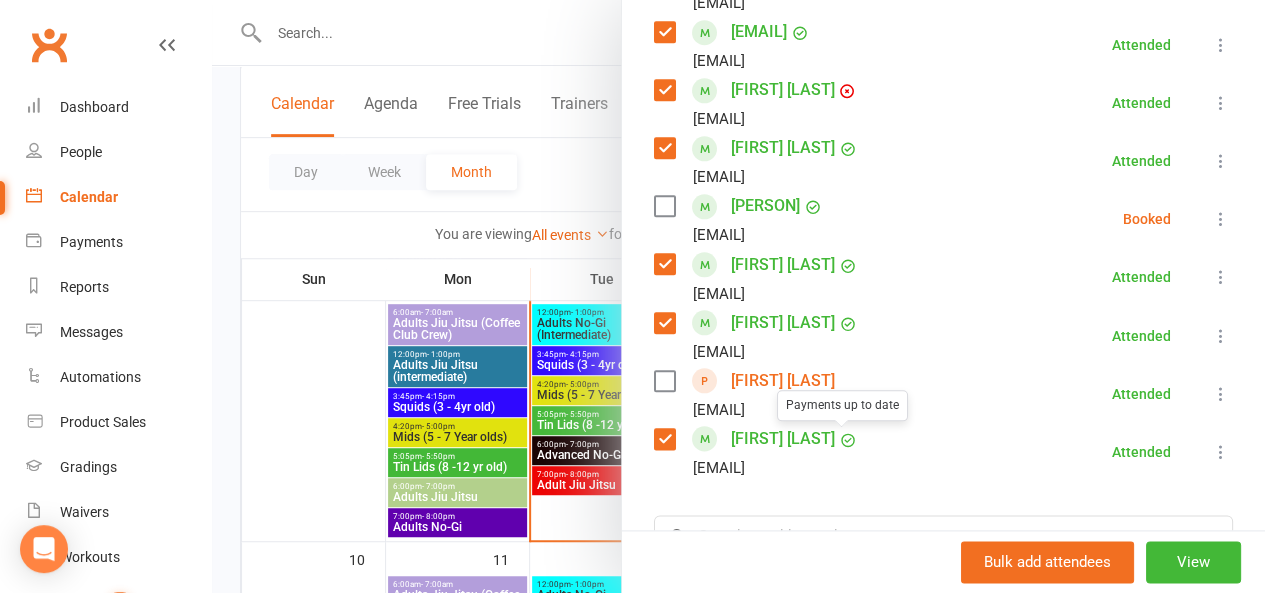 scroll, scrollTop: 1085, scrollLeft: 0, axis: vertical 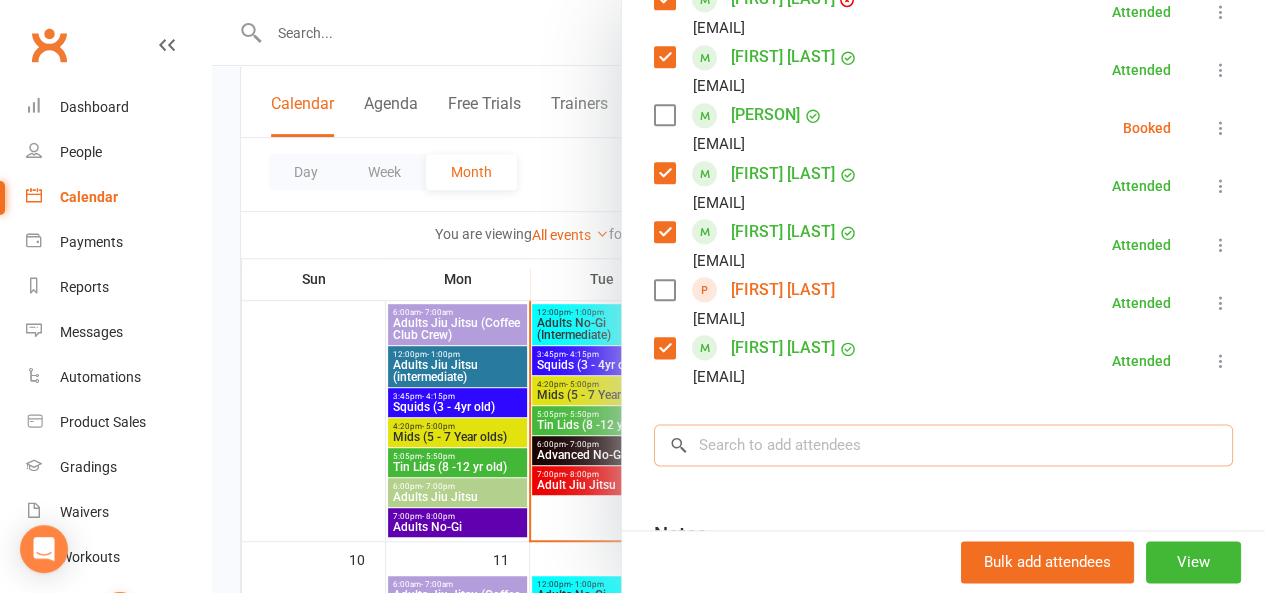 click at bounding box center (943, 445) 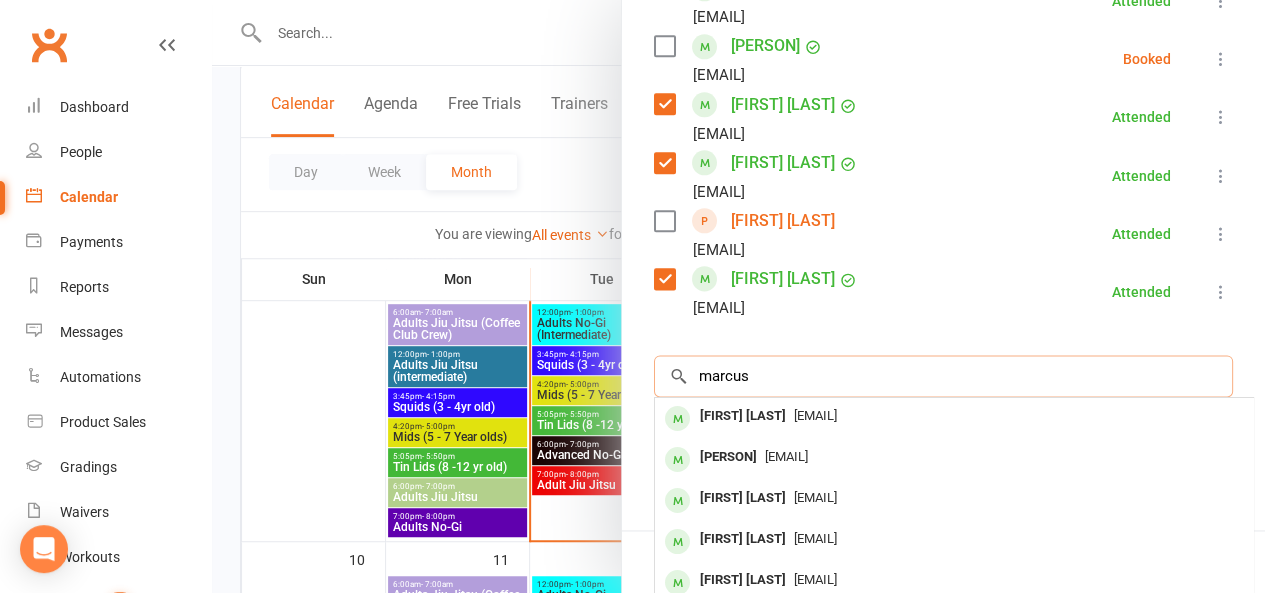 scroll, scrollTop: 1158, scrollLeft: 0, axis: vertical 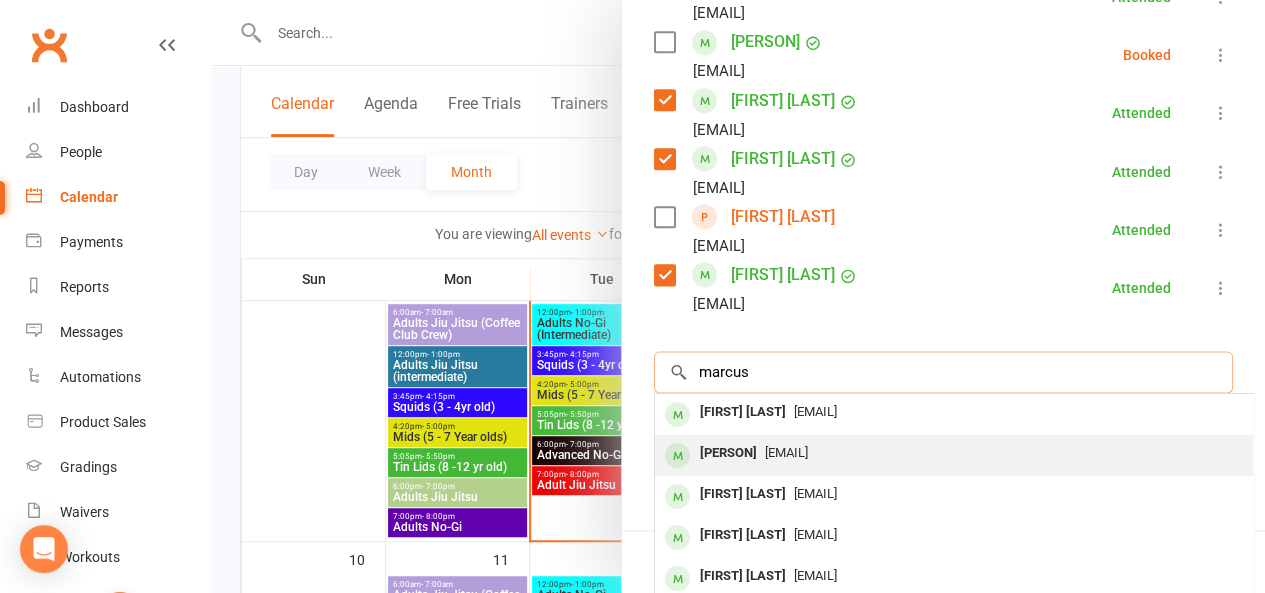 type on "marcus" 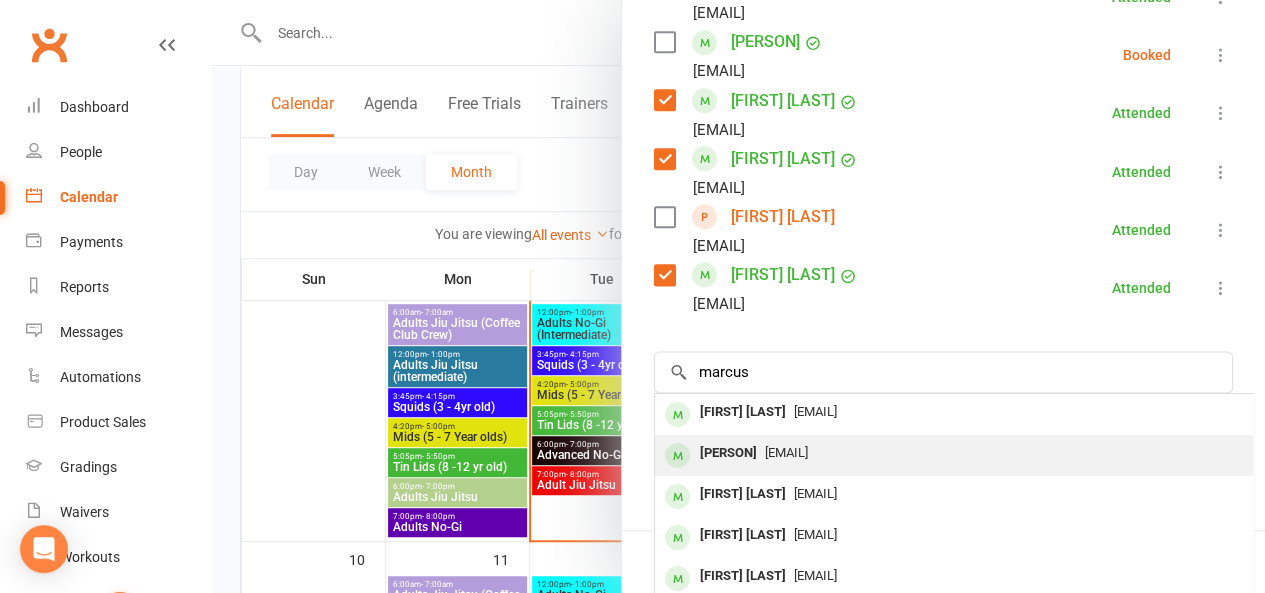 click on "[PERSON]" at bounding box center (728, 453) 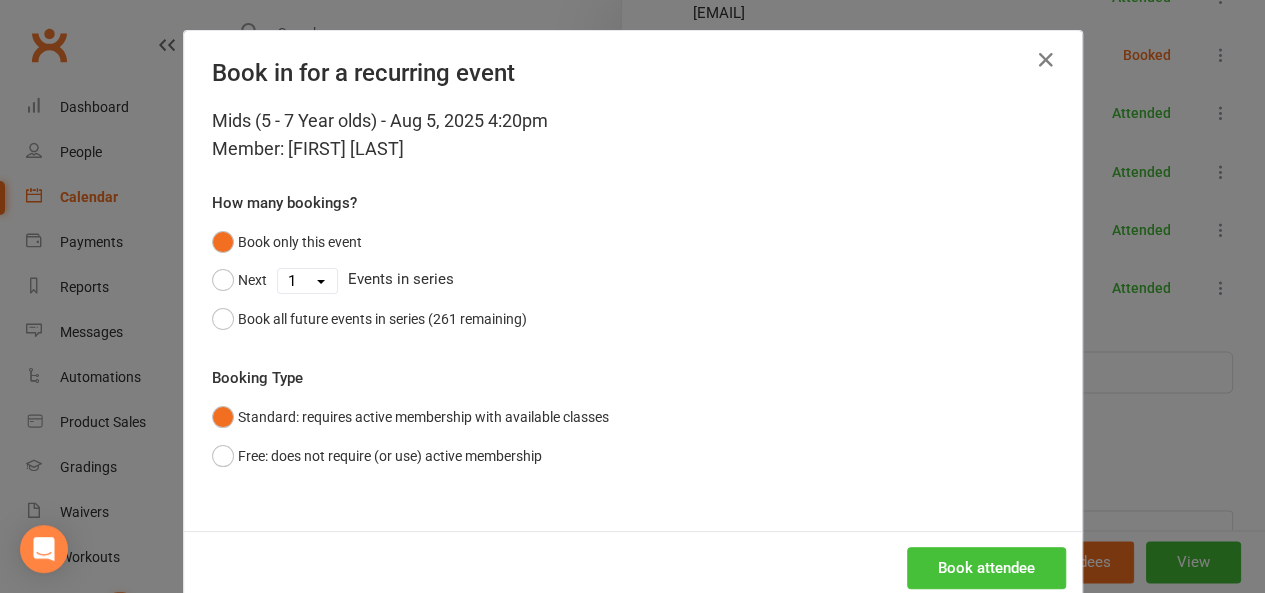 click on "Book attendee" at bounding box center (986, 568) 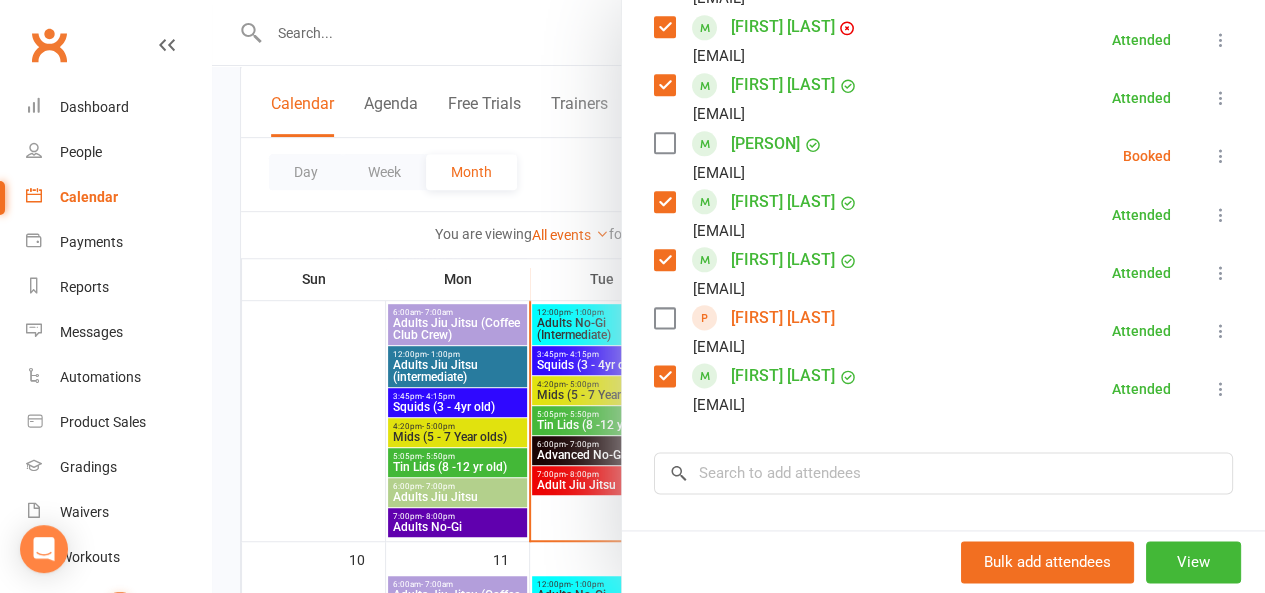 scroll, scrollTop: 1114, scrollLeft: 0, axis: vertical 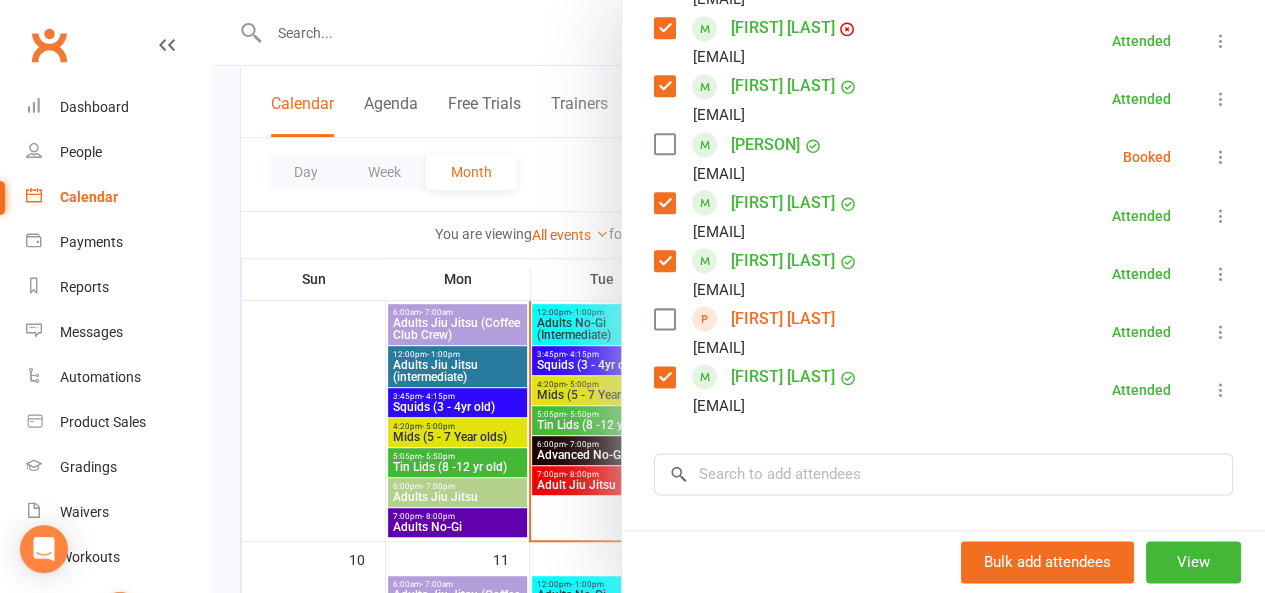 click at bounding box center [664, 319] 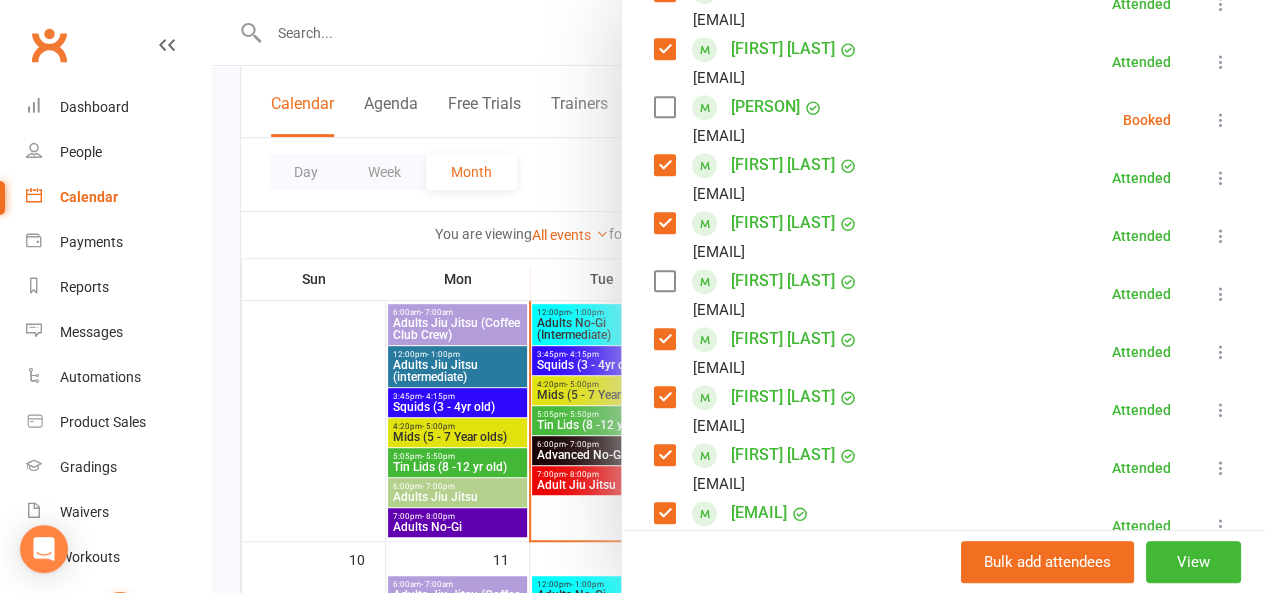 scroll, scrollTop: 564, scrollLeft: 0, axis: vertical 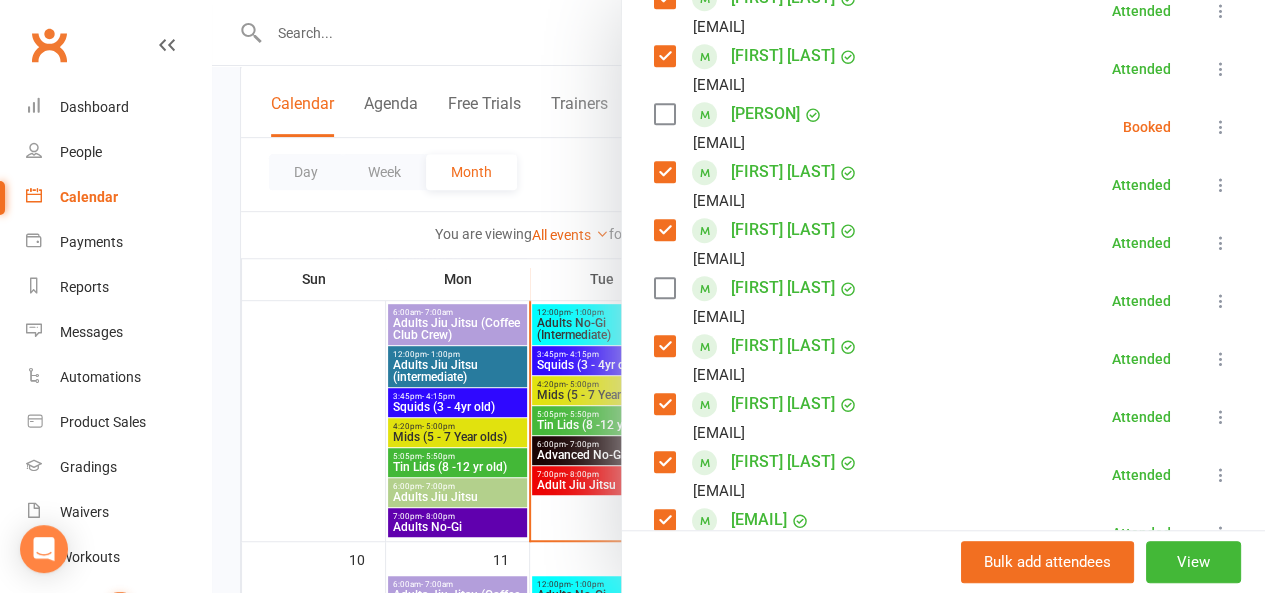 click at bounding box center [664, 114] 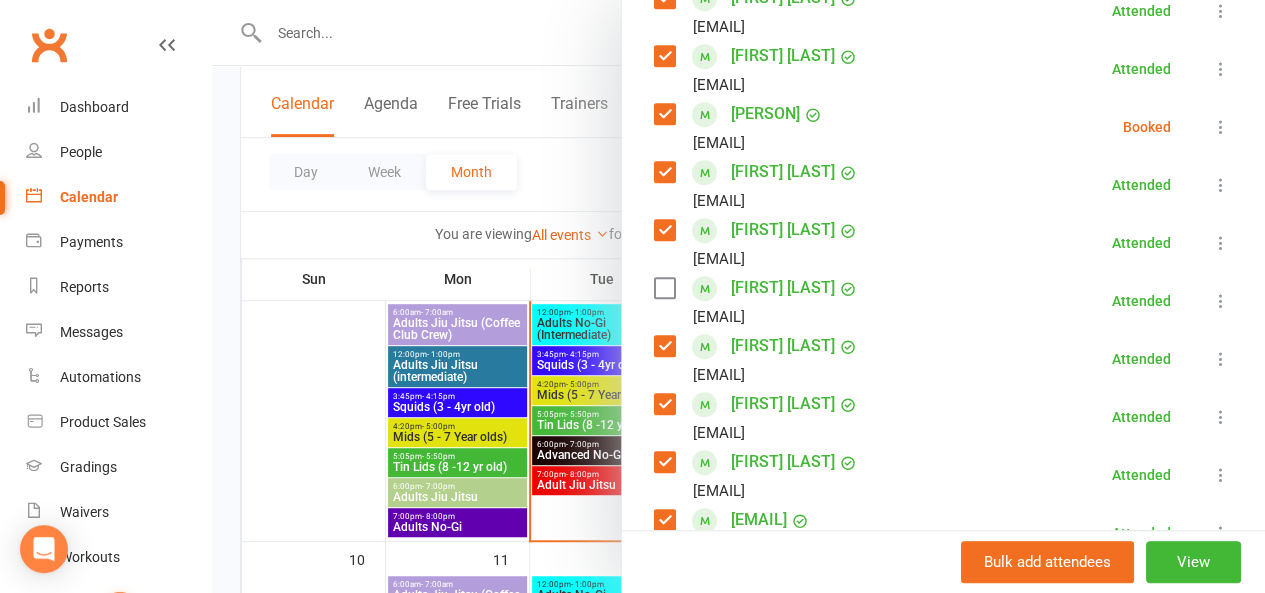 click at bounding box center (1221, 127) 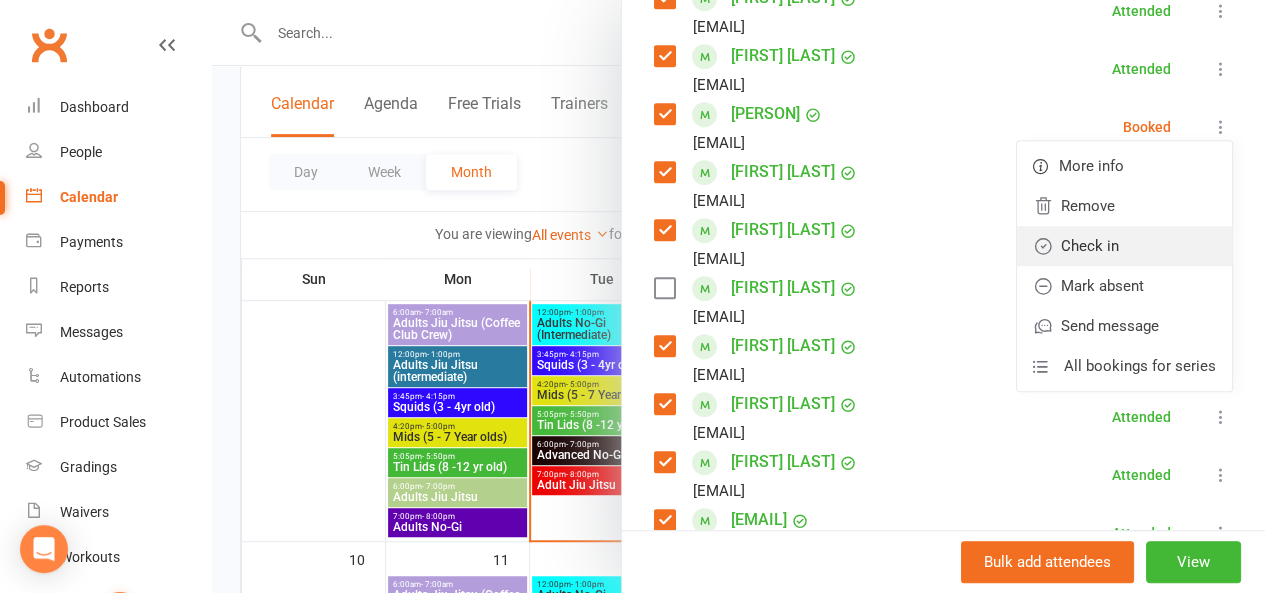 click on "Check in" at bounding box center (1124, 246) 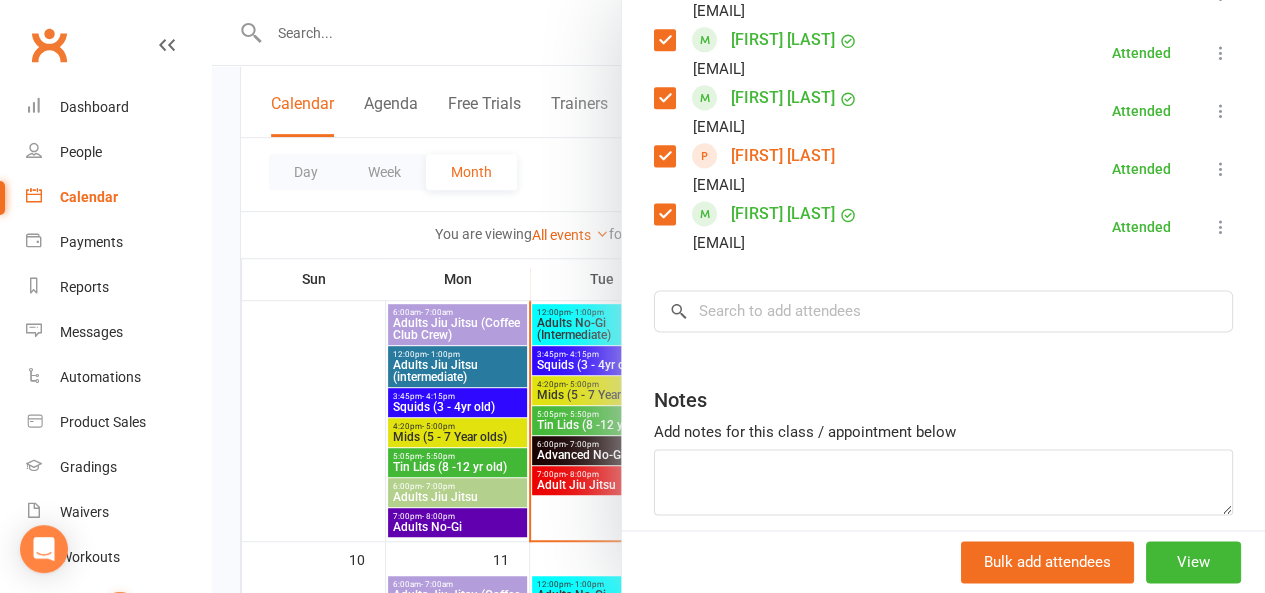scroll, scrollTop: 1281, scrollLeft: 0, axis: vertical 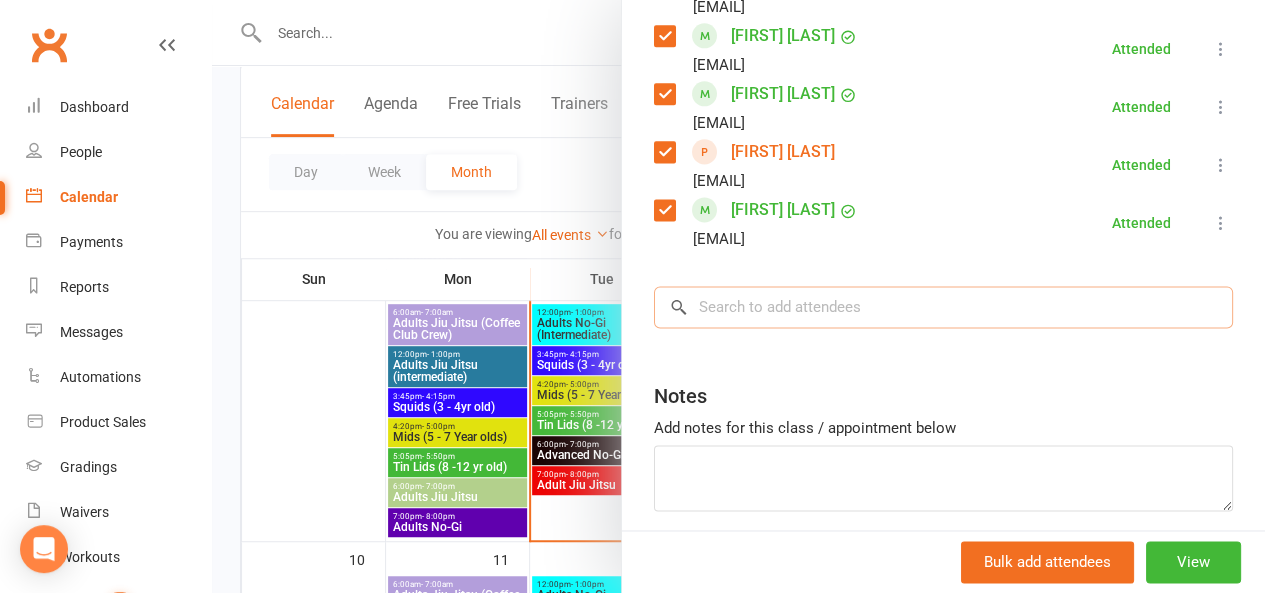 click at bounding box center (943, 307) 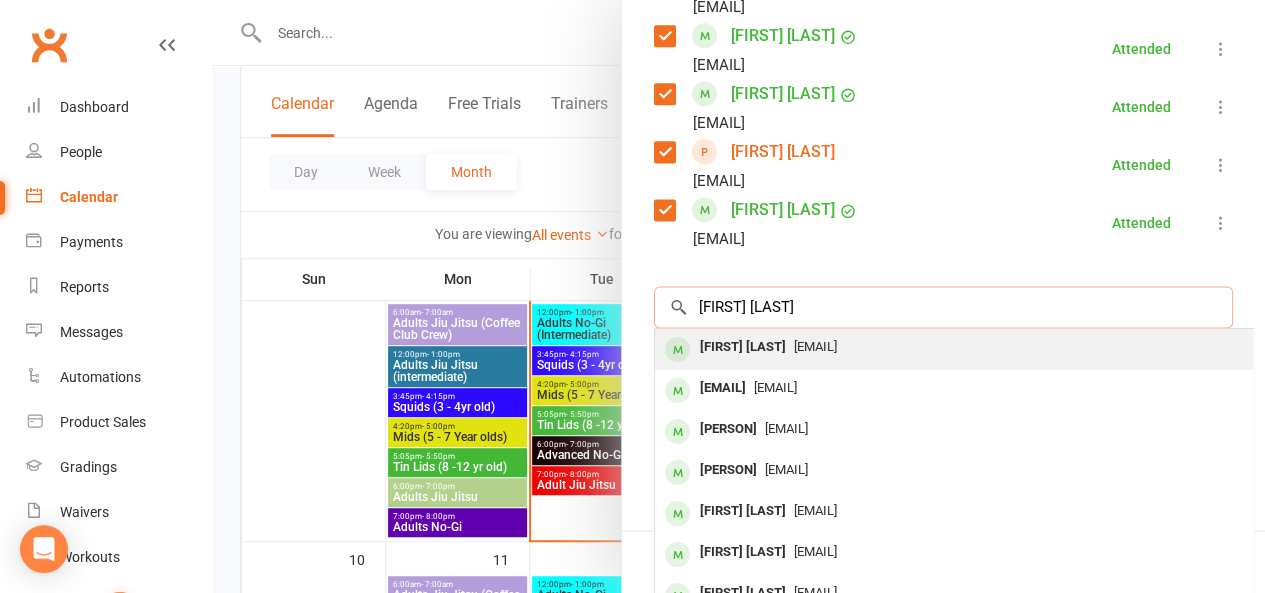 type on "[FIRST] [LAST]" 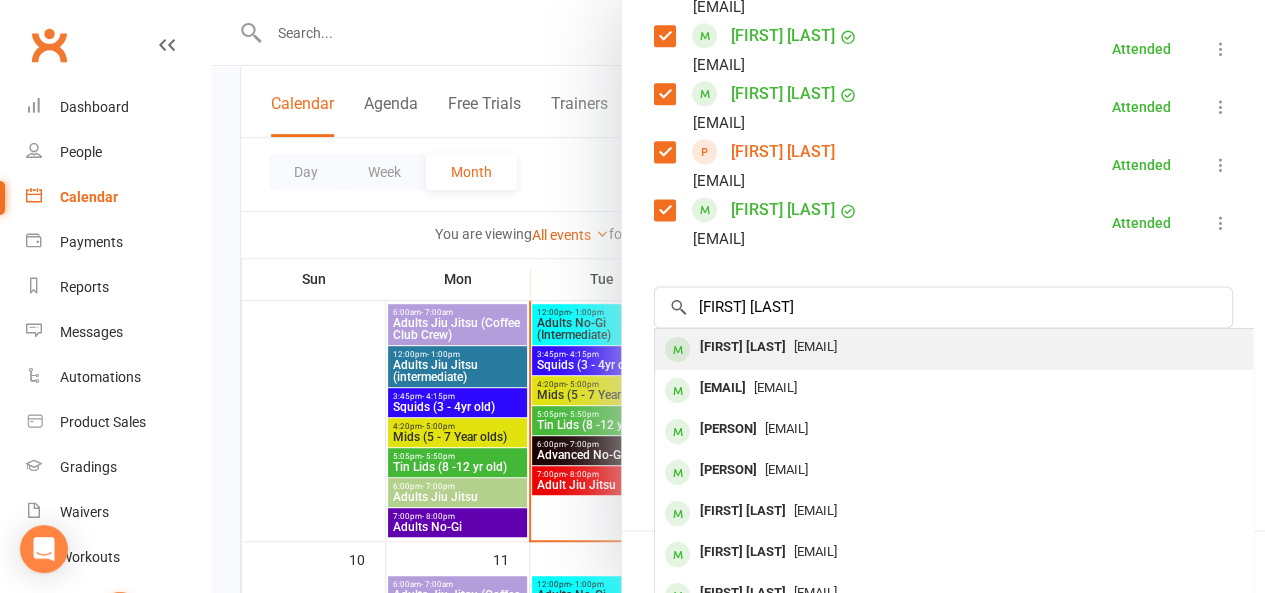 click on "[EMAIL]" at bounding box center (815, 346) 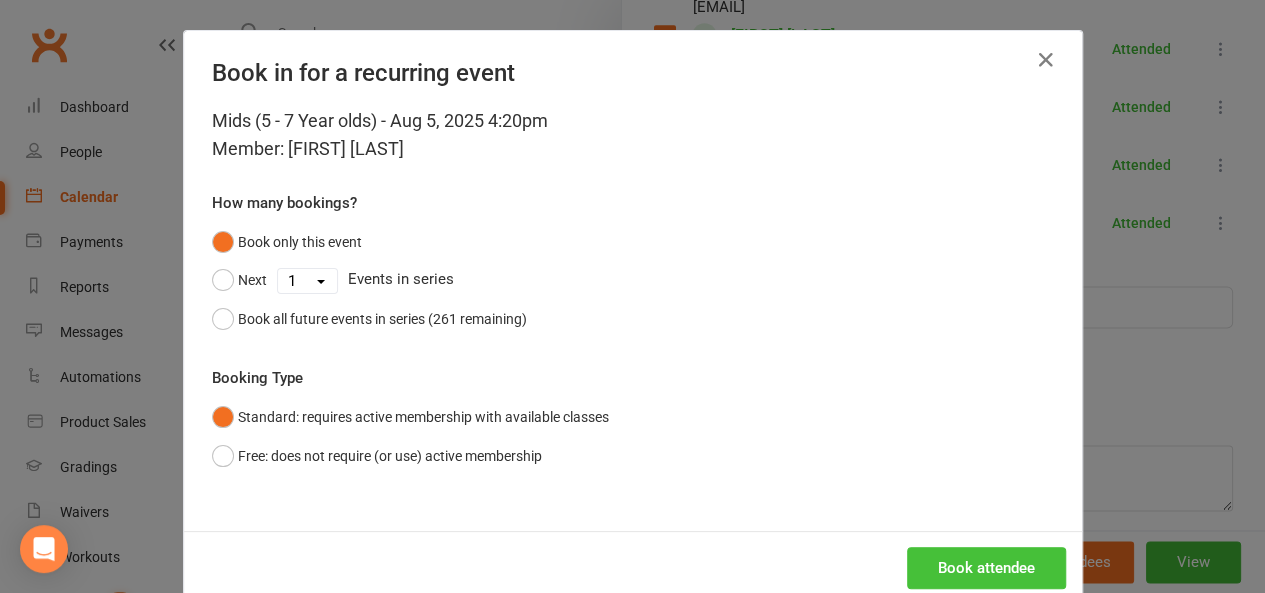 click on "Book attendee" at bounding box center [986, 568] 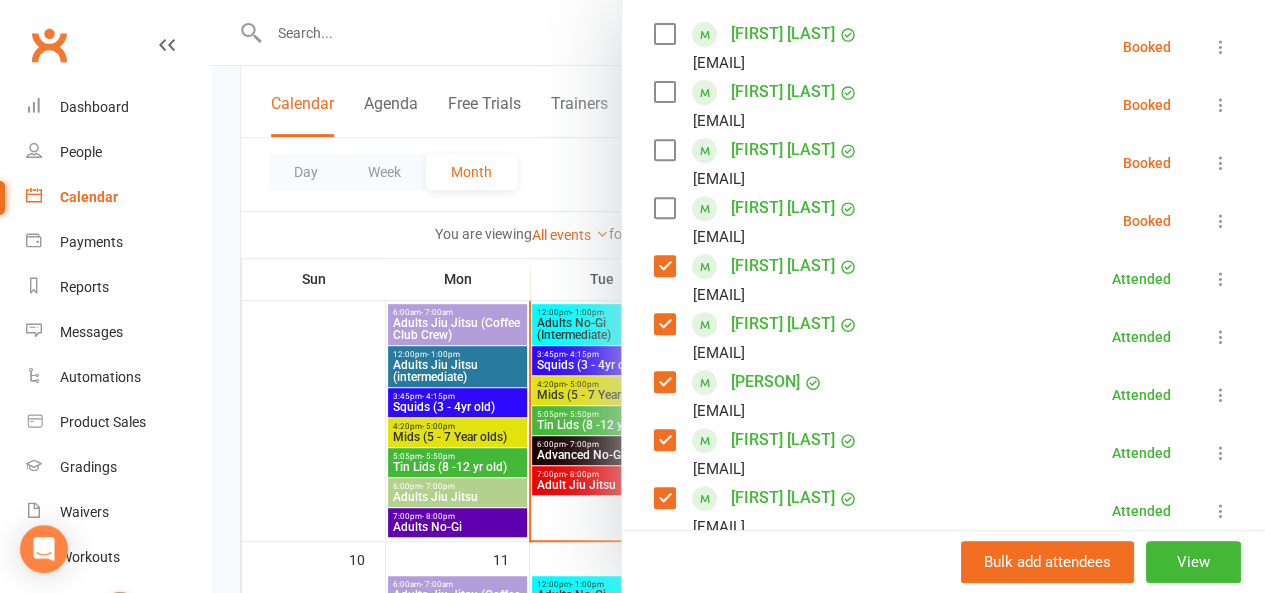 scroll, scrollTop: 301, scrollLeft: 0, axis: vertical 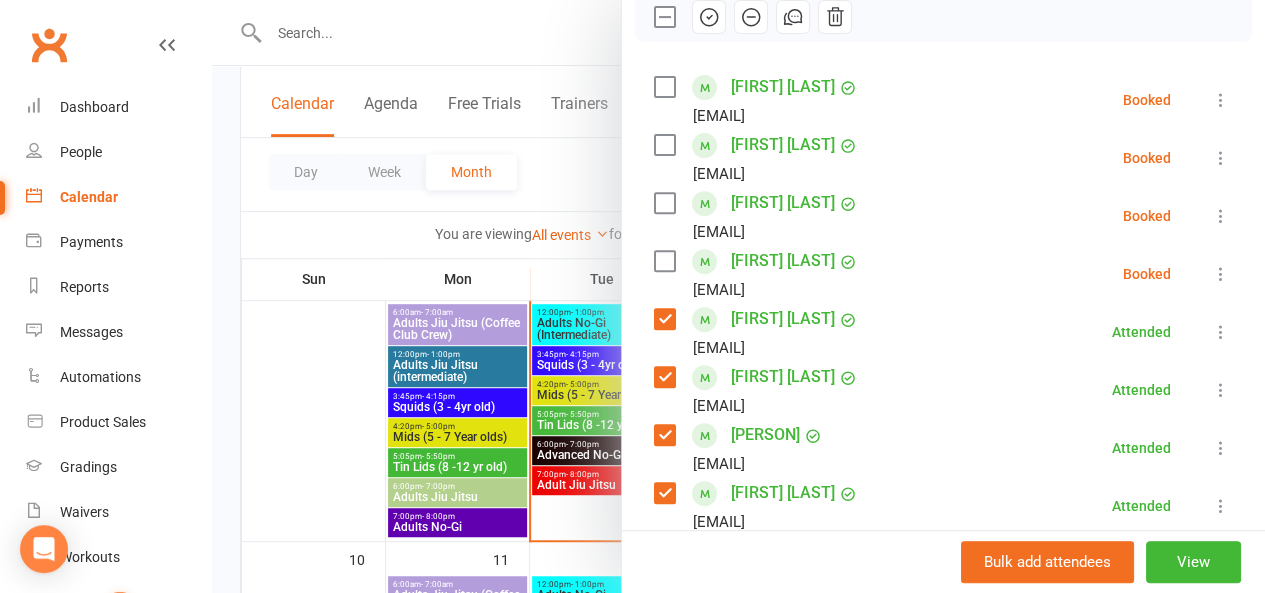 click at bounding box center (664, 261) 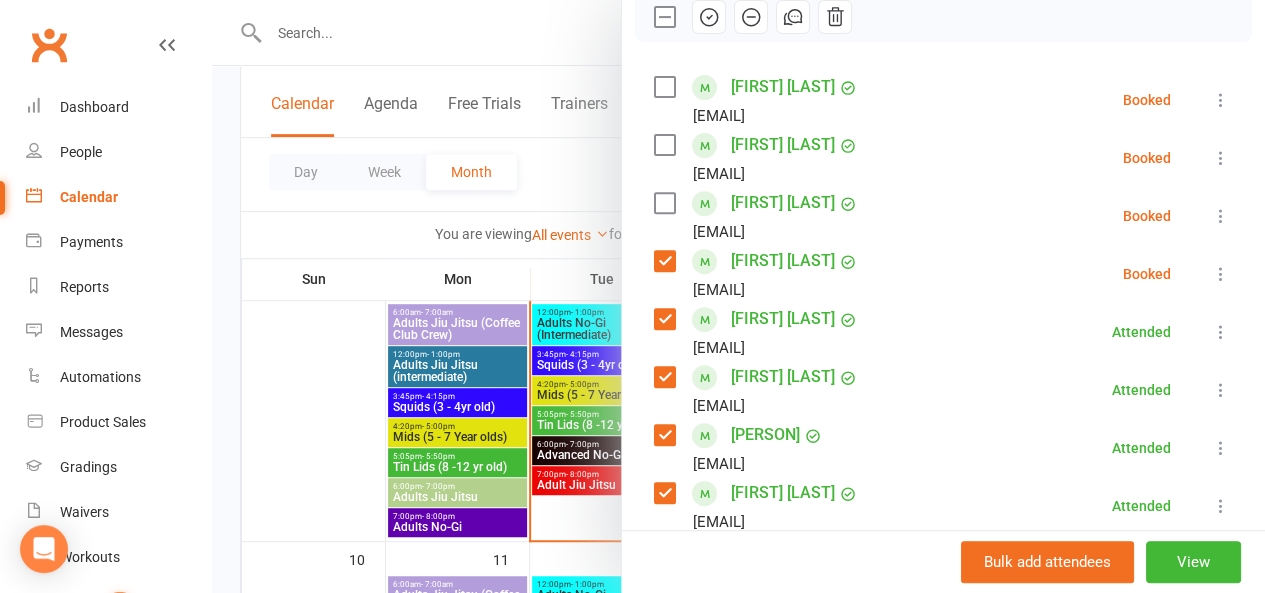 click at bounding box center [1221, 274] 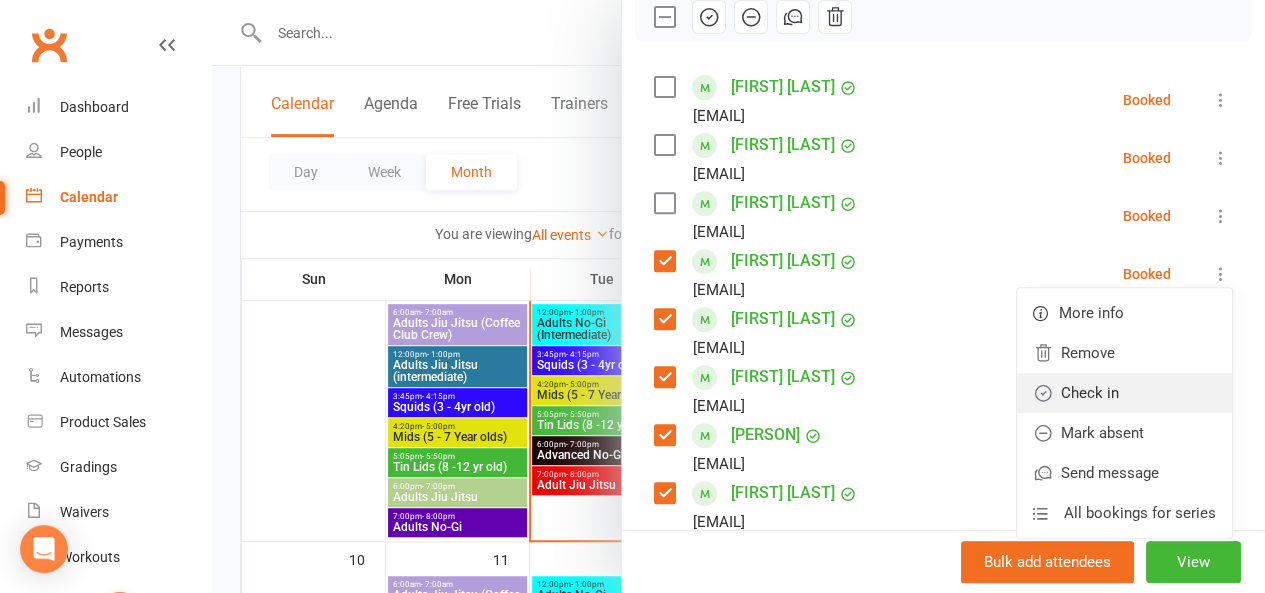 click on "Check in" at bounding box center (1124, 393) 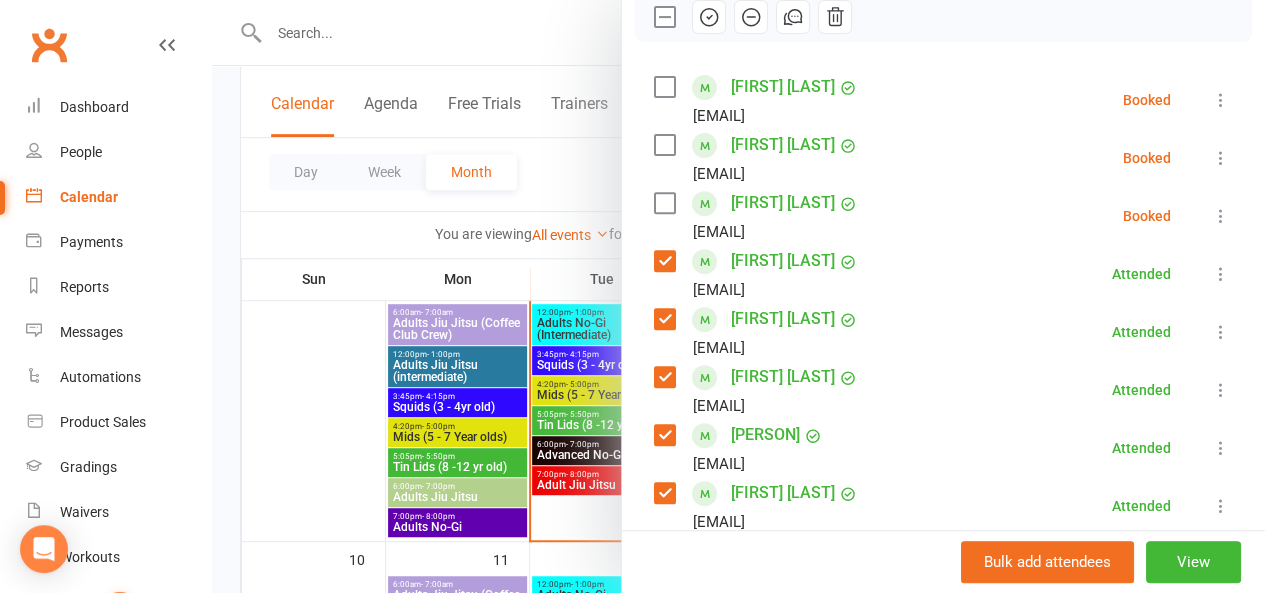 click at bounding box center [1221, 100] 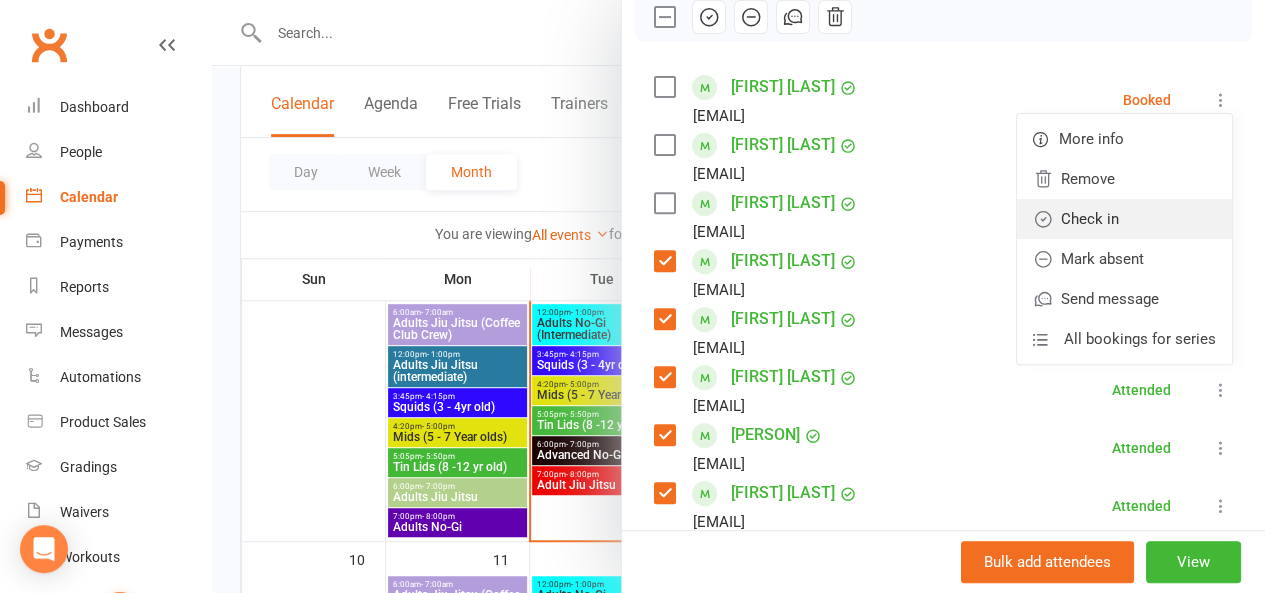 click on "Check in" at bounding box center [1124, 219] 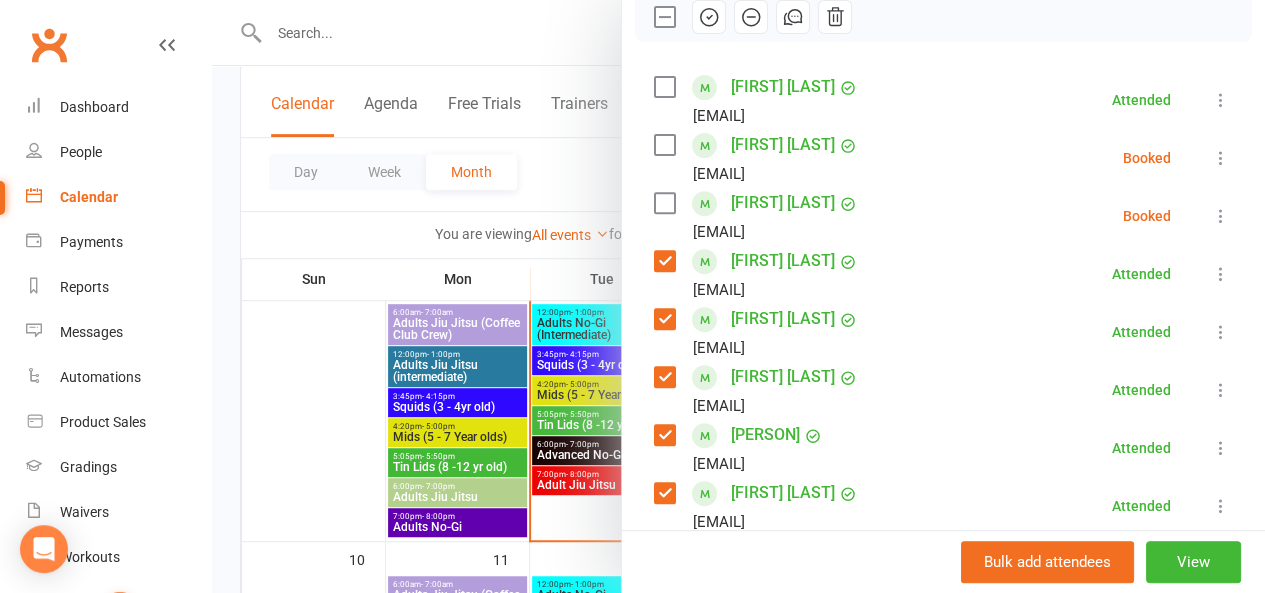 click at bounding box center (1221, 158) 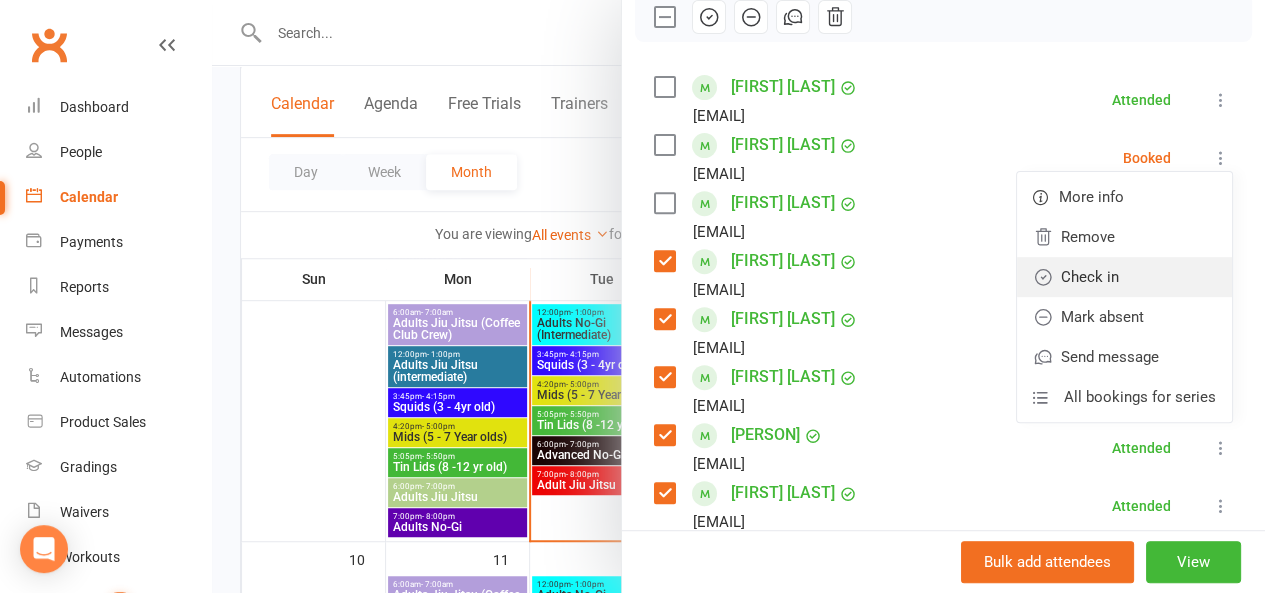 click on "Check in" at bounding box center [1124, 277] 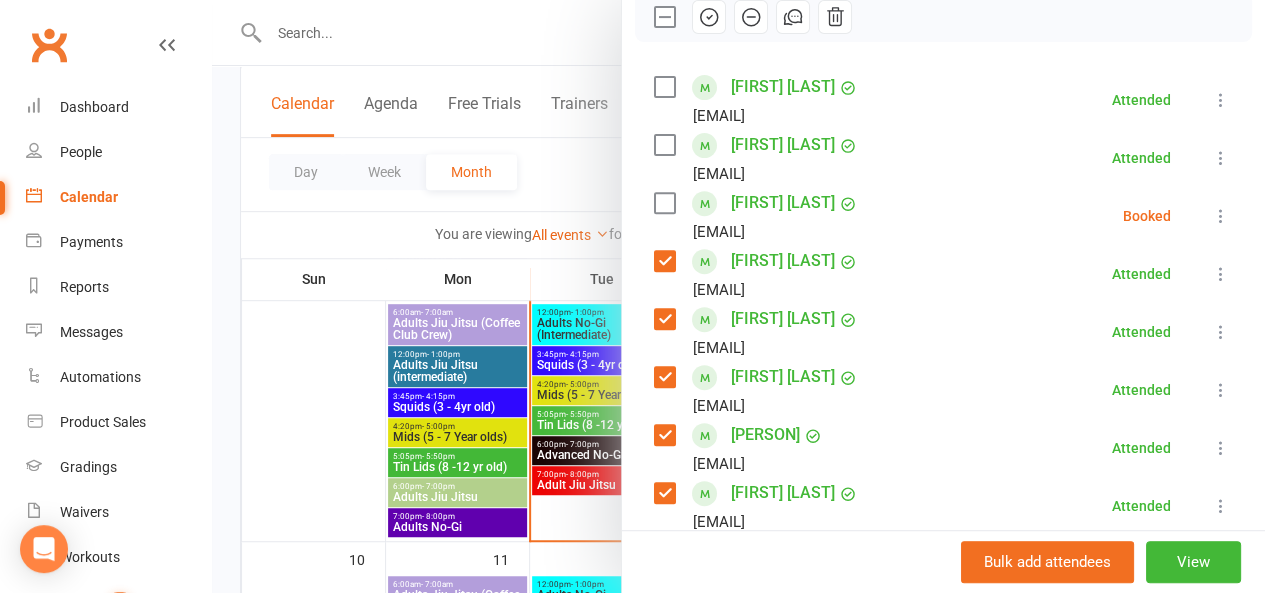 click at bounding box center [1221, 216] 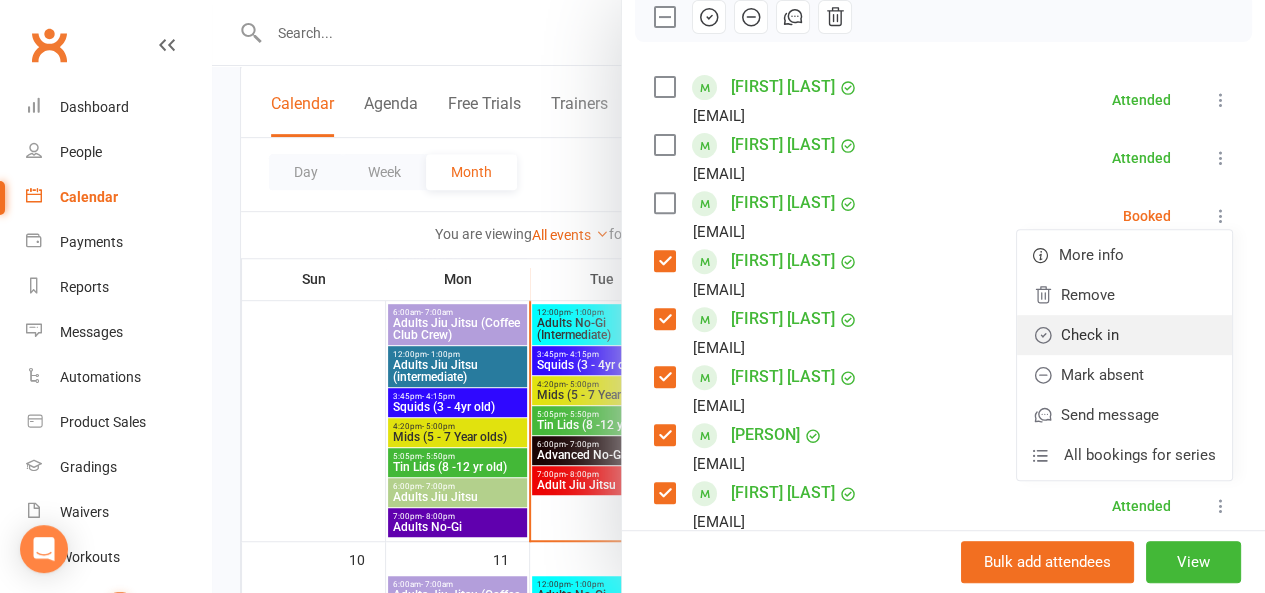 click on "Check in" at bounding box center (1124, 335) 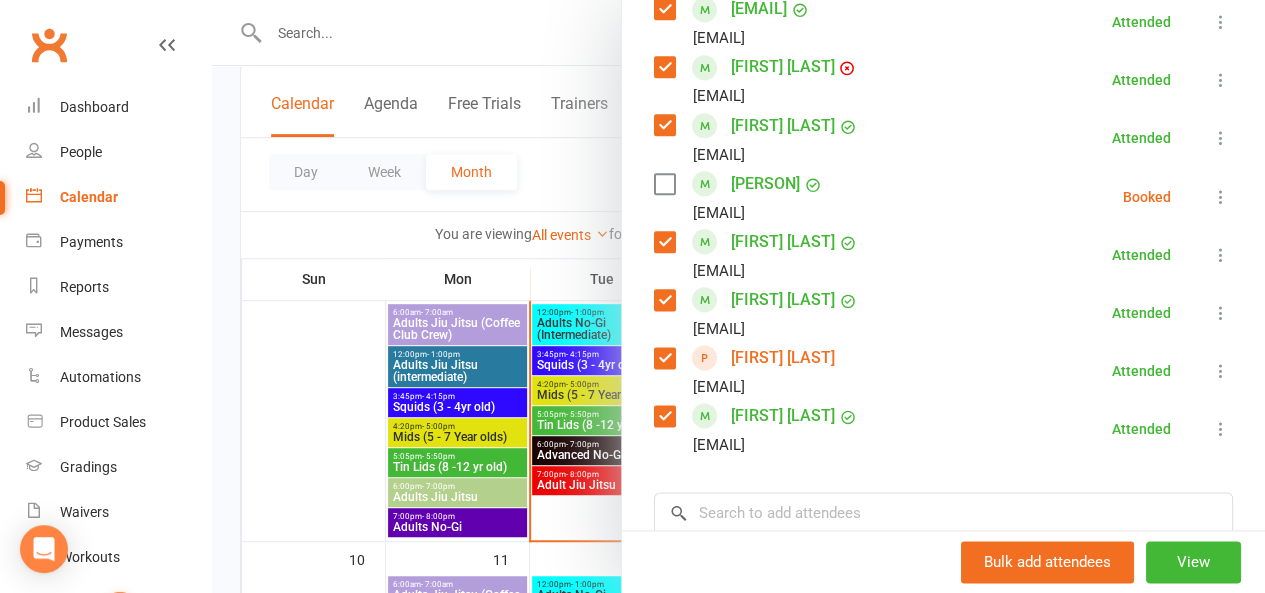 scroll, scrollTop: 1134, scrollLeft: 0, axis: vertical 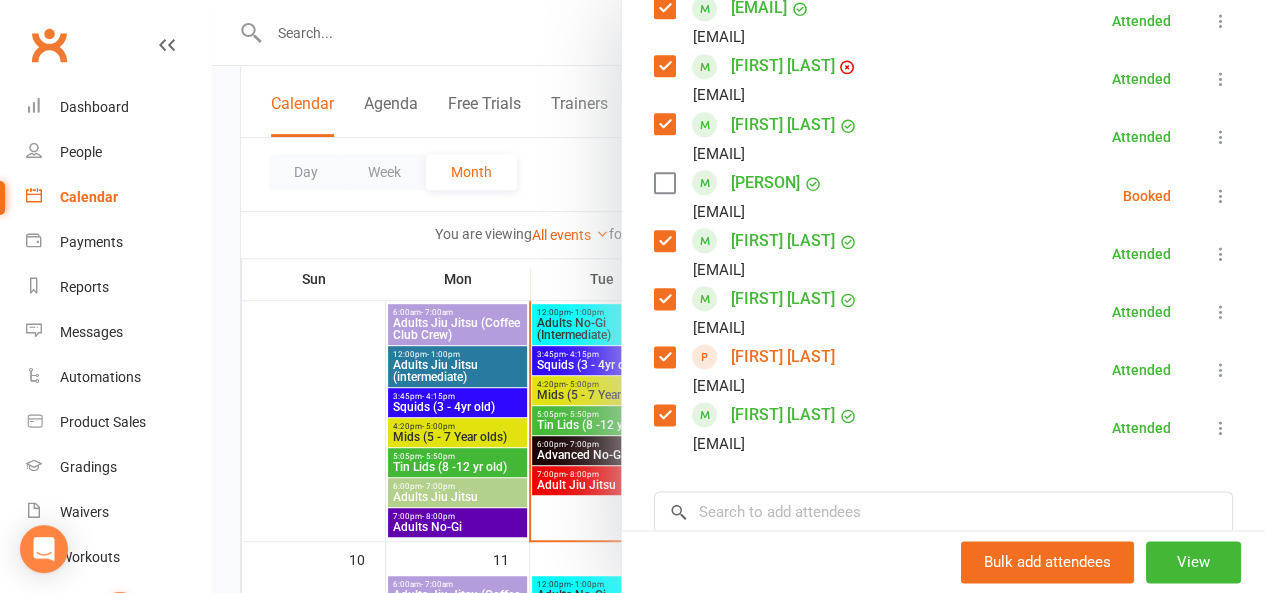 click at bounding box center [1221, 196] 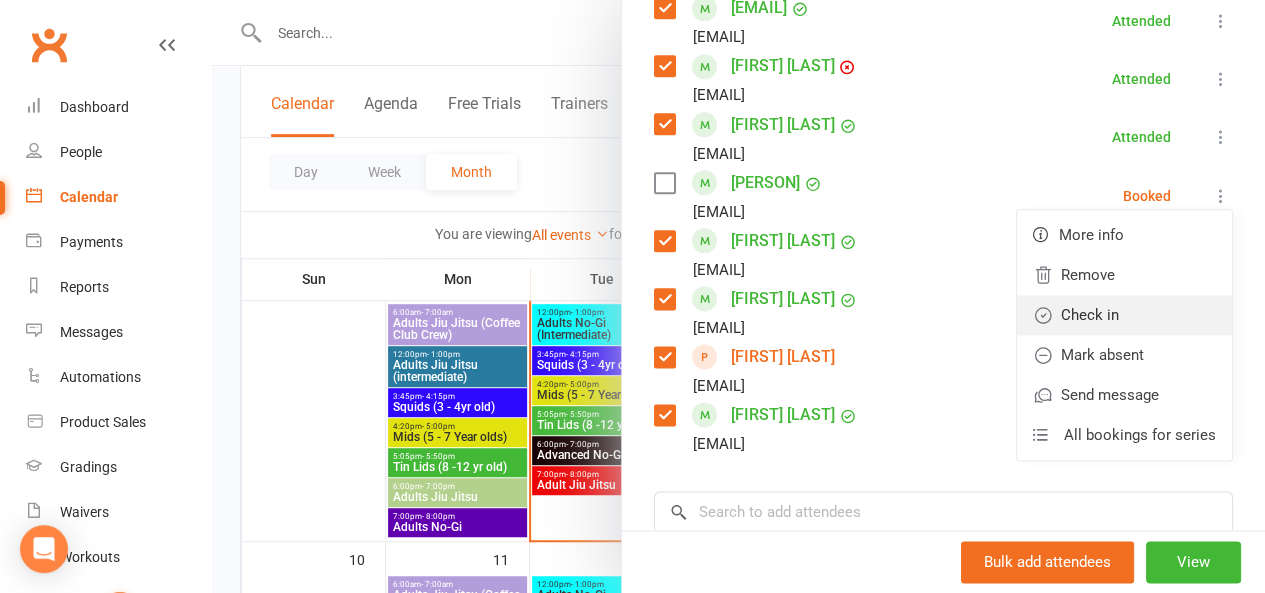 click on "Check in" at bounding box center (1124, 315) 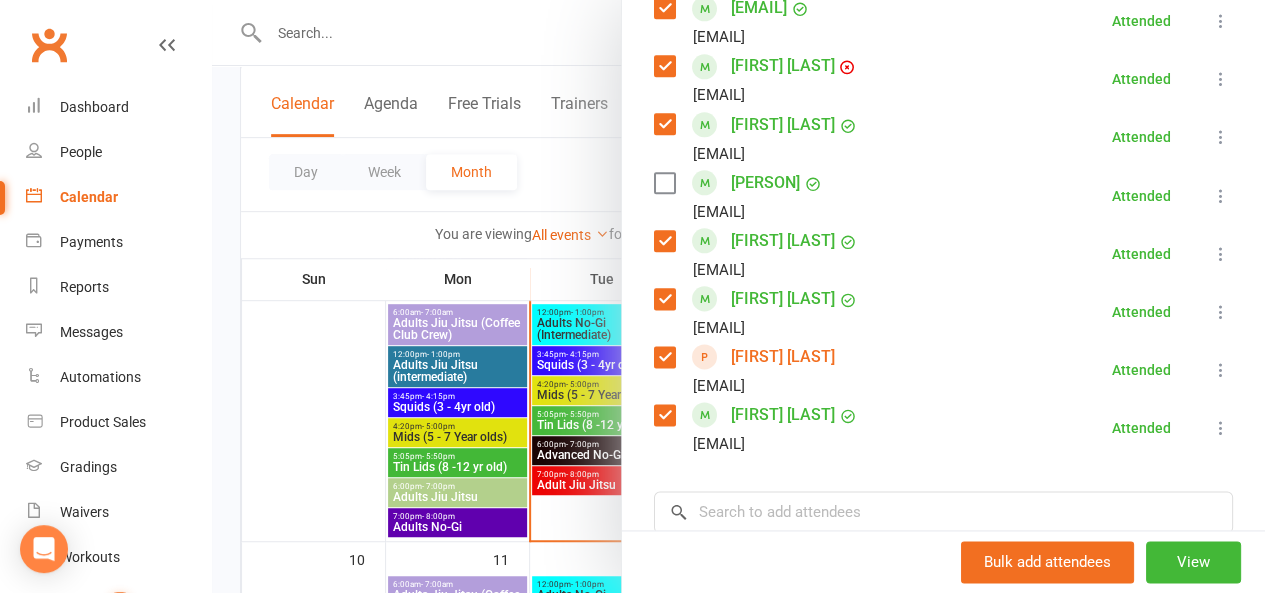 click on "[PERSON]" at bounding box center [765, 183] 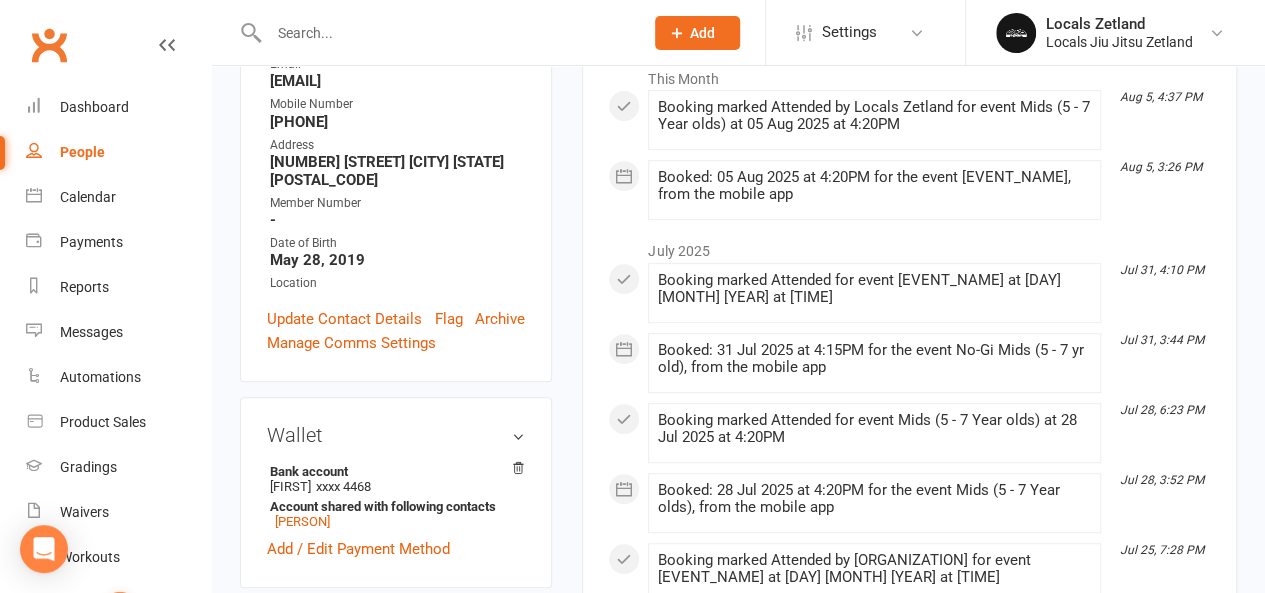 scroll, scrollTop: 0, scrollLeft: 0, axis: both 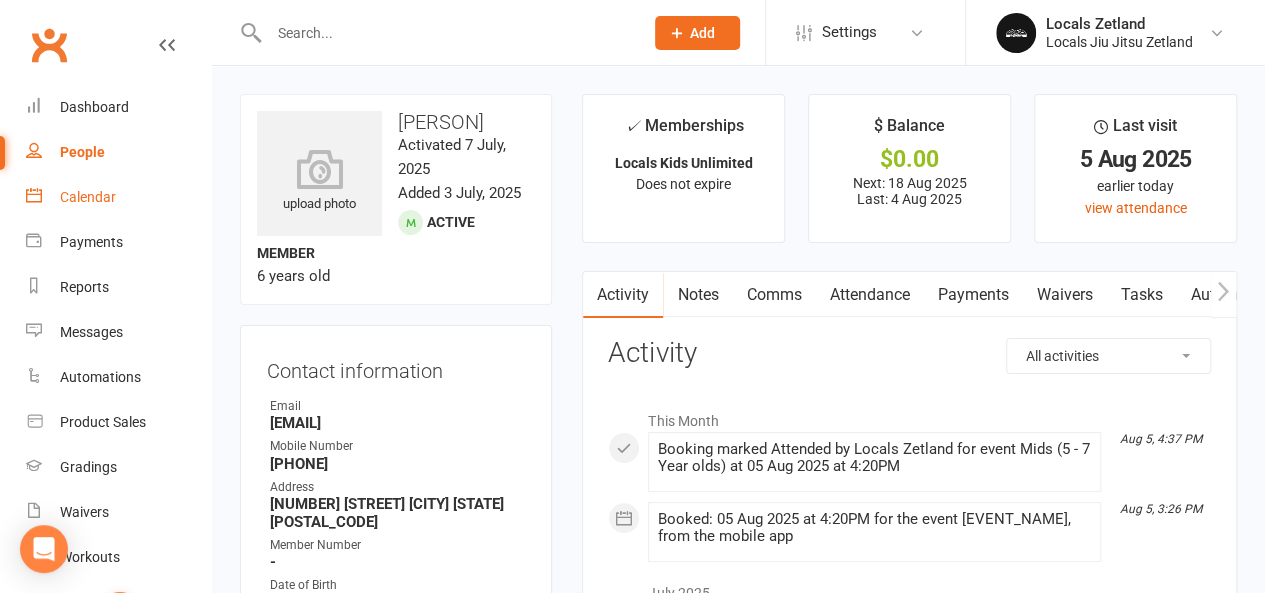 click on "Calendar" at bounding box center (88, 197) 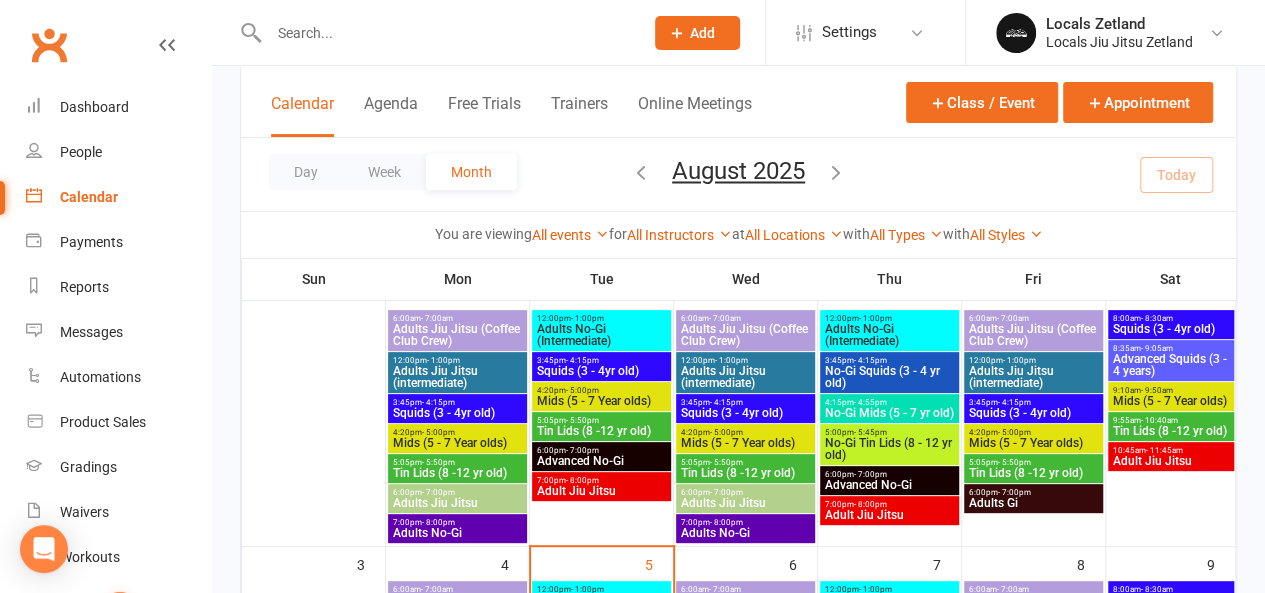 scroll, scrollTop: 121, scrollLeft: 0, axis: vertical 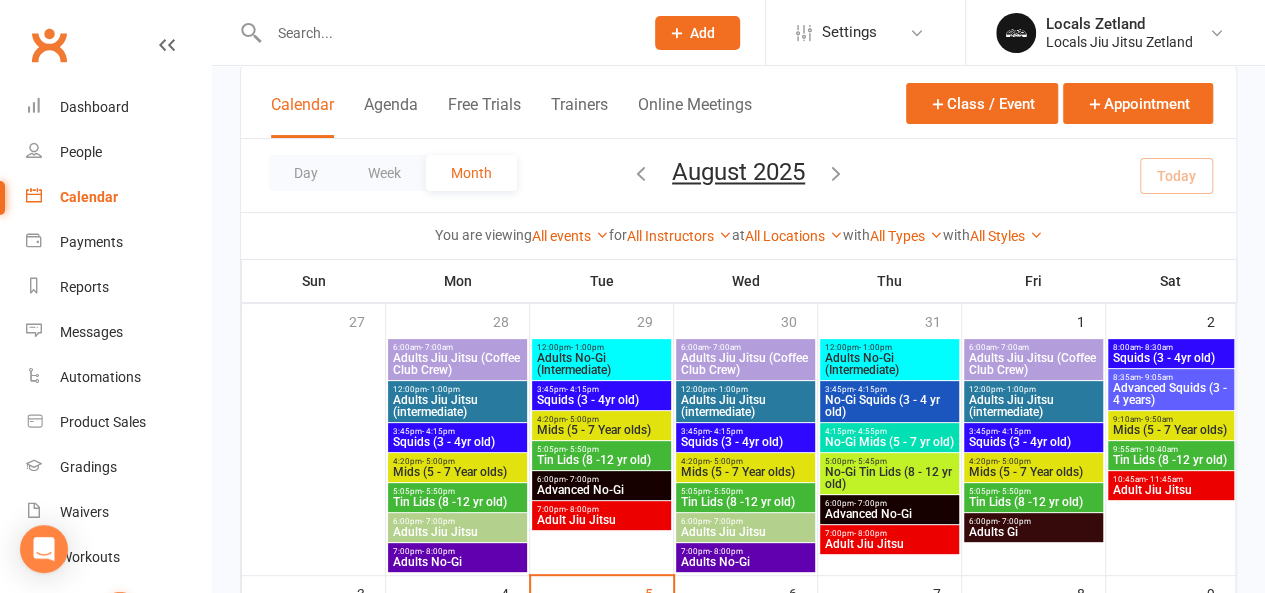 click on "- 5:50pm" at bounding box center [1014, 491] 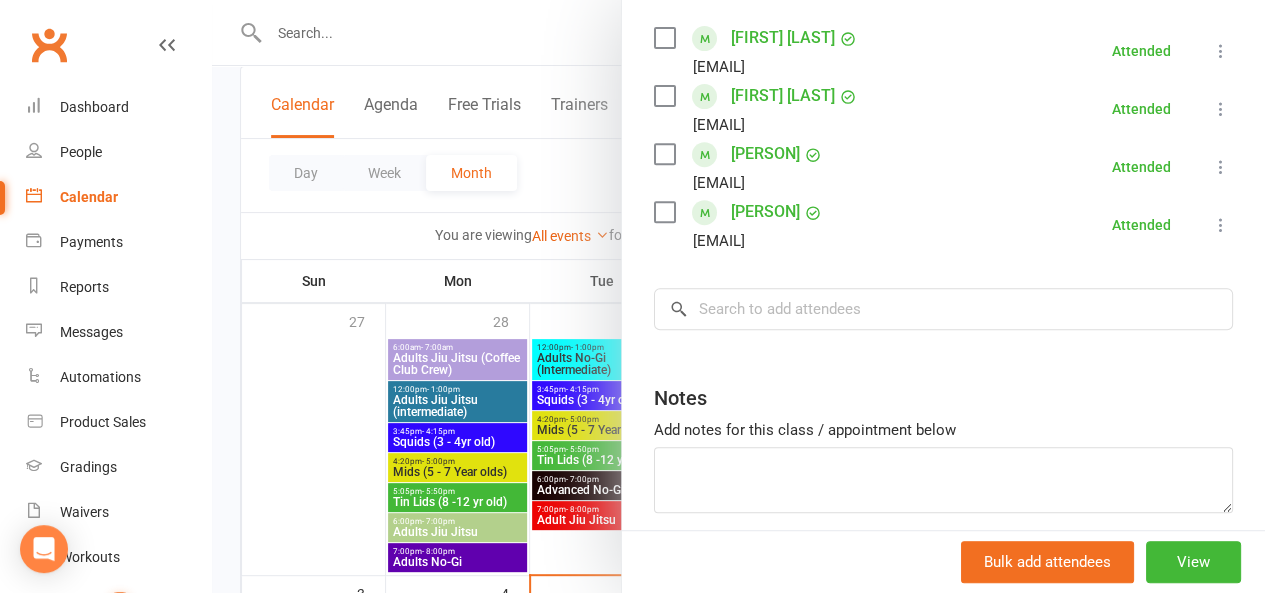 scroll, scrollTop: 352, scrollLeft: 0, axis: vertical 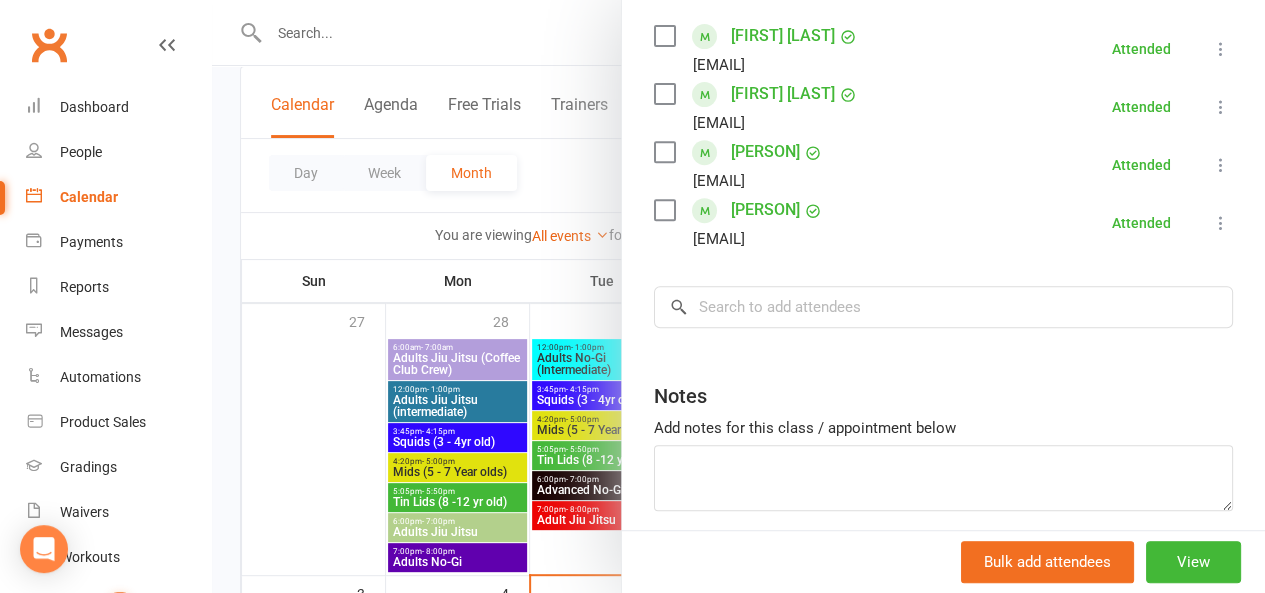 click at bounding box center (738, 296) 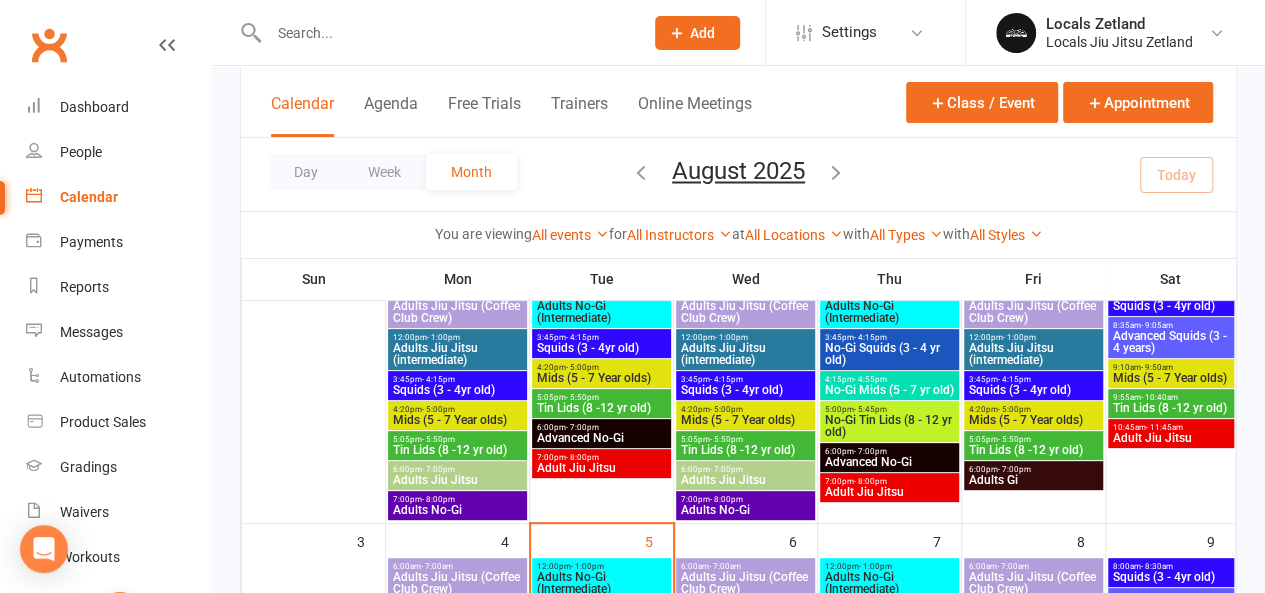scroll, scrollTop: 174, scrollLeft: 0, axis: vertical 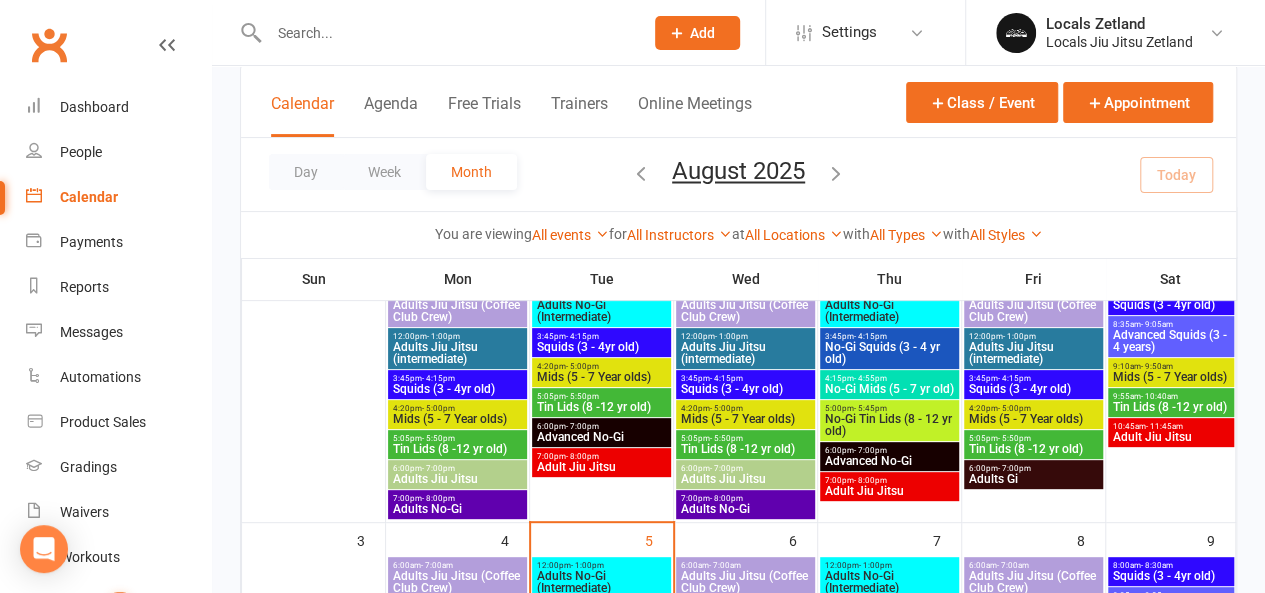 click on "3:45pm  - 4:15pm Squids  (3 - 4yr old)" at bounding box center (601, 342) 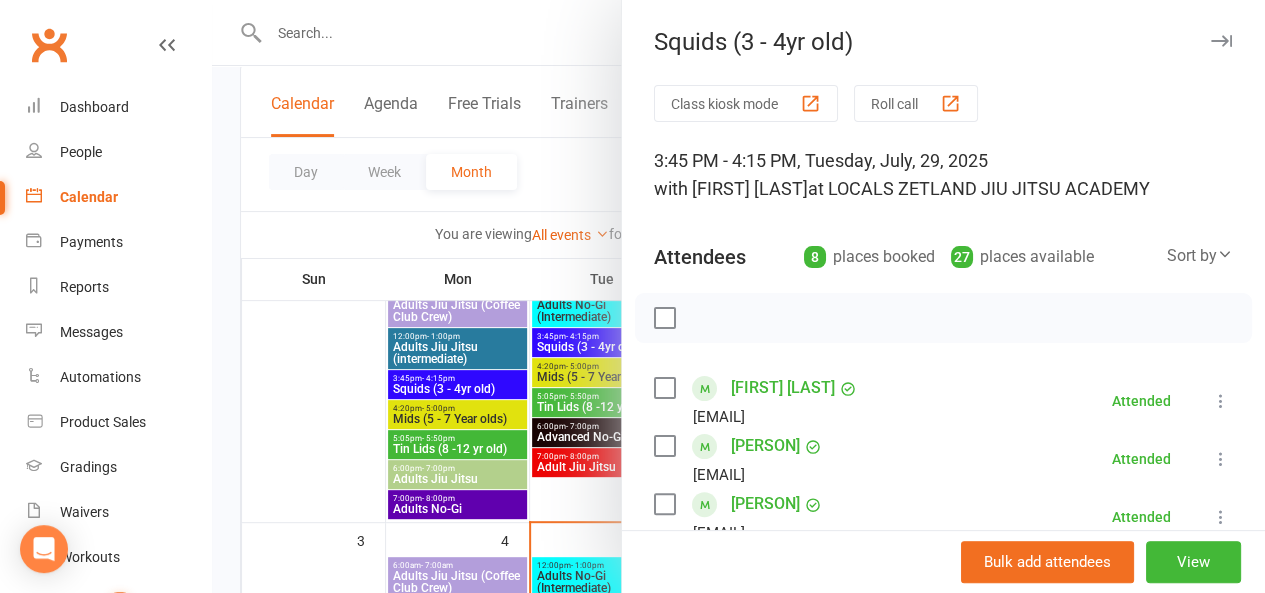 click at bounding box center (738, 296) 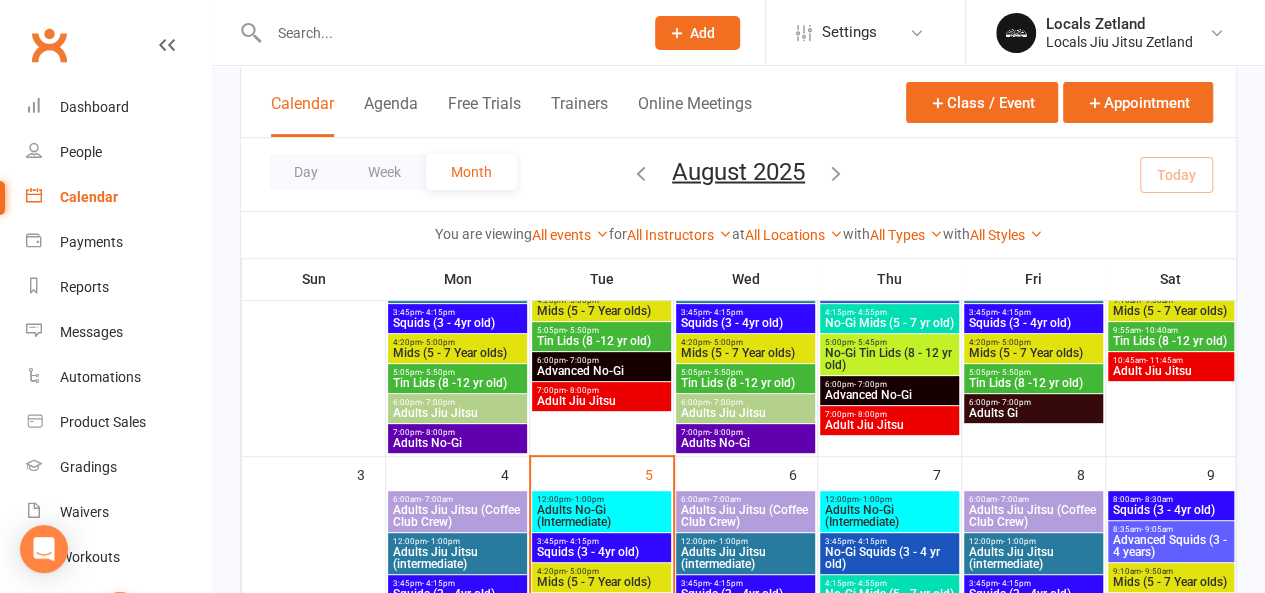 scroll, scrollTop: 239, scrollLeft: 0, axis: vertical 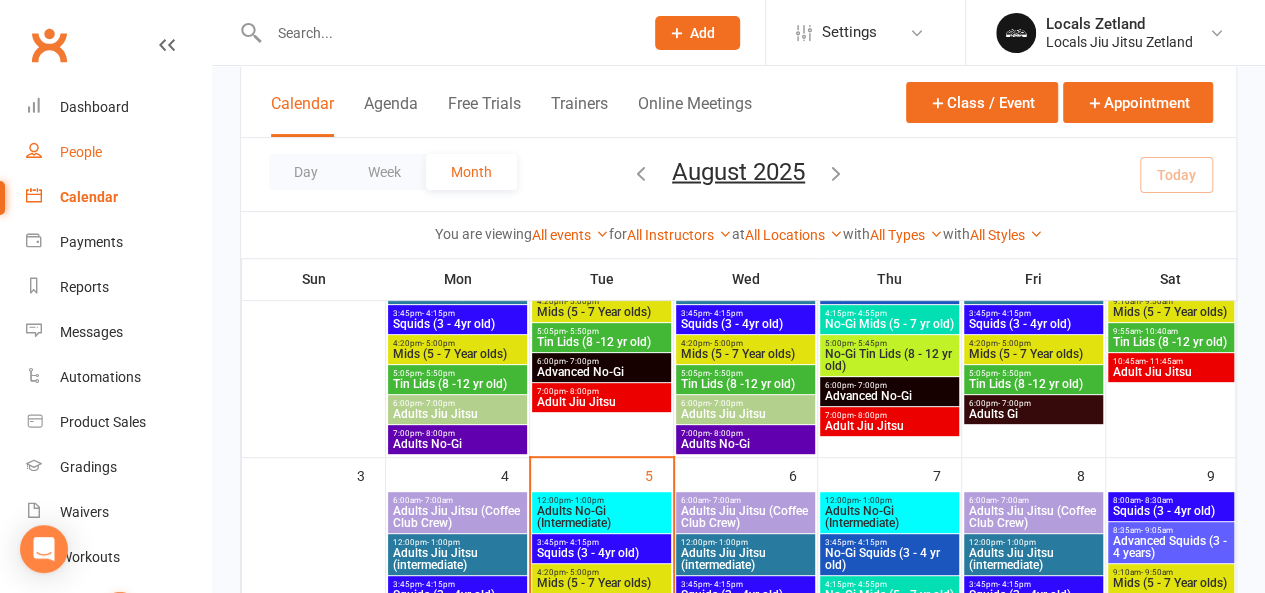 click on "People" at bounding box center [118, 152] 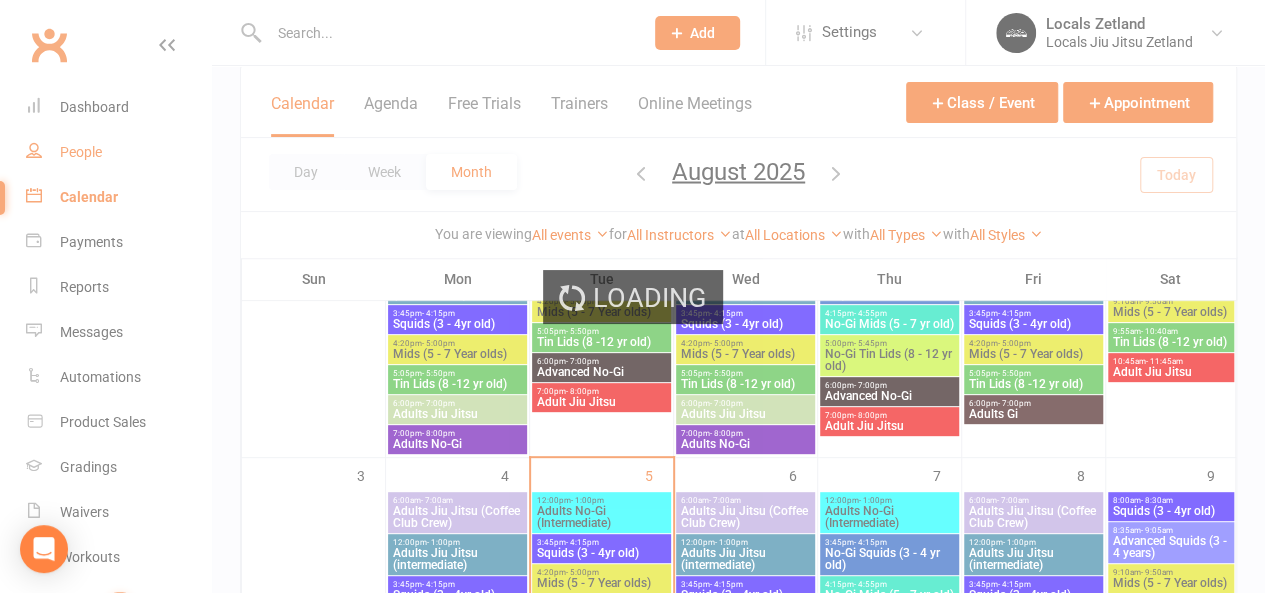select on "100" 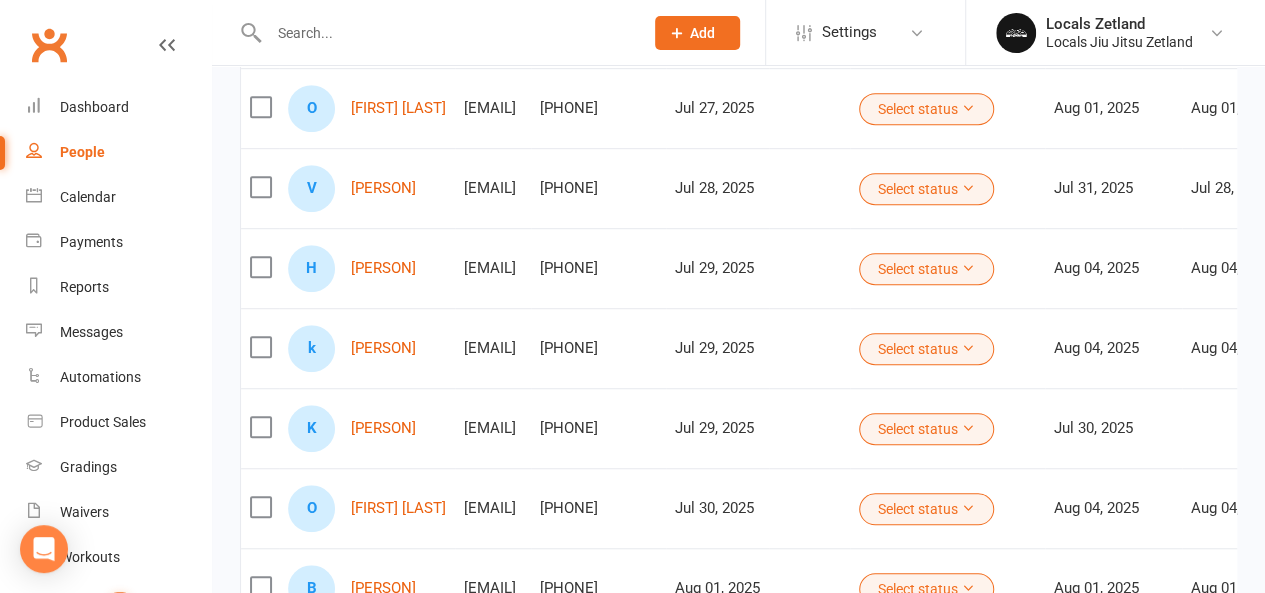 scroll, scrollTop: 0, scrollLeft: 0, axis: both 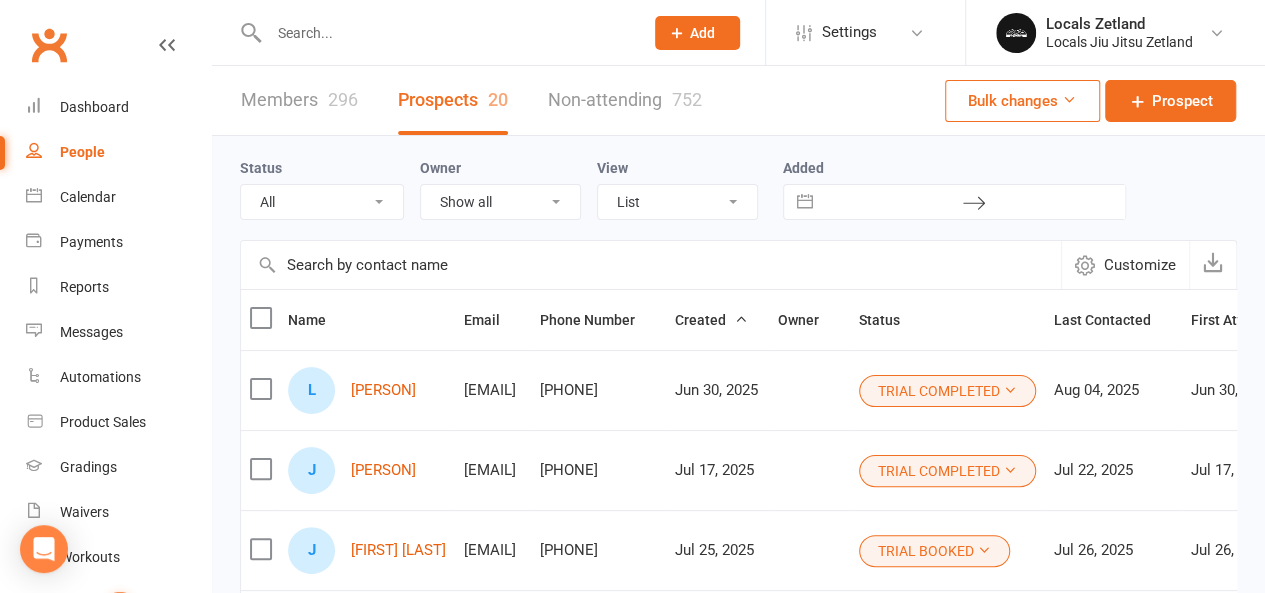 click at bounding box center [651, 265] 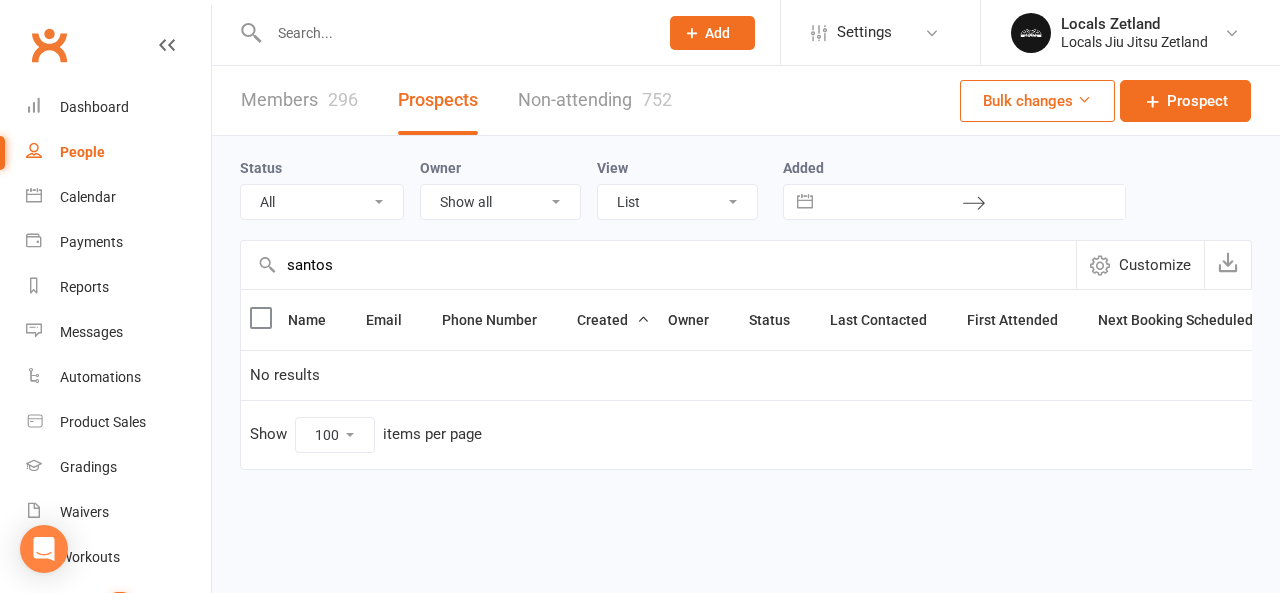 type on "santos" 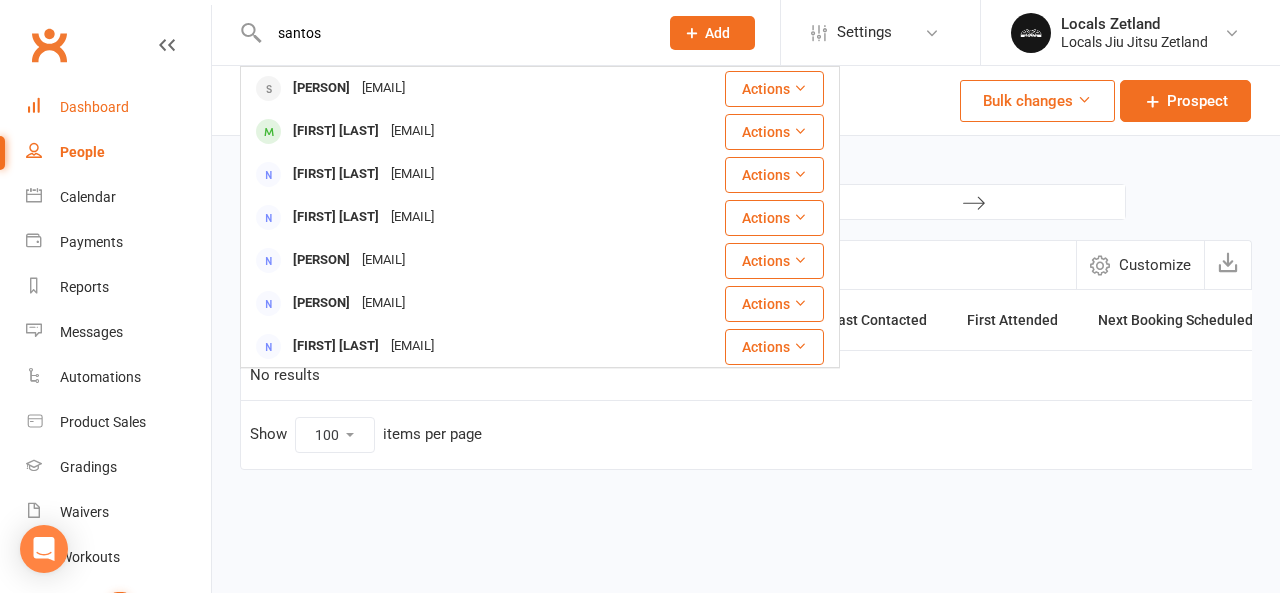 type on "santos" 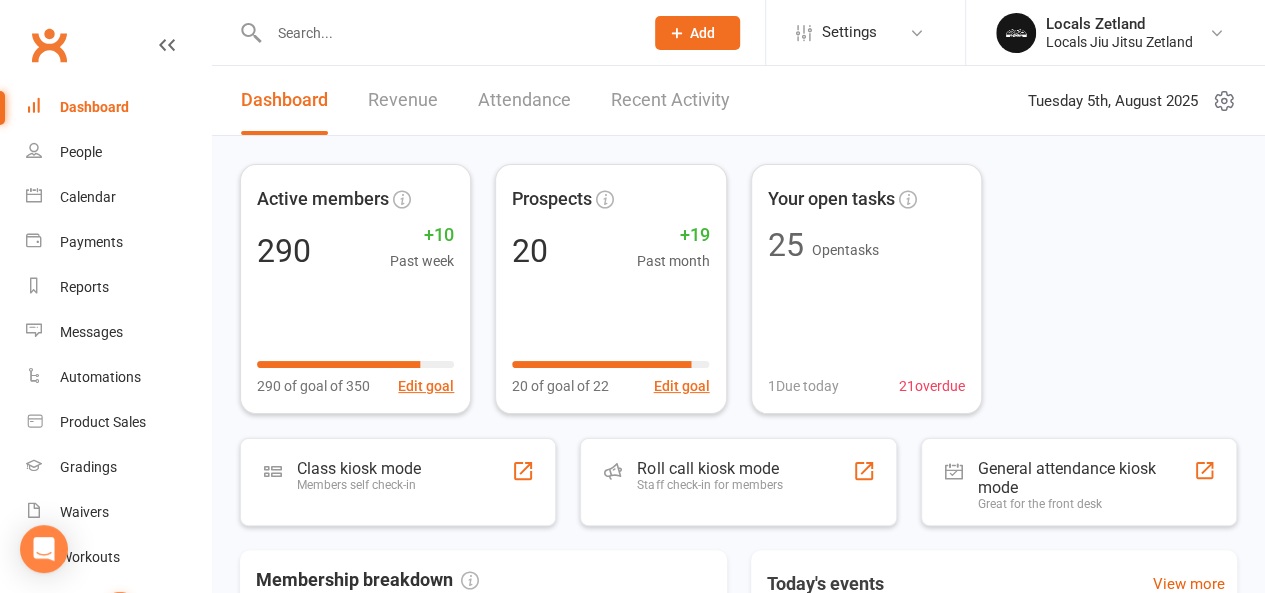 click on "Revenue" at bounding box center [403, 100] 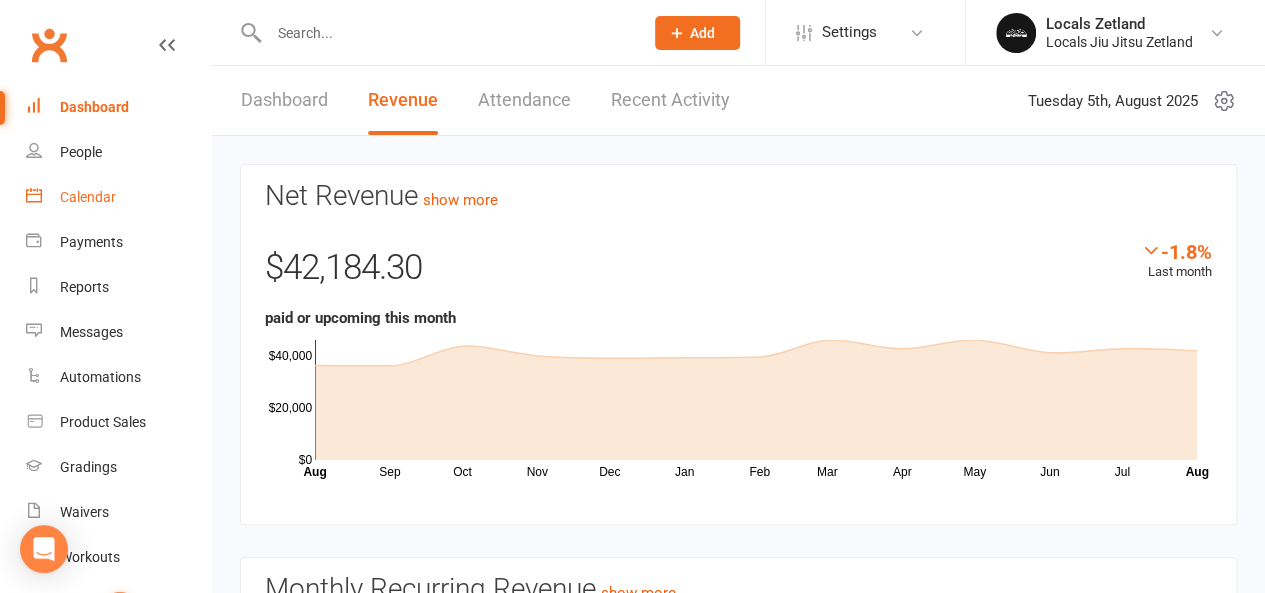 click on "Calendar" at bounding box center [88, 197] 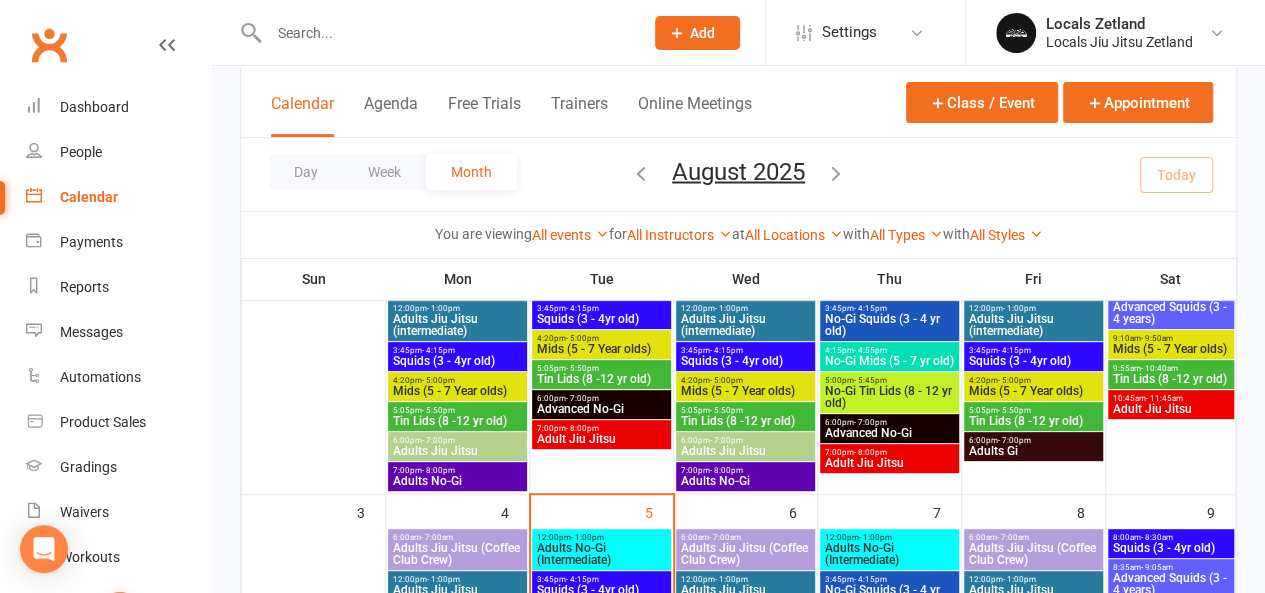 scroll, scrollTop: 201, scrollLeft: 0, axis: vertical 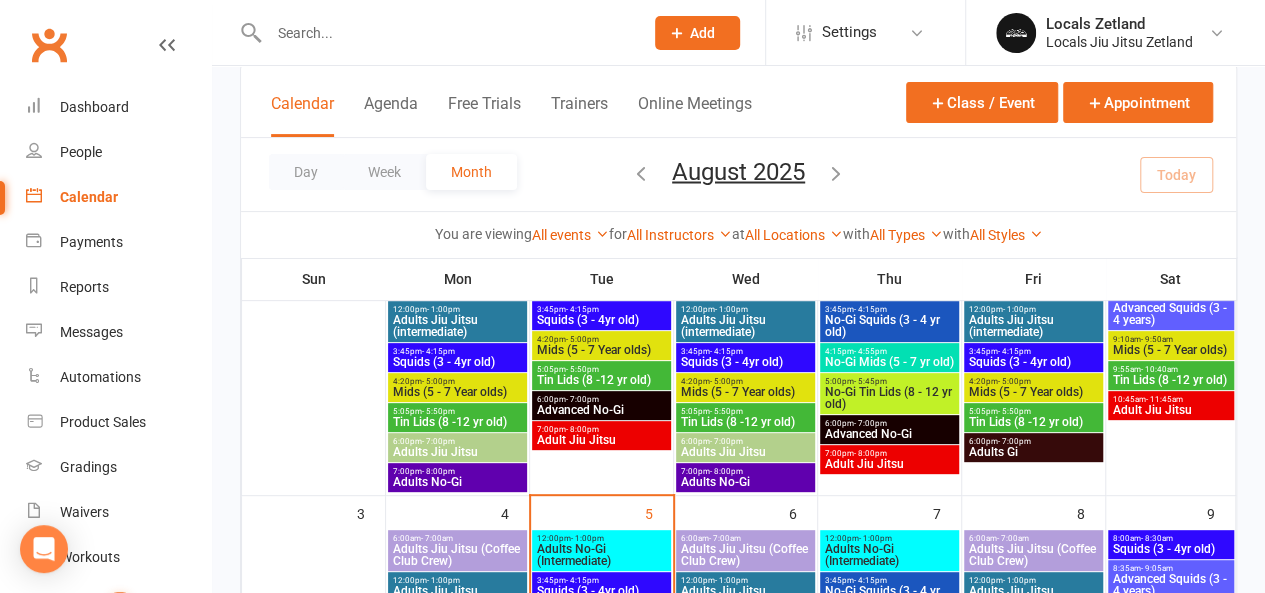 click on "- 5:00pm" at bounding box center (1014, 381) 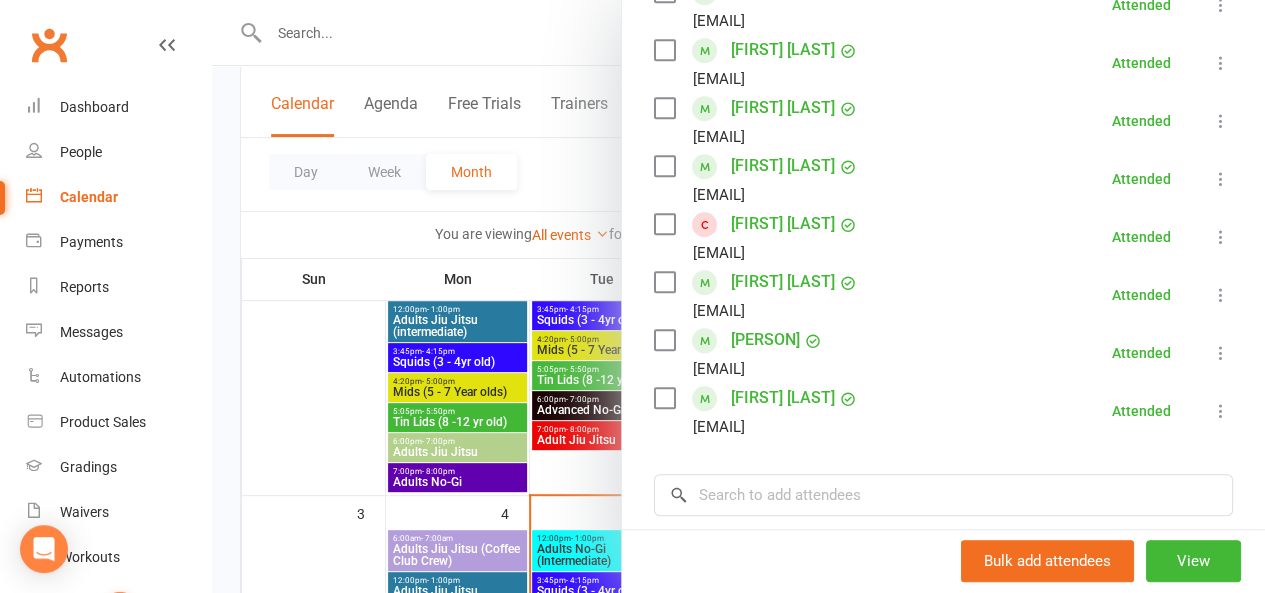 scroll, scrollTop: 745, scrollLeft: 0, axis: vertical 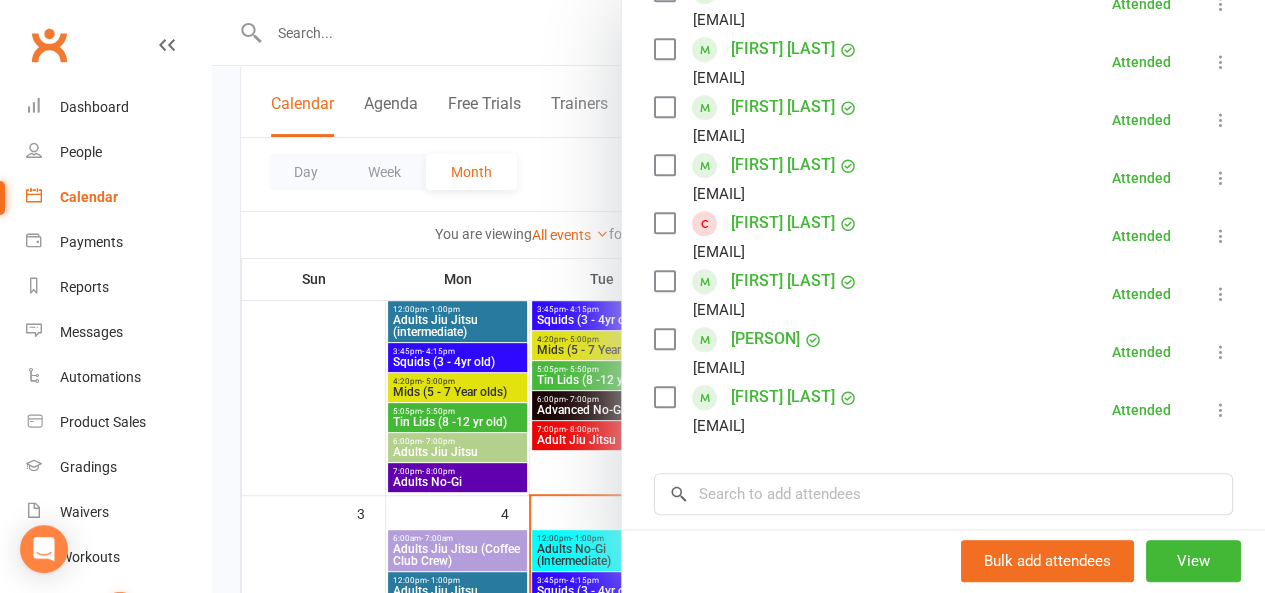 click at bounding box center (738, 296) 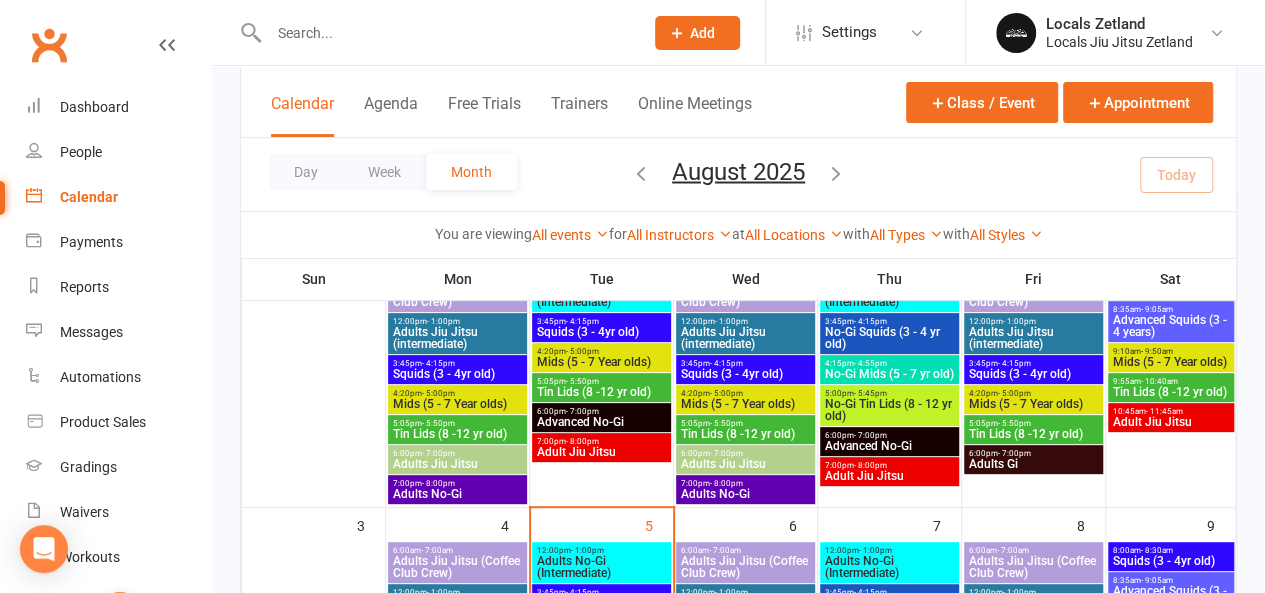 scroll, scrollTop: 190, scrollLeft: 0, axis: vertical 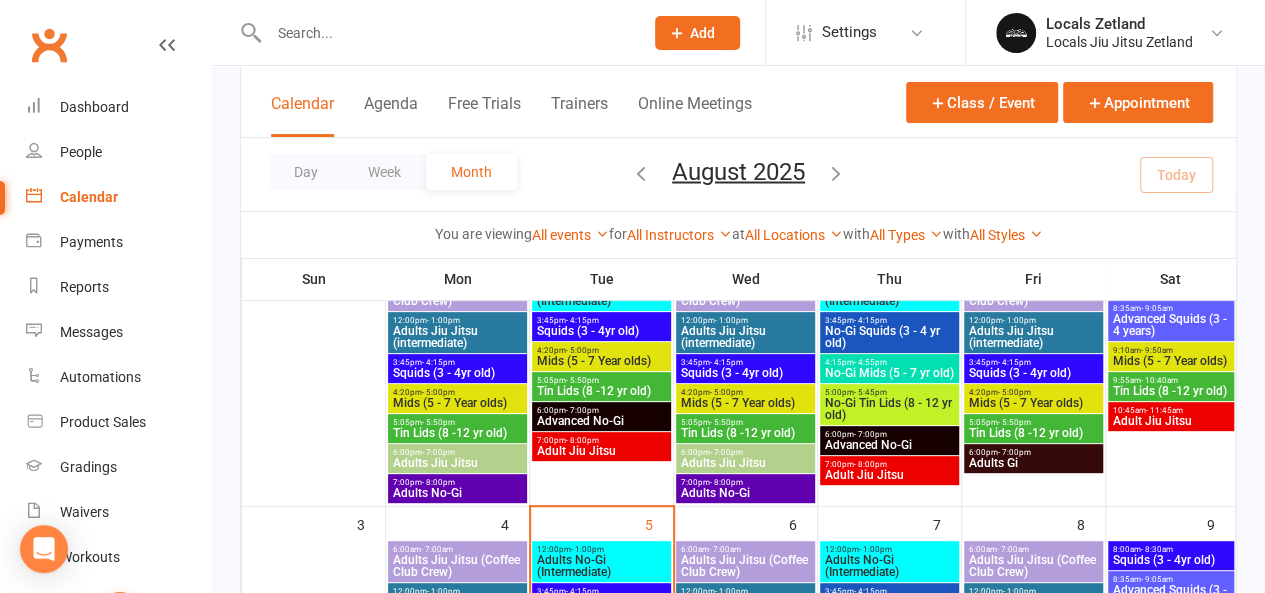 click on "5:05pm  - 5:50pm" at bounding box center [1033, 422] 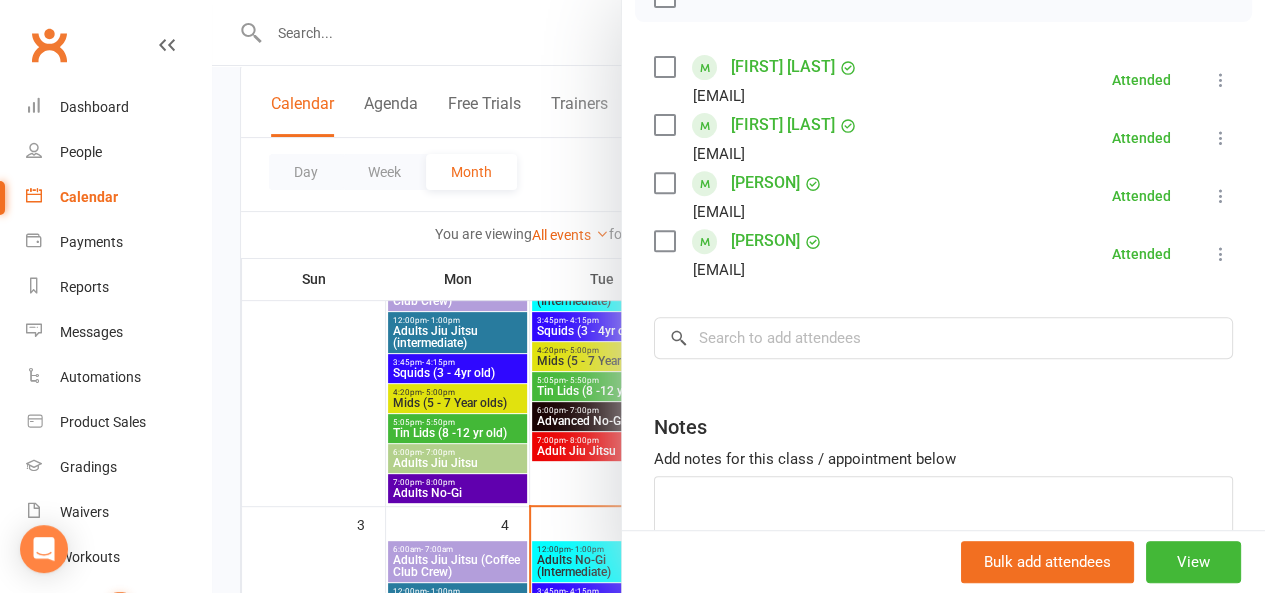 scroll, scrollTop: 333, scrollLeft: 0, axis: vertical 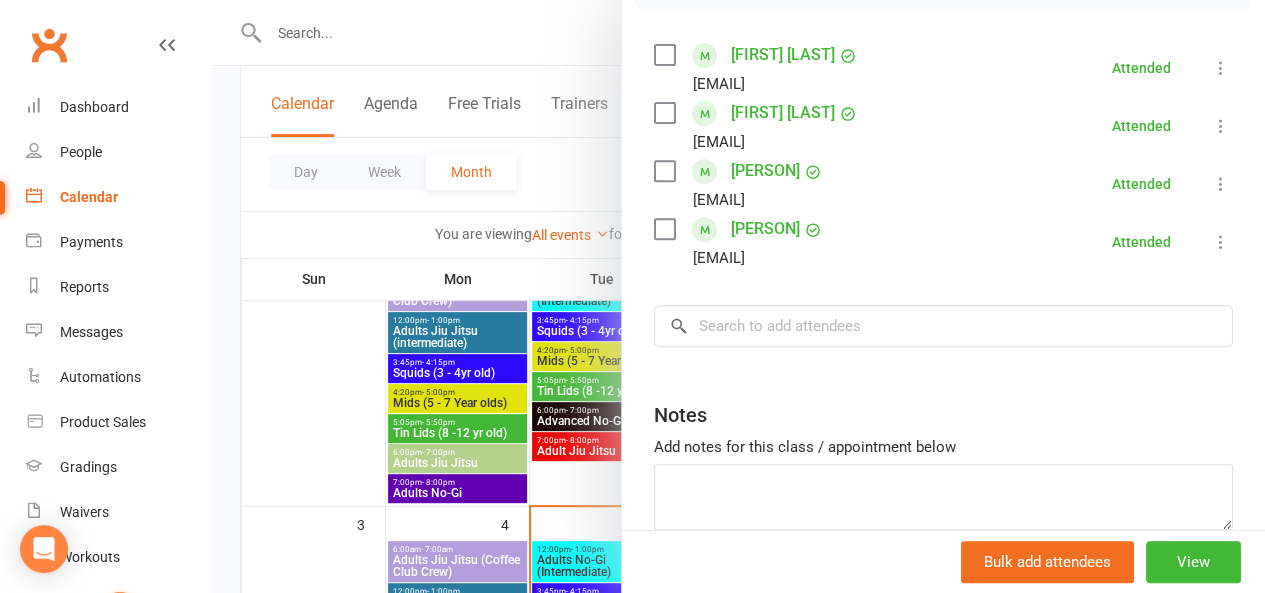 click at bounding box center [738, 296] 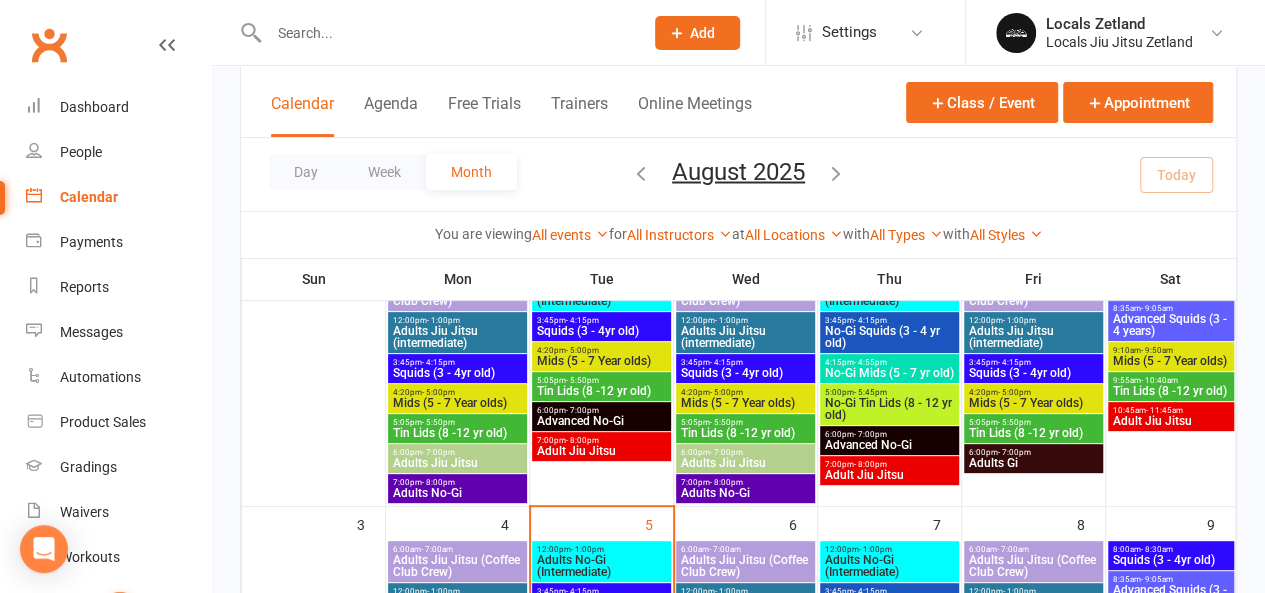 click on "Mids (5 - 7 Year olds)" at bounding box center [1033, 403] 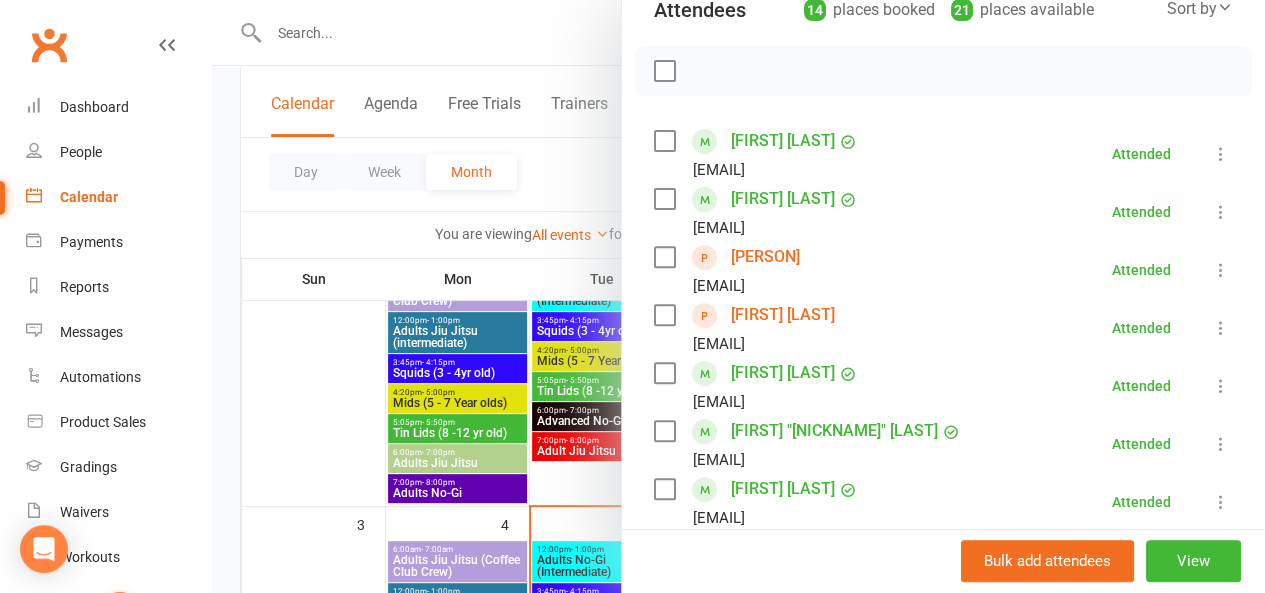scroll, scrollTop: 247, scrollLeft: 0, axis: vertical 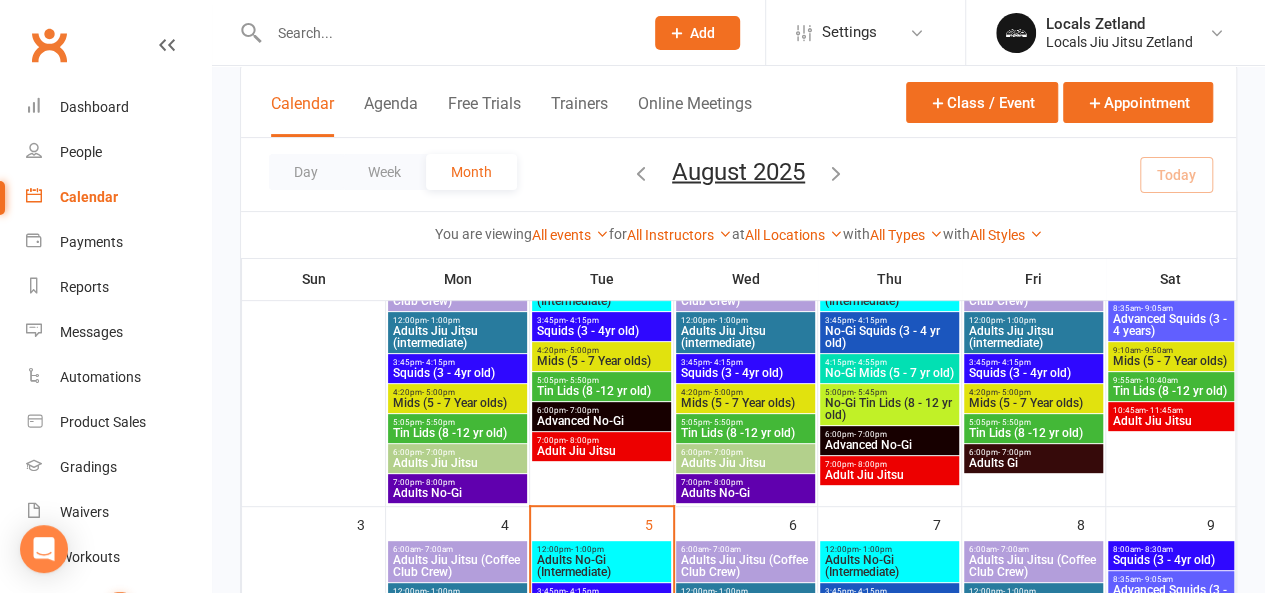 click at bounding box center [446, 33] 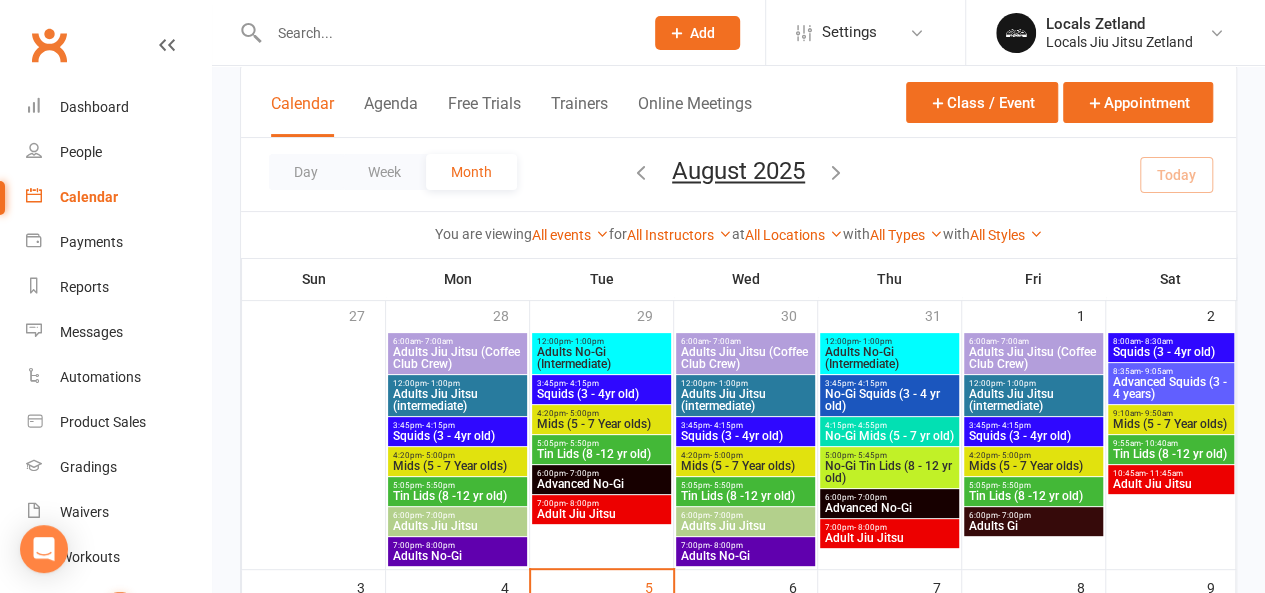 scroll, scrollTop: 125, scrollLeft: 0, axis: vertical 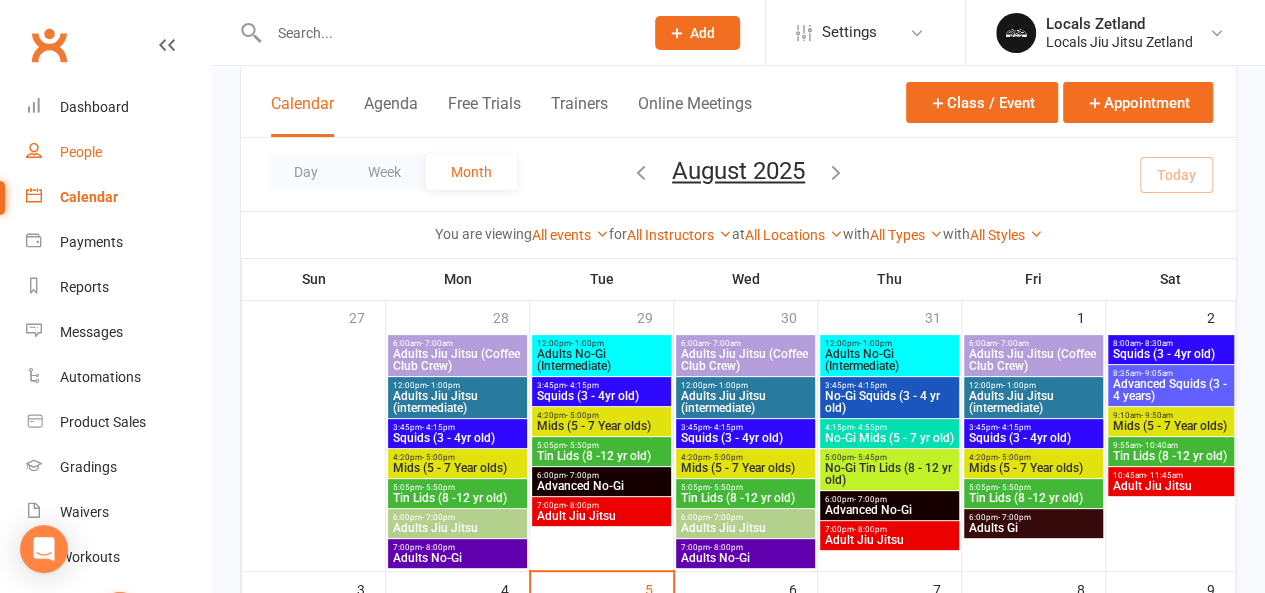 click on "People" at bounding box center [81, 152] 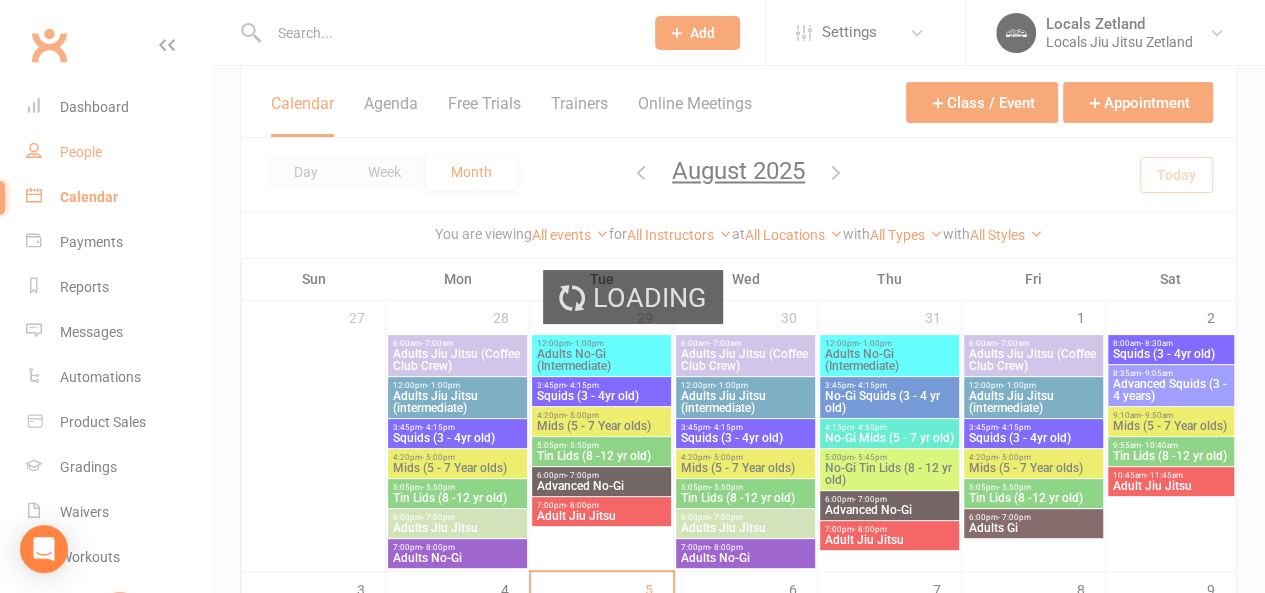 scroll, scrollTop: 0, scrollLeft: 0, axis: both 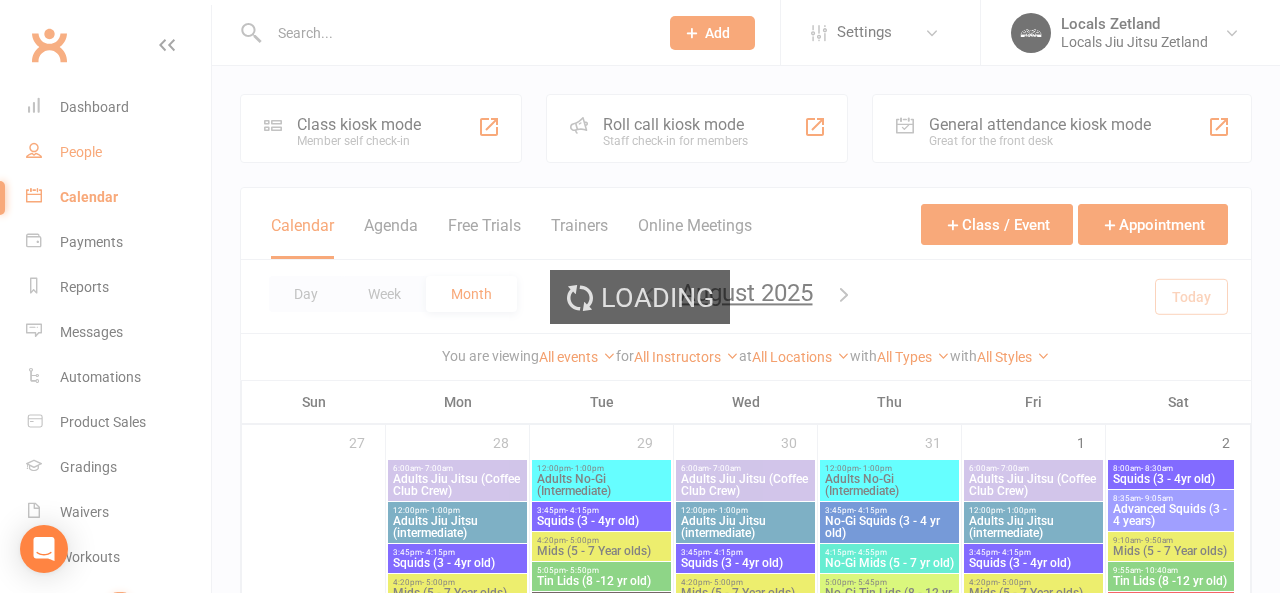 select on "100" 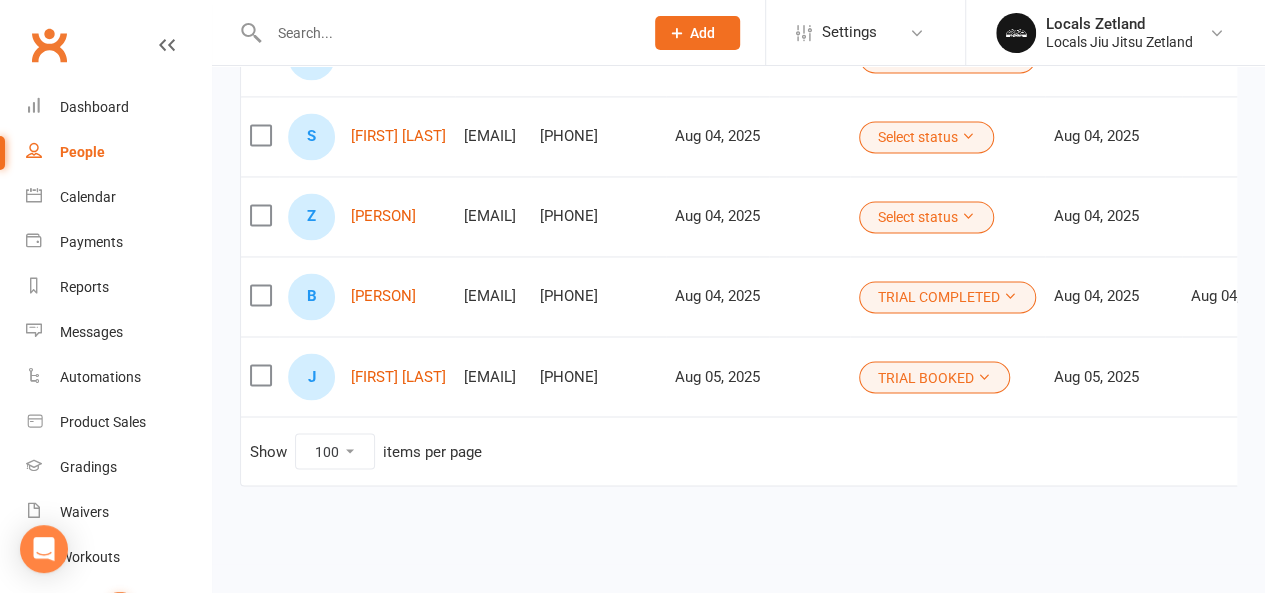 scroll, scrollTop: 1528, scrollLeft: 0, axis: vertical 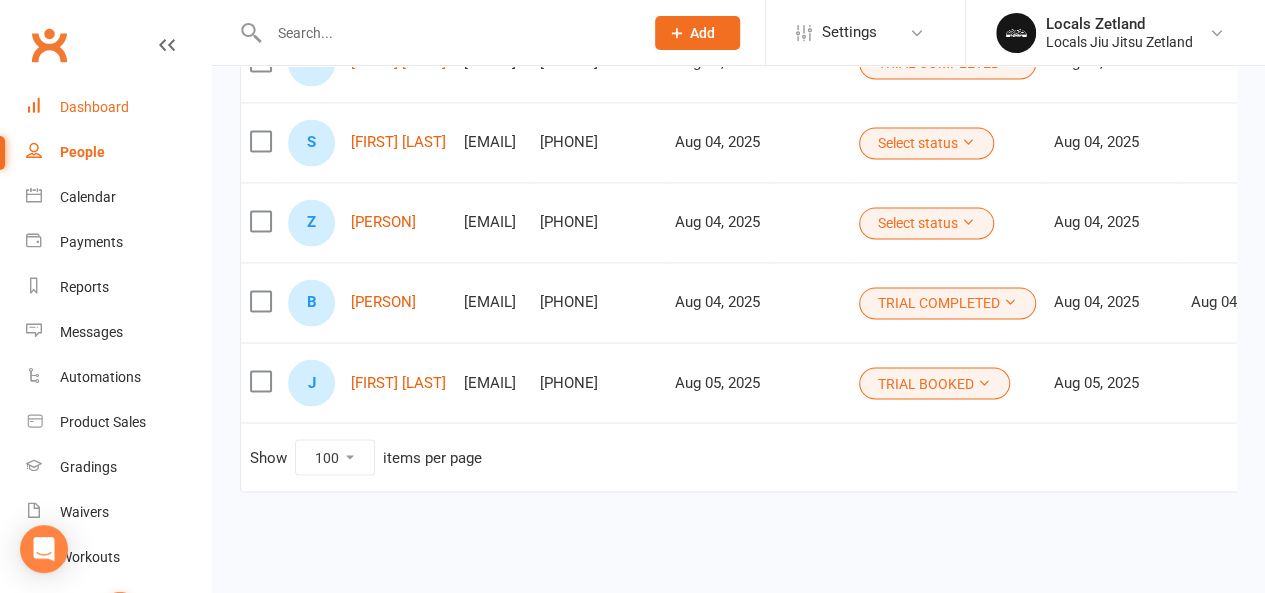 click on "Dashboard" at bounding box center [94, 107] 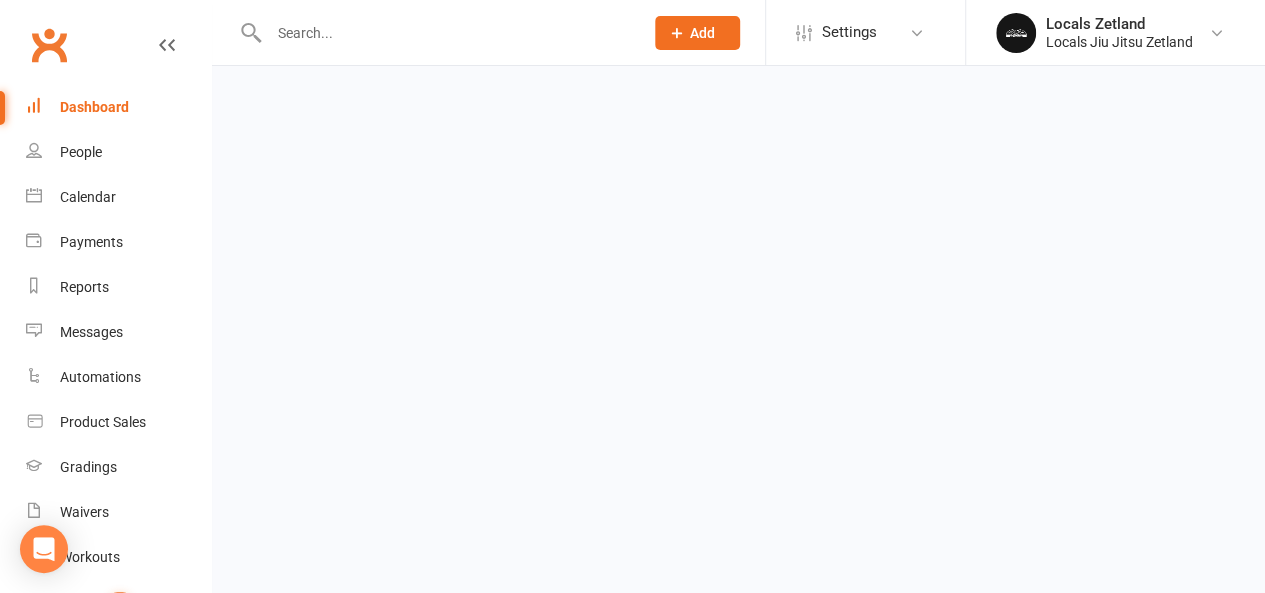 scroll, scrollTop: 0, scrollLeft: 0, axis: both 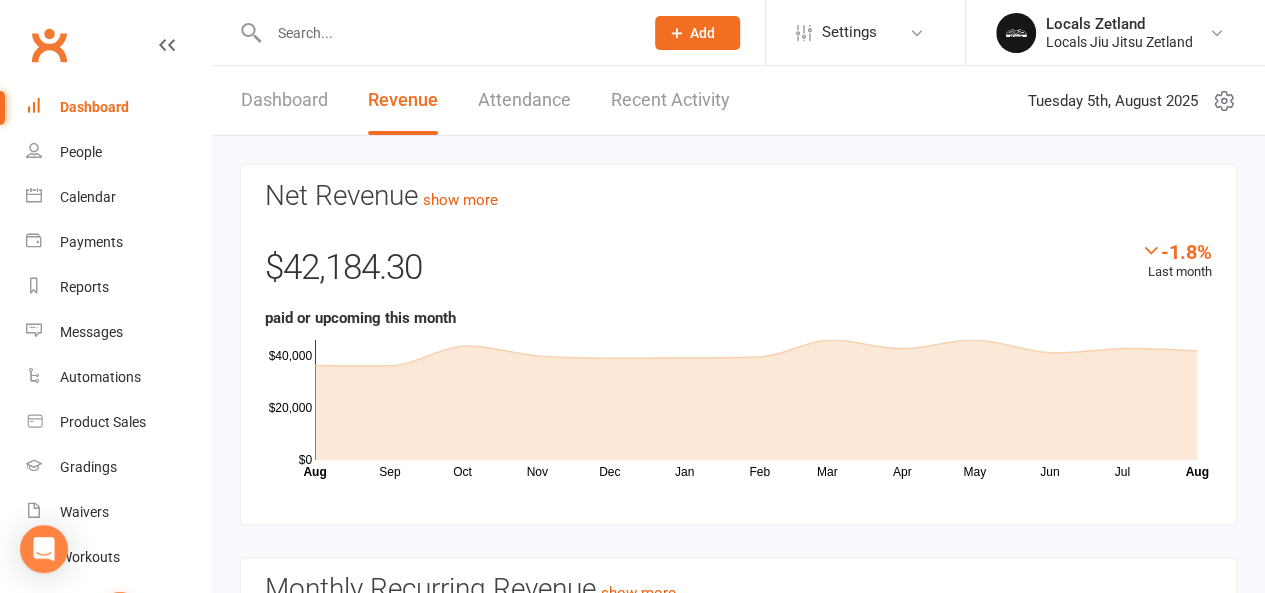 click on "Dashboard" at bounding box center (284, 100) 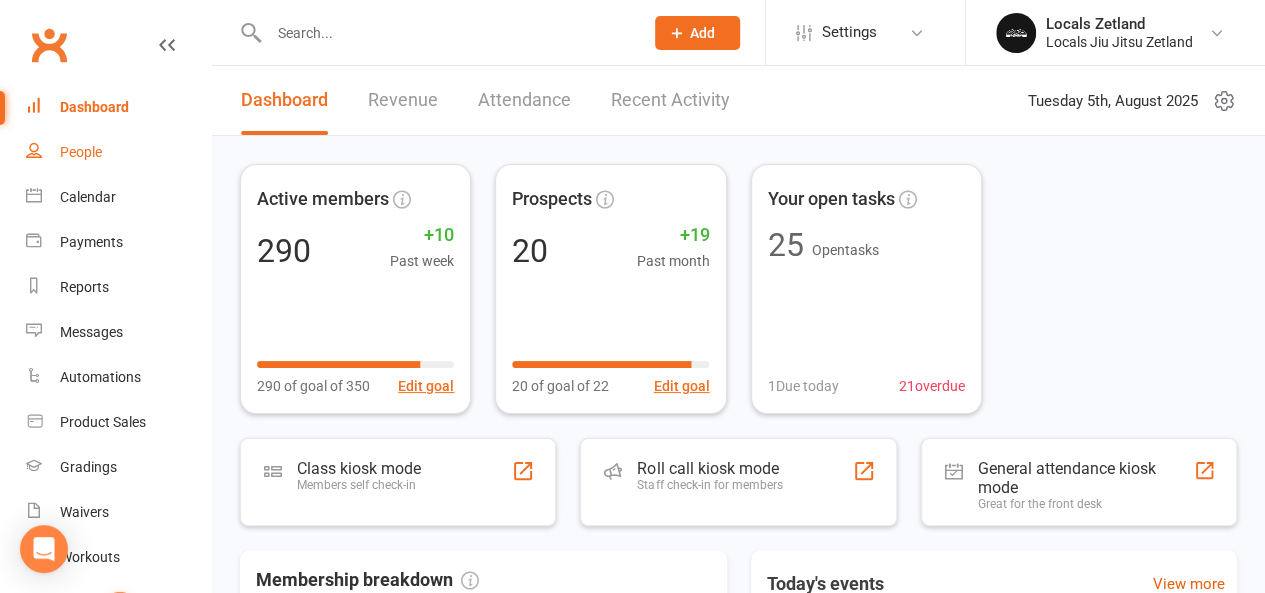 click on "People" at bounding box center [118, 152] 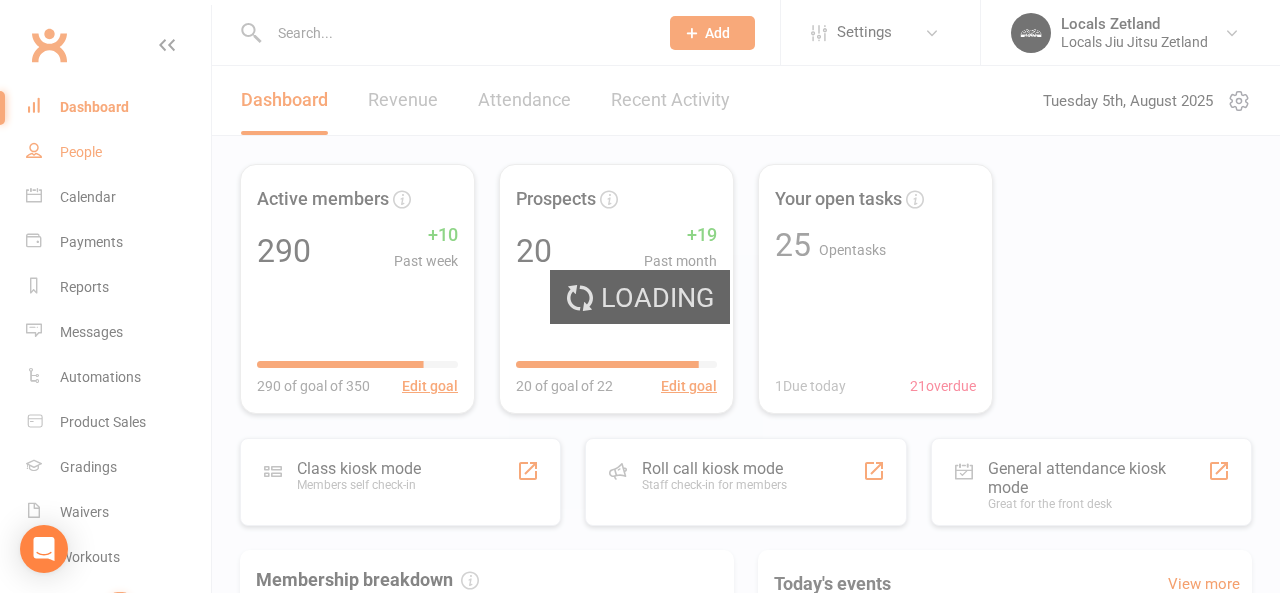 select on "100" 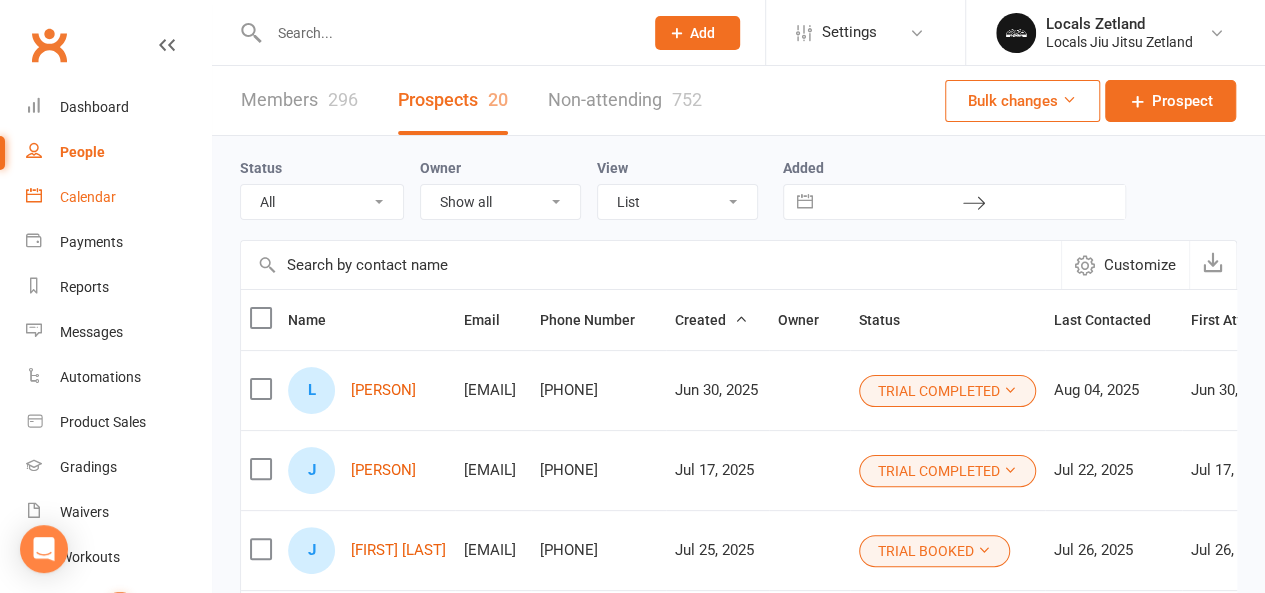click on "Calendar" at bounding box center [118, 197] 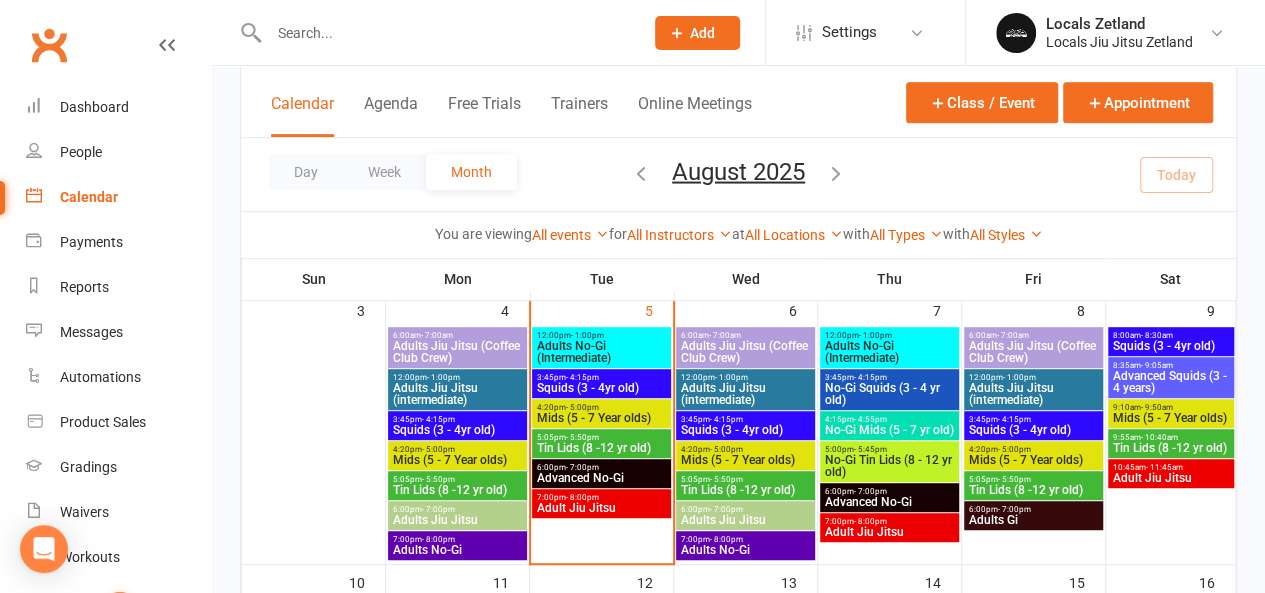 scroll, scrollTop: 439, scrollLeft: 0, axis: vertical 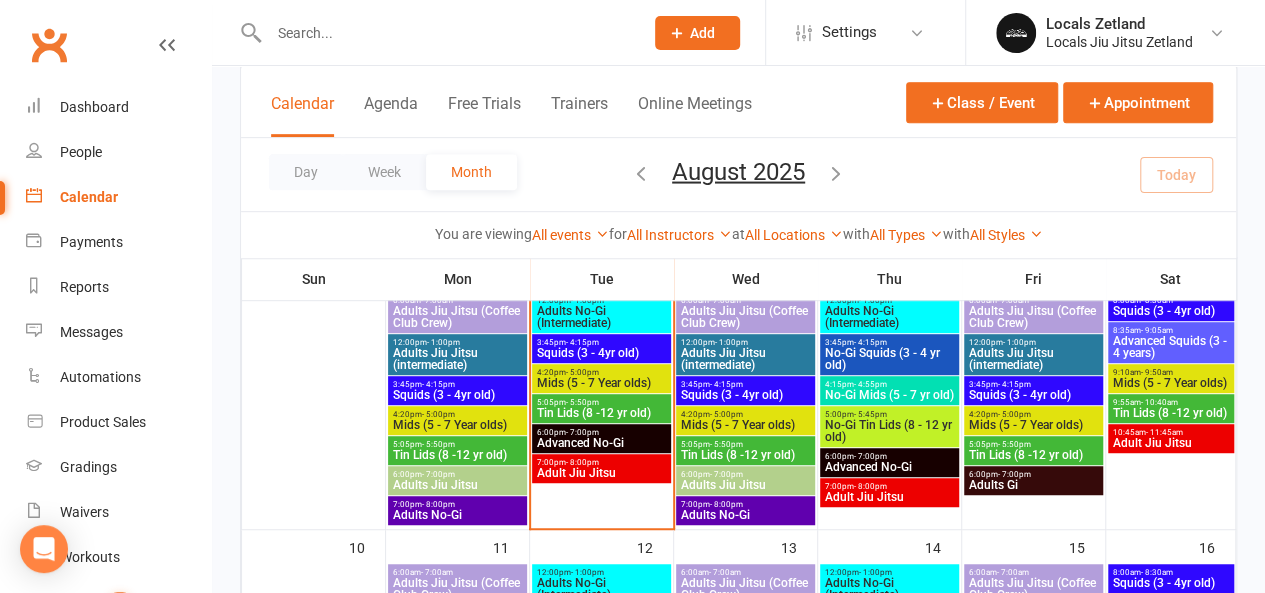 click on "- 5:50pm" at bounding box center [582, 402] 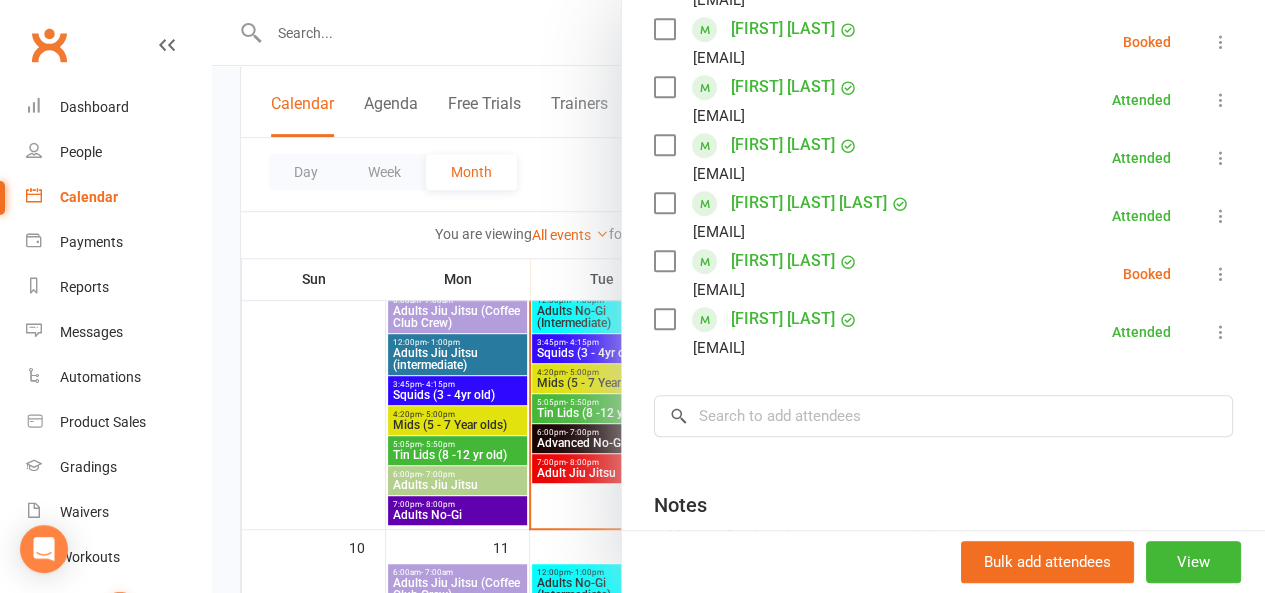 scroll, scrollTop: 473, scrollLeft: 0, axis: vertical 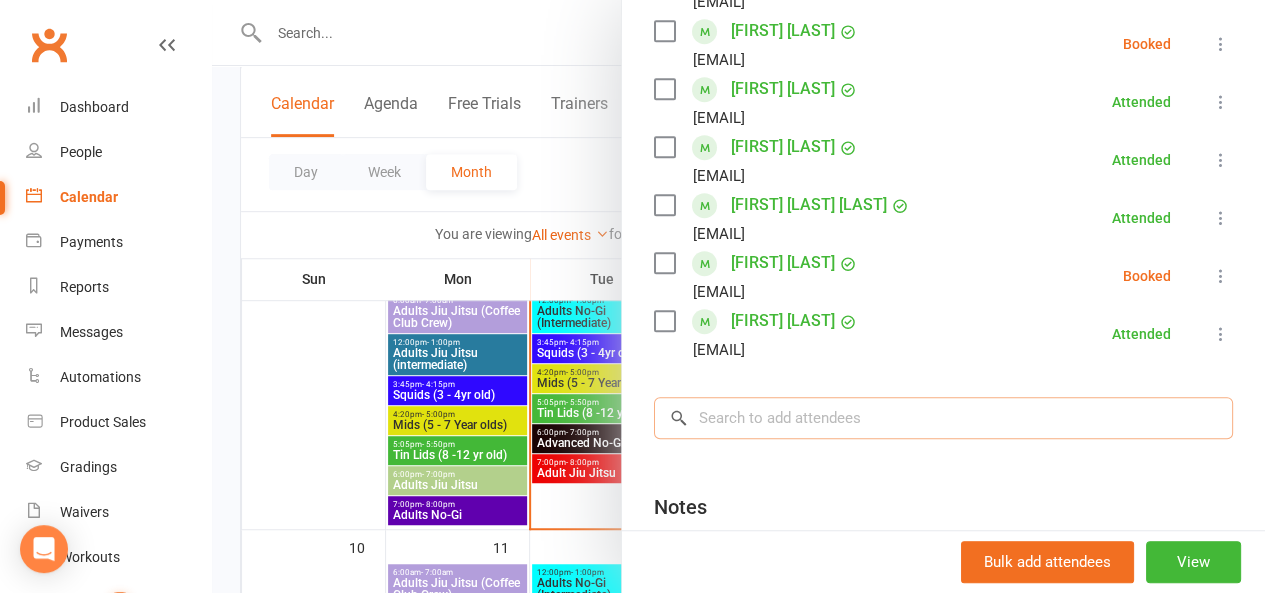 click at bounding box center (943, 418) 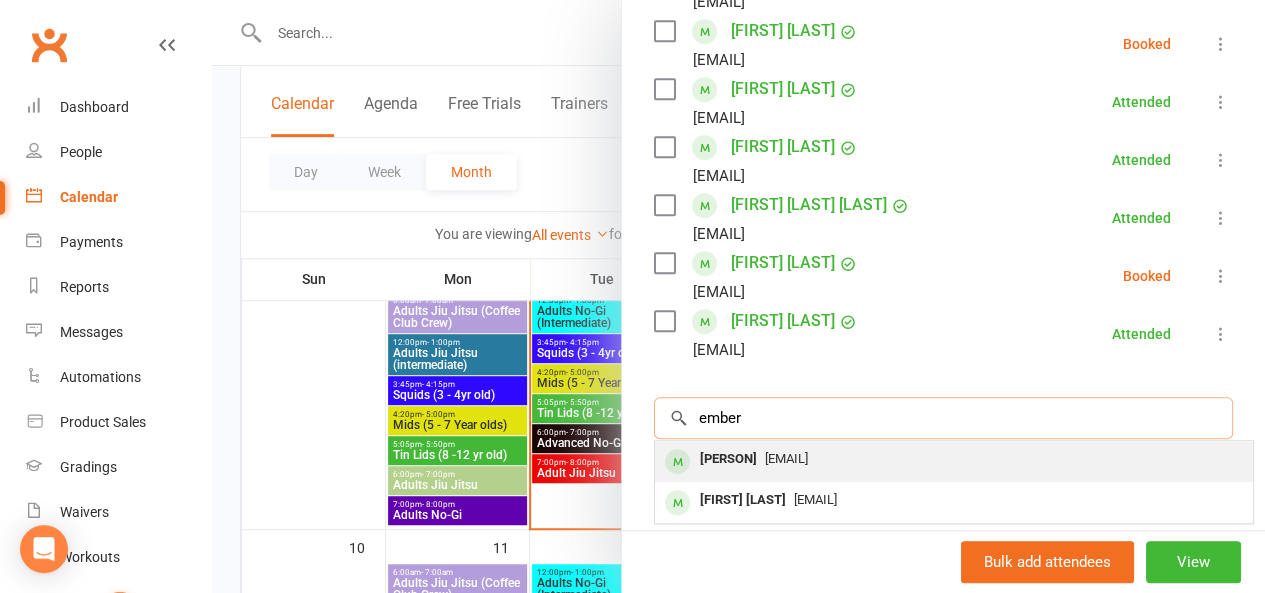 type on "ember" 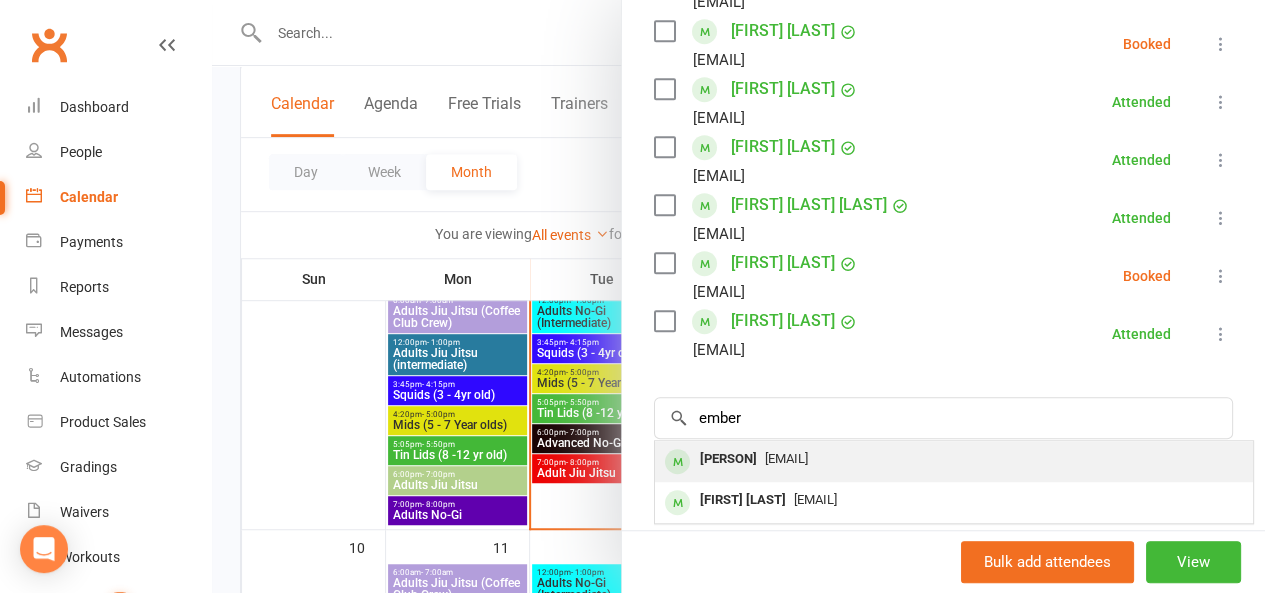 click on "[EMAIL]" at bounding box center (786, 458) 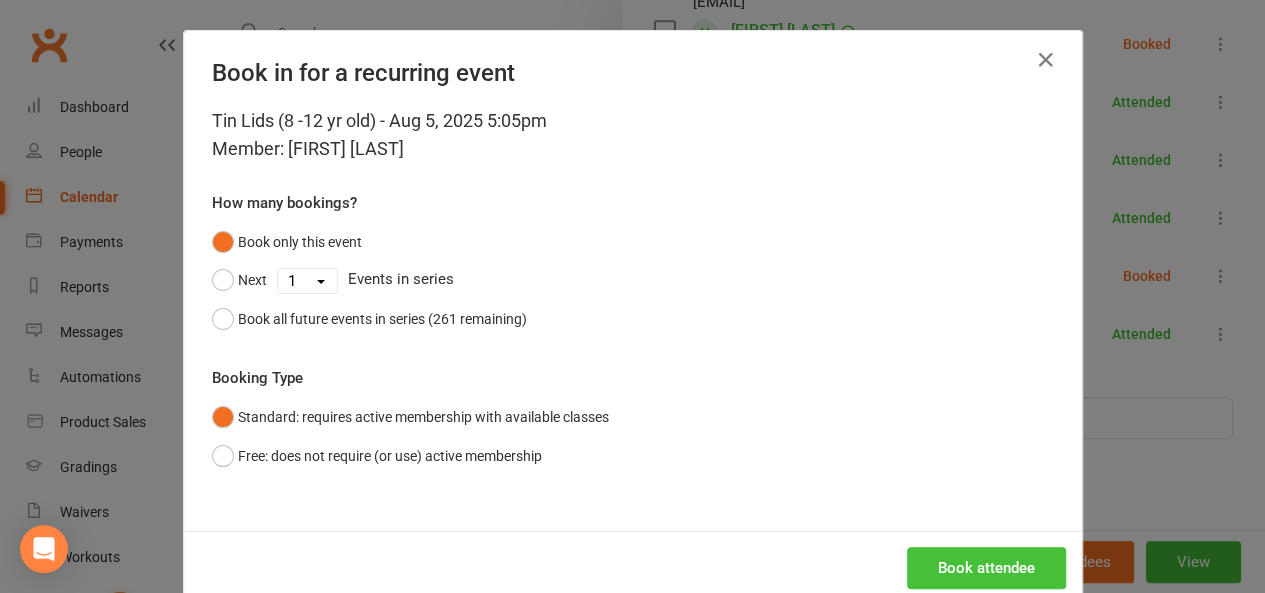 click on "Book attendee" at bounding box center (986, 568) 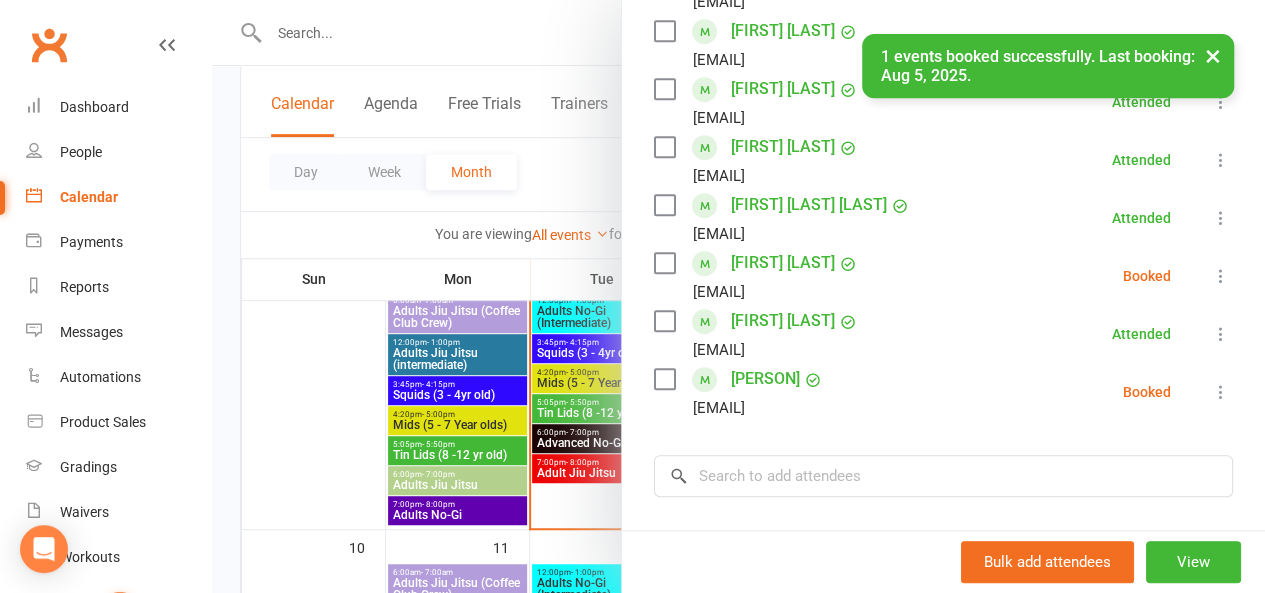 click at bounding box center [664, 379] 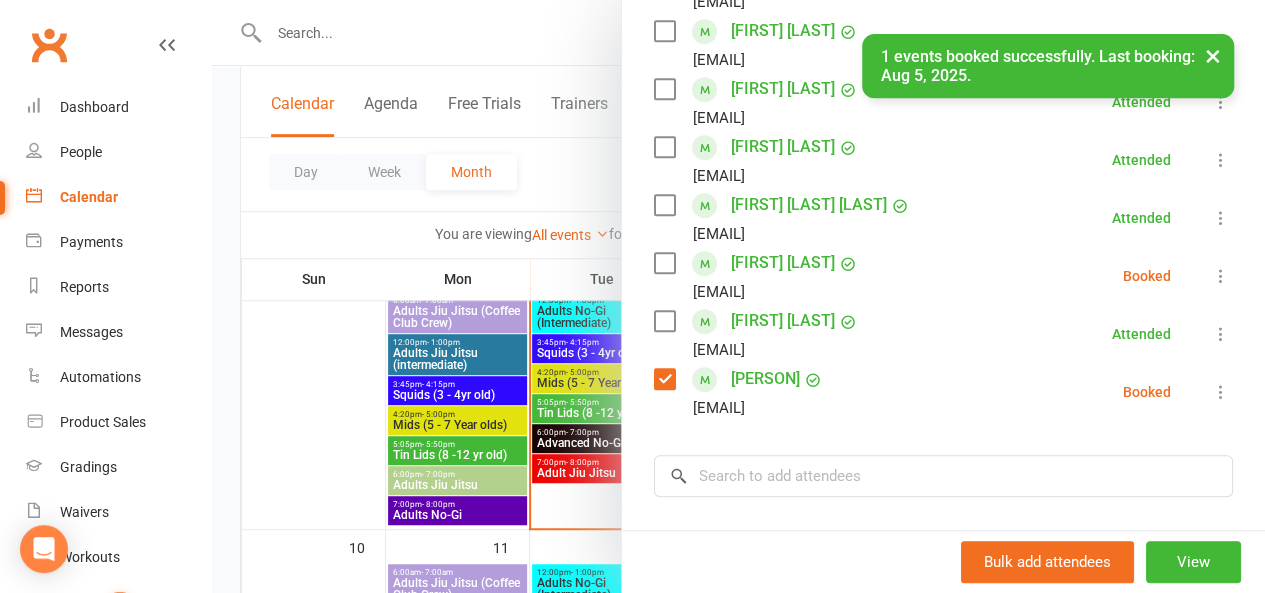 click at bounding box center (1221, 392) 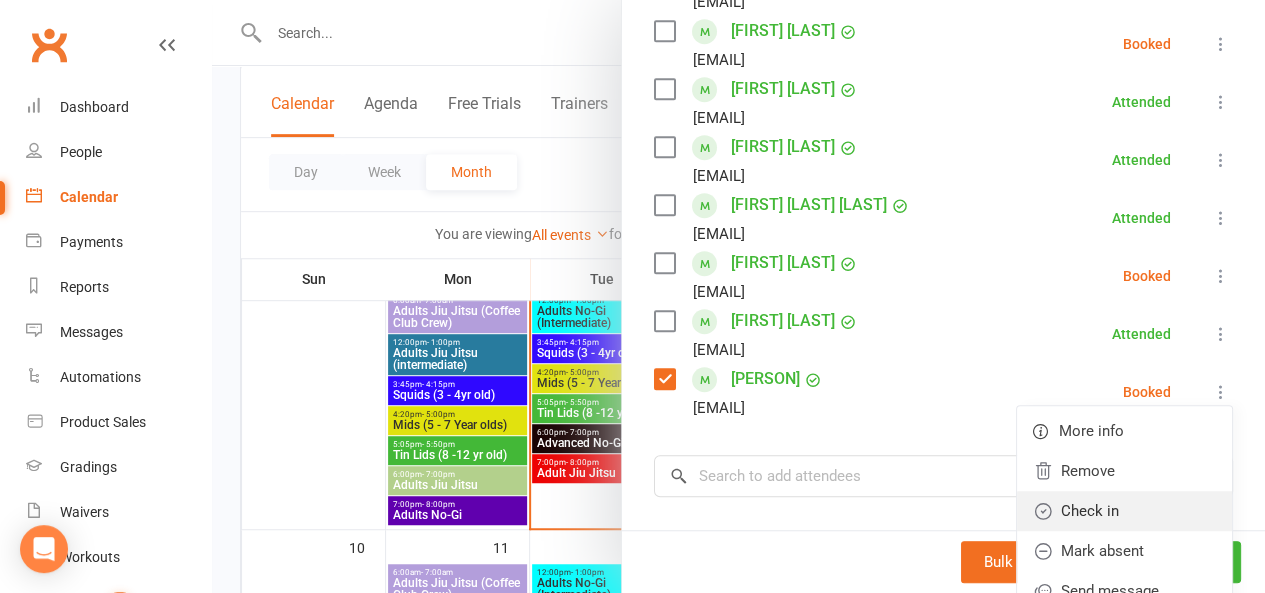 click on "Check in" at bounding box center [1124, 511] 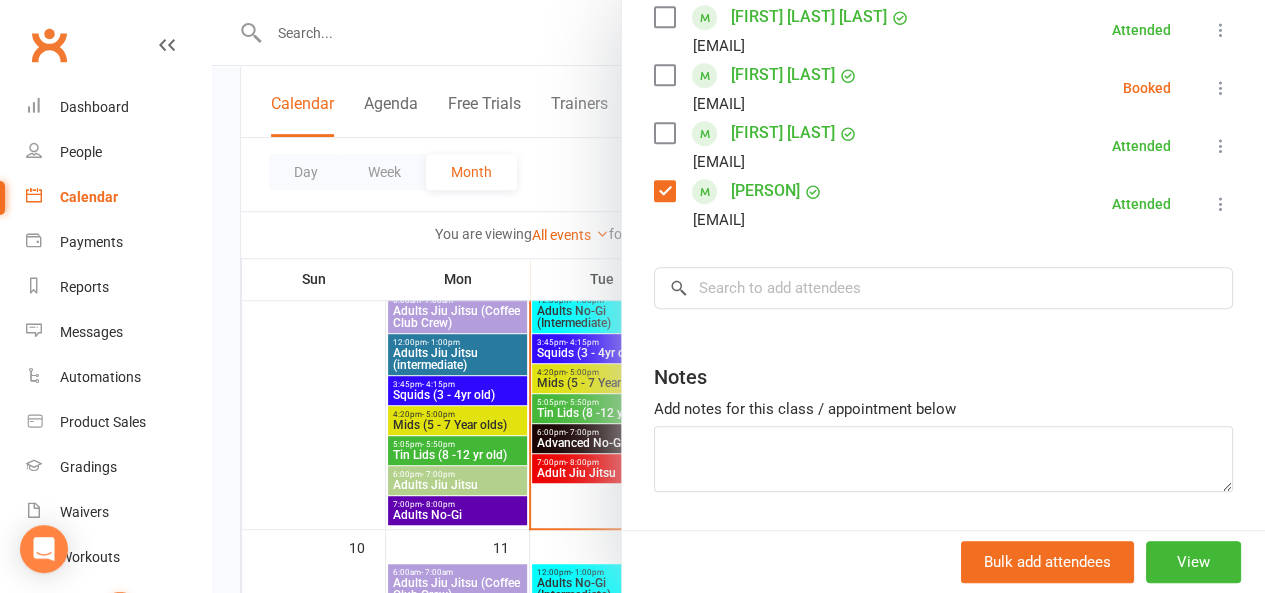 scroll, scrollTop: 660, scrollLeft: 0, axis: vertical 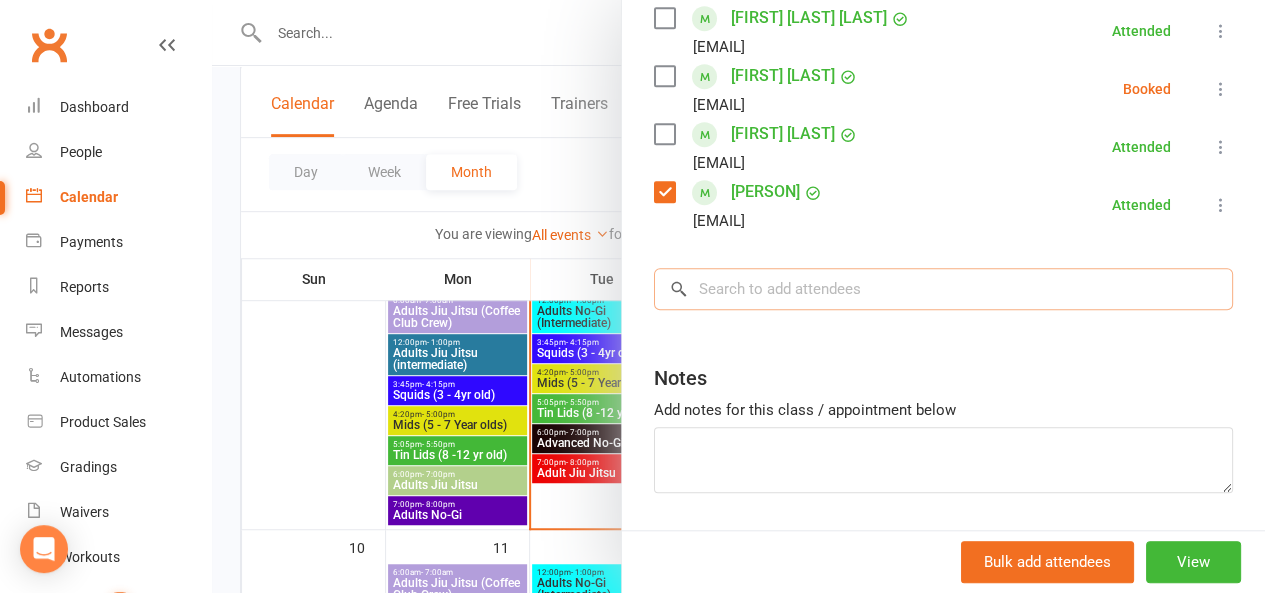 click at bounding box center [943, 289] 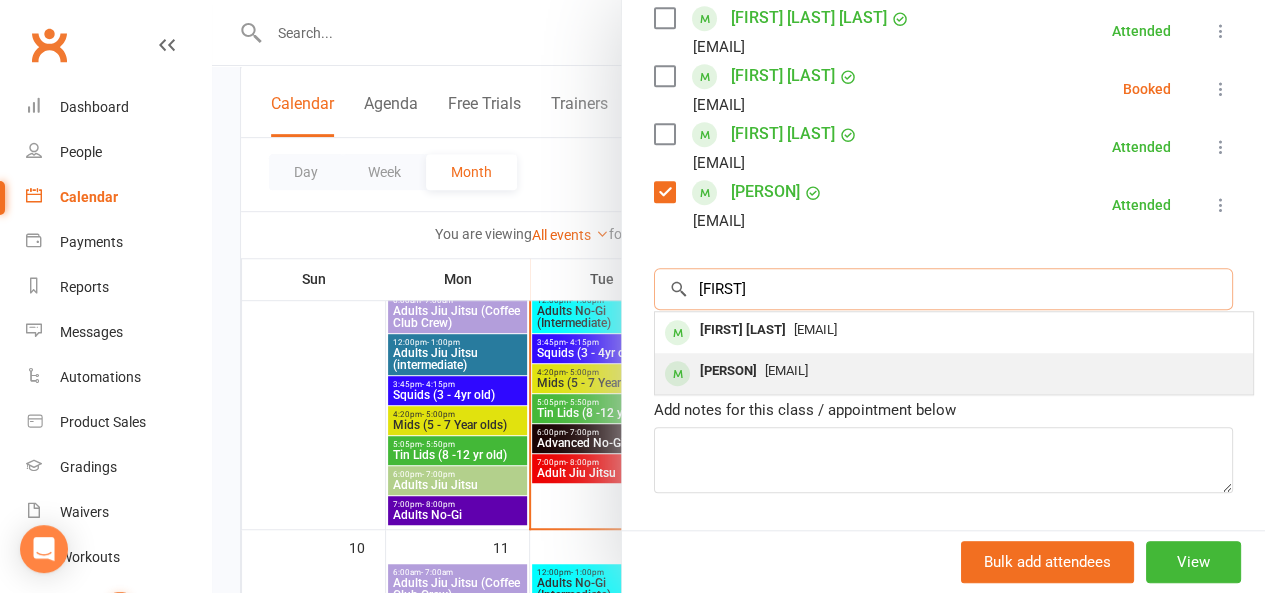 type on "[FIRST]" 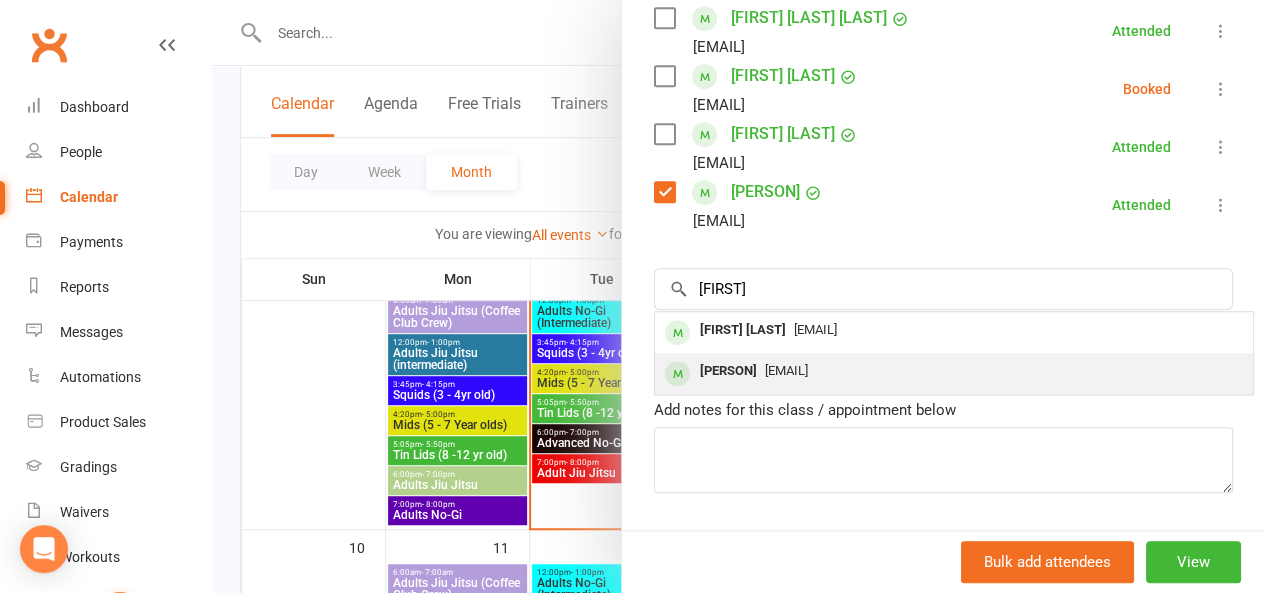 click on "[EMAIL]" at bounding box center [786, 370] 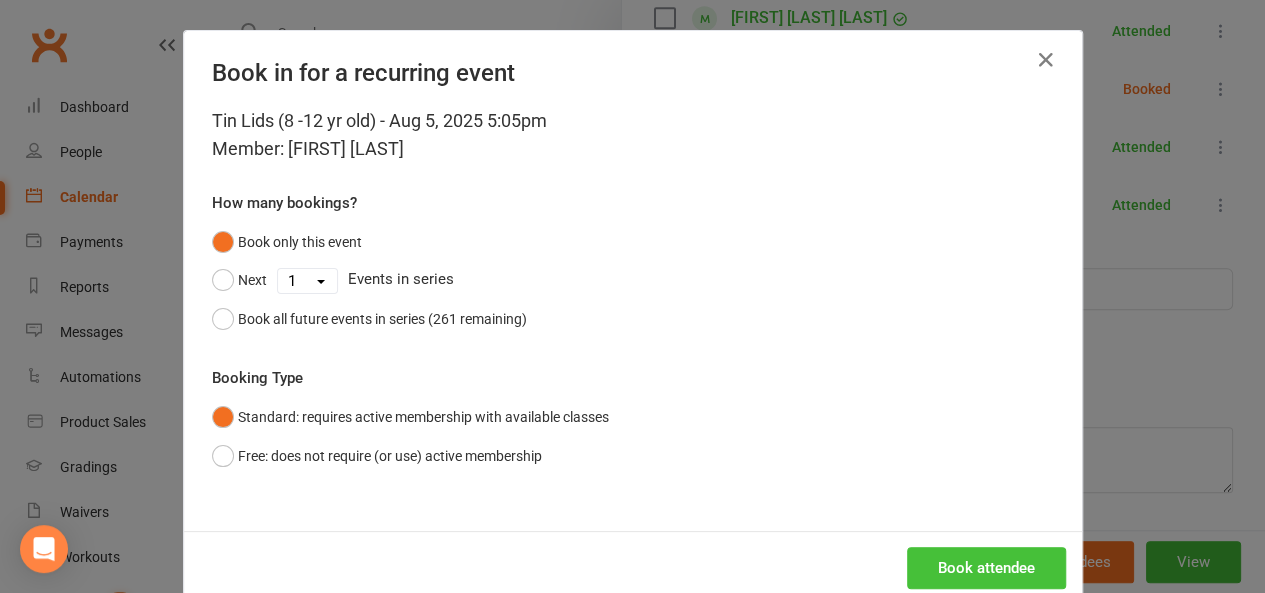 click on "Book attendee" at bounding box center (986, 568) 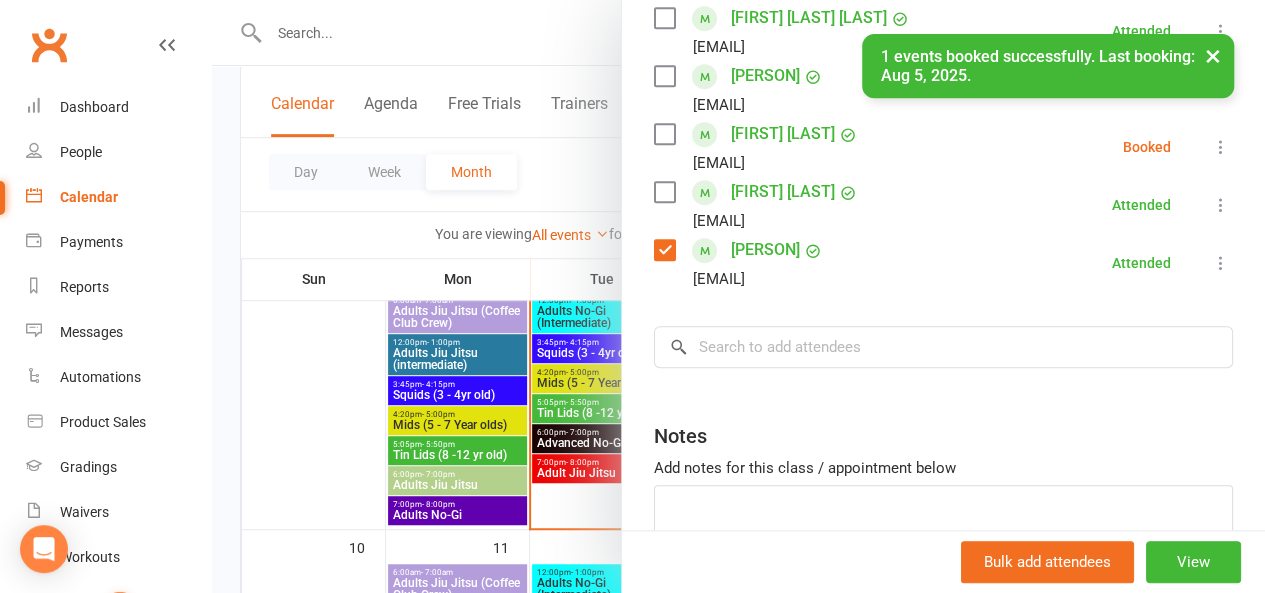 click on "× 1 events booked successfully. Last booking: Aug 5, 2025." at bounding box center [619, 34] 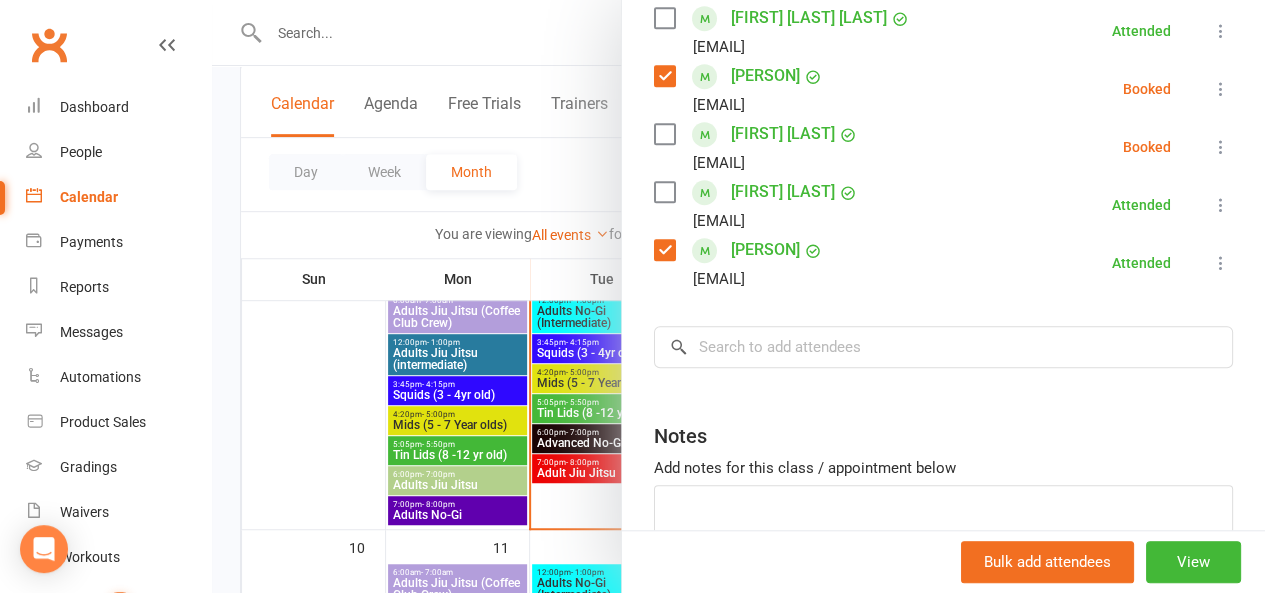 click at bounding box center (1221, 89) 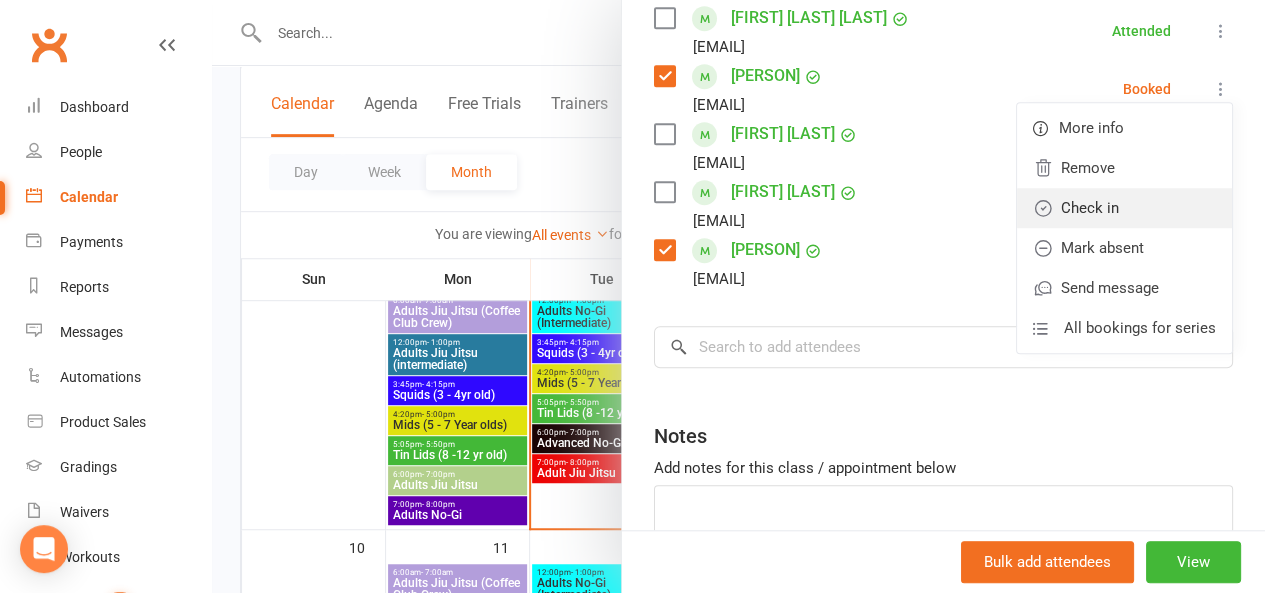 click on "Check in" at bounding box center [1124, 208] 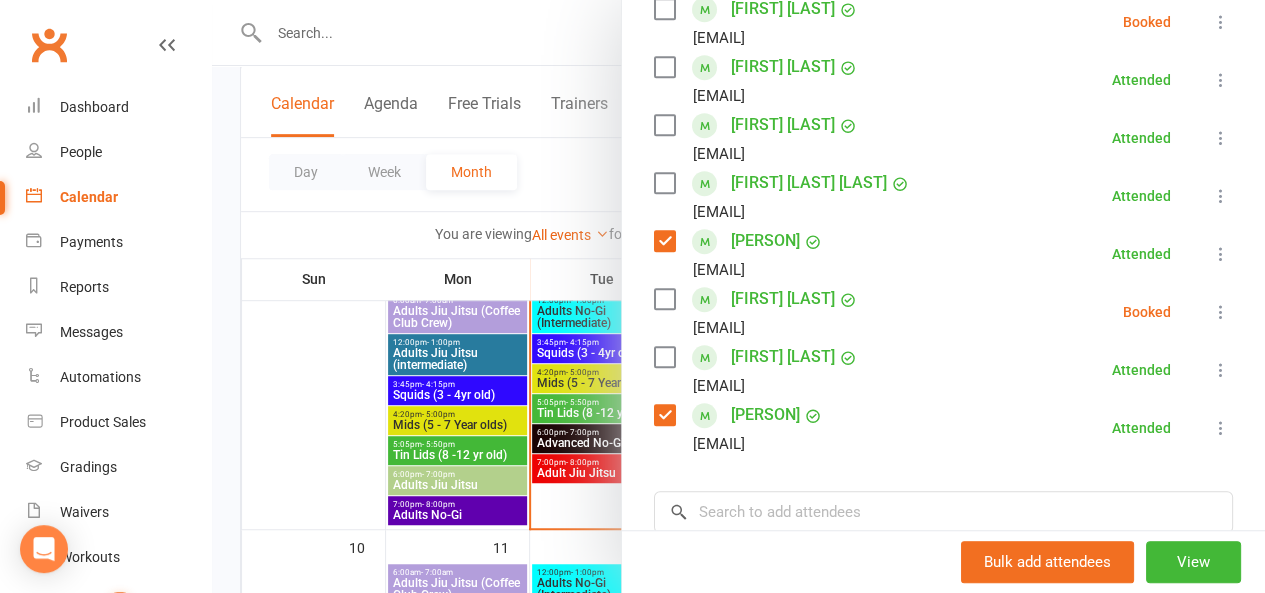 scroll, scrollTop: 493, scrollLeft: 0, axis: vertical 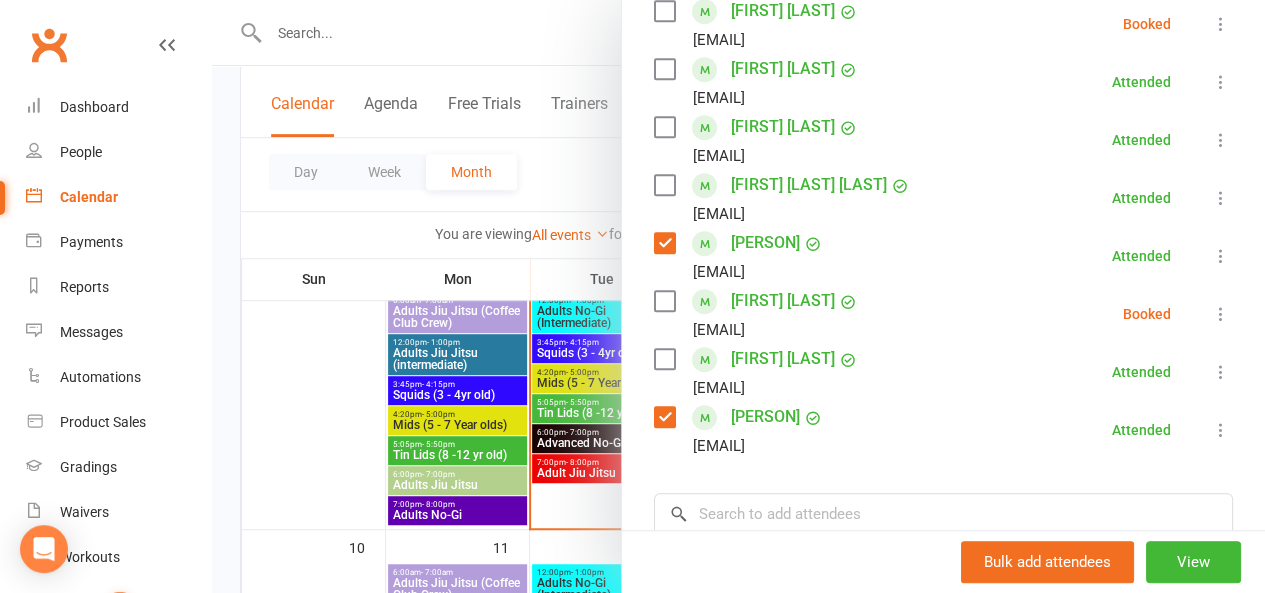 click at bounding box center [664, 185] 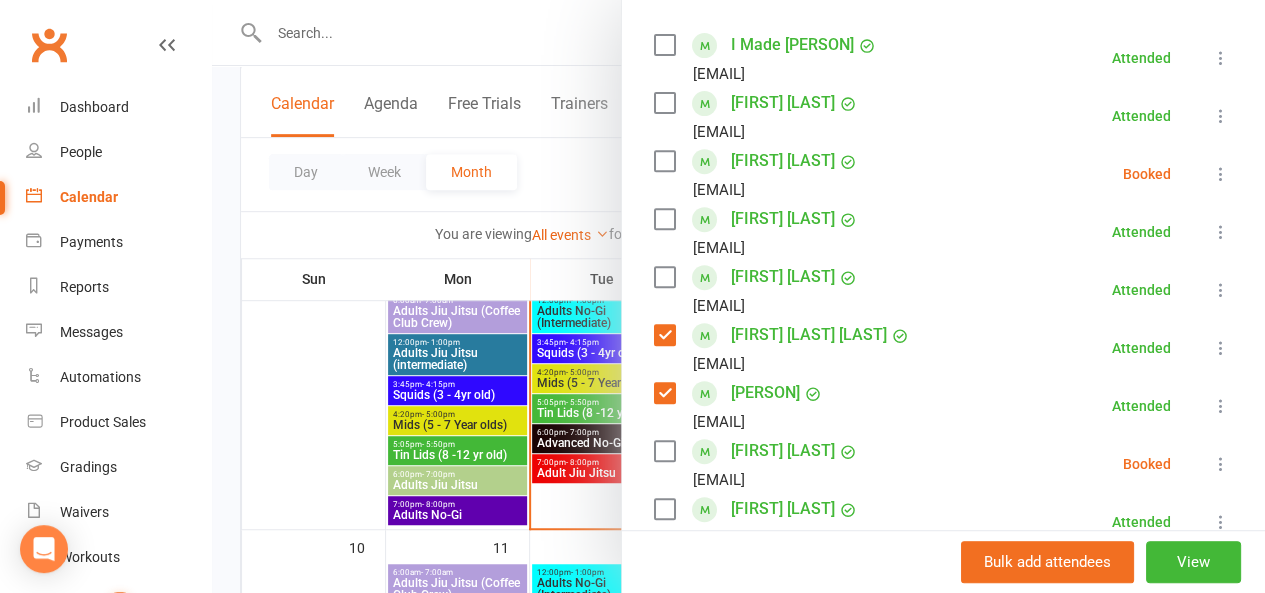 scroll, scrollTop: 340, scrollLeft: 0, axis: vertical 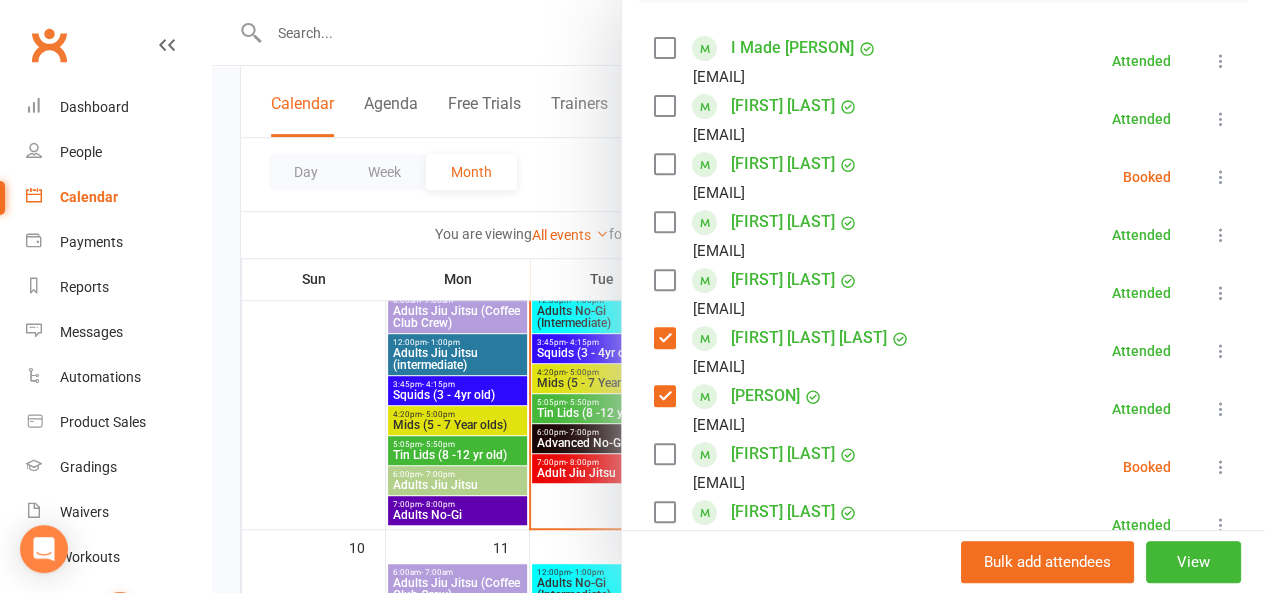 click at bounding box center [664, 48] 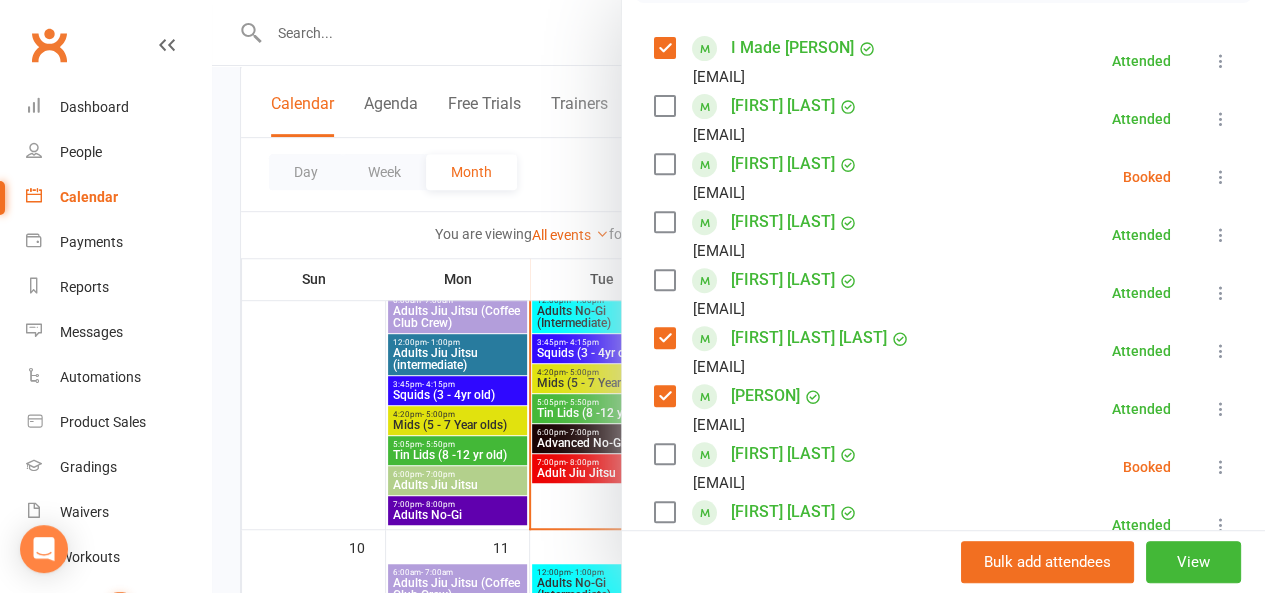 click at bounding box center [664, 106] 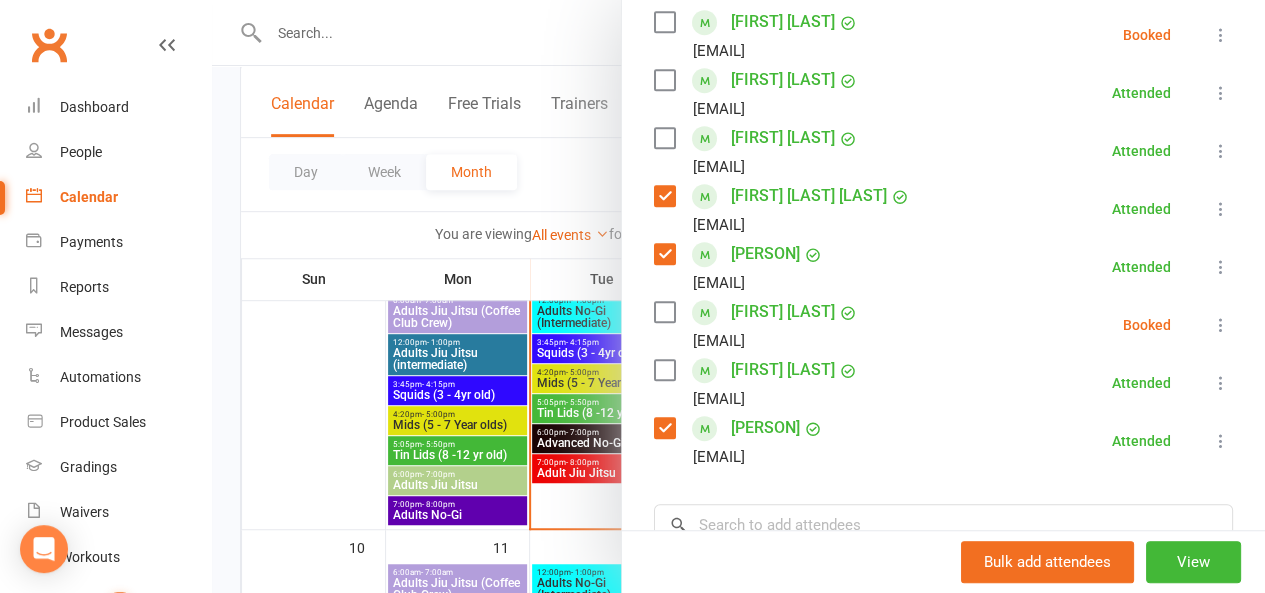 scroll, scrollTop: 489, scrollLeft: 0, axis: vertical 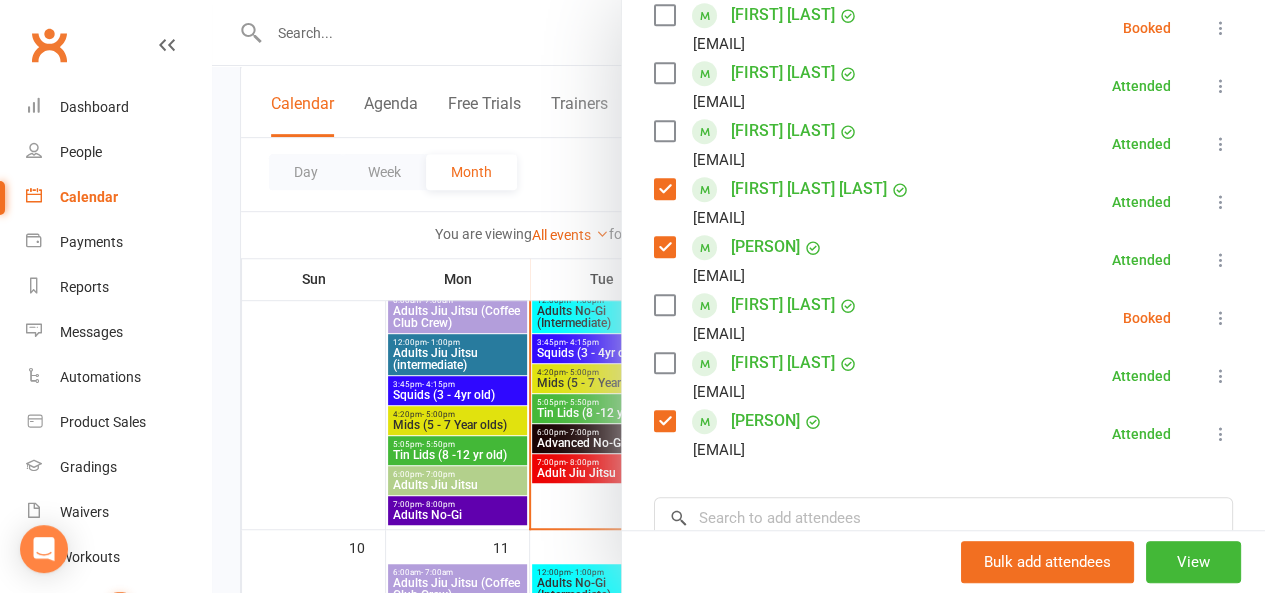 click at bounding box center (664, 363) 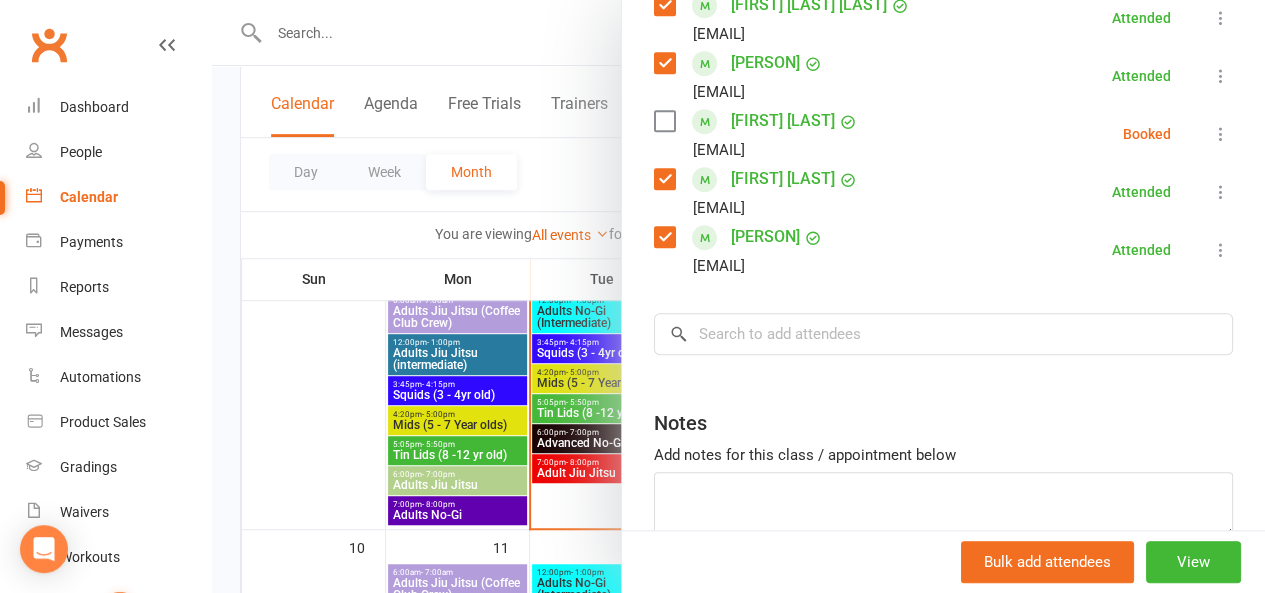 scroll, scrollTop: 674, scrollLeft: 0, axis: vertical 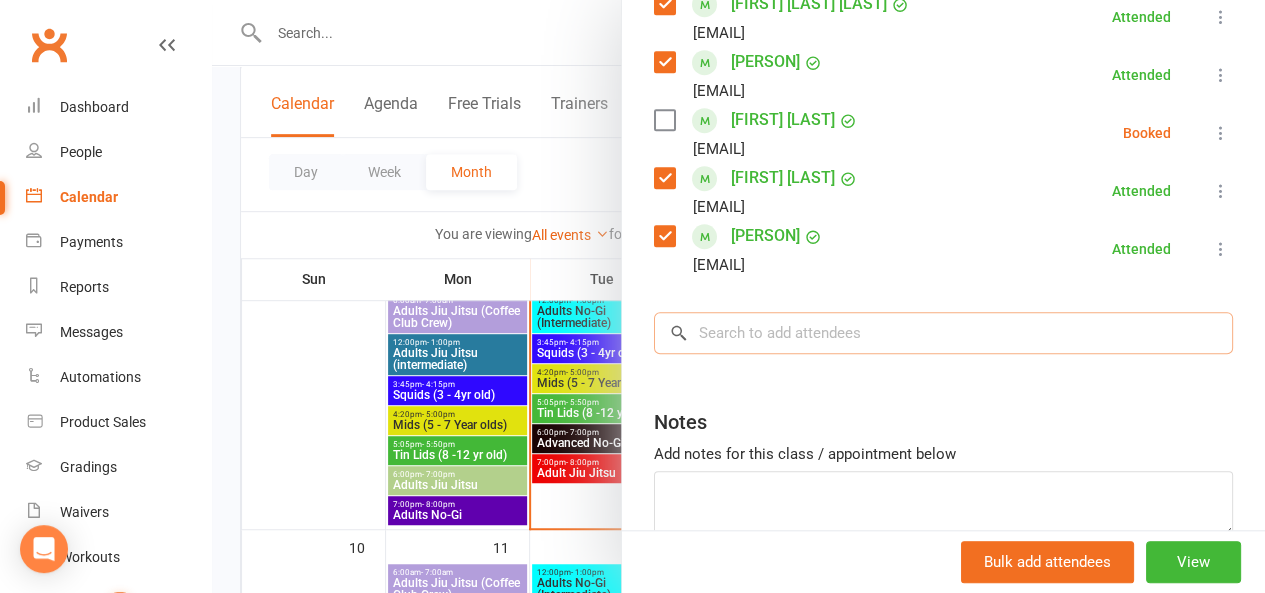 click at bounding box center (943, 333) 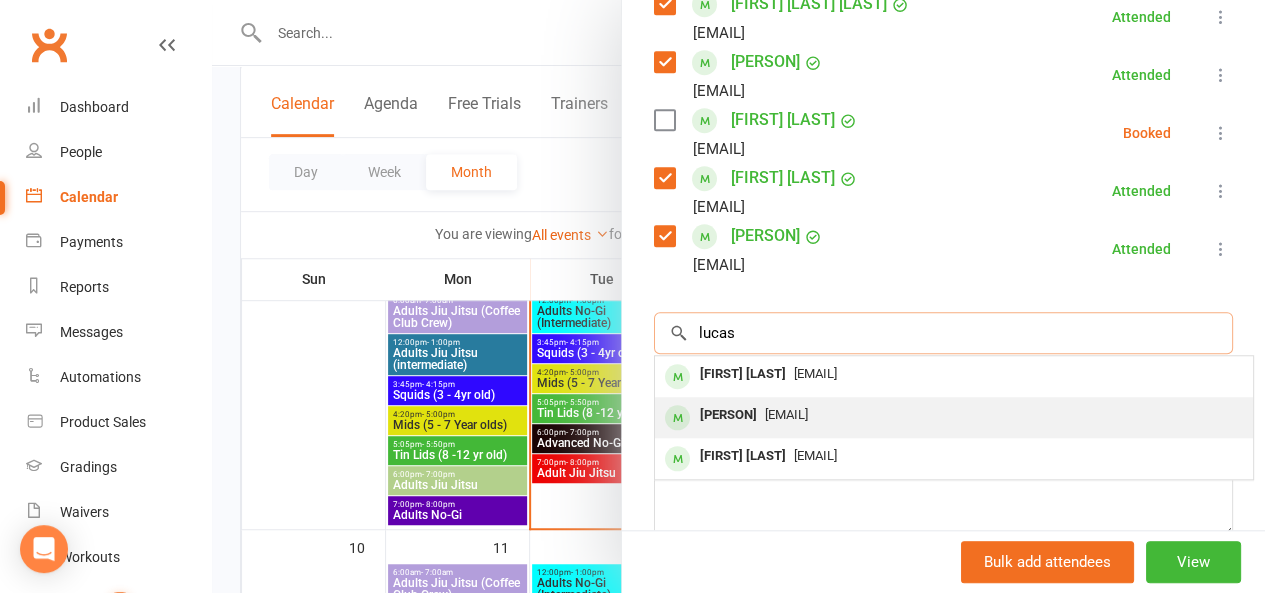 type on "lucas" 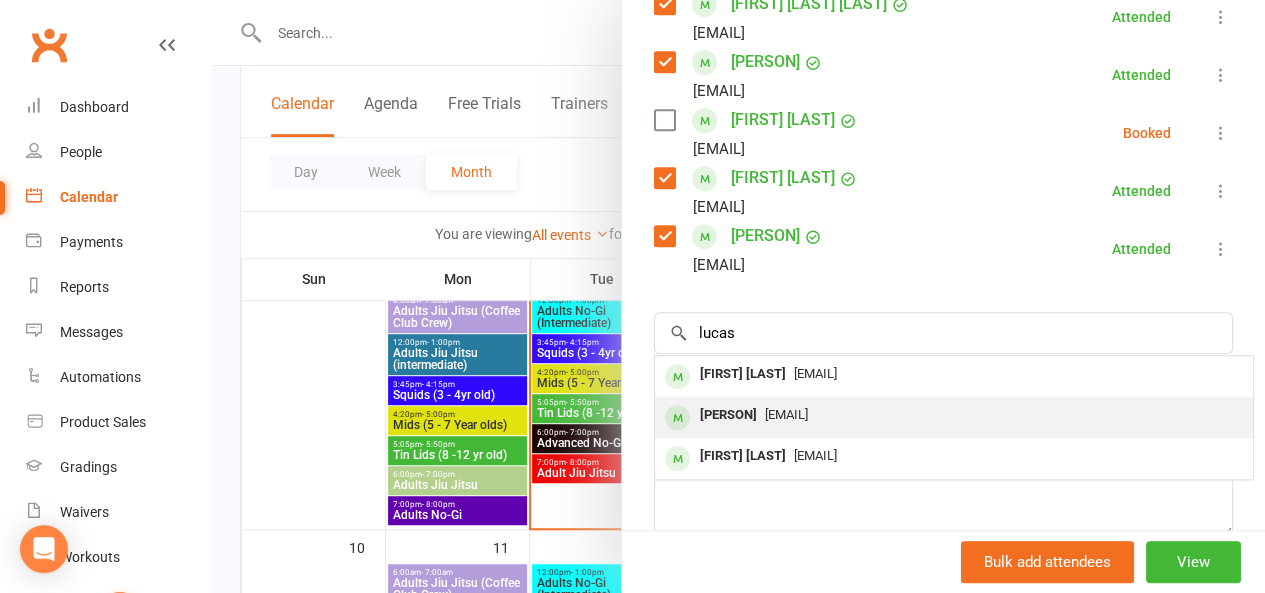 click on "[PERSON]" at bounding box center [728, 415] 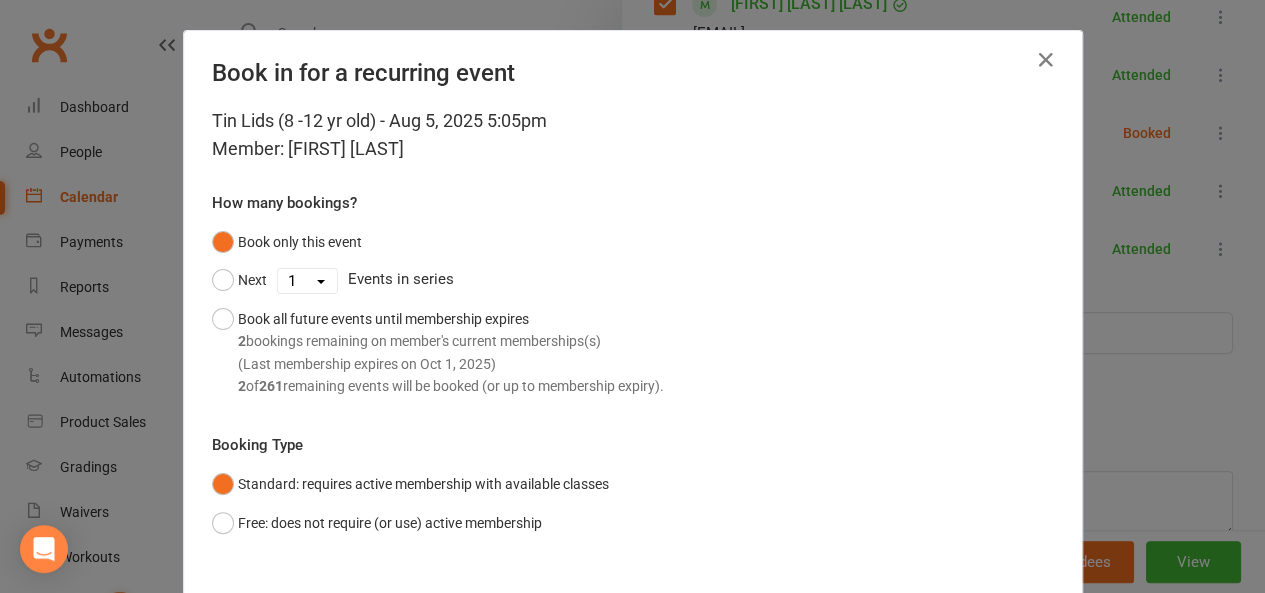 click on "[EVENT_NAME] - Aug 5, 2025 5:05pm Member: [FIRST] [LAST] How many bookings? Book only this event Next 1 2 3 4 5 6 7 8 9 10 11 12 13 14 15 16 17 18 19 20 21 22 23 24 25 26 27 28 29 30 31 32 33 34 35 36 37 38 39 40 41 42 43 44 45 46 47 48 49 50 51 52 53 54 55 56 57 58 59 60 61 62 63 64 65 66 67 68 69 70 71 72 73 74 75 76 77 78 79 80 81 82 83 84 85 86 87 88 89 90 91 92 93 94 95 96 97 98 99 100 101 102 103 104 105 106 107 108 109 110 111 112 113 114 115 116 117 118 119 120 121 122 123 124 125 126 127 128 129 130 131 132 133 134 135 136 137 138 139 140 141 142 143 144 145 146 147 148 149 150 151 152 153 154 155 156 157 158 159 160 161 162 163 164 165 166 167 168 169 170 171 172 173 174 175 176 177 178 179 180 181 182 183 184 185 186 187 188 189 190 191 192 193 194 195 196 197 198 199 200 201 202 203 204 205 206 207 208 209 210 211 212 213 214 215 216 217 218 219 220 221 222 223 224 225 226 227 228 229 230 231 232 233 234 235 236 237 238 239 240 241 242 243 244 245 246 247 248 249 250 251 252 253 254 255 256" at bounding box center [633, 352] 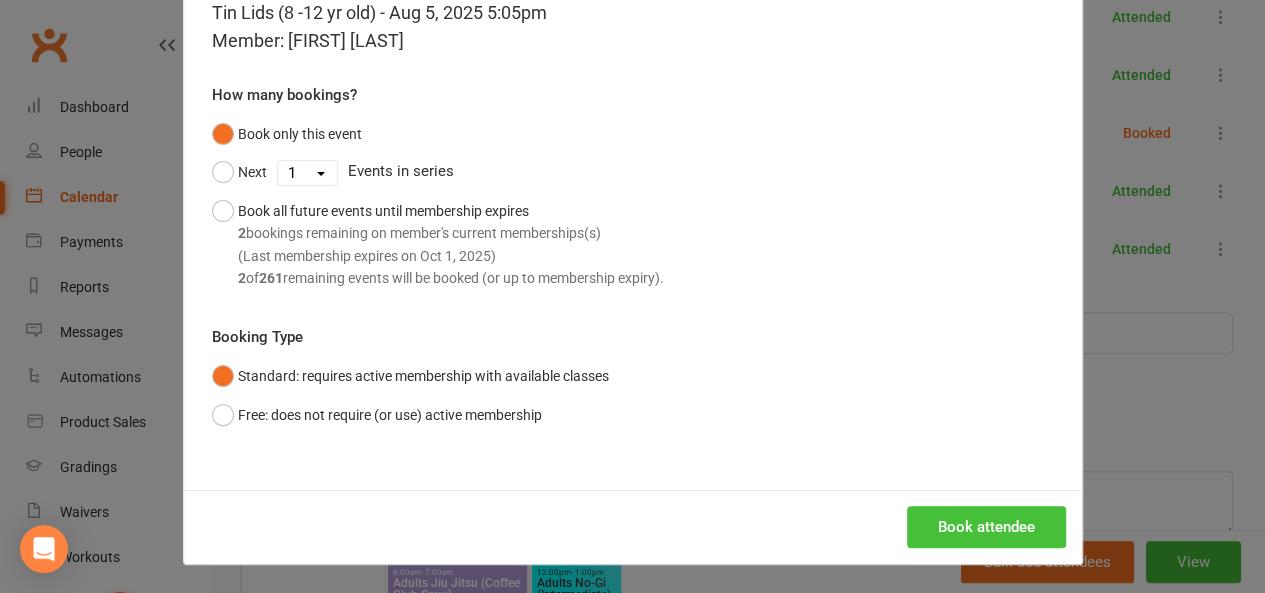 click on "Book attendee" at bounding box center [986, 527] 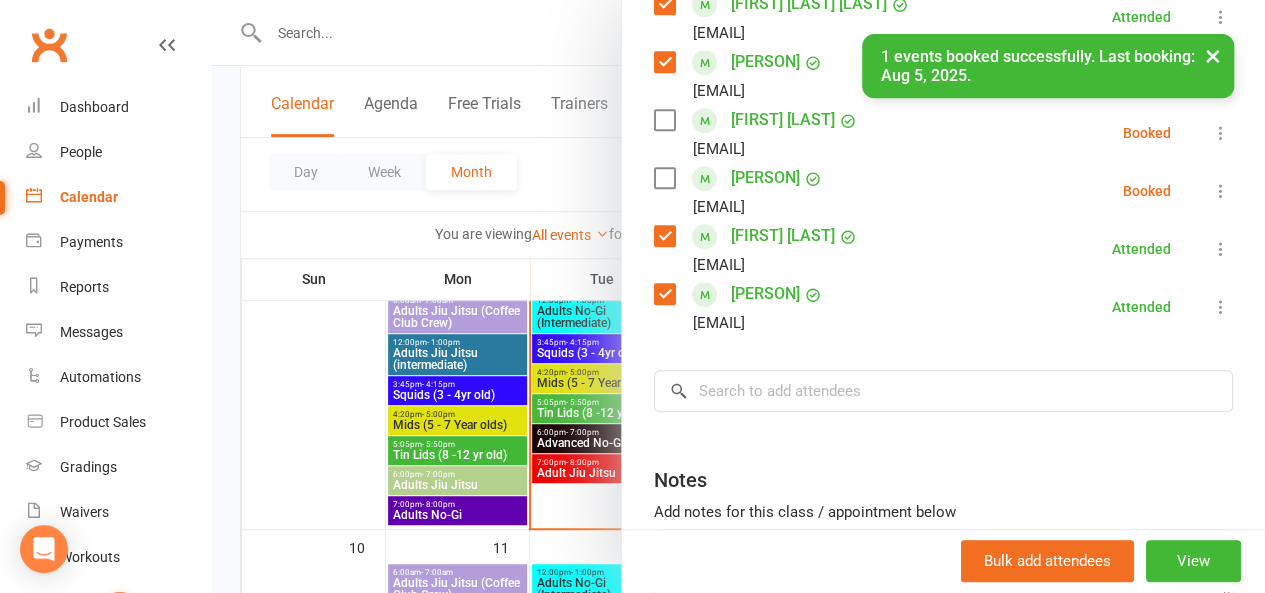 click at bounding box center (664, 178) 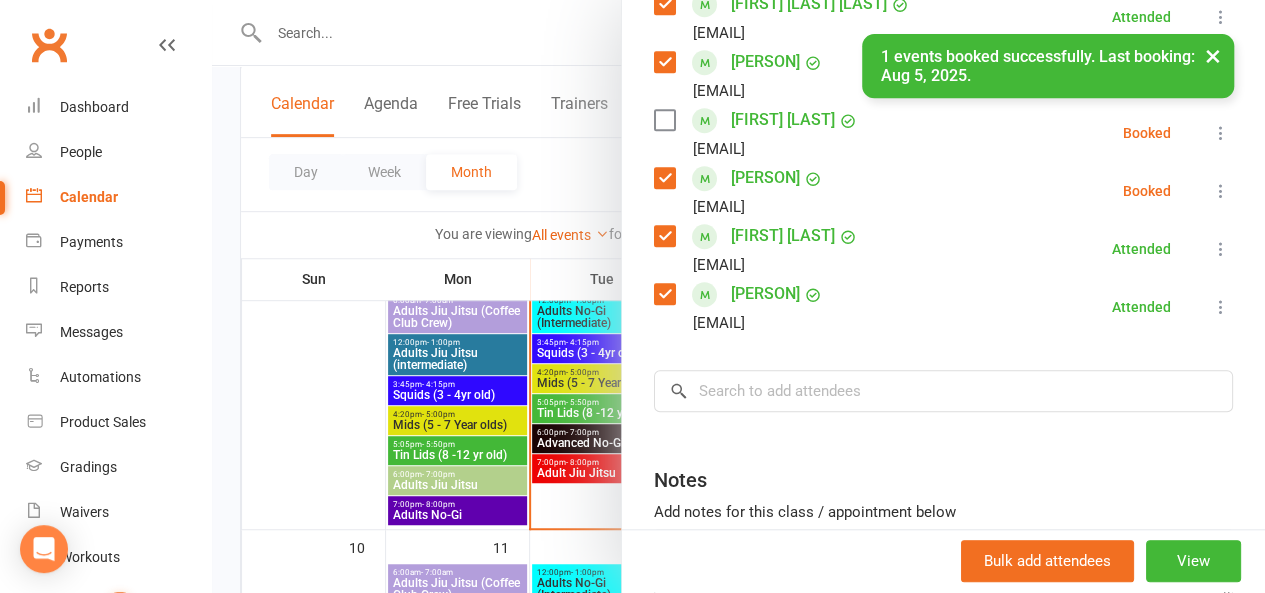 click at bounding box center [1221, 191] 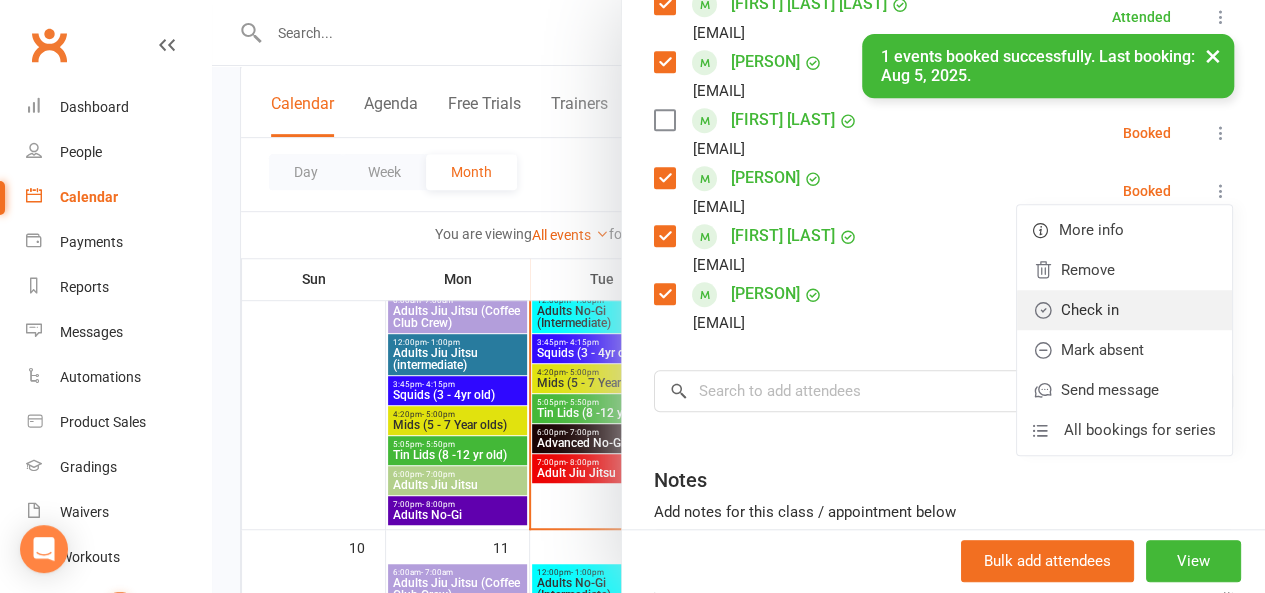 click on "Check in" at bounding box center [1124, 310] 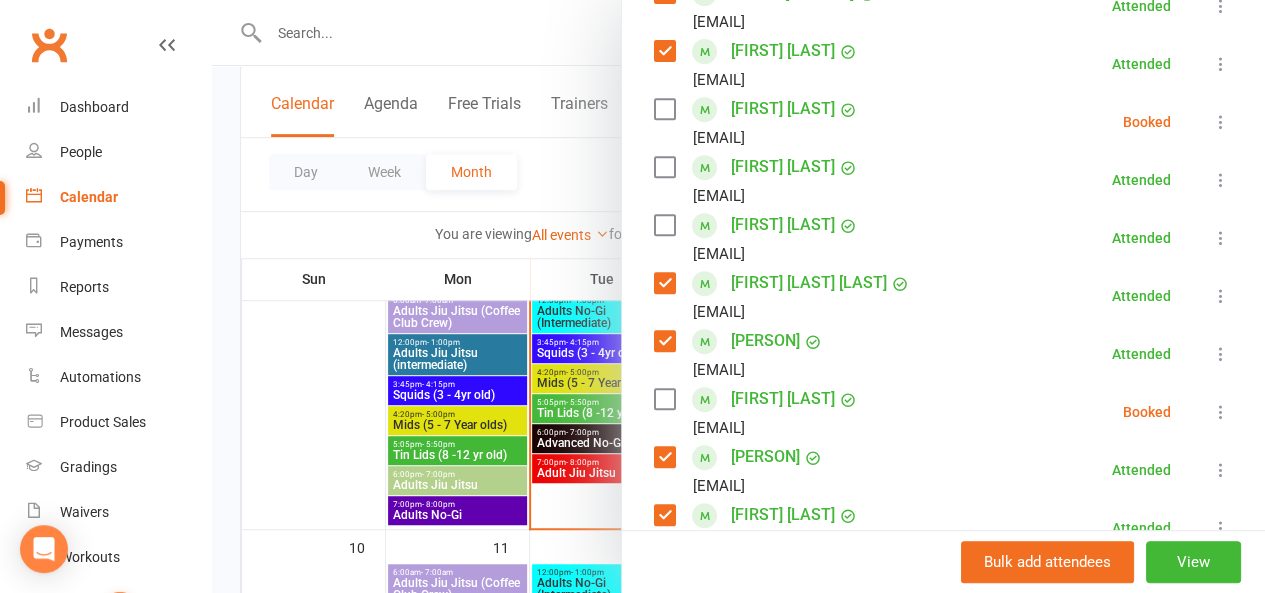 scroll, scrollTop: 396, scrollLeft: 0, axis: vertical 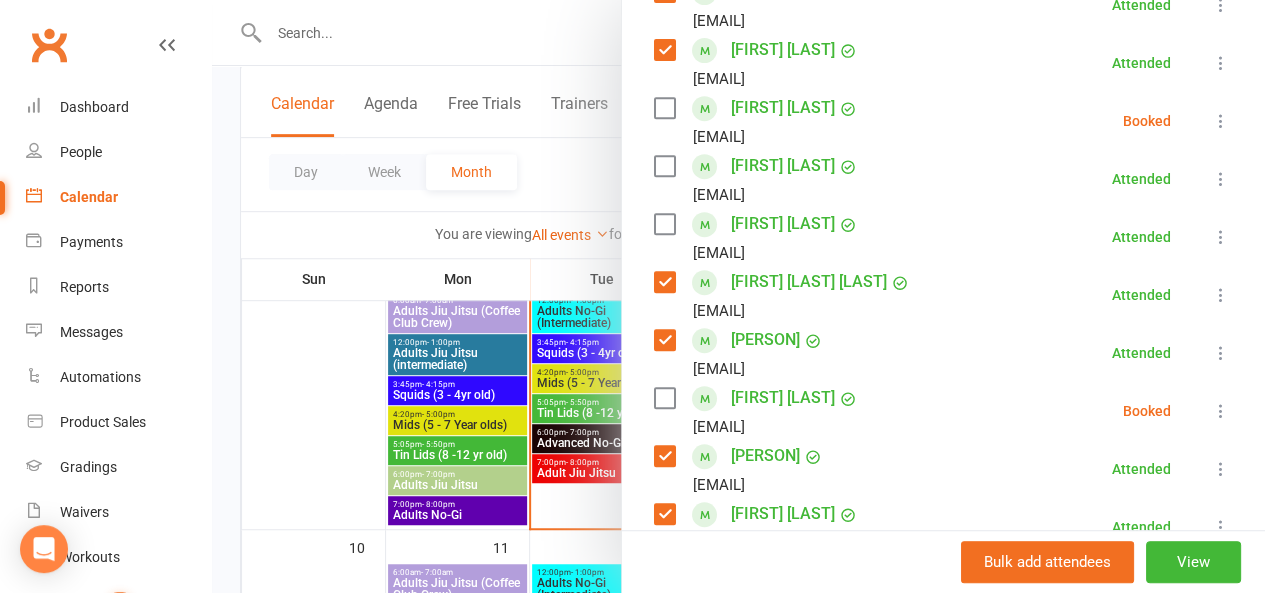 click at bounding box center [664, 224] 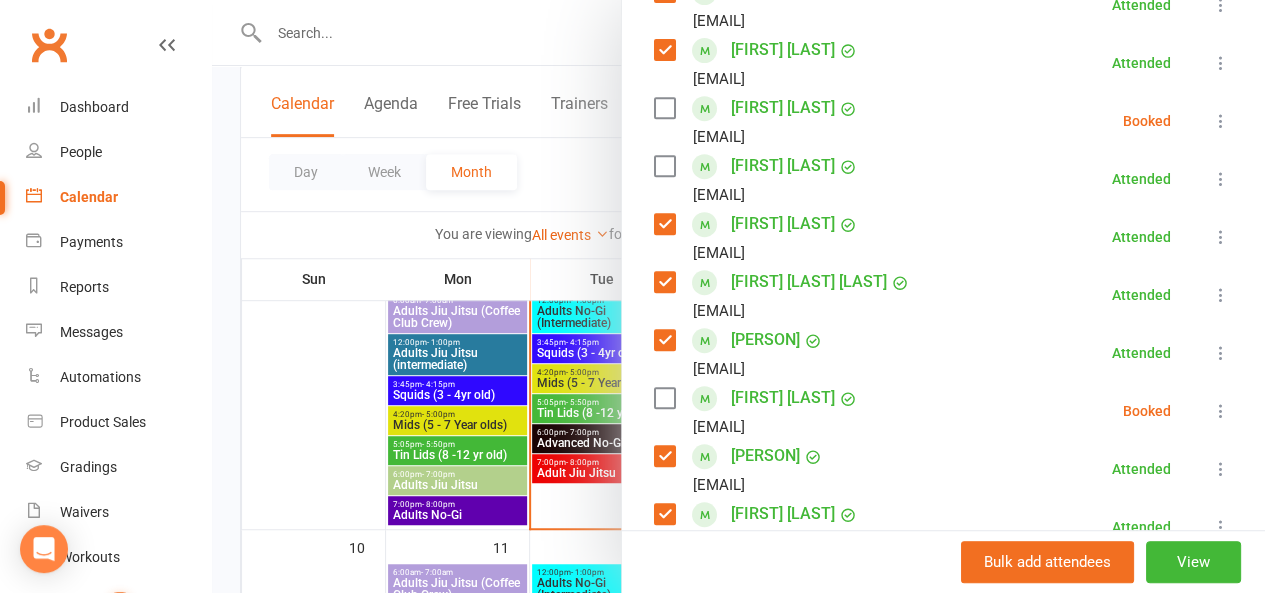 click at bounding box center [664, 166] 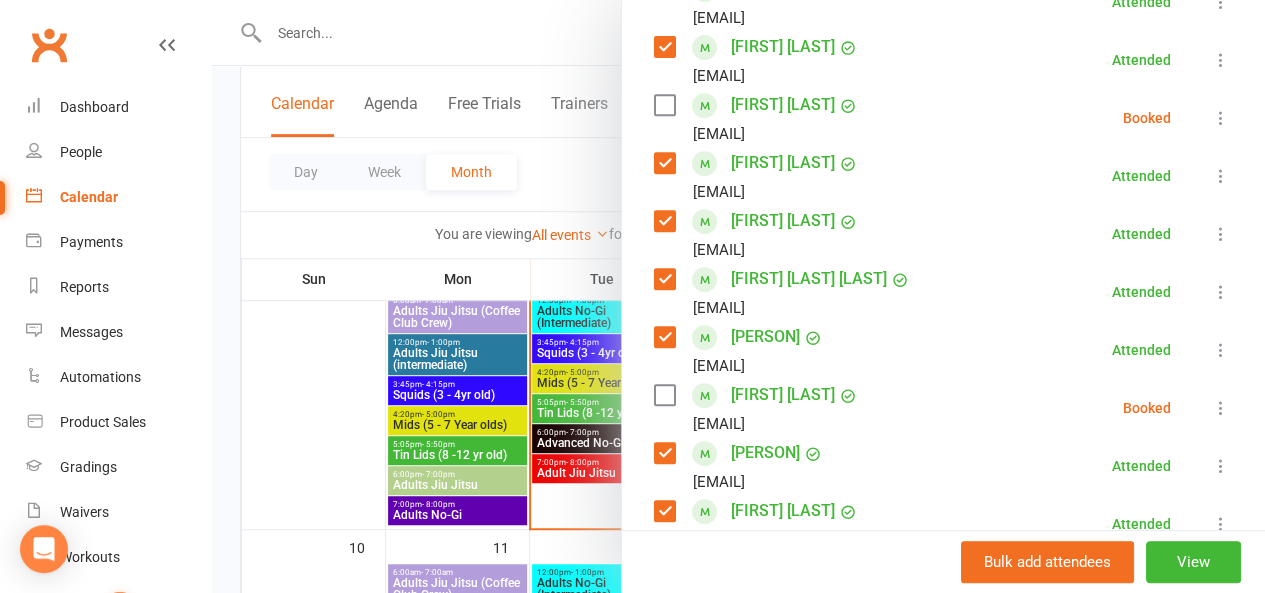 scroll, scrollTop: 401, scrollLeft: 0, axis: vertical 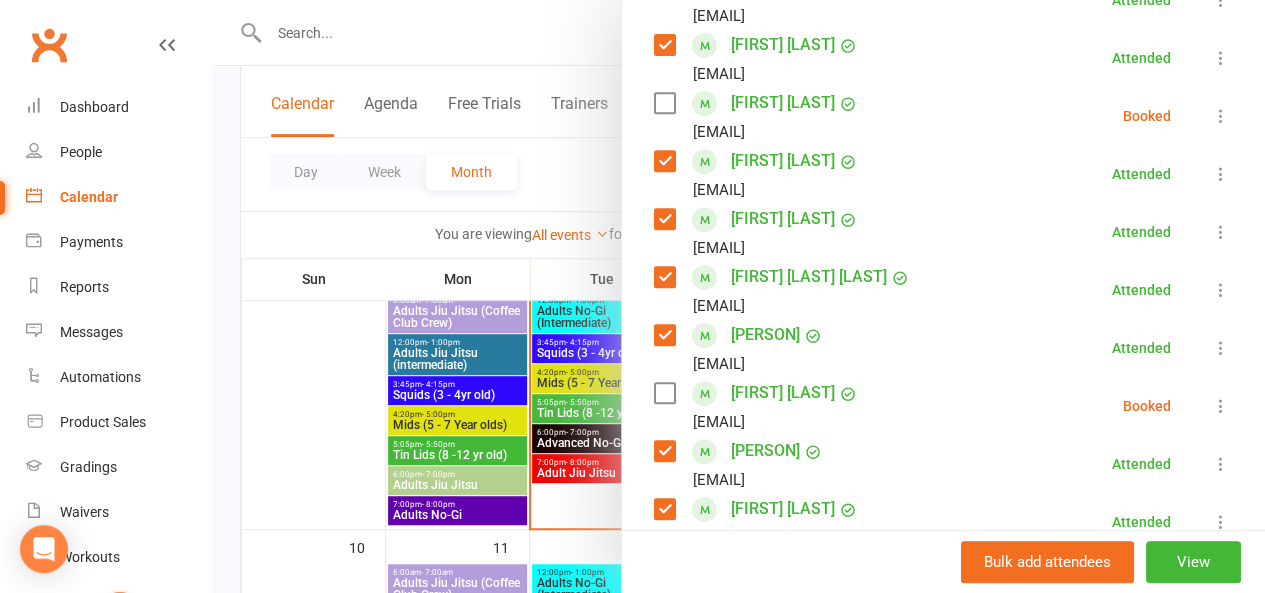 click at bounding box center [664, 393] 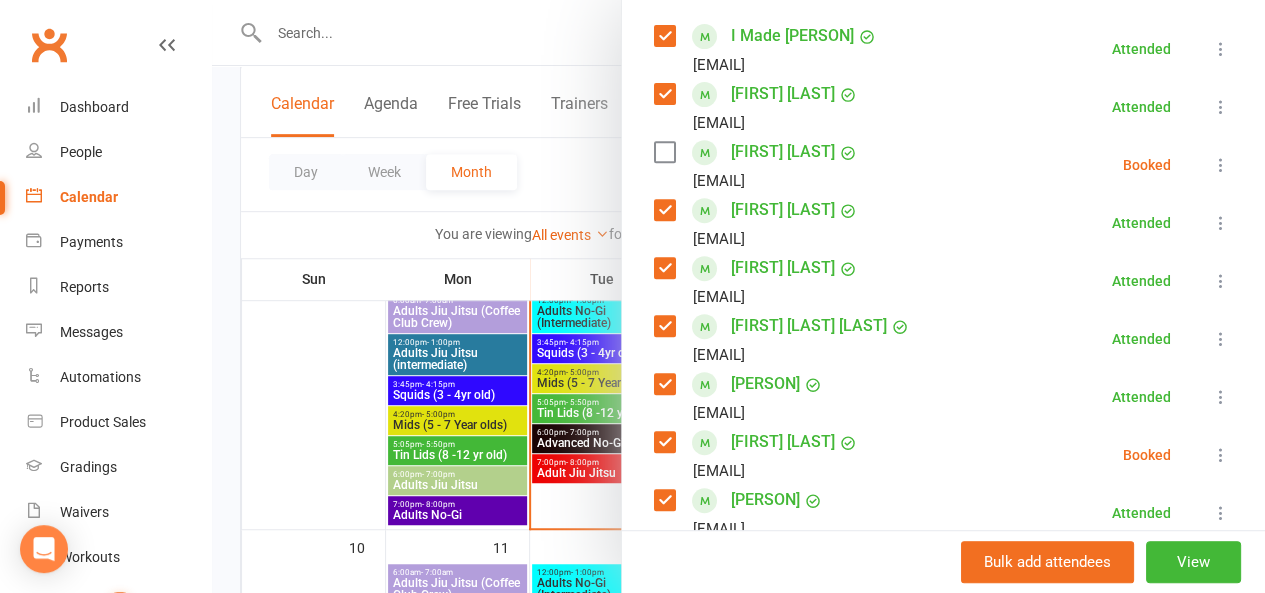 scroll, scrollTop: 351, scrollLeft: 0, axis: vertical 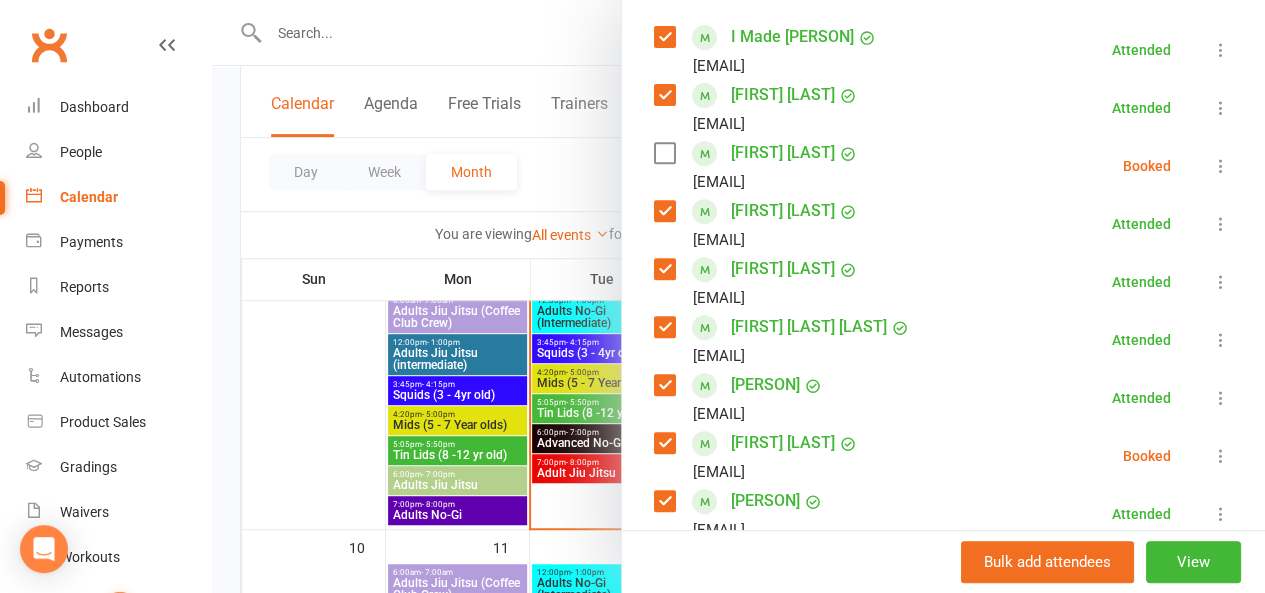 click at bounding box center [664, 153] 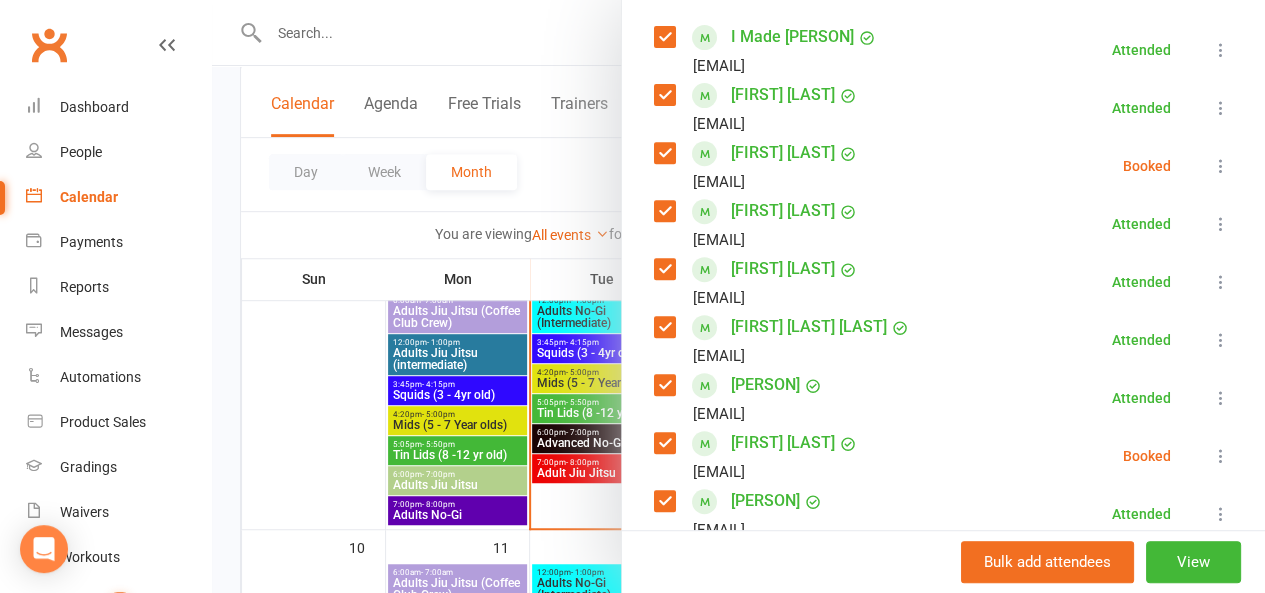 click at bounding box center (1221, 166) 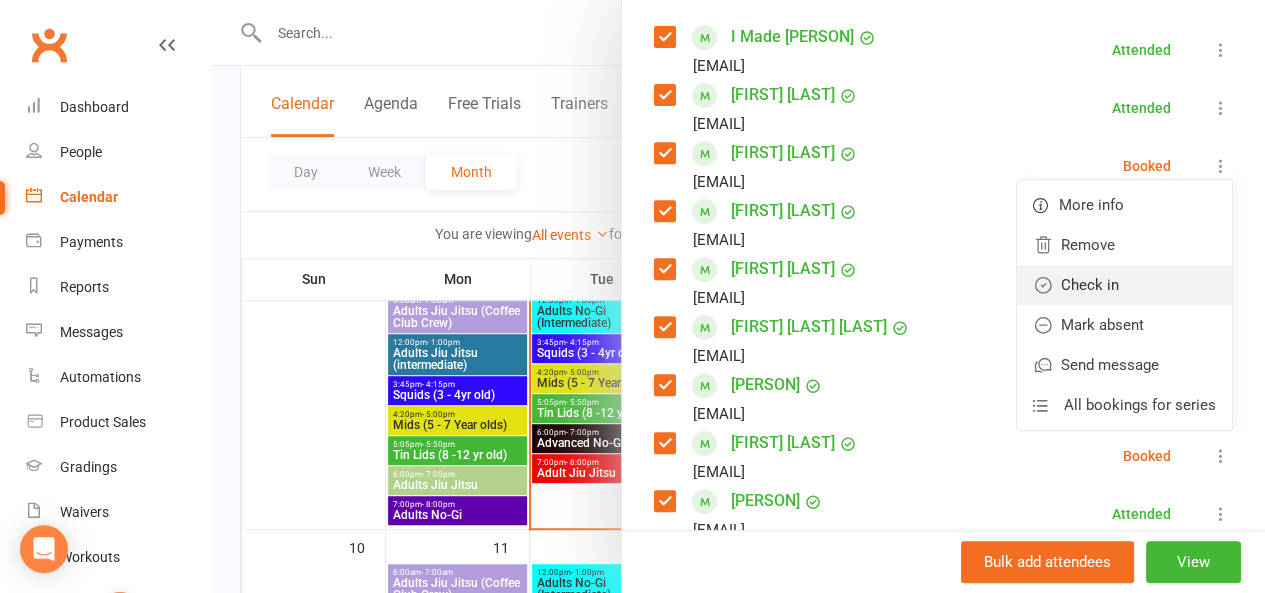 click on "Check in" at bounding box center [1124, 285] 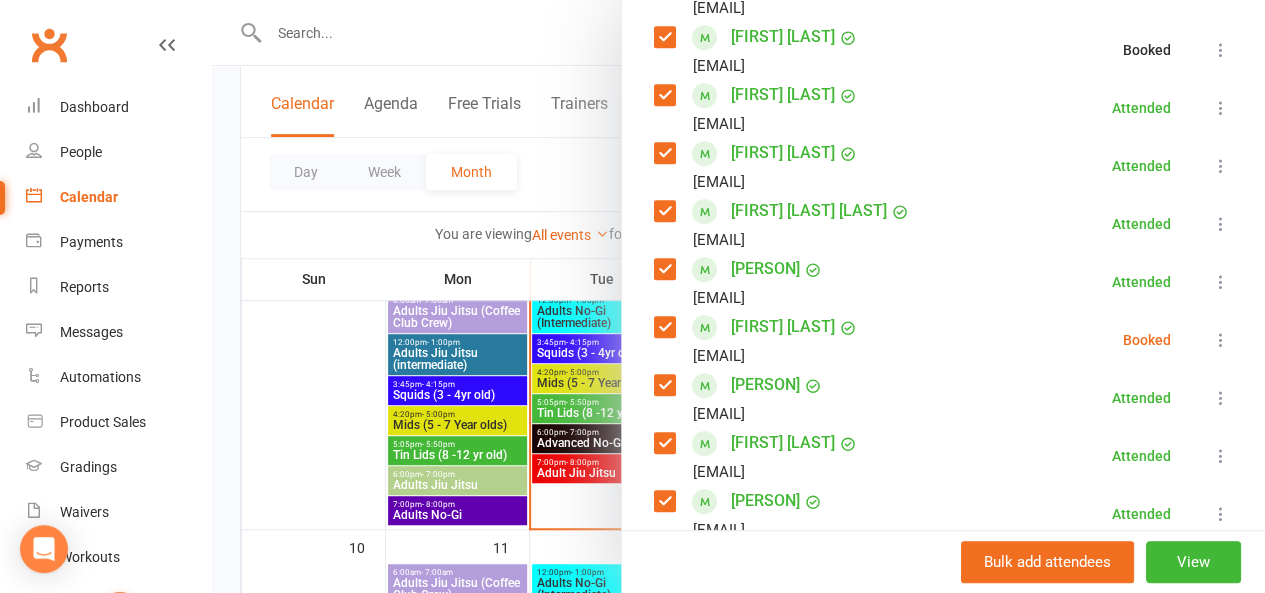 scroll, scrollTop: 468, scrollLeft: 0, axis: vertical 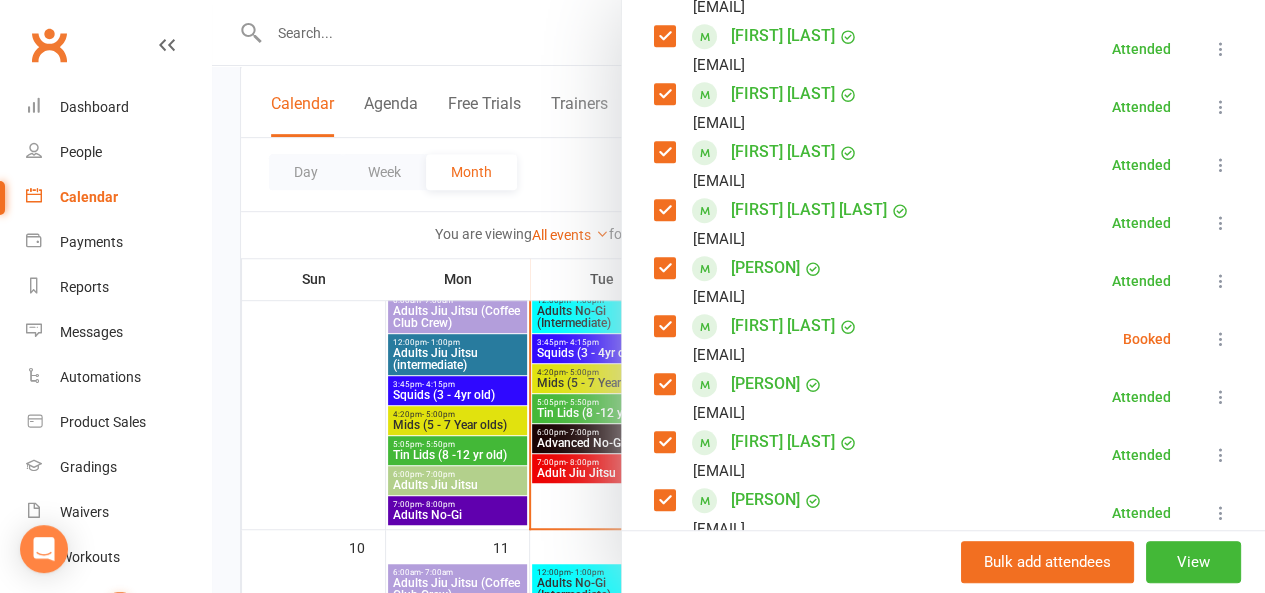 click at bounding box center (1221, 339) 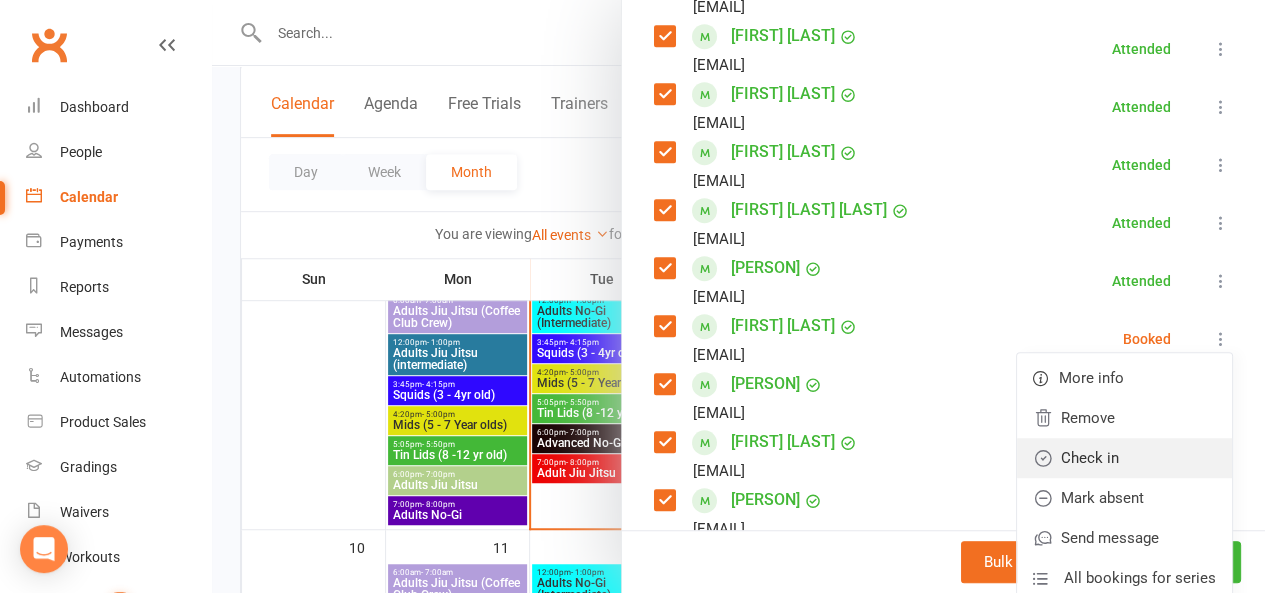 click on "Check in" at bounding box center (1124, 458) 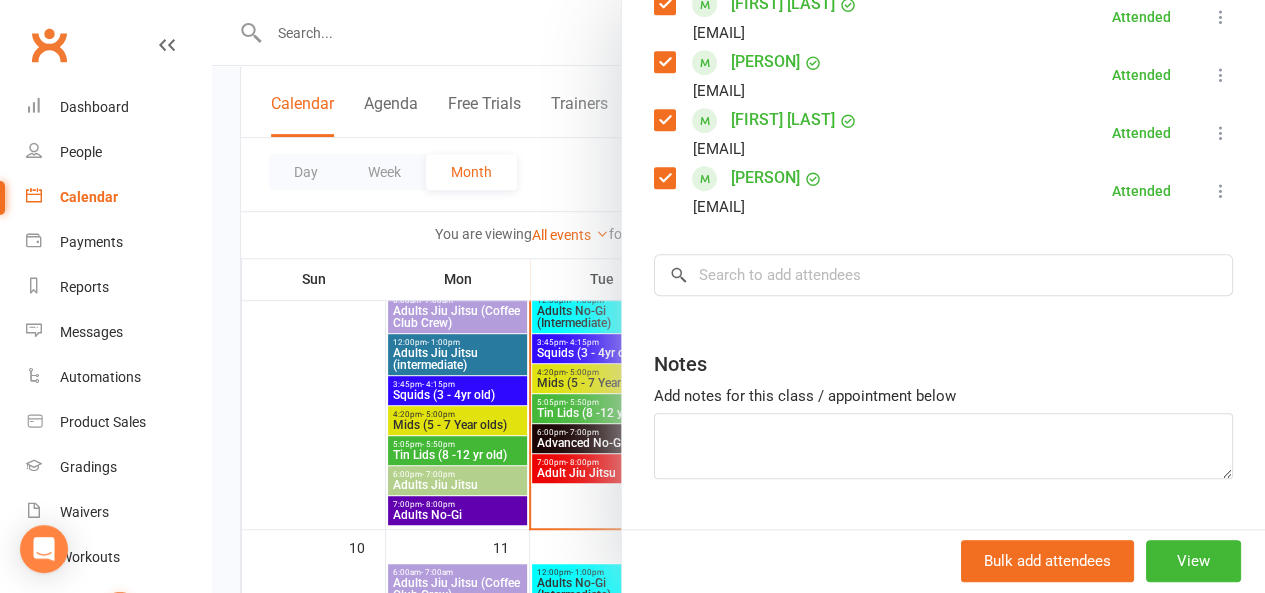 scroll, scrollTop: 868, scrollLeft: 0, axis: vertical 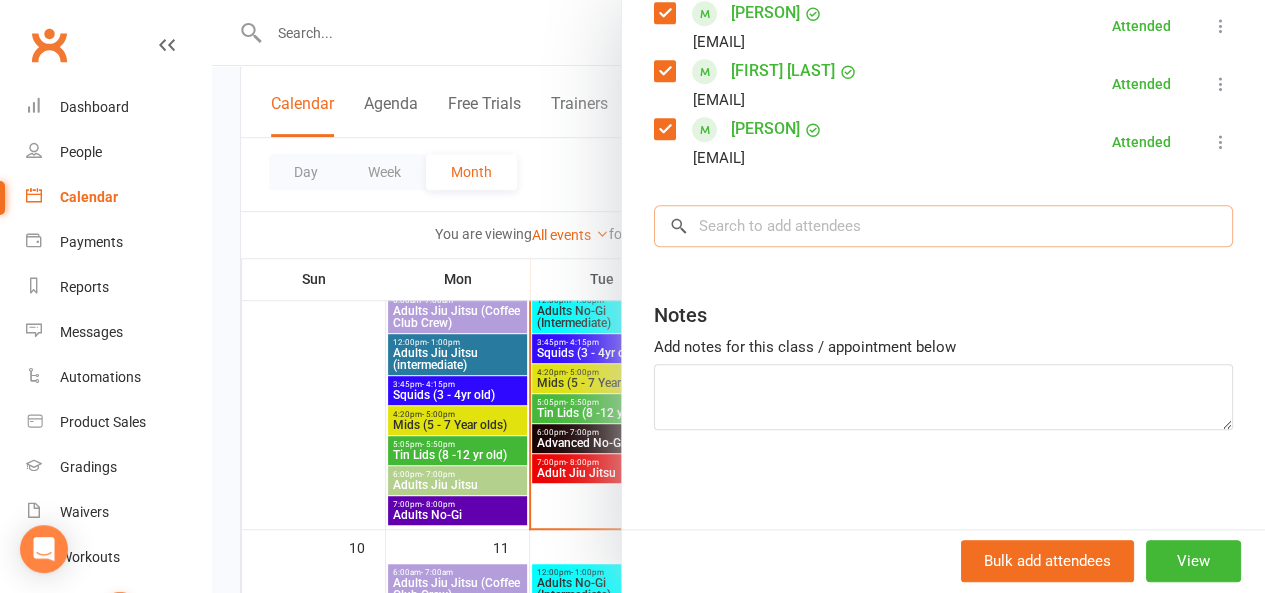 click at bounding box center (943, 226) 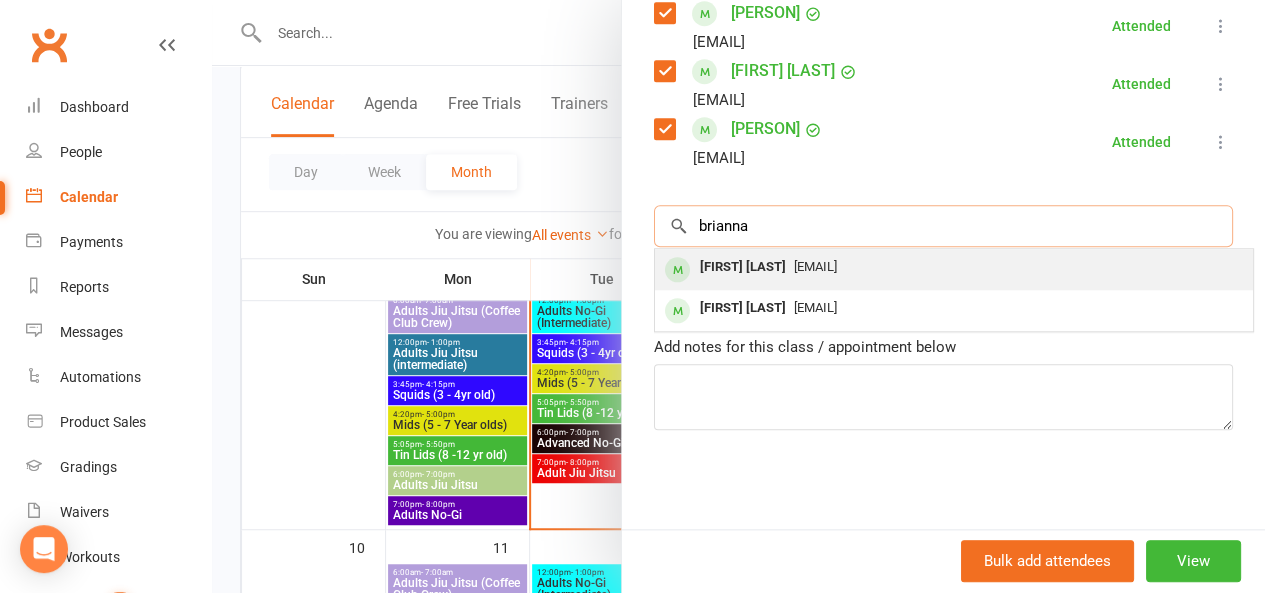 type on "brianna" 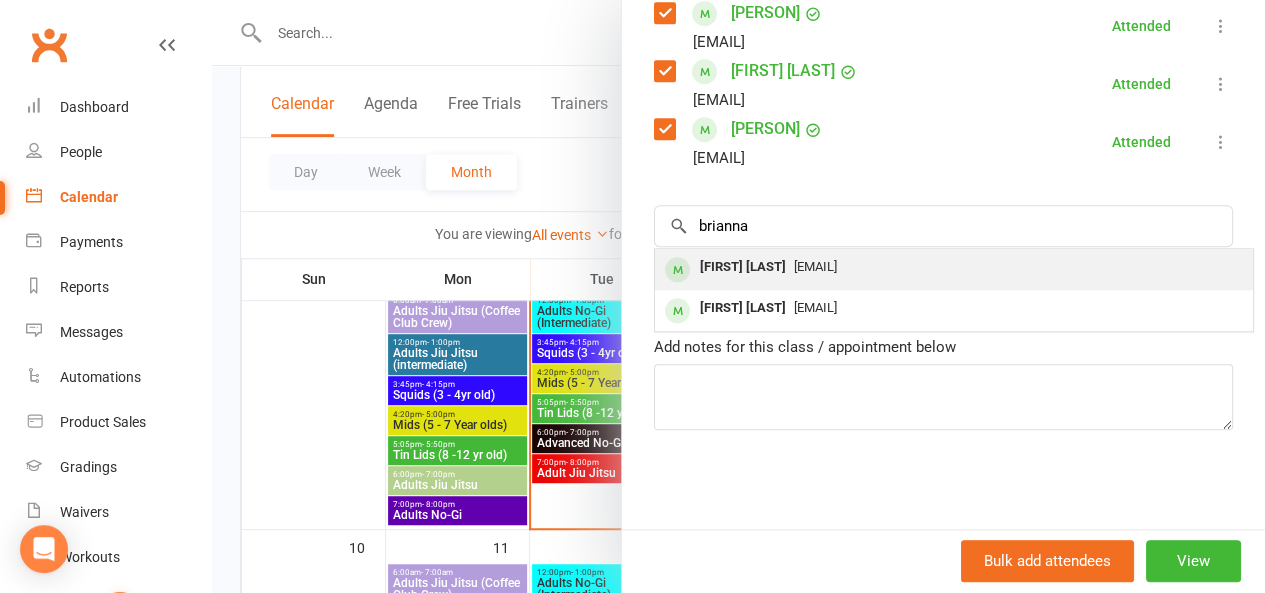 click on "[FIRST] [LAST]" at bounding box center [743, 267] 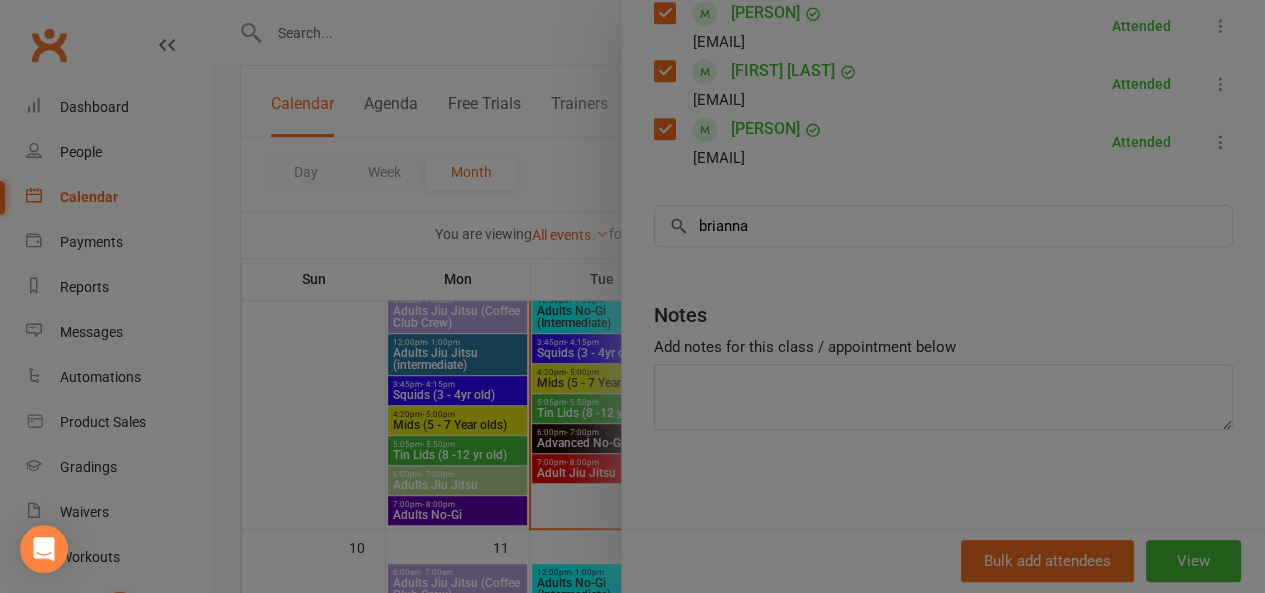 type 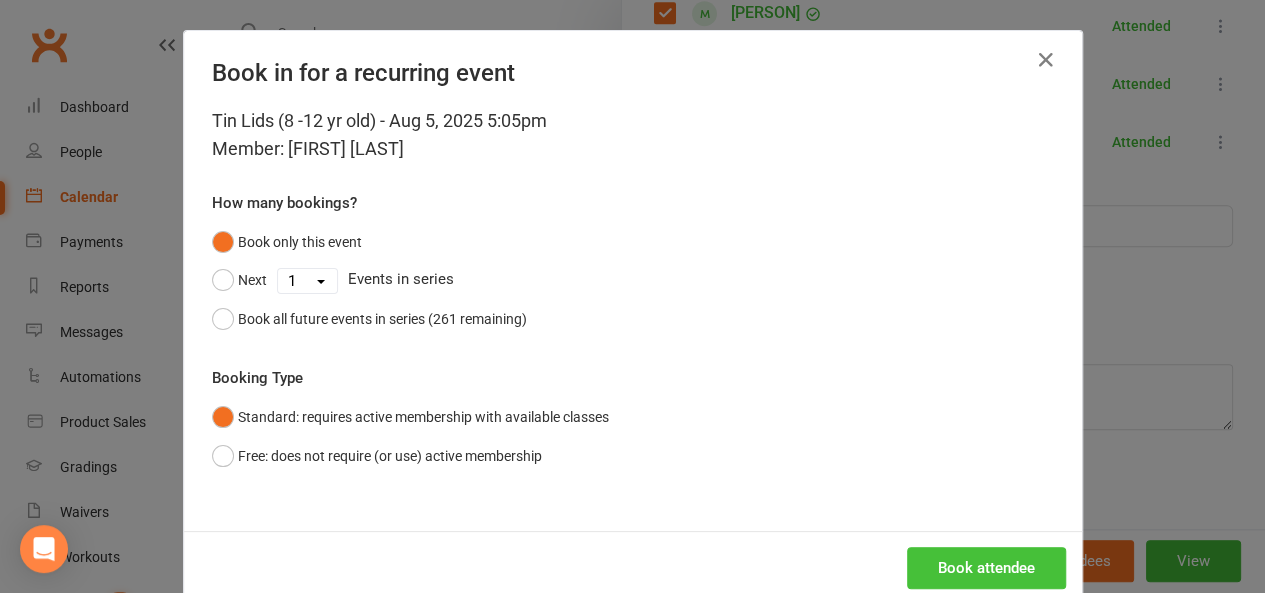 click on "Book attendee" at bounding box center (986, 568) 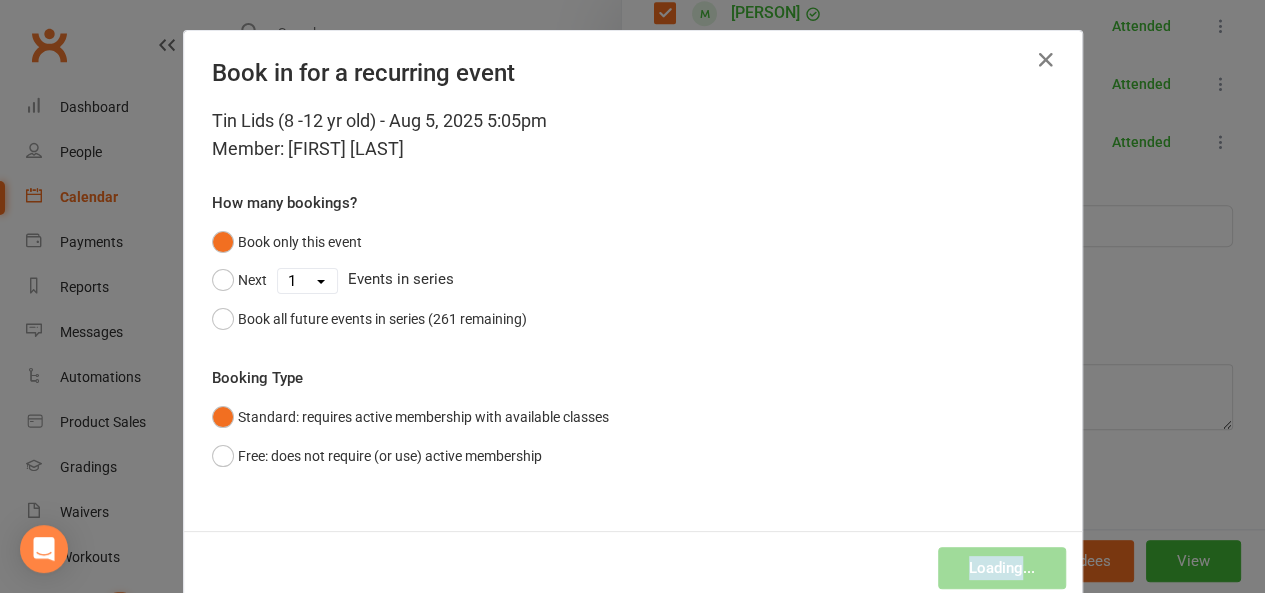 click on "Loading..." at bounding box center [633, 568] 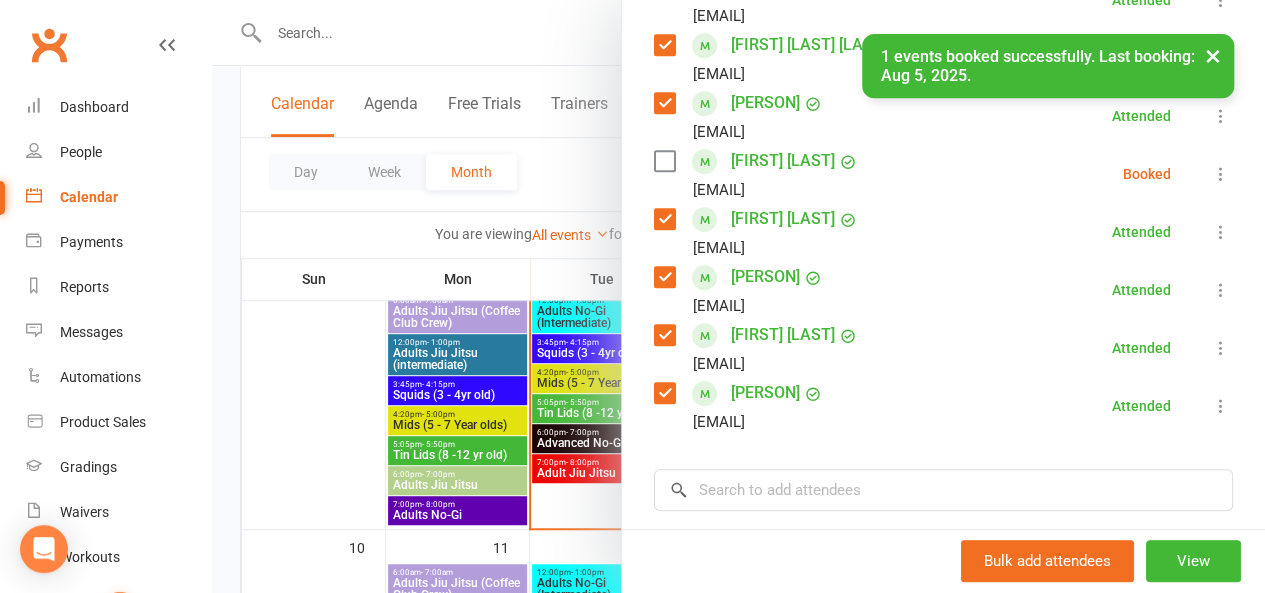 scroll, scrollTop: 631, scrollLeft: 0, axis: vertical 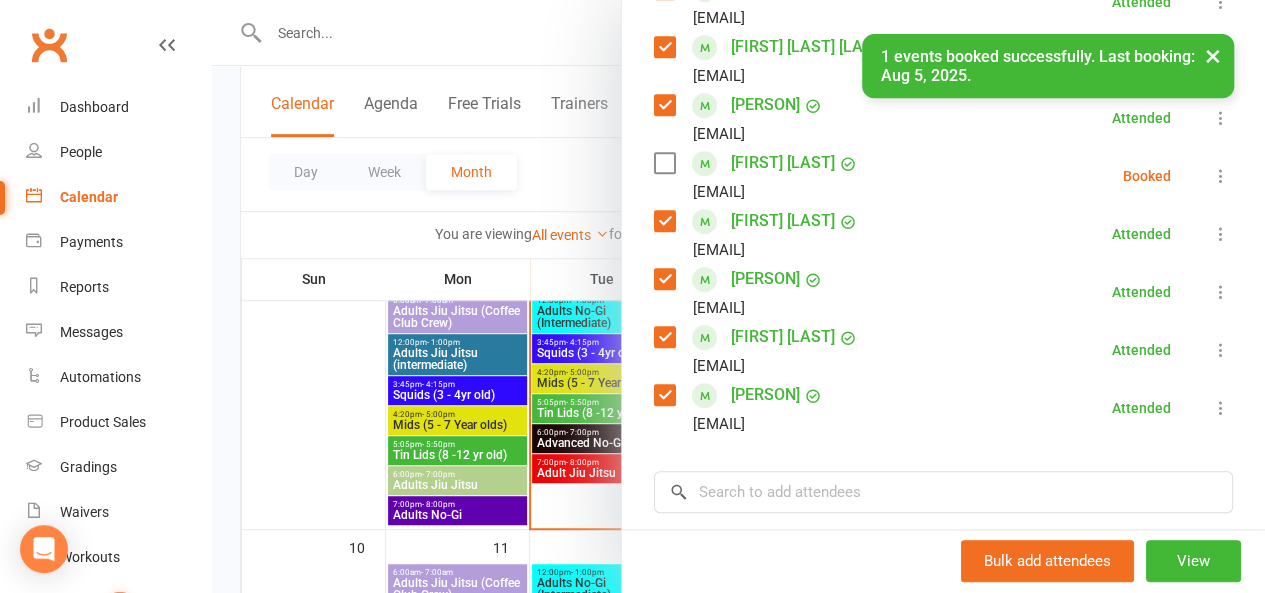 click at bounding box center [664, 163] 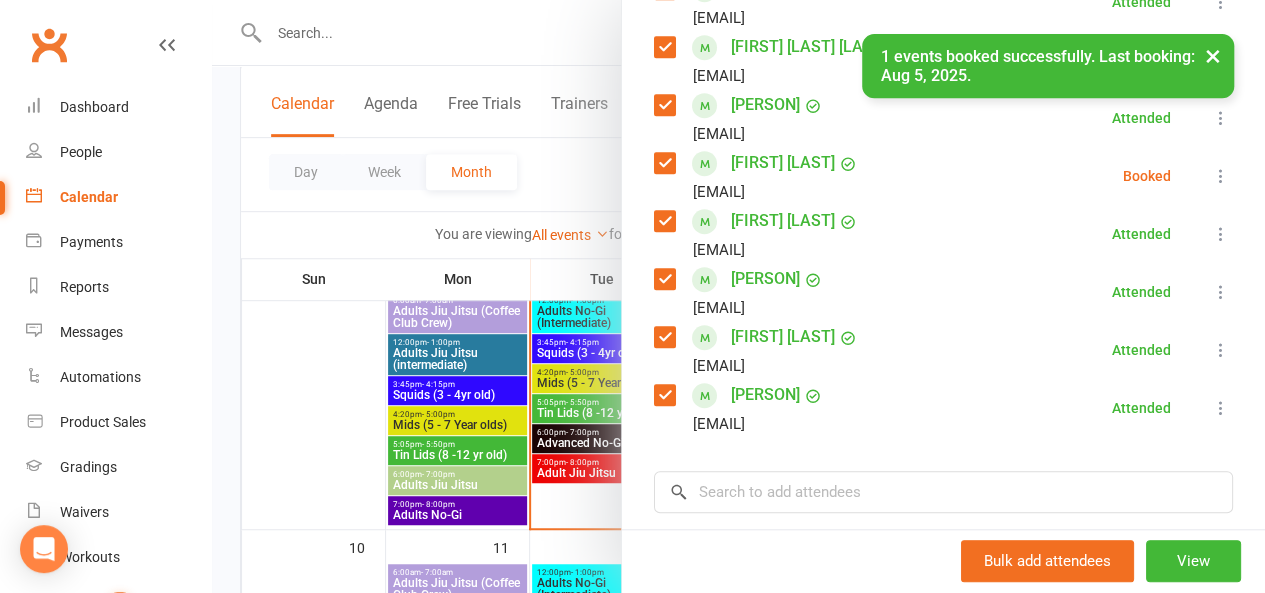 click at bounding box center [1221, 176] 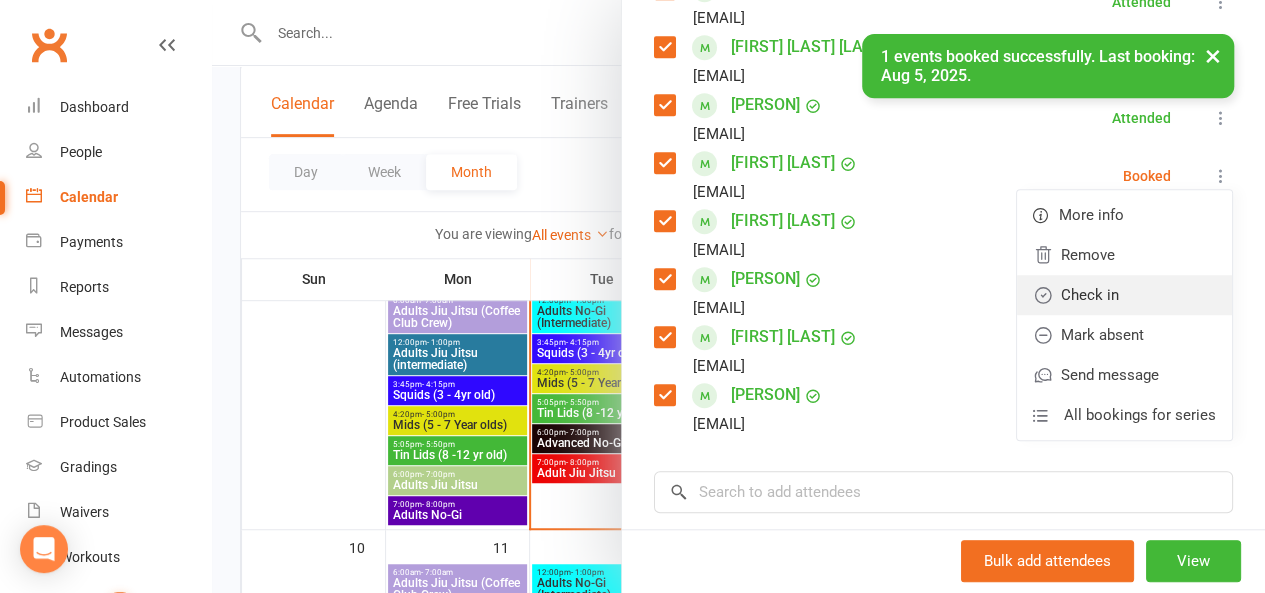 click on "Check in" at bounding box center [1124, 295] 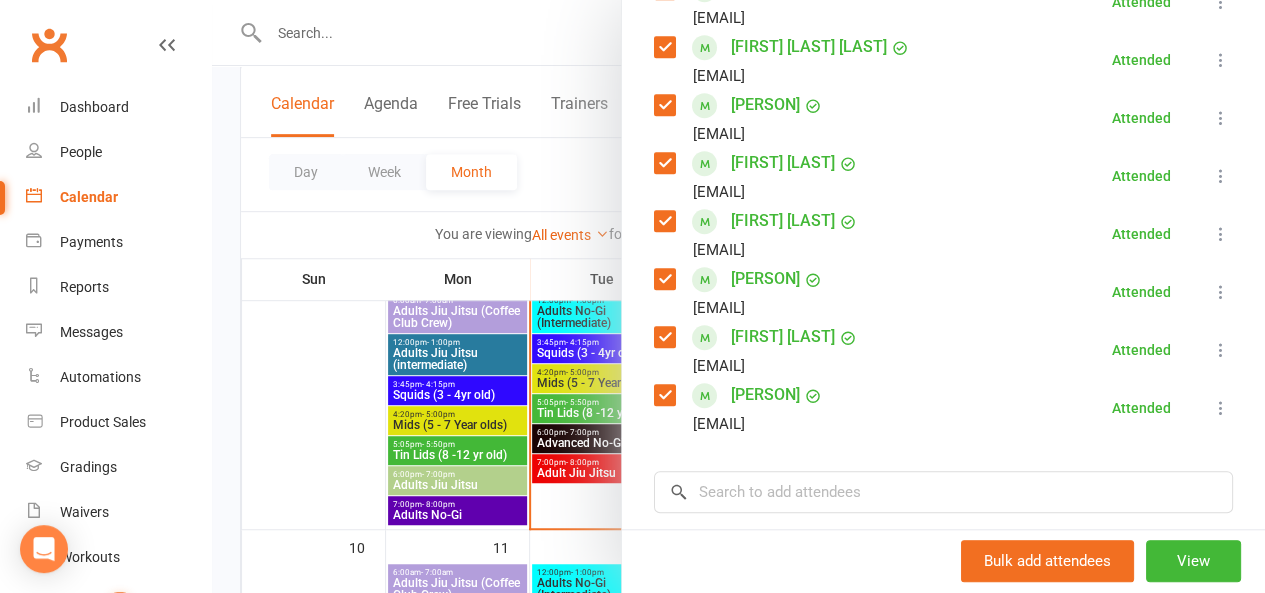 click on "[PERSON]" at bounding box center [765, 279] 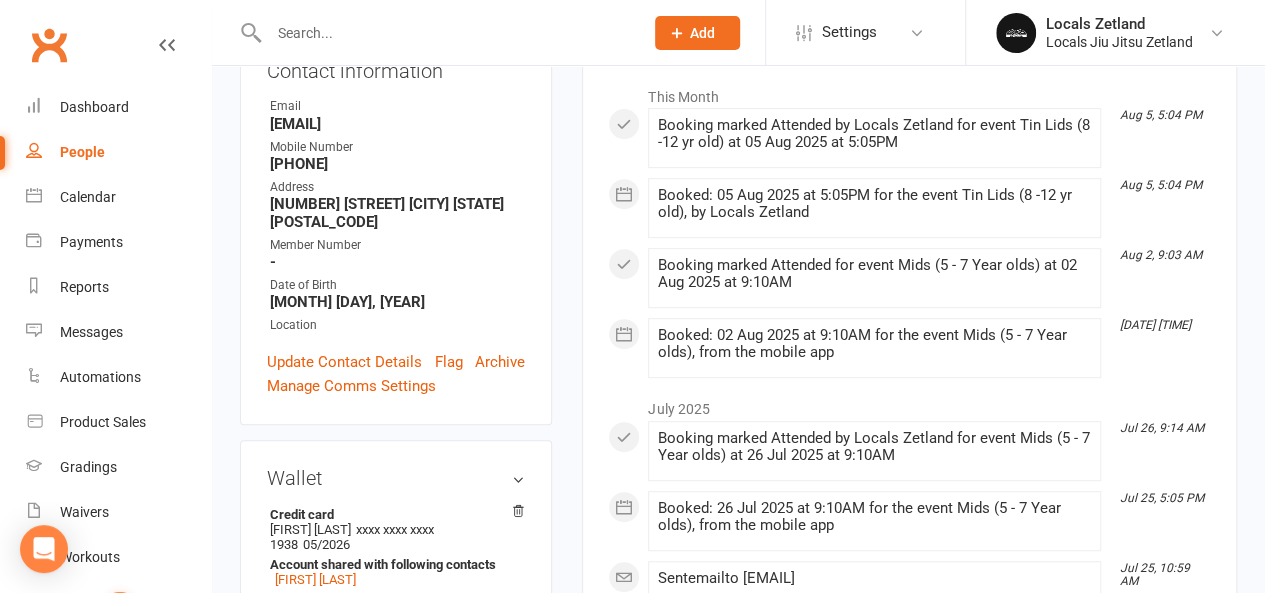 scroll, scrollTop: 0, scrollLeft: 0, axis: both 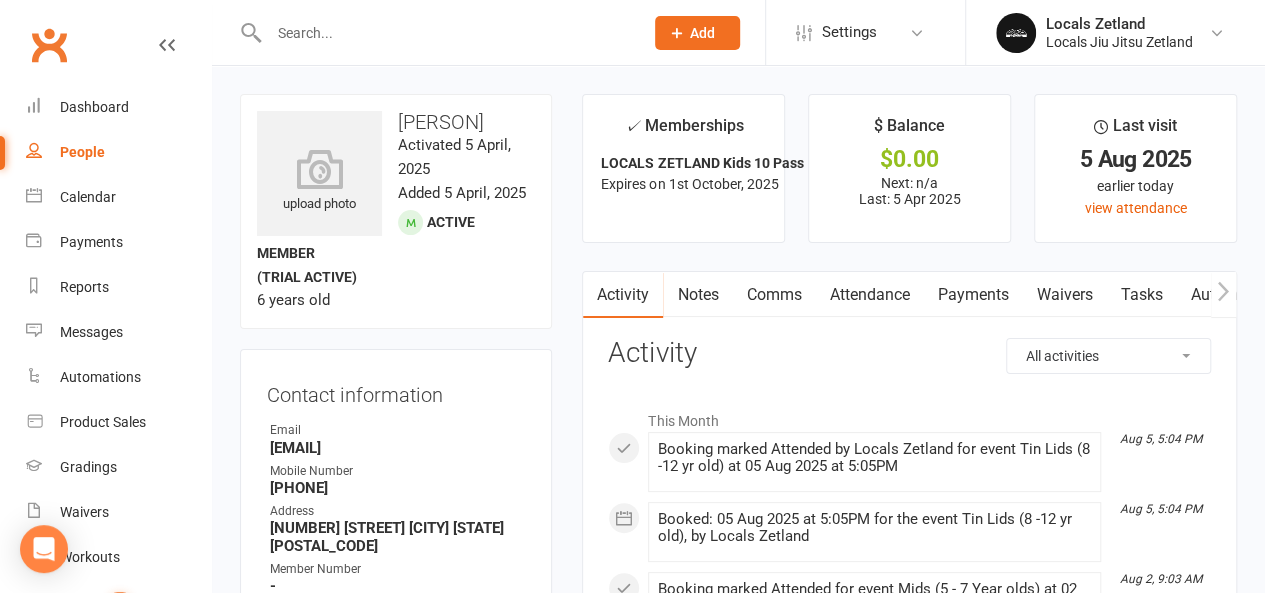 click on "Attendance" at bounding box center [869, 295] 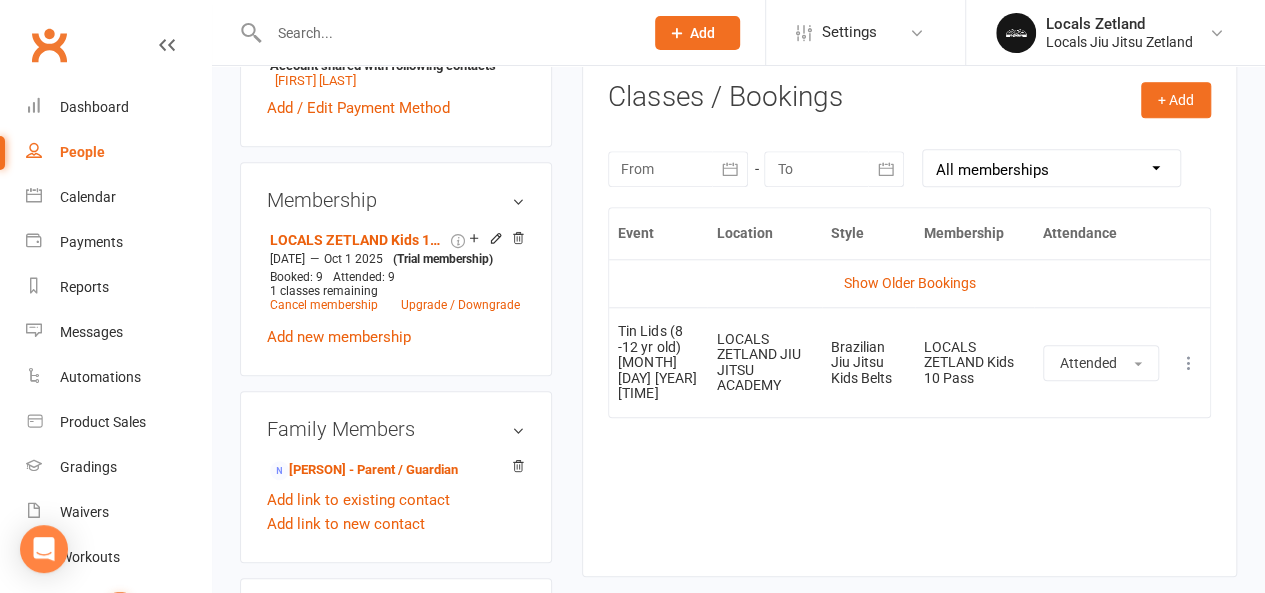 scroll, scrollTop: 824, scrollLeft: 0, axis: vertical 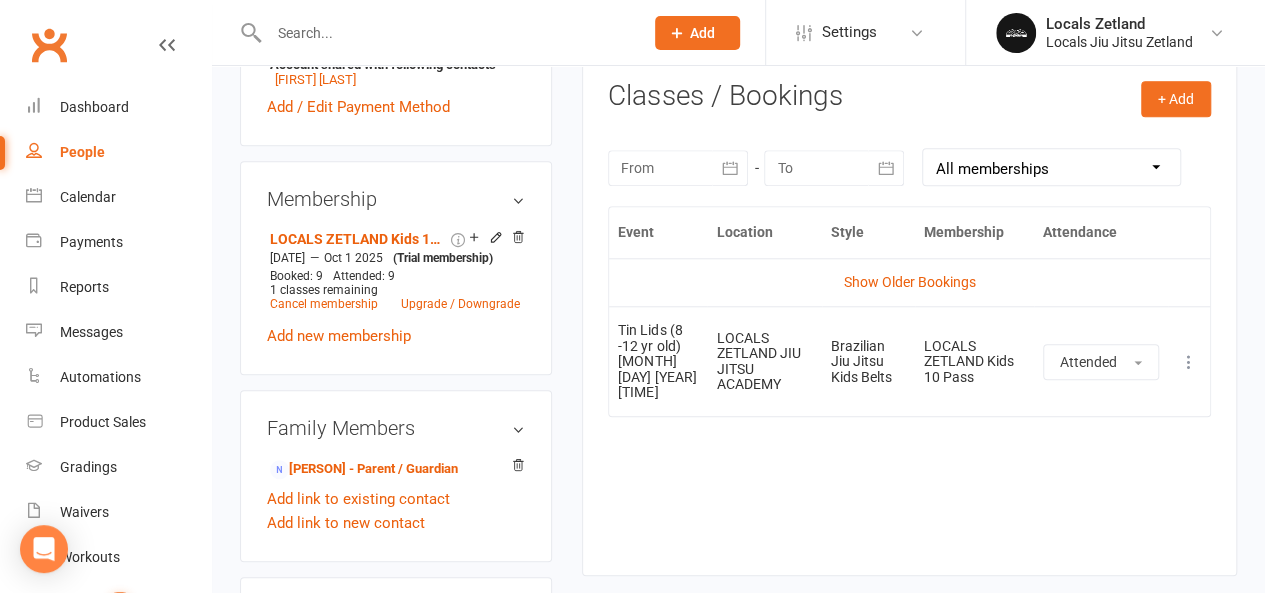 click at bounding box center [1189, 362] 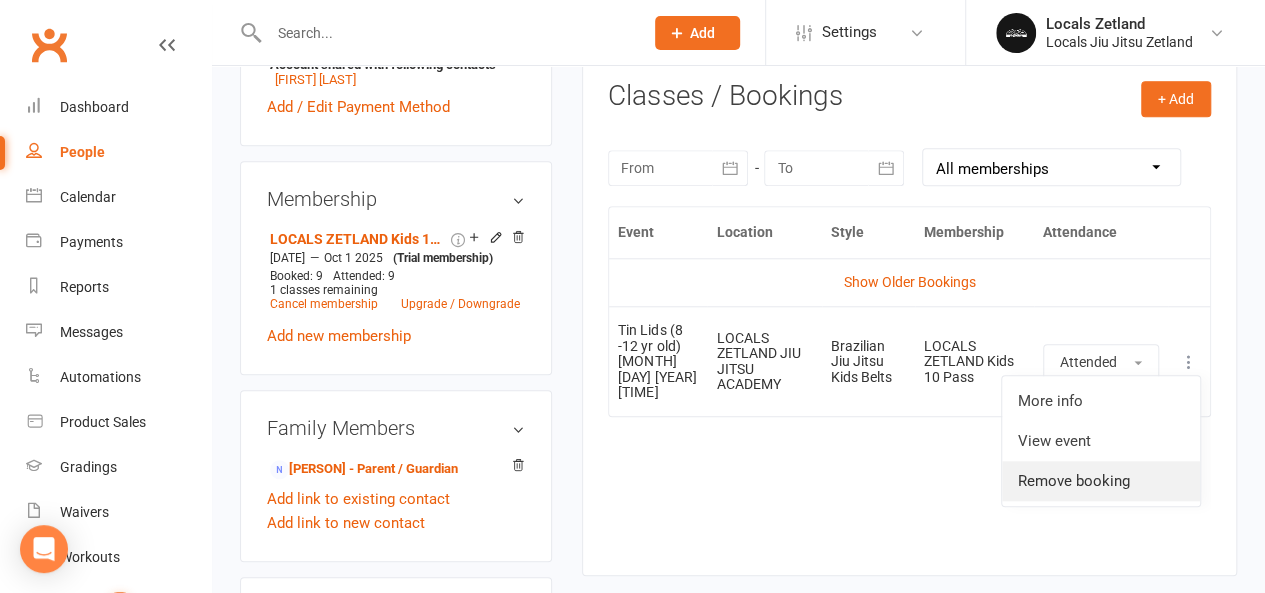 click on "Remove booking" at bounding box center (1101, 481) 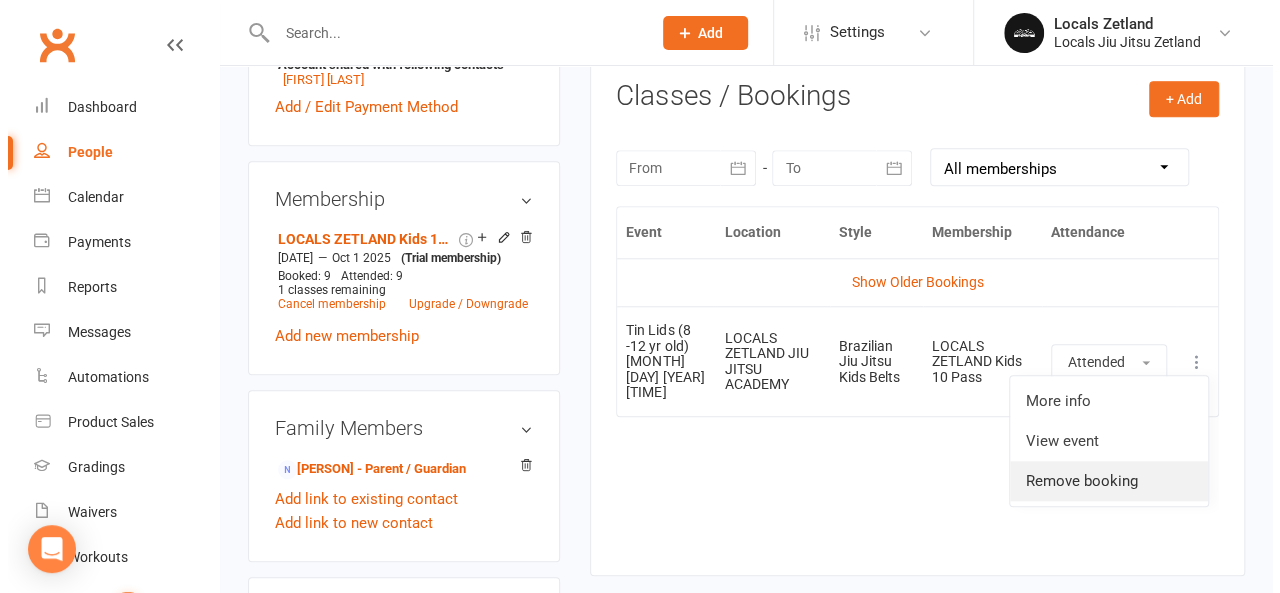 scroll, scrollTop: 800, scrollLeft: 0, axis: vertical 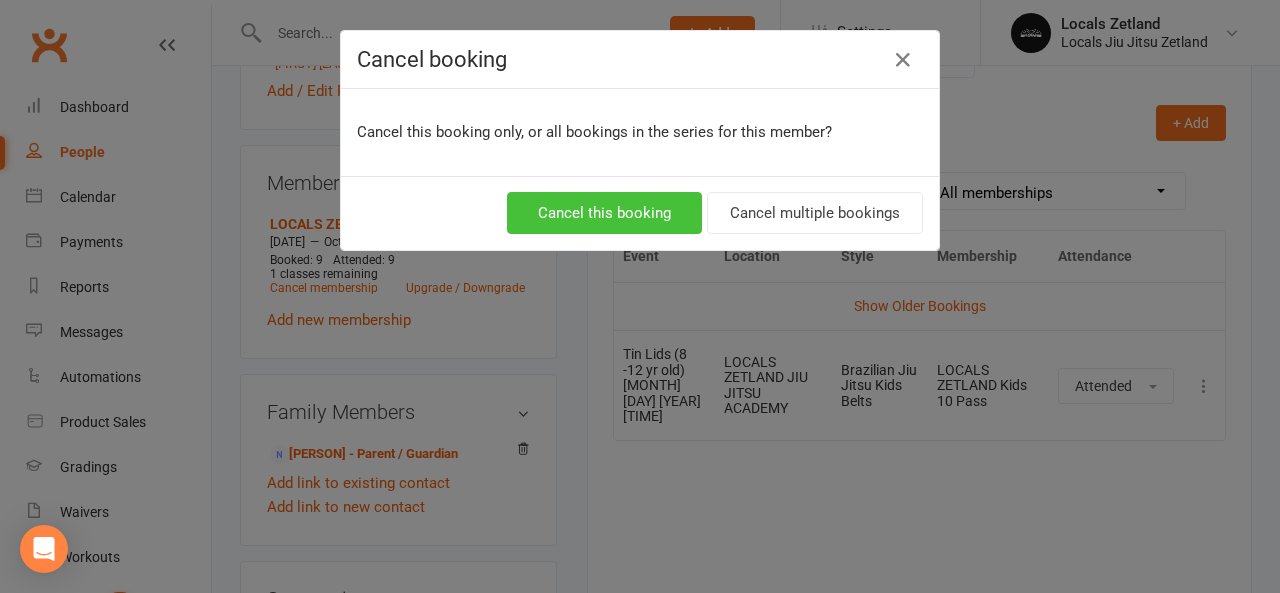 click on "Cancel this booking" at bounding box center (604, 213) 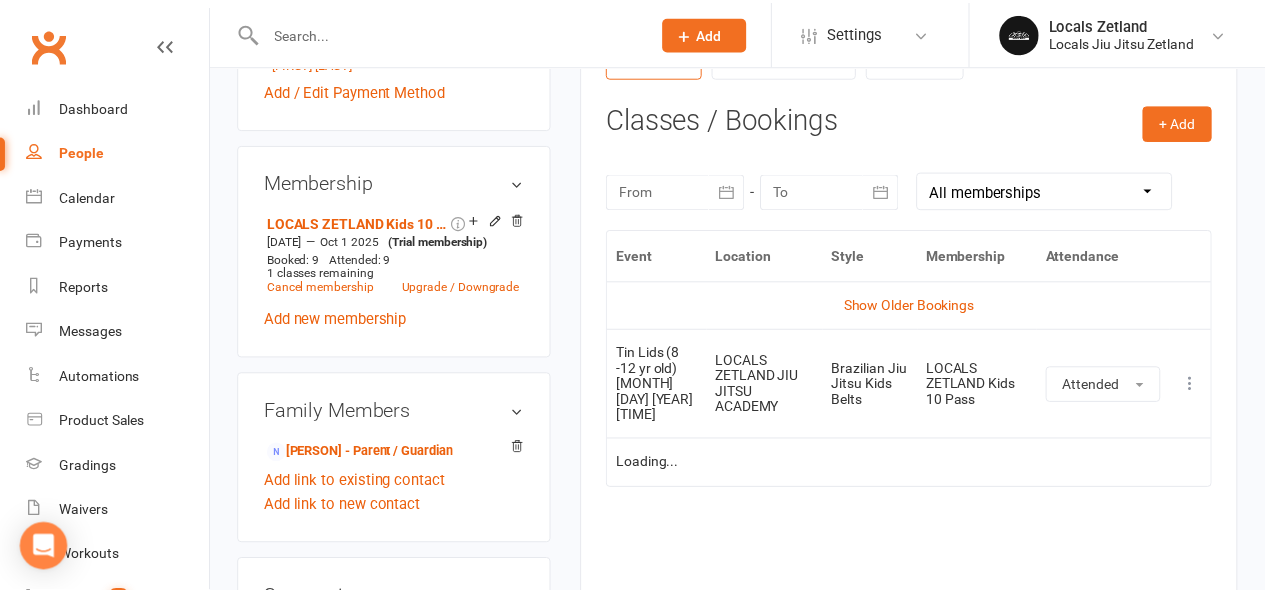 scroll, scrollTop: 824, scrollLeft: 0, axis: vertical 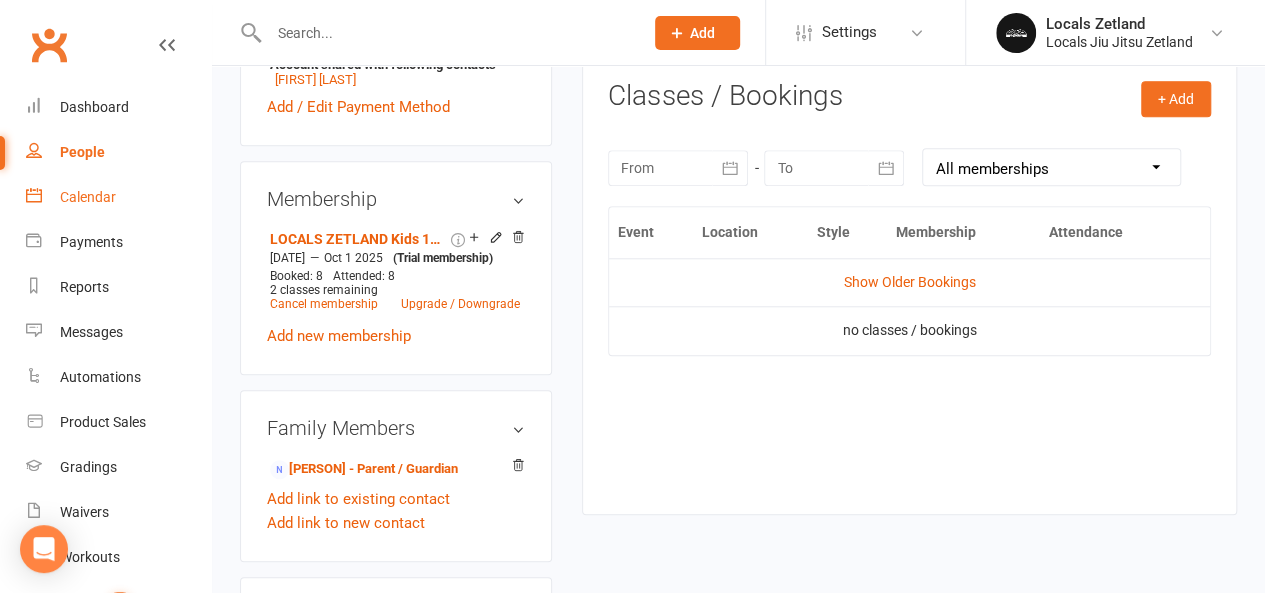 click on "Calendar" at bounding box center (118, 197) 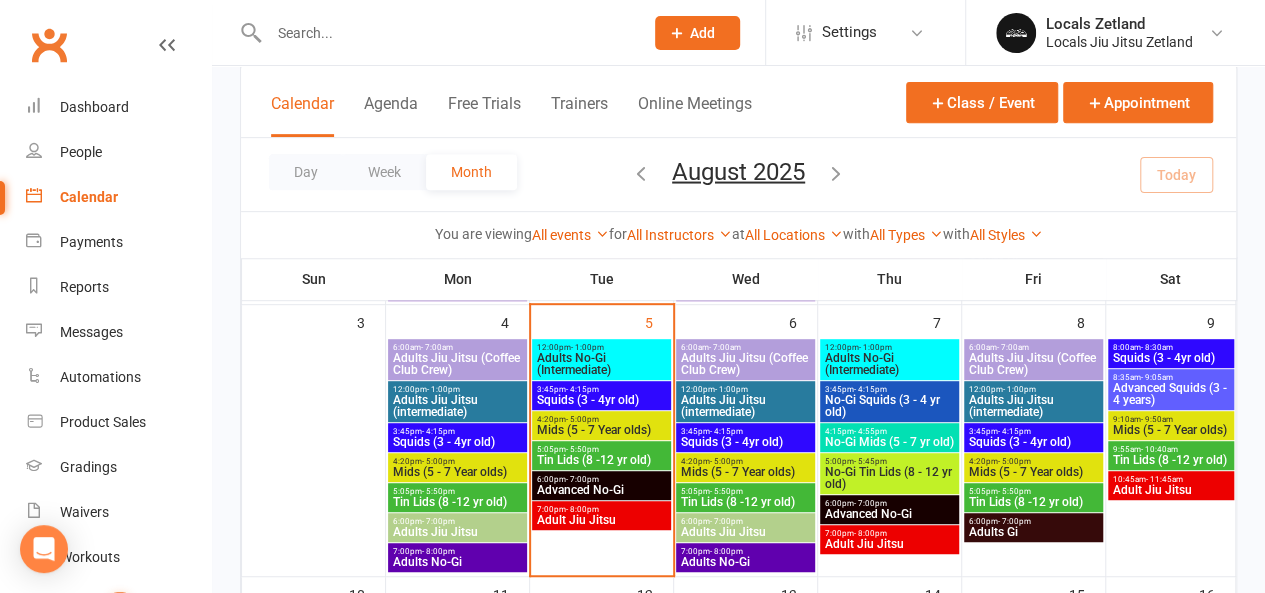 scroll, scrollTop: 391, scrollLeft: 0, axis: vertical 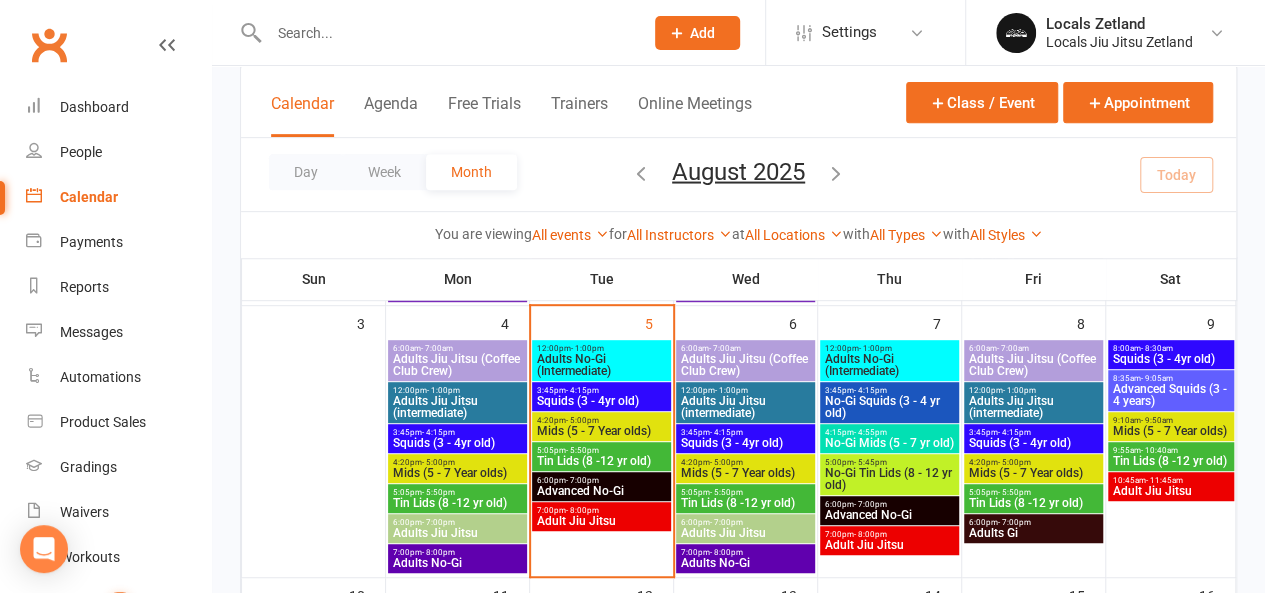 click on "5:05pm  - 5:50pm" at bounding box center (601, 450) 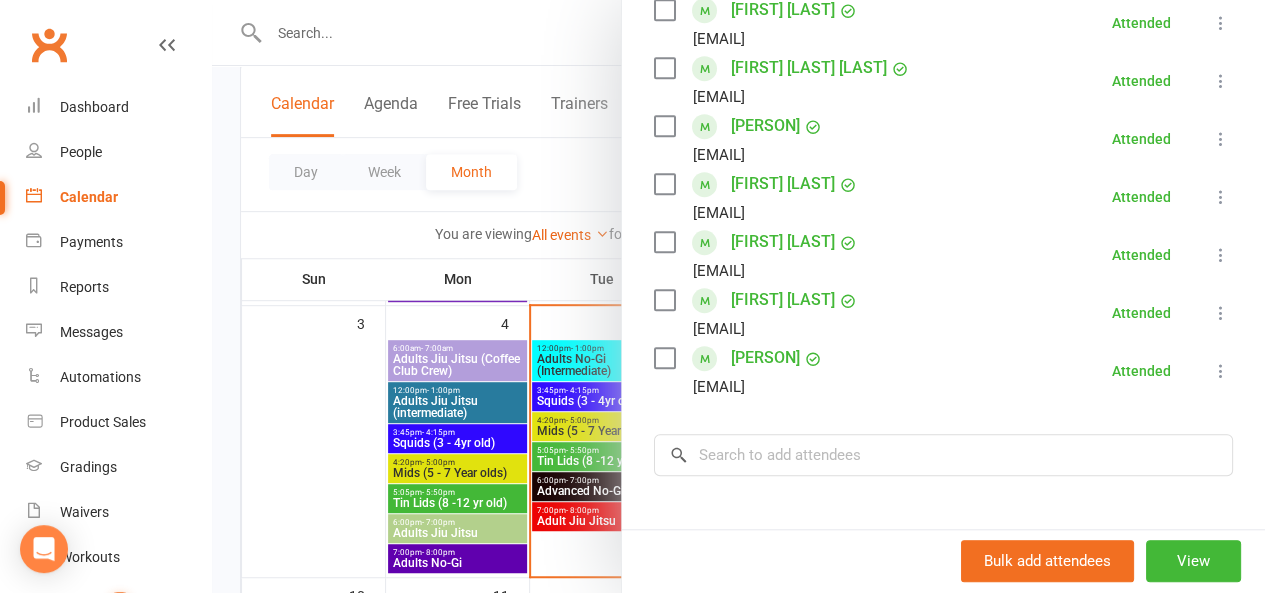 scroll, scrollTop: 677, scrollLeft: 0, axis: vertical 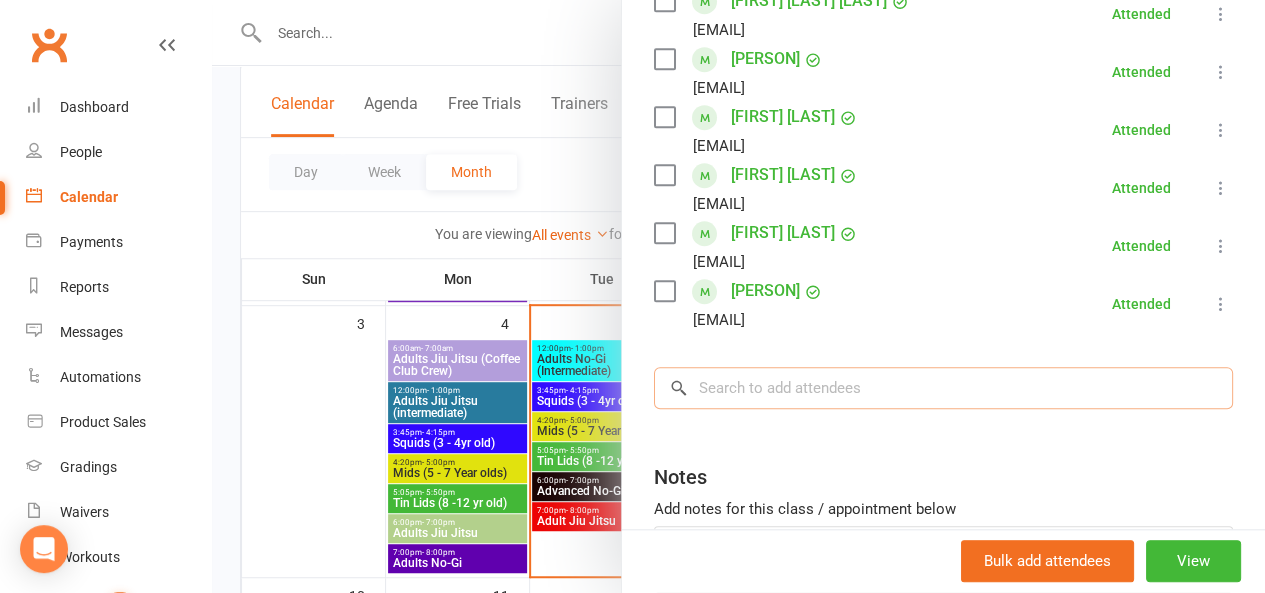 click at bounding box center (943, 388) 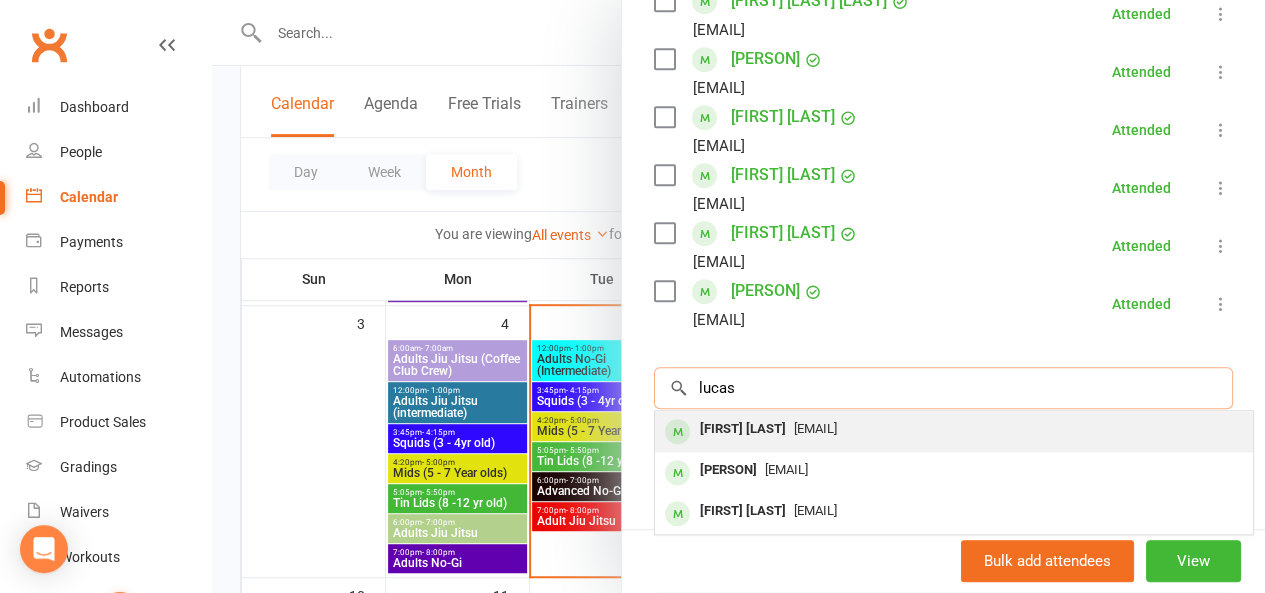 type on "lucas" 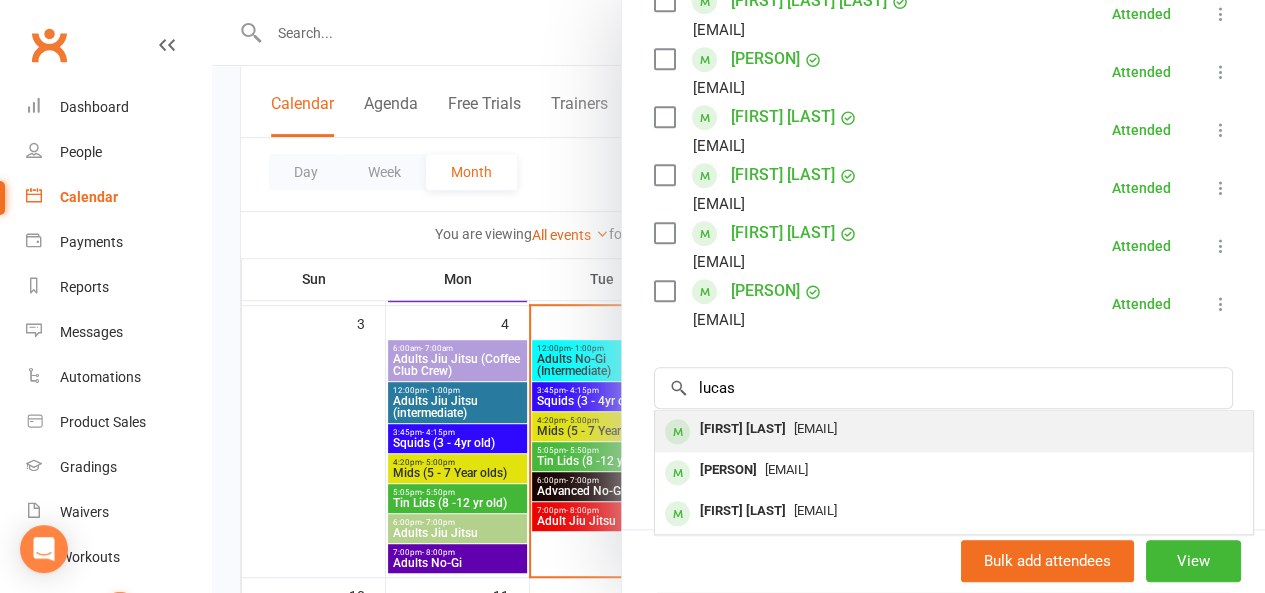 click on "[FIRST] [LAST]" at bounding box center (743, 429) 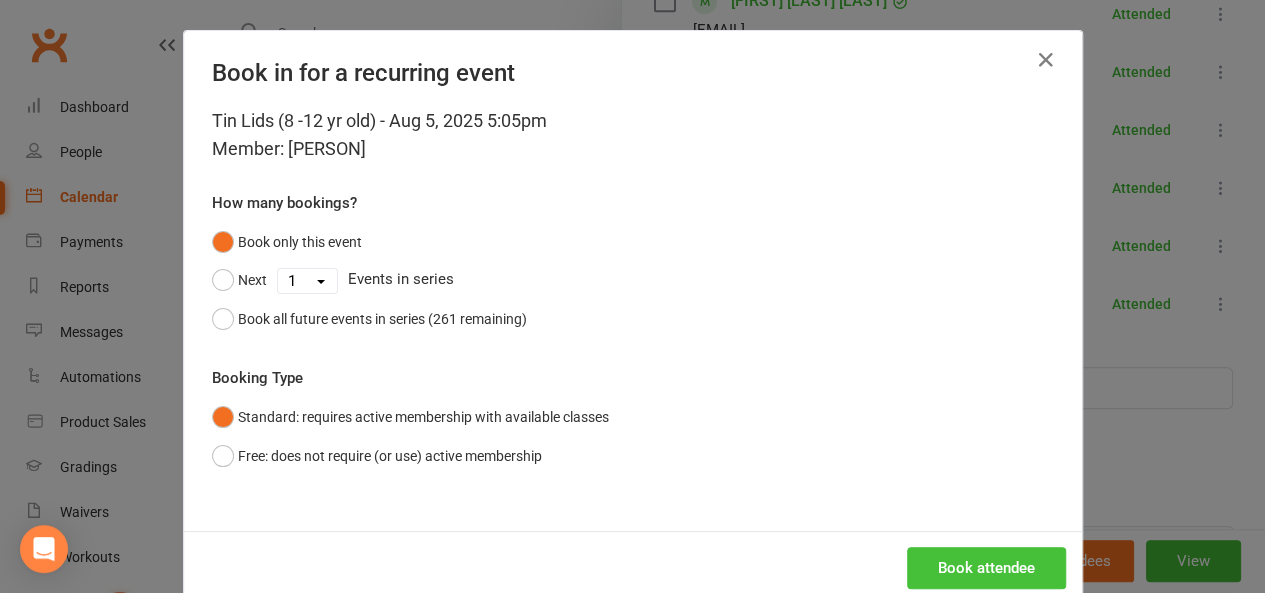 click on "Book attendee" at bounding box center (986, 568) 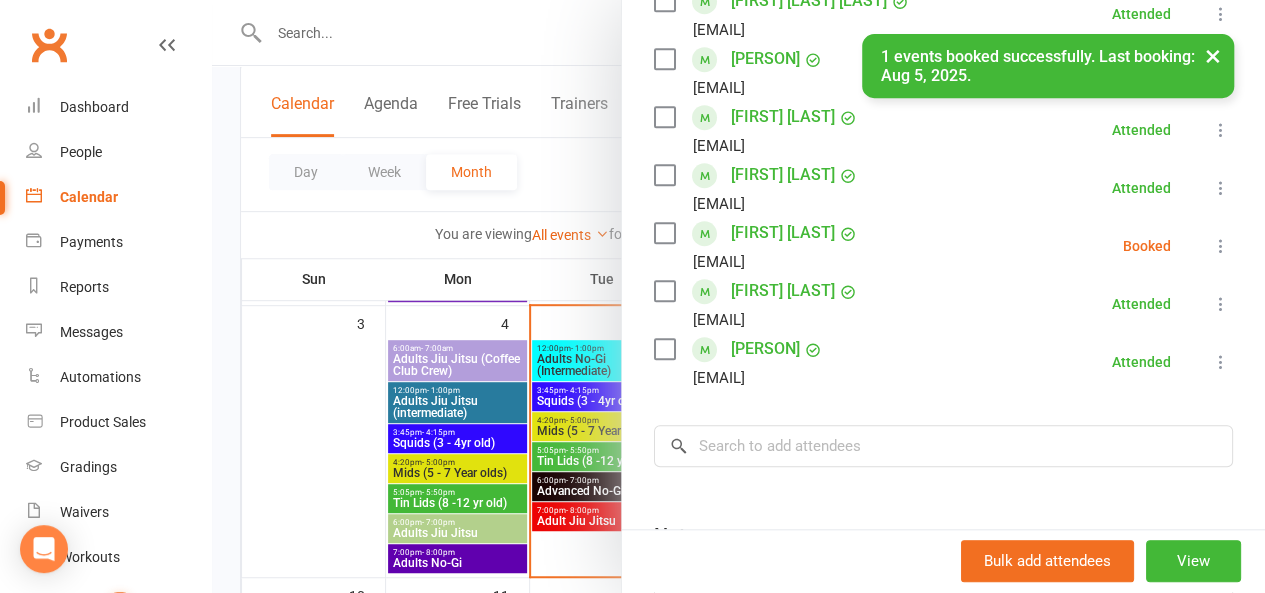 click at bounding box center [1221, 246] 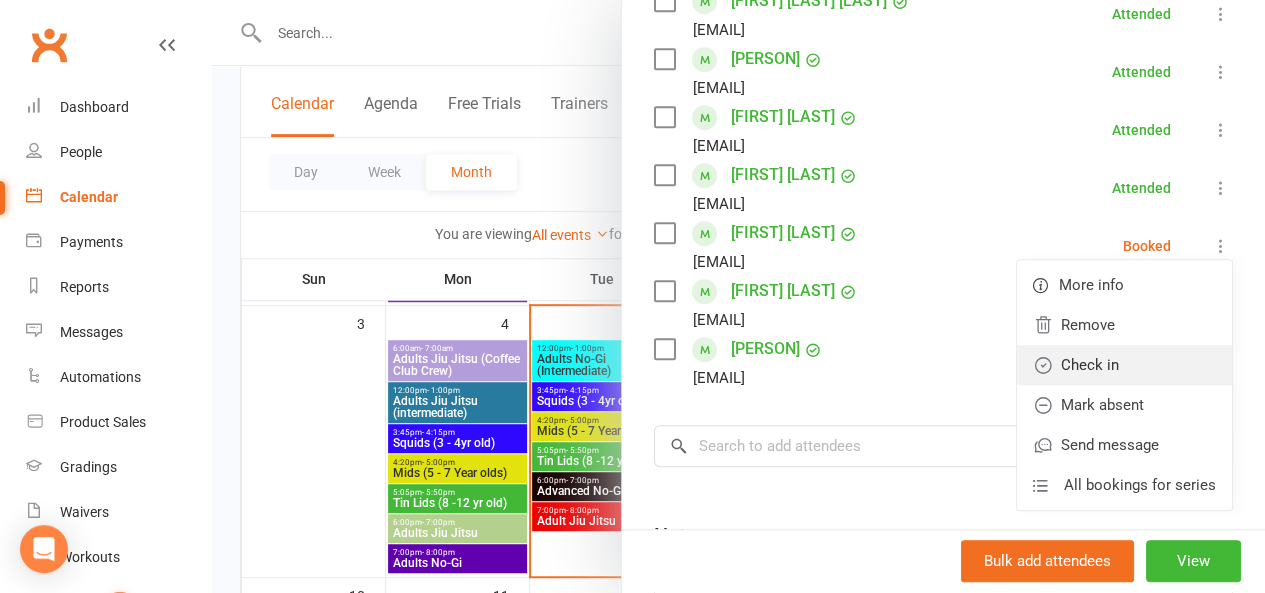 click on "Check in" at bounding box center [1124, 365] 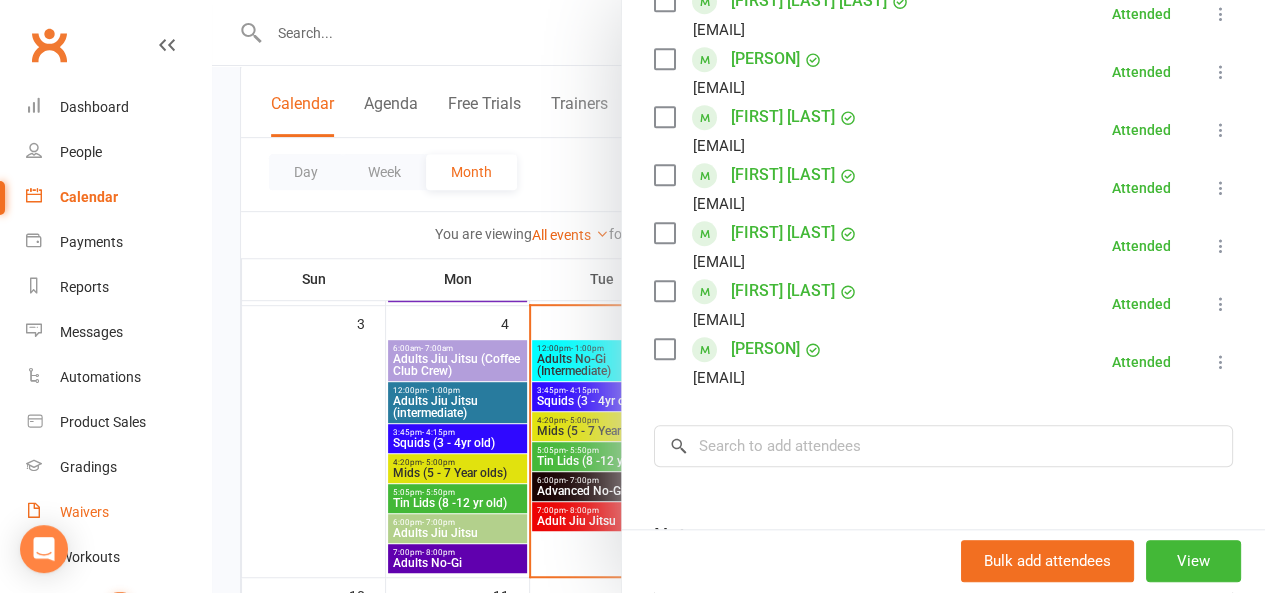 click on "Waivers" at bounding box center (84, 512) 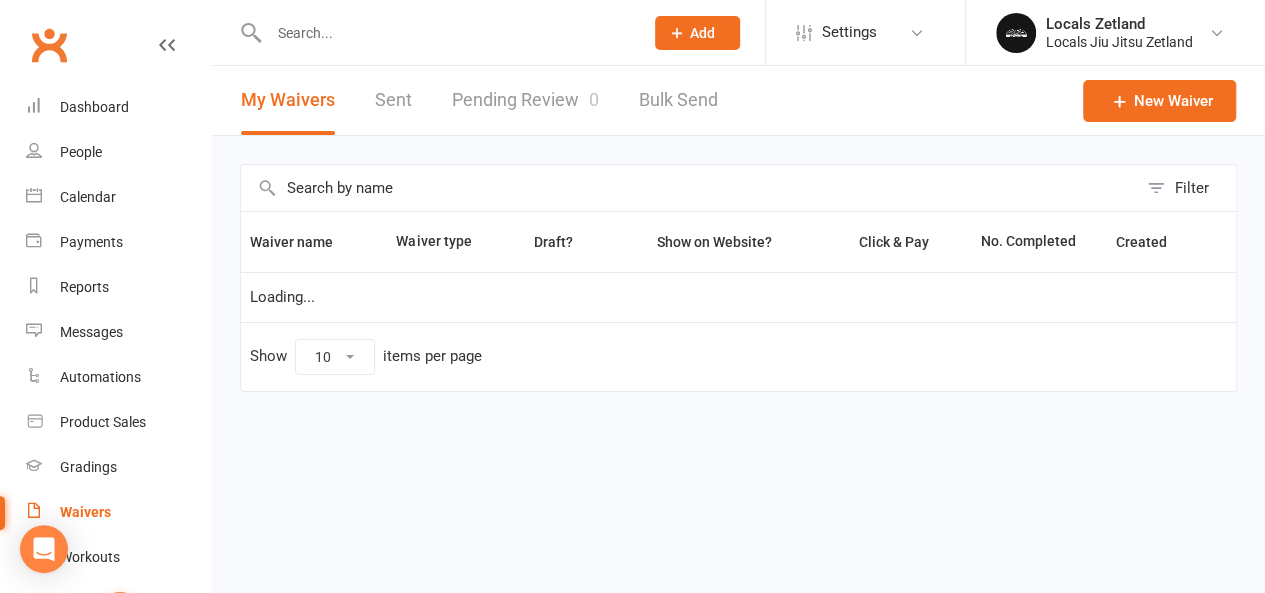 scroll, scrollTop: 0, scrollLeft: 0, axis: both 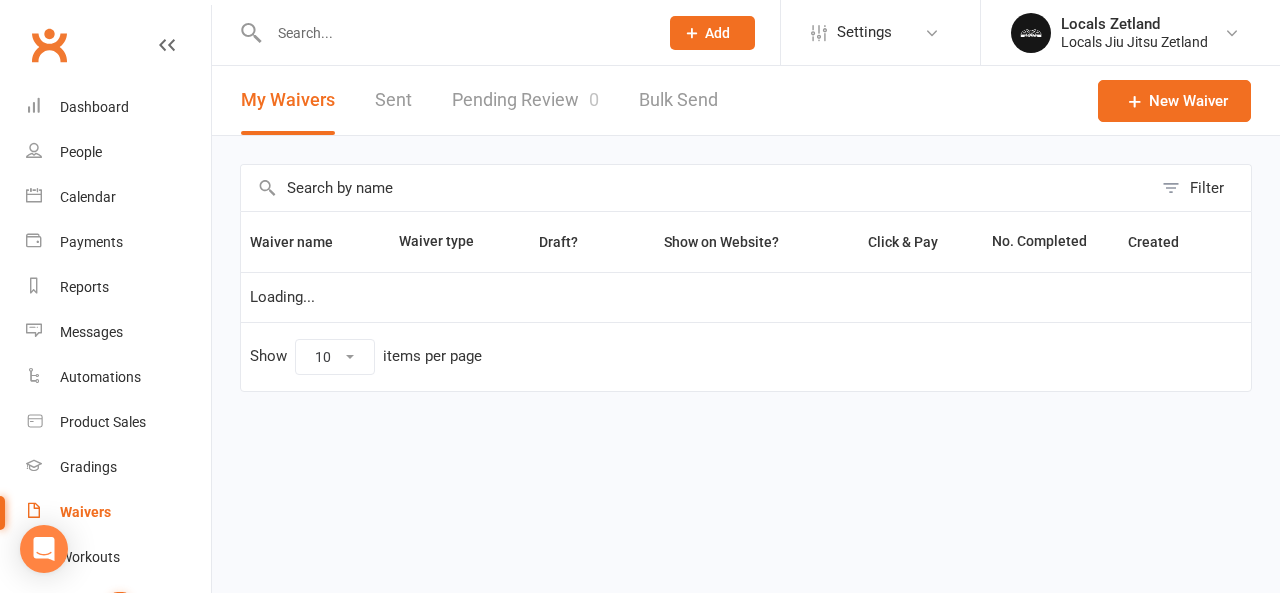 select on "100" 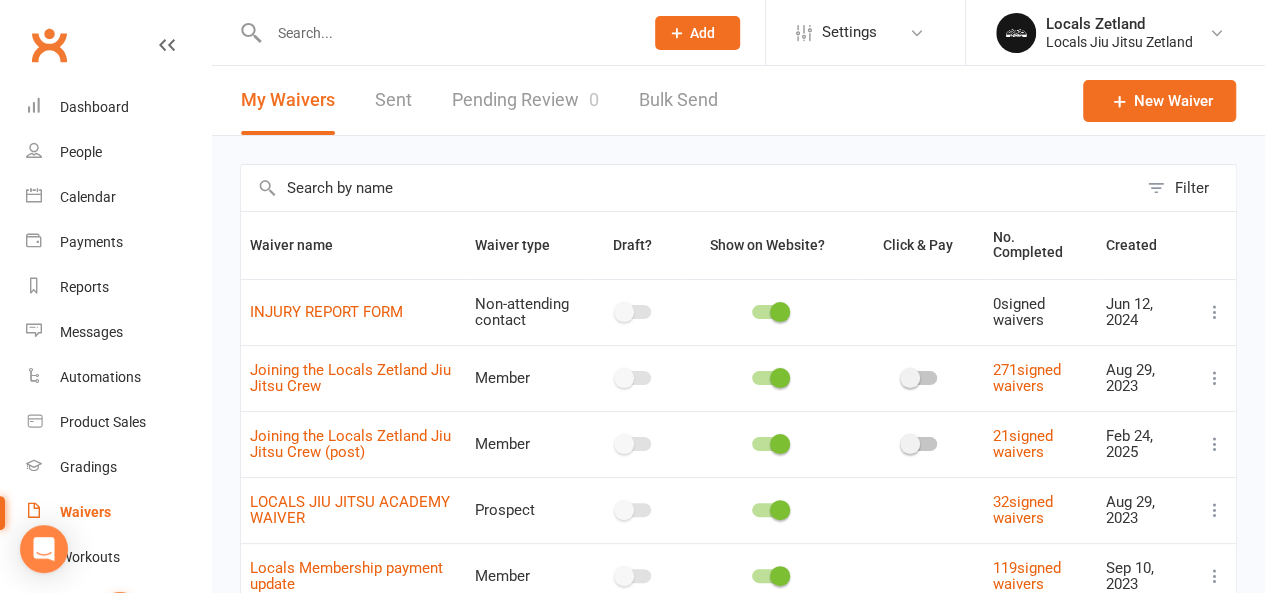 click on "Pending Review 0" at bounding box center (525, 100) 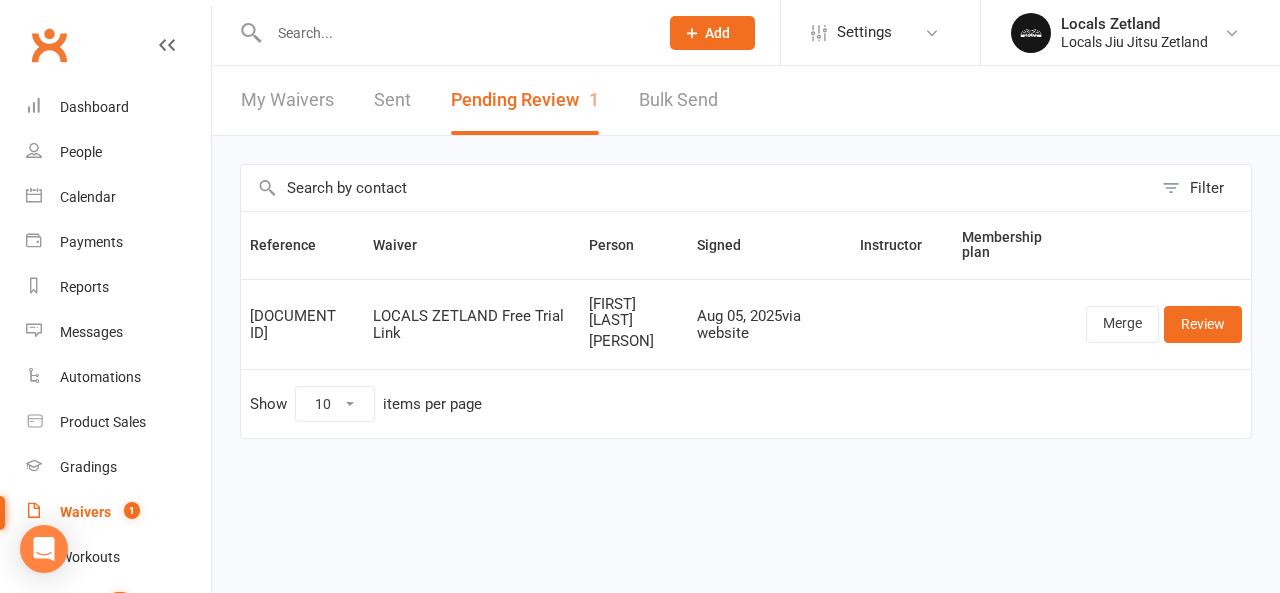 drag, startPoint x: 663, startPoint y: 343, endPoint x: 560, endPoint y: 344, distance: 103.00485 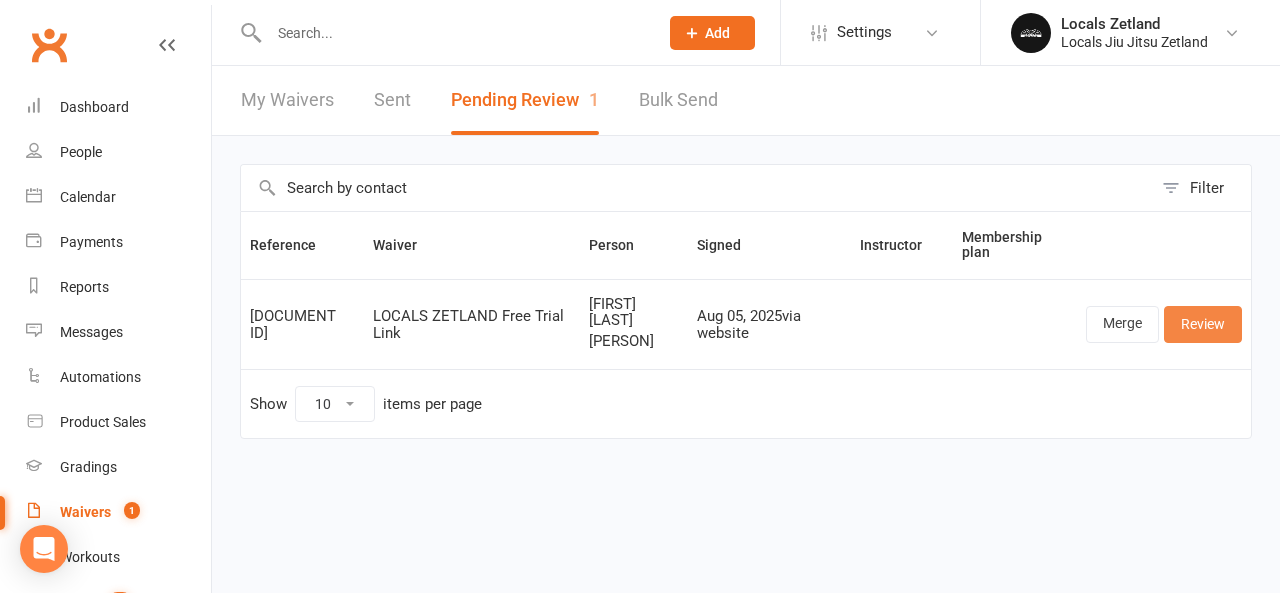 click on "Review" at bounding box center [1203, 324] 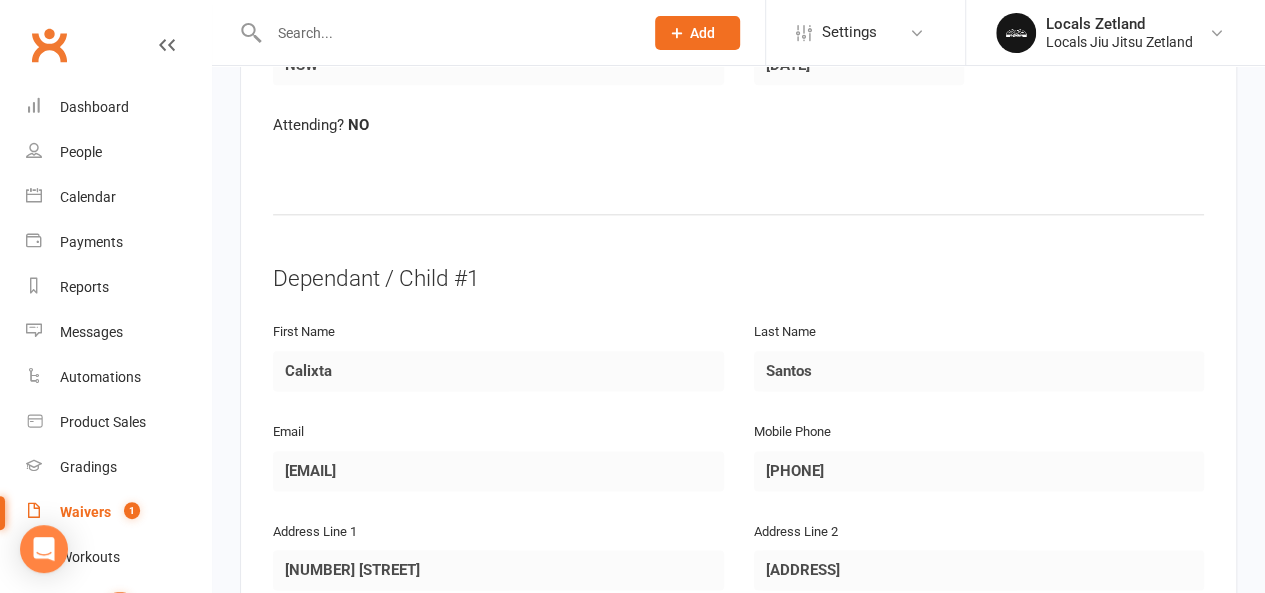 scroll, scrollTop: 1032, scrollLeft: 0, axis: vertical 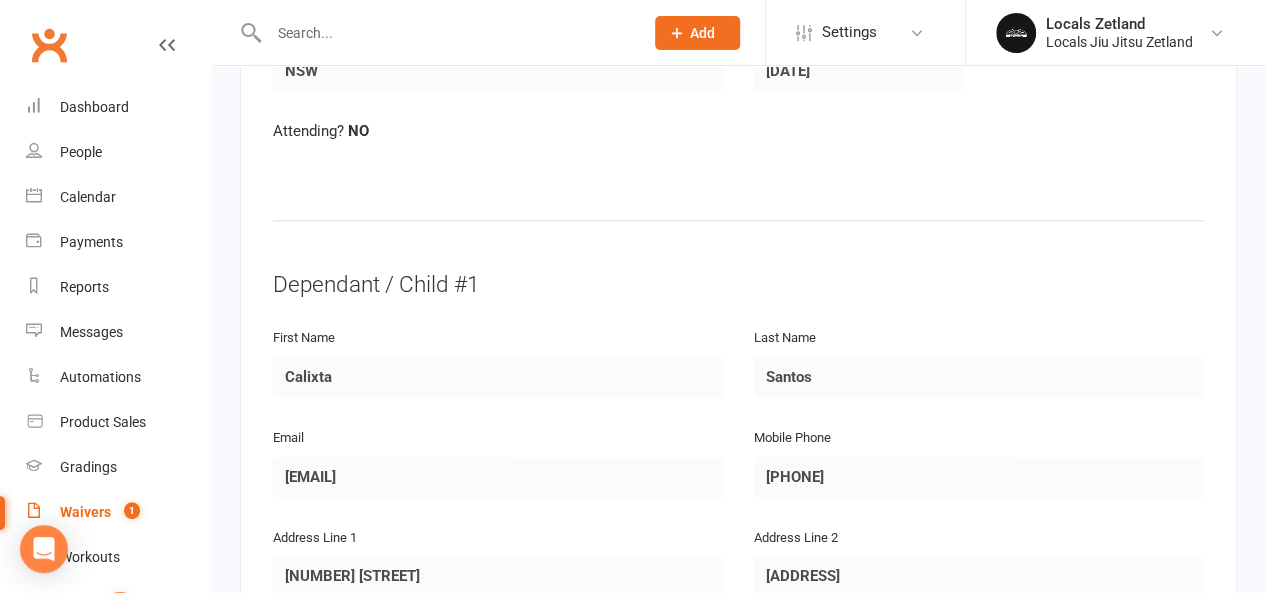 click on "First Name [FIRST]" at bounding box center (498, 375) 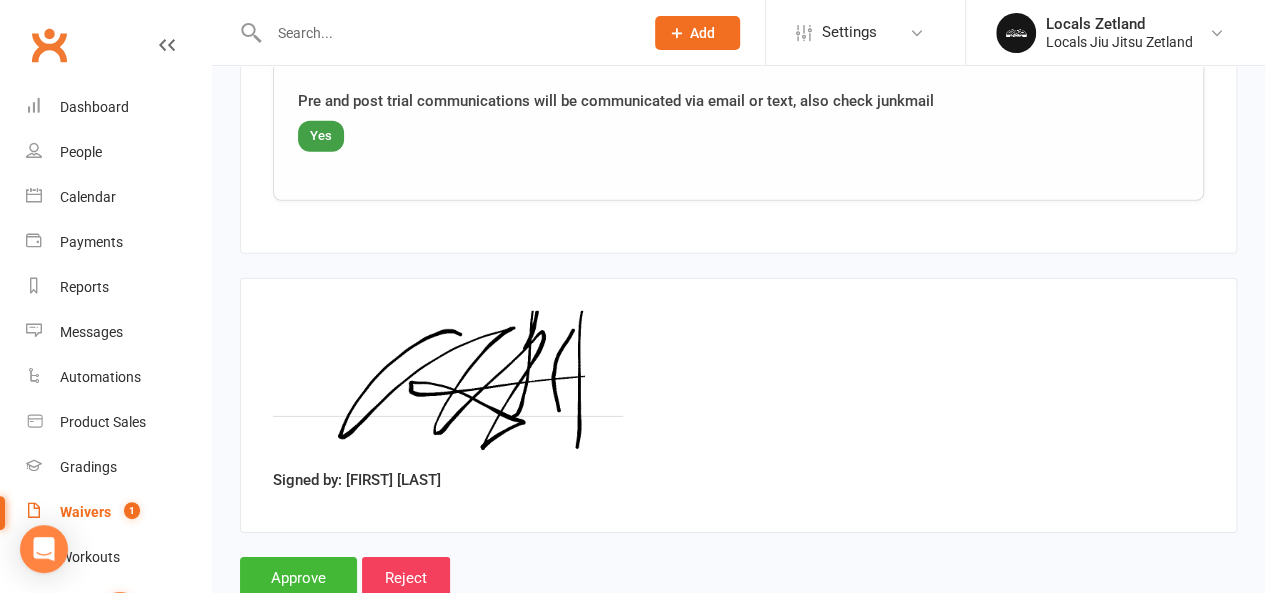 scroll, scrollTop: 2956, scrollLeft: 0, axis: vertical 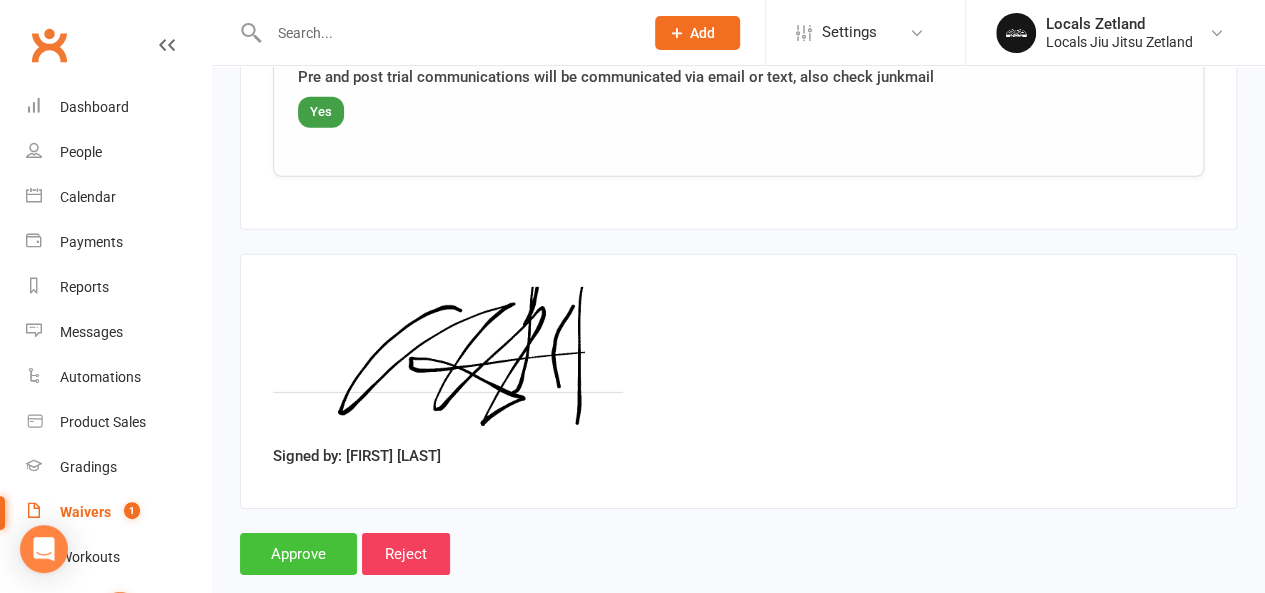 click on "Approve" at bounding box center [298, 554] 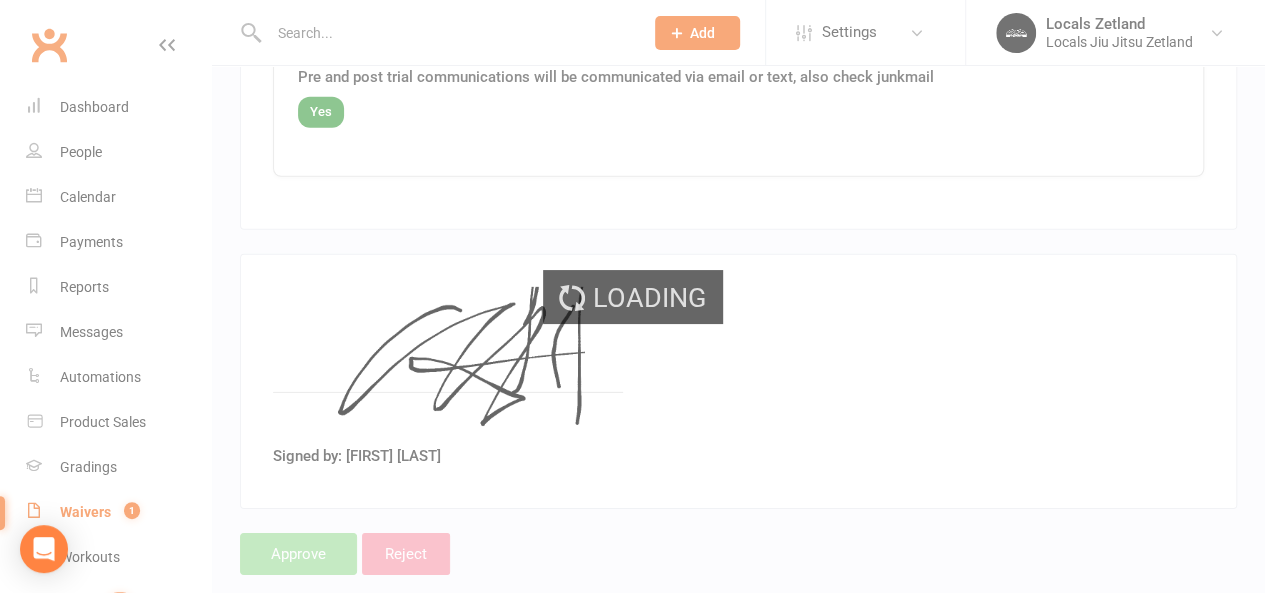 scroll, scrollTop: 0, scrollLeft: 0, axis: both 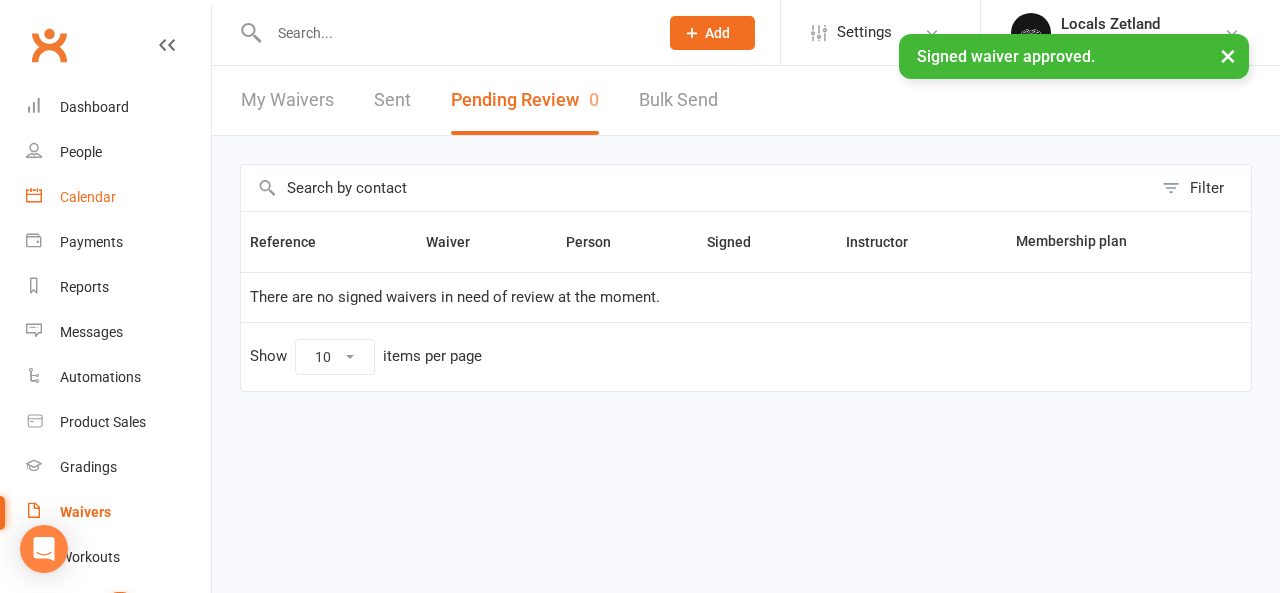 click on "Calendar" at bounding box center (88, 197) 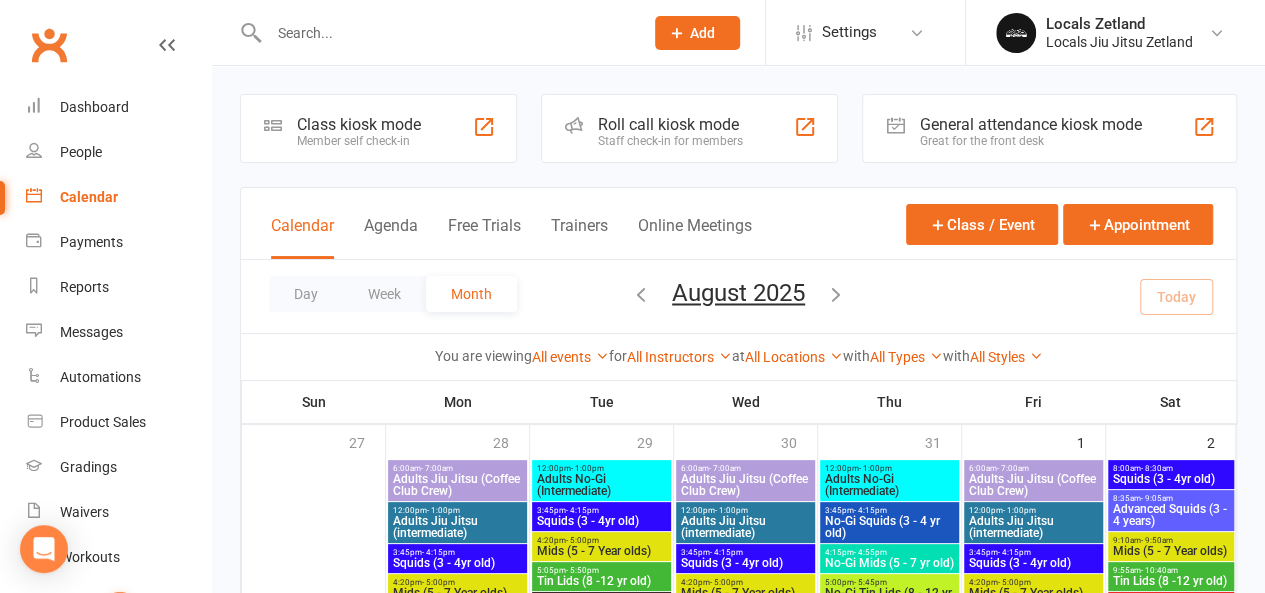 click at bounding box center [446, 33] 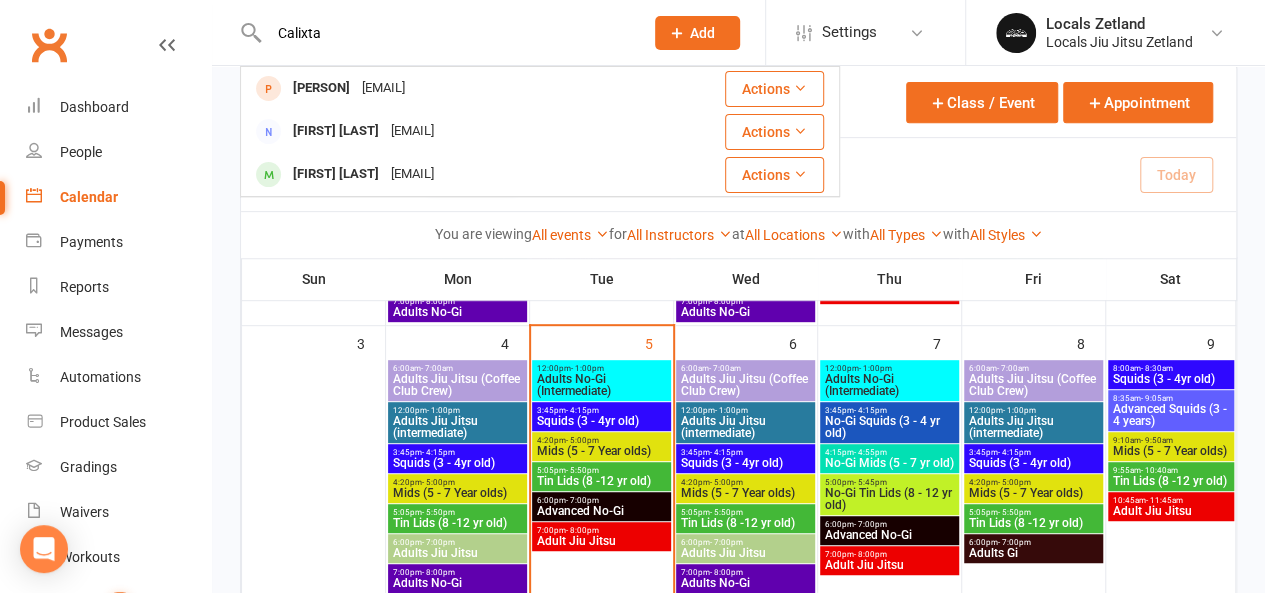 scroll, scrollTop: 372, scrollLeft: 0, axis: vertical 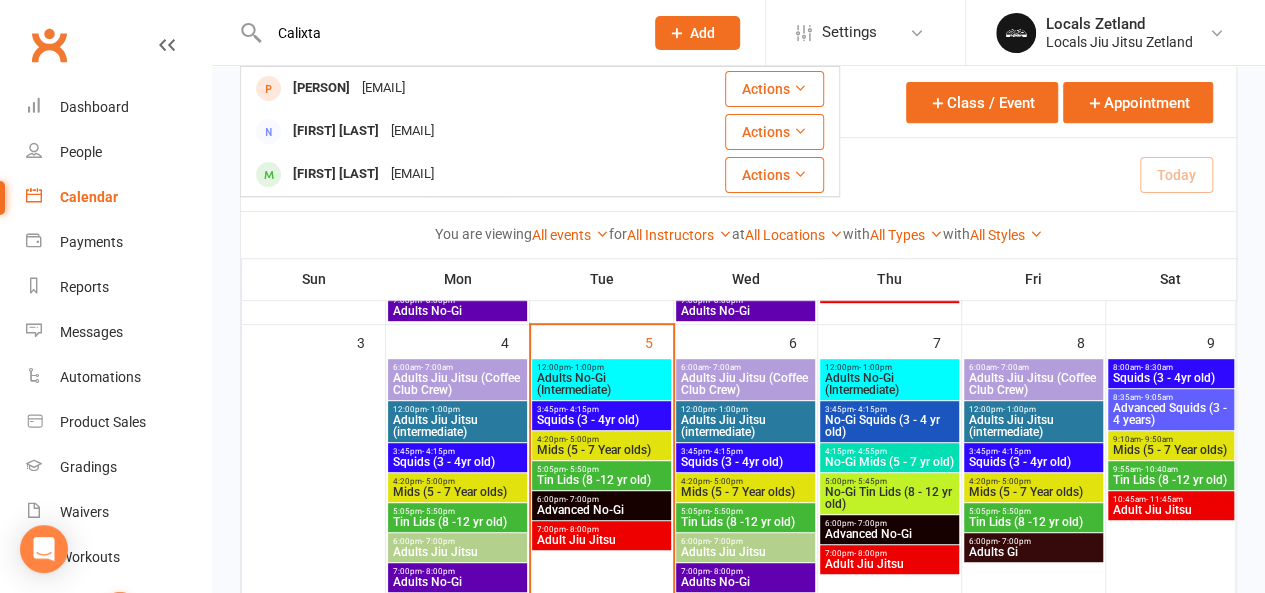 type on "Calixta" 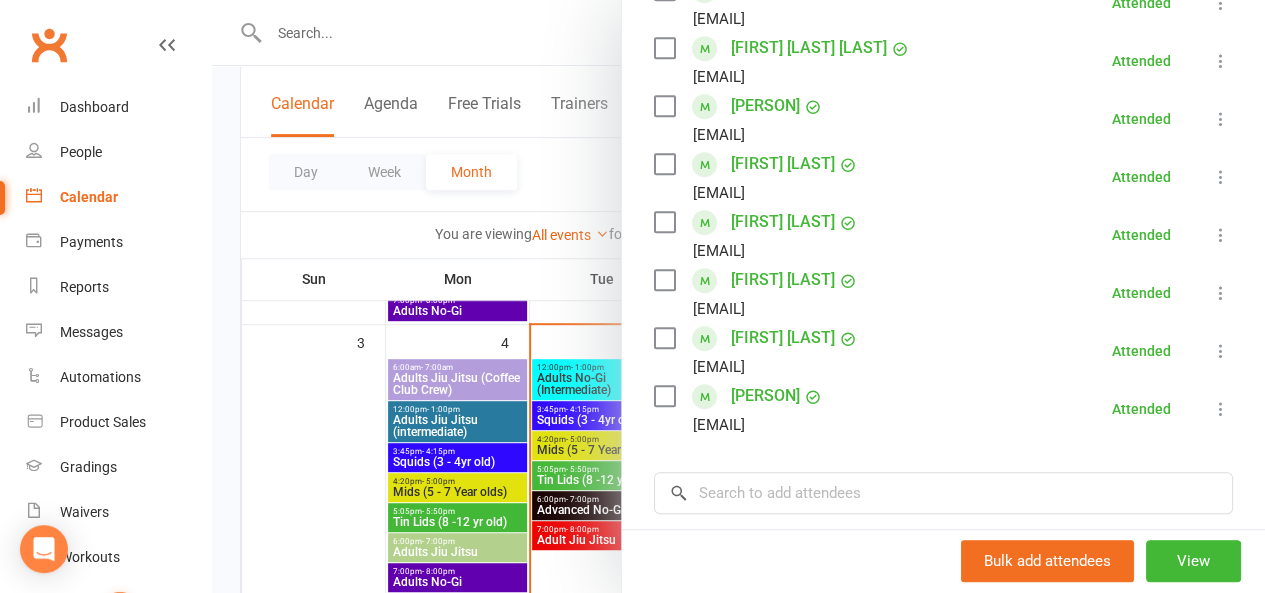 scroll, scrollTop: 701, scrollLeft: 0, axis: vertical 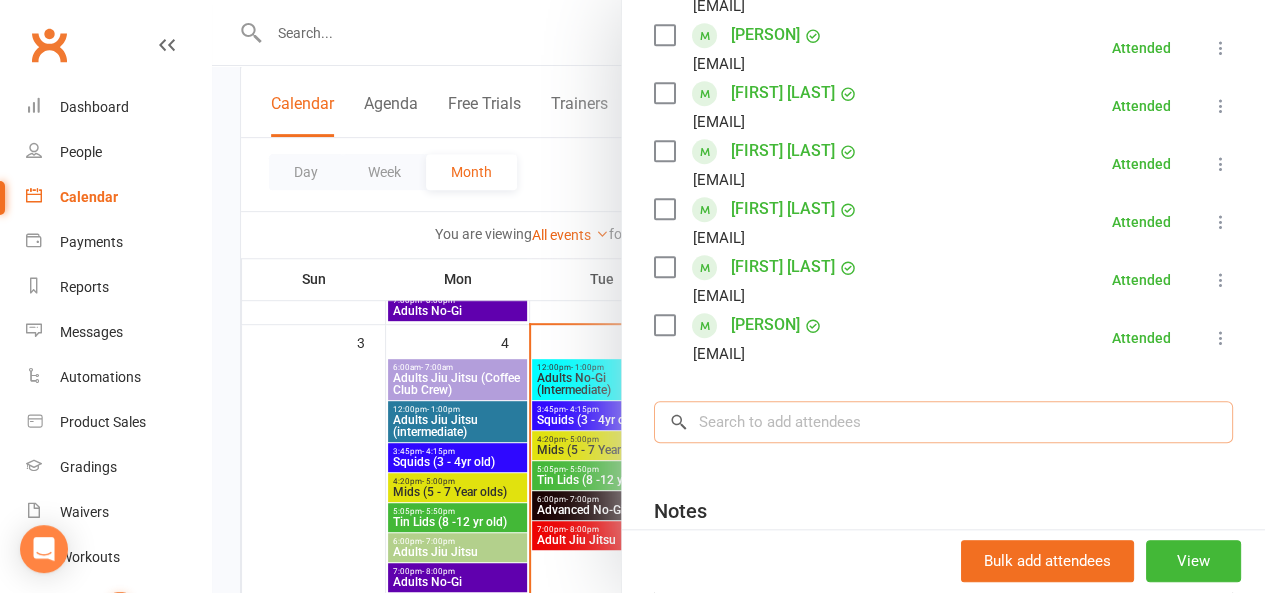 click at bounding box center (943, 422) 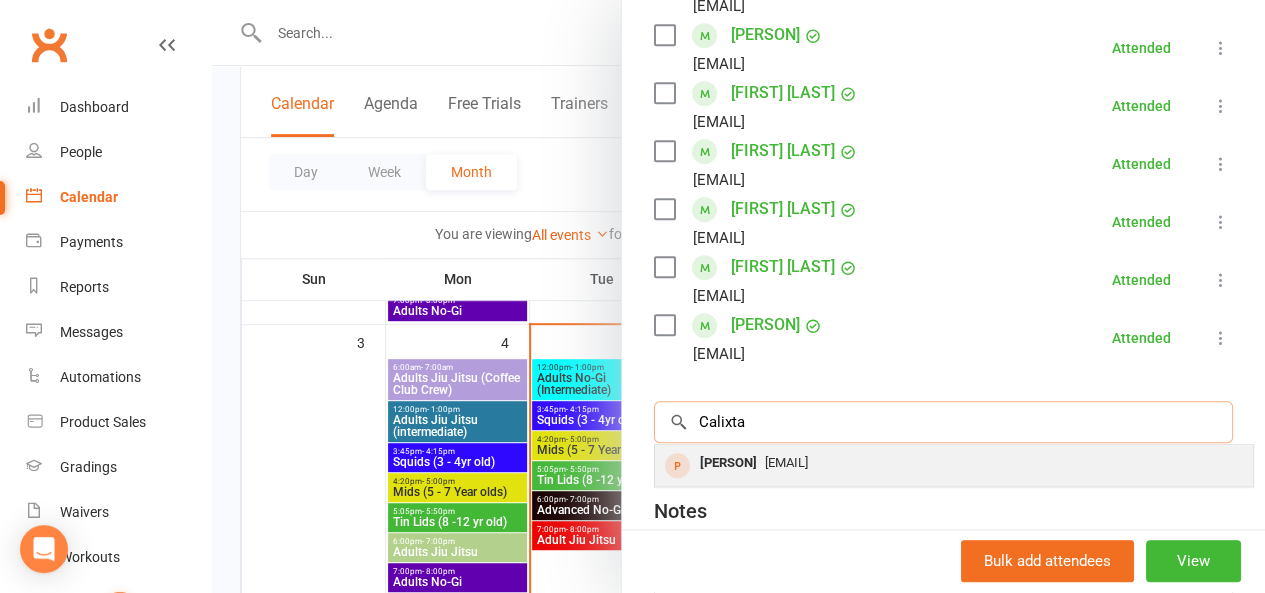 type on "Calixta" 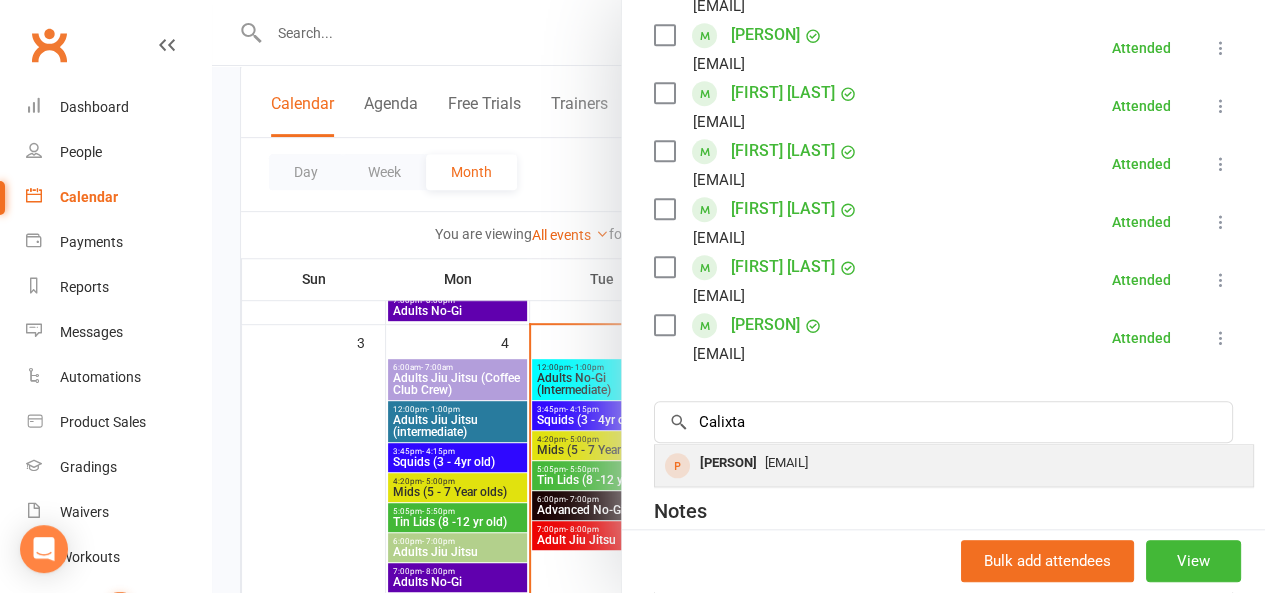 click on "[PERSON]" at bounding box center [728, 463] 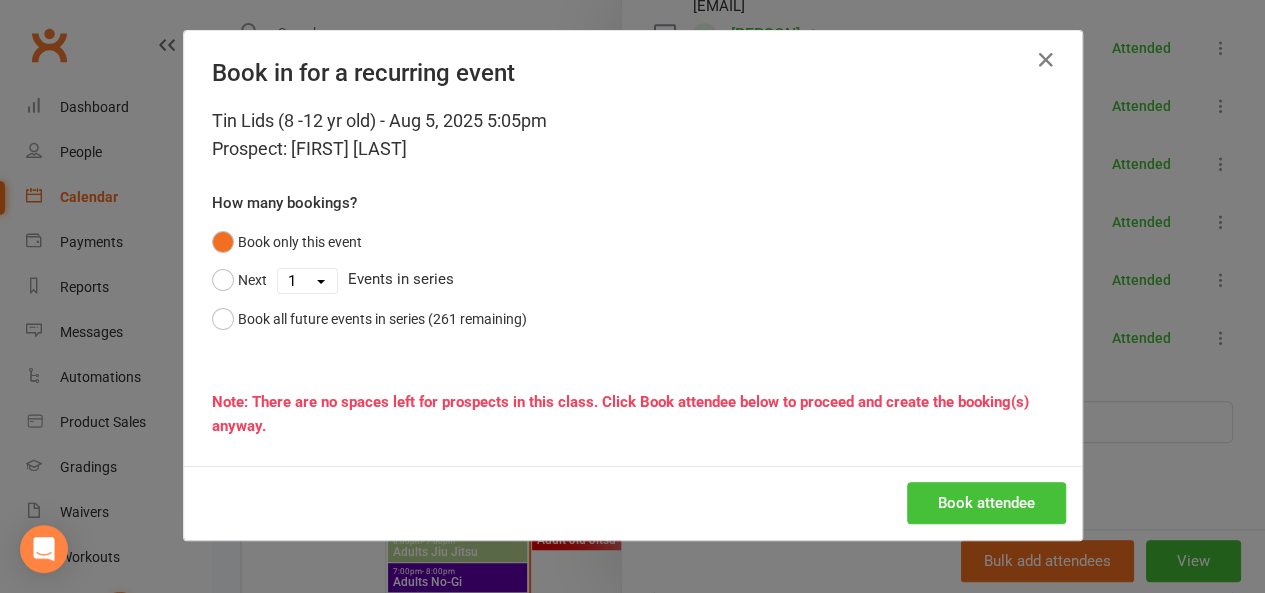 click on "Book attendee" at bounding box center (986, 503) 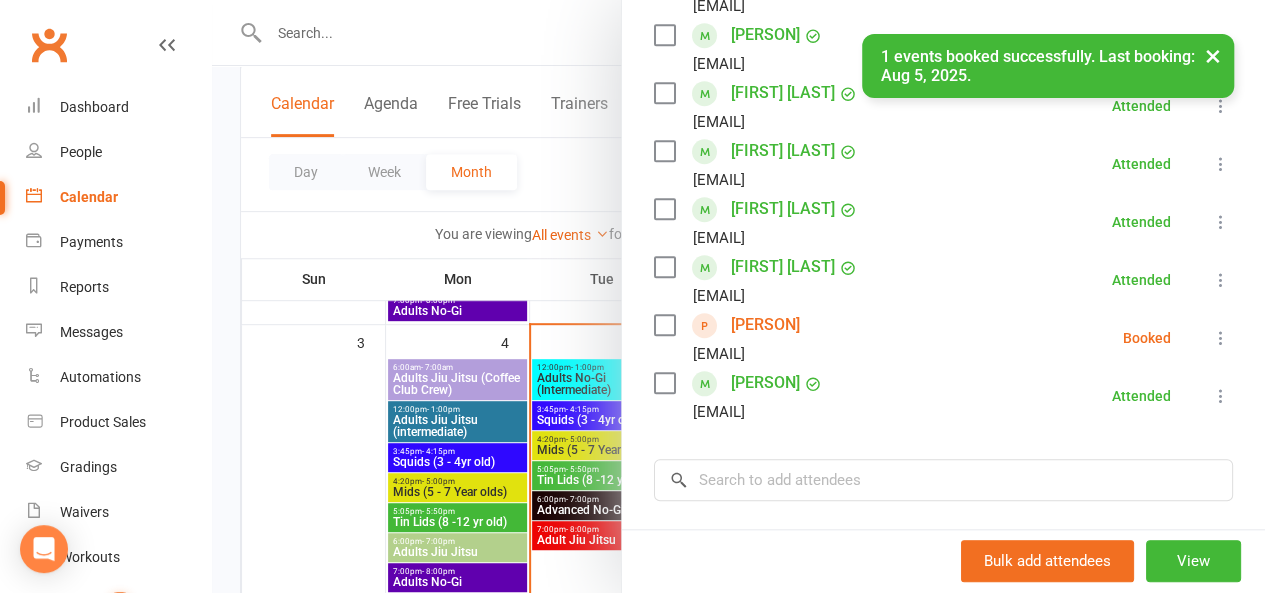 click at bounding box center (1221, 338) 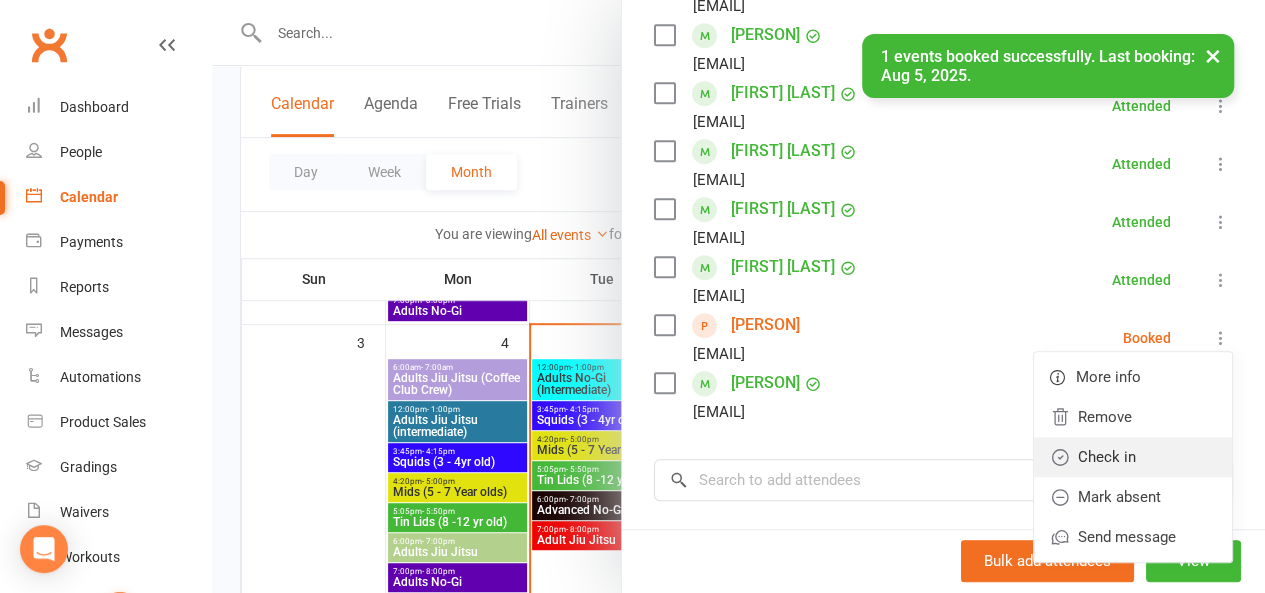 click on "Check in" at bounding box center [1133, 457] 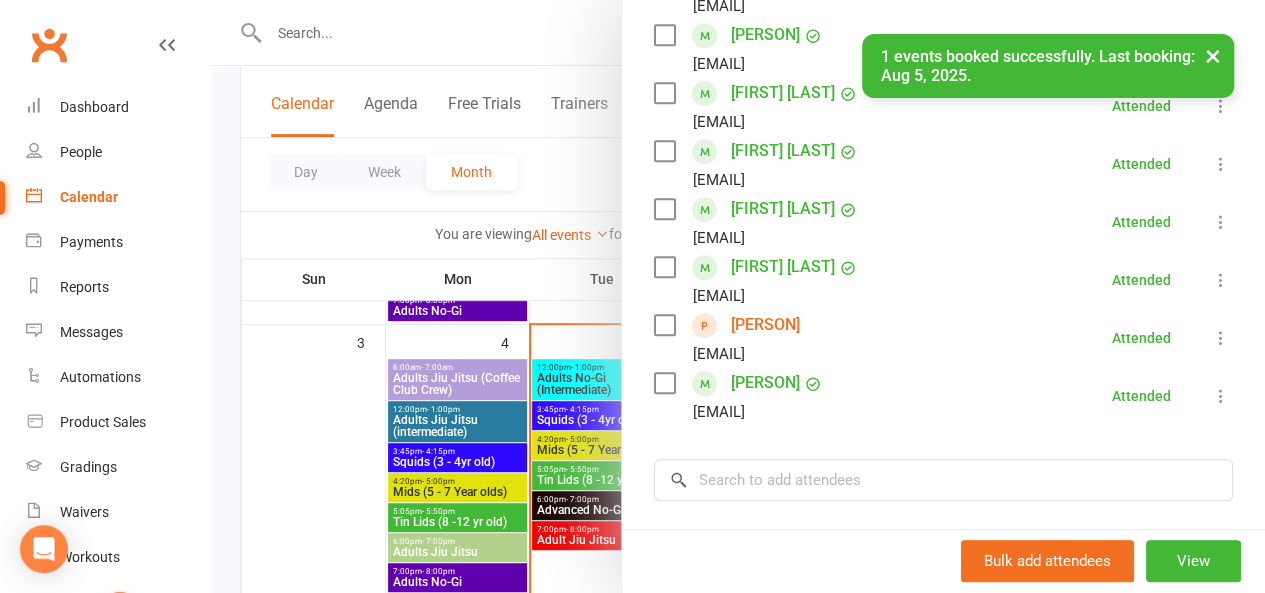 scroll, scrollTop: 0, scrollLeft: 0, axis: both 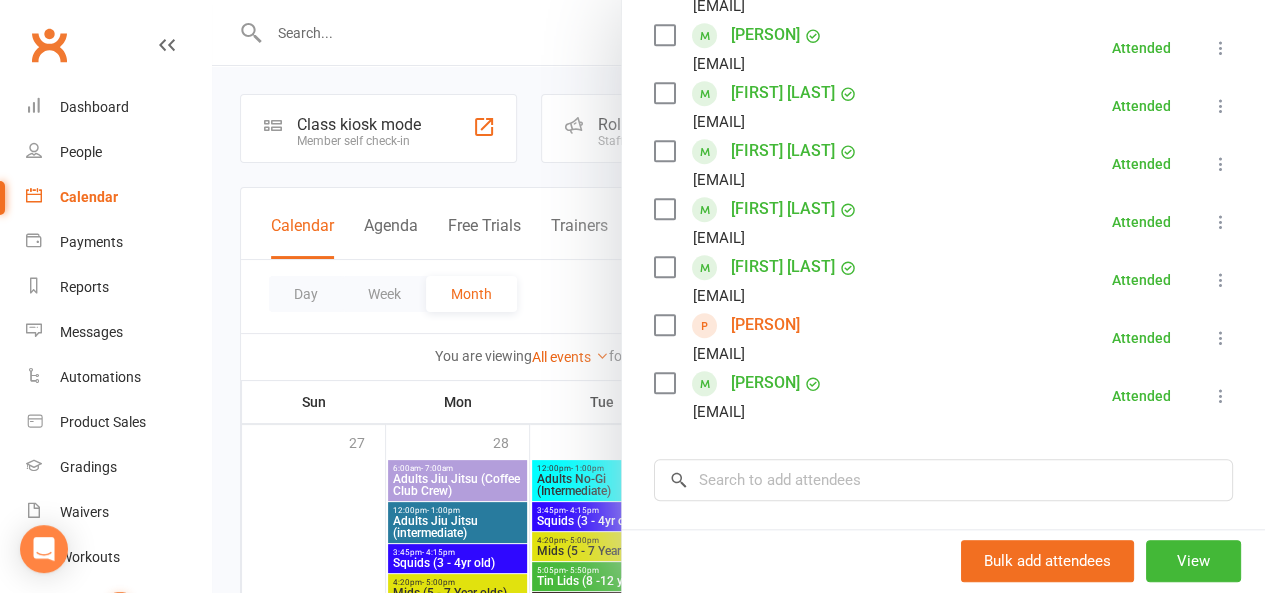 click at bounding box center [738, 296] 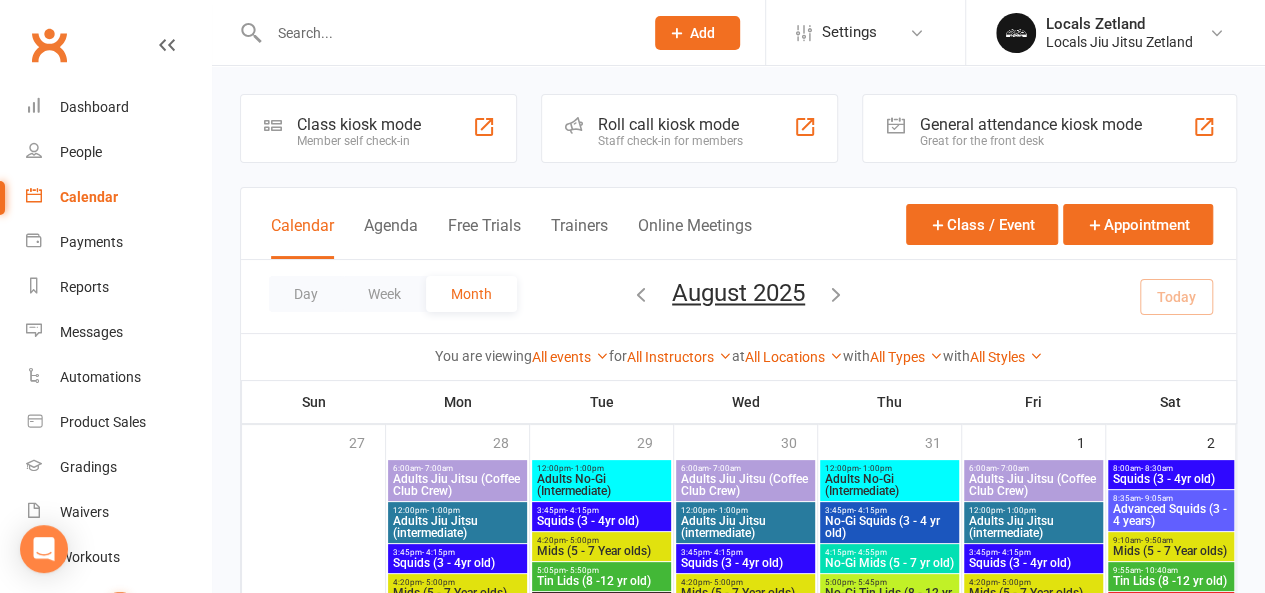 click at bounding box center (446, 33) 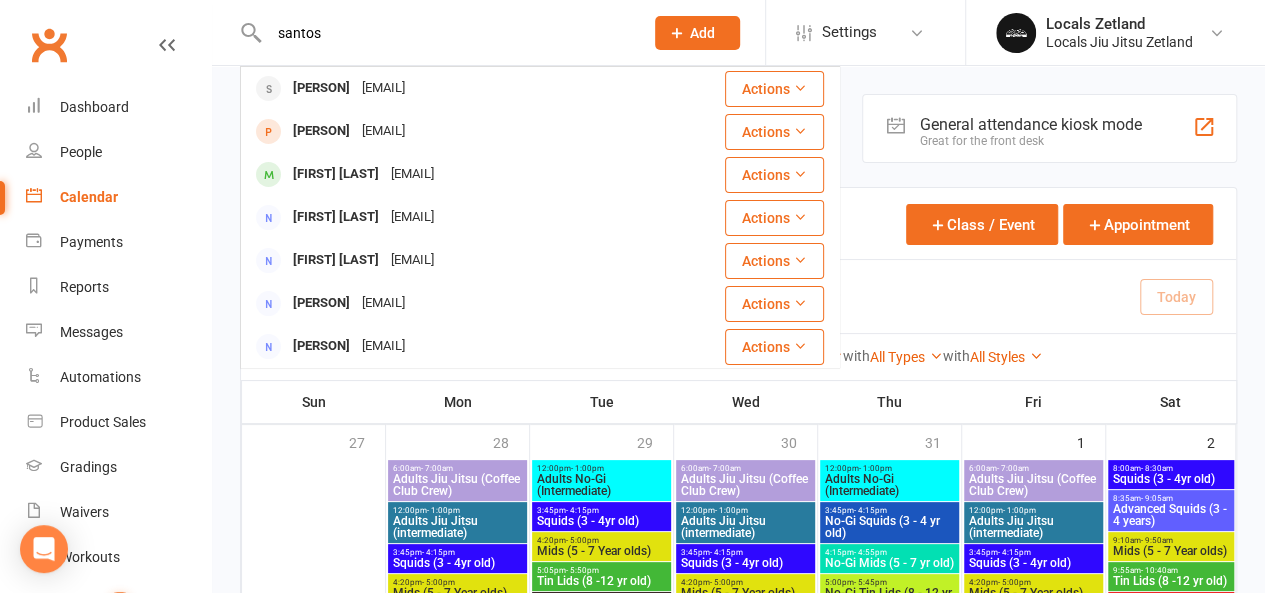 drag, startPoint x: 331, startPoint y: 39, endPoint x: 167, endPoint y: 31, distance: 164.195 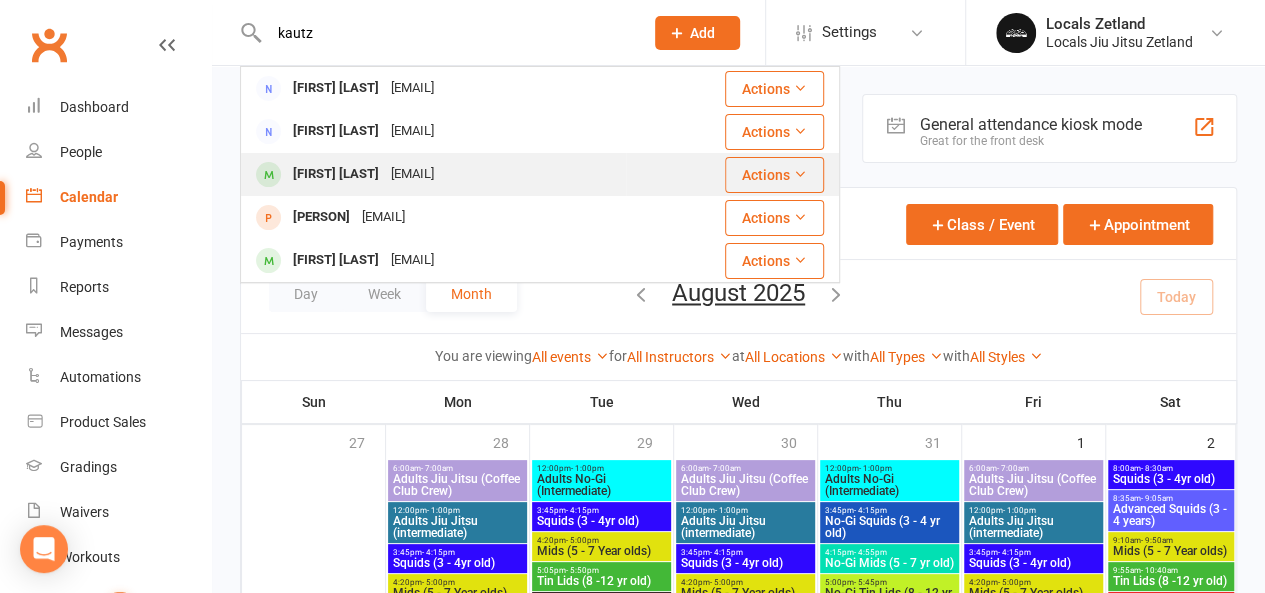 type on "kautz" 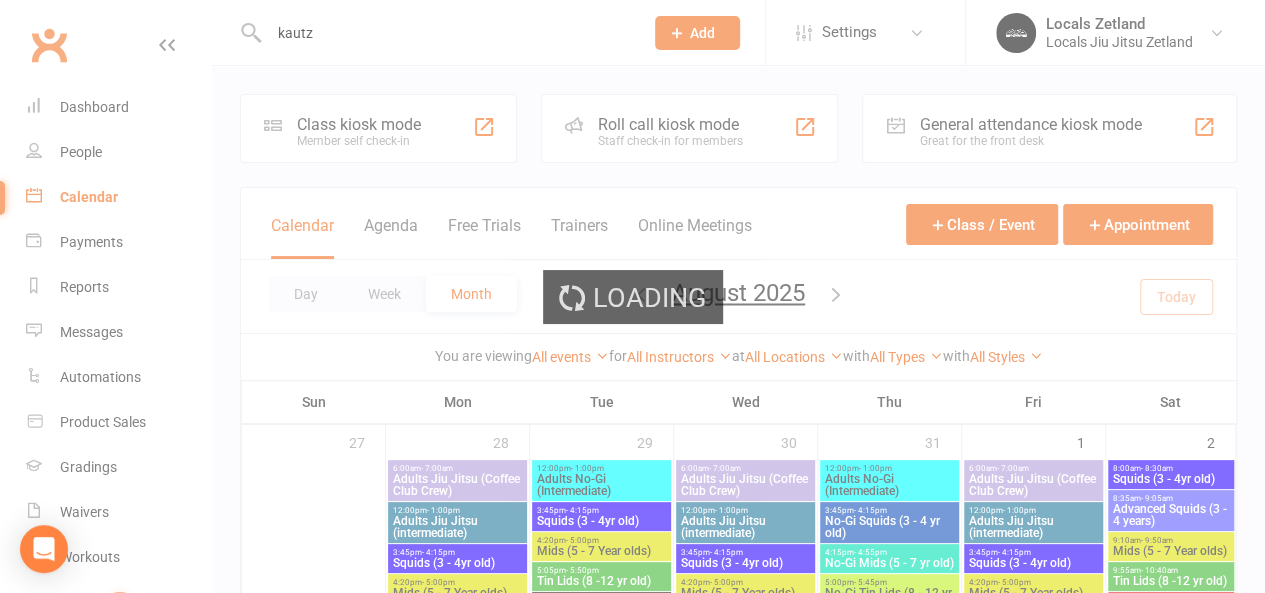 type 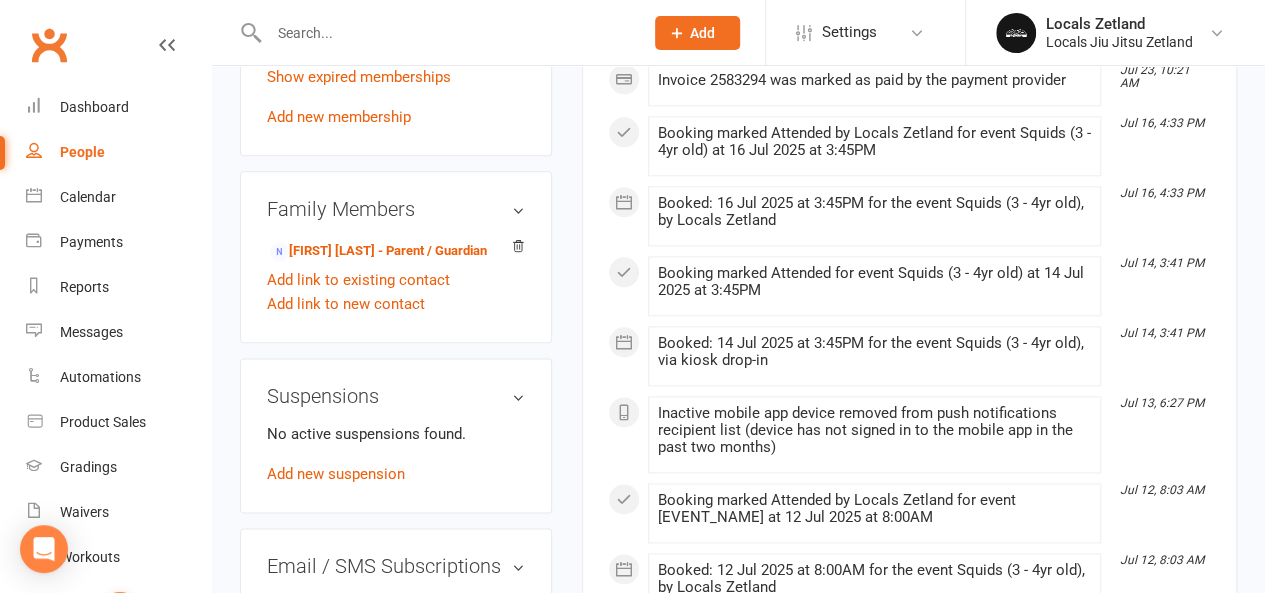 scroll, scrollTop: 1077, scrollLeft: 0, axis: vertical 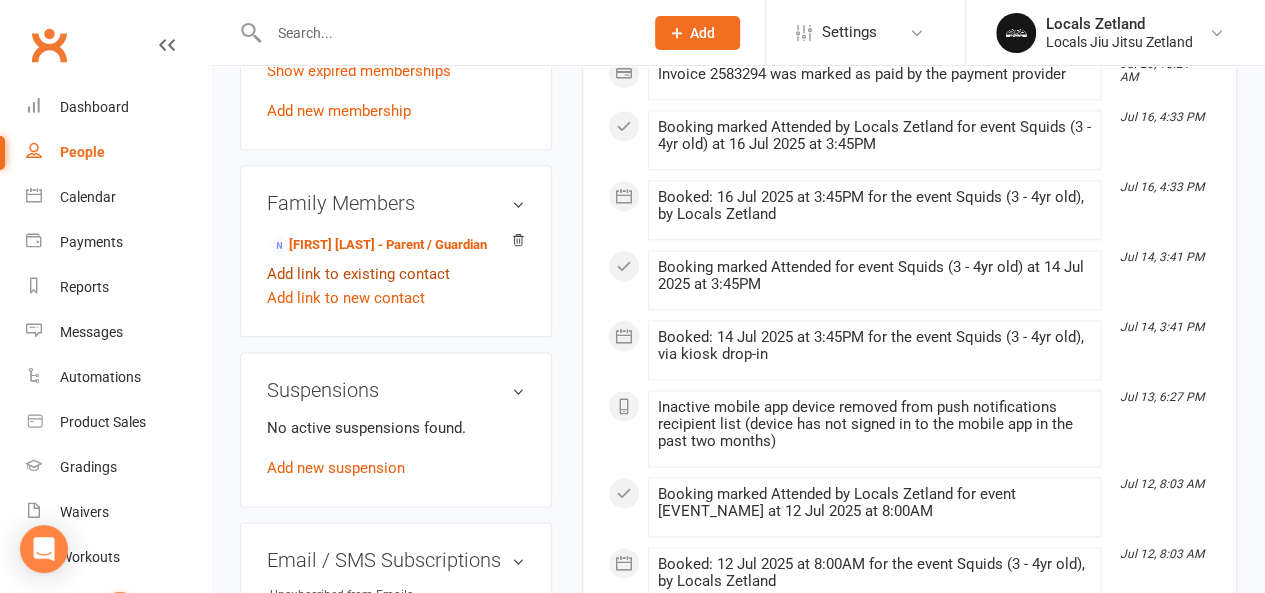 click on "Add link to existing contact" at bounding box center (358, 274) 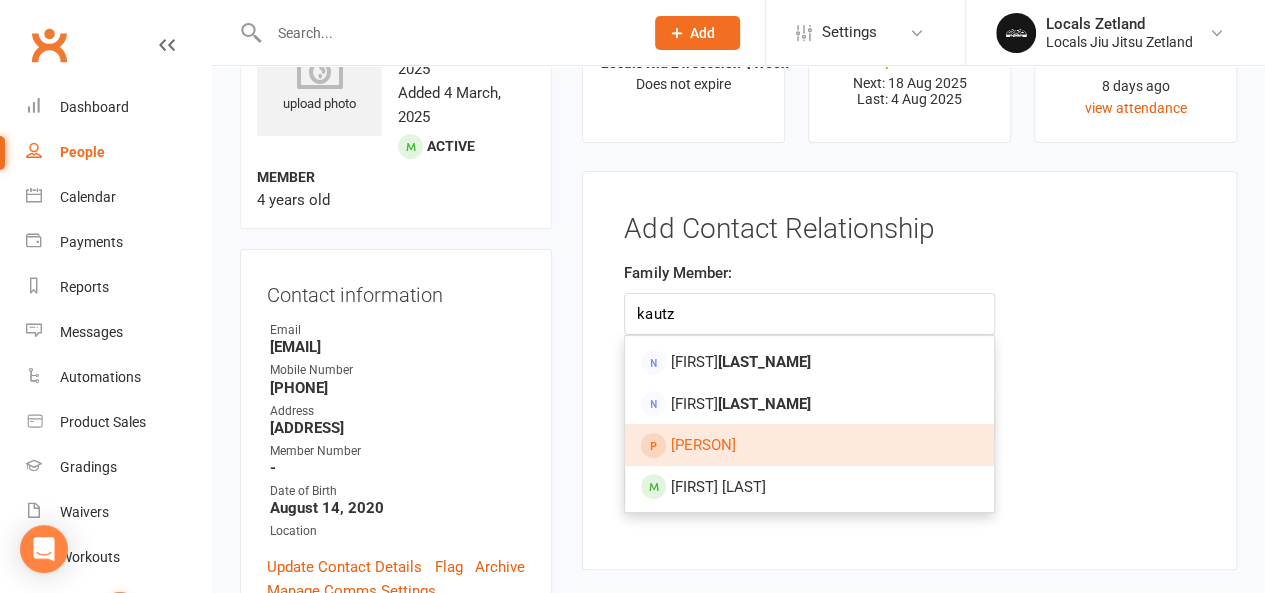 type on "kautz" 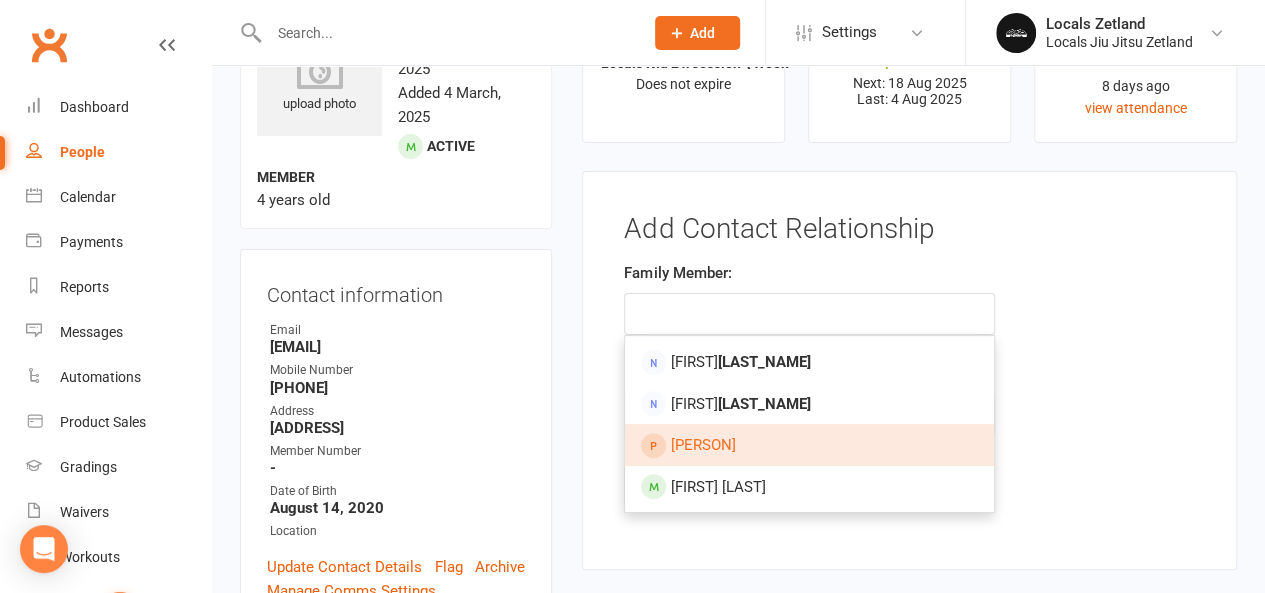 click on "[PERSON]" at bounding box center (809, 445) 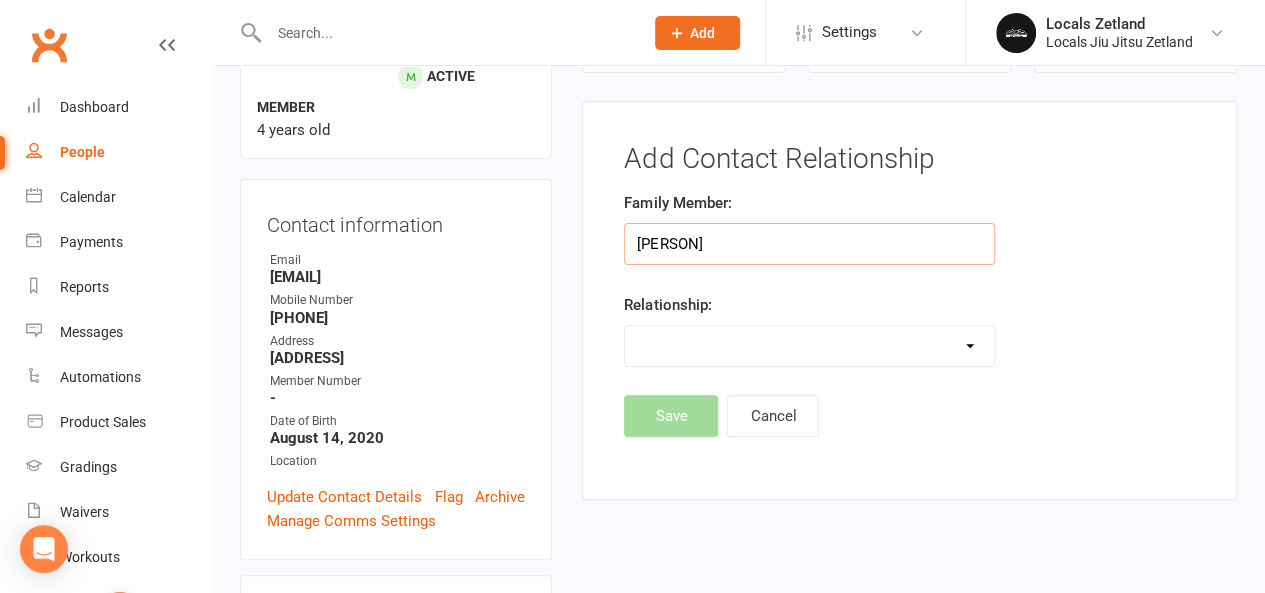 scroll, scrollTop: 169, scrollLeft: 0, axis: vertical 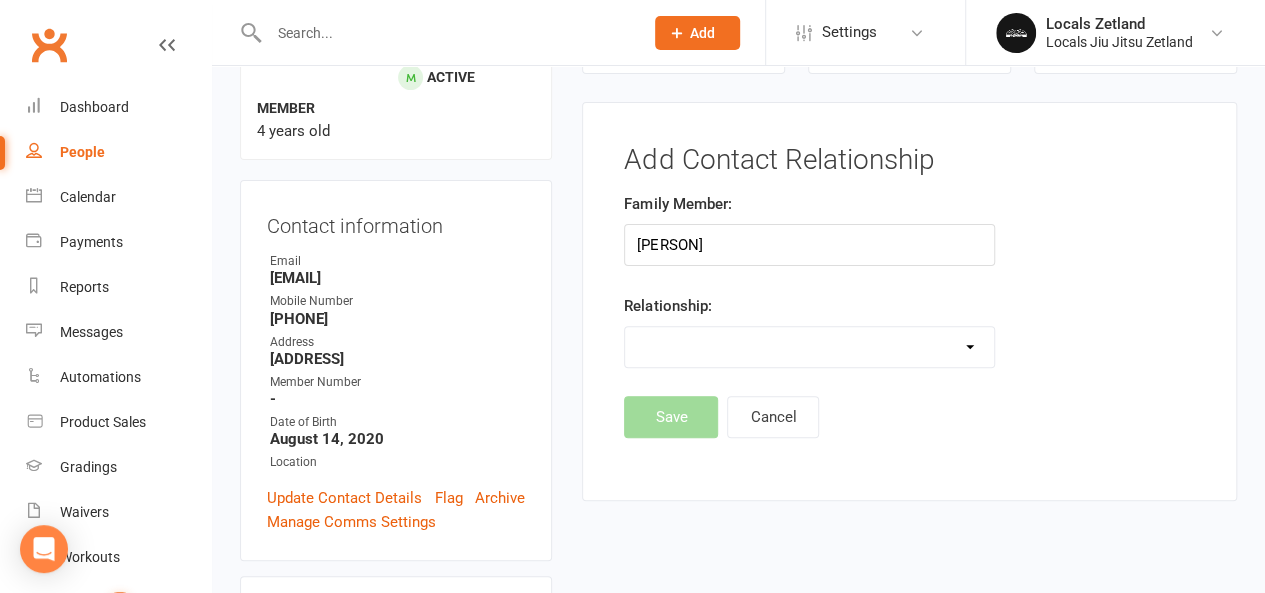 click on "Parent / Guardian Child Sibling (parent not in system) Spouse / Partner Cousin / Other Family Friend Other" at bounding box center [809, 347] 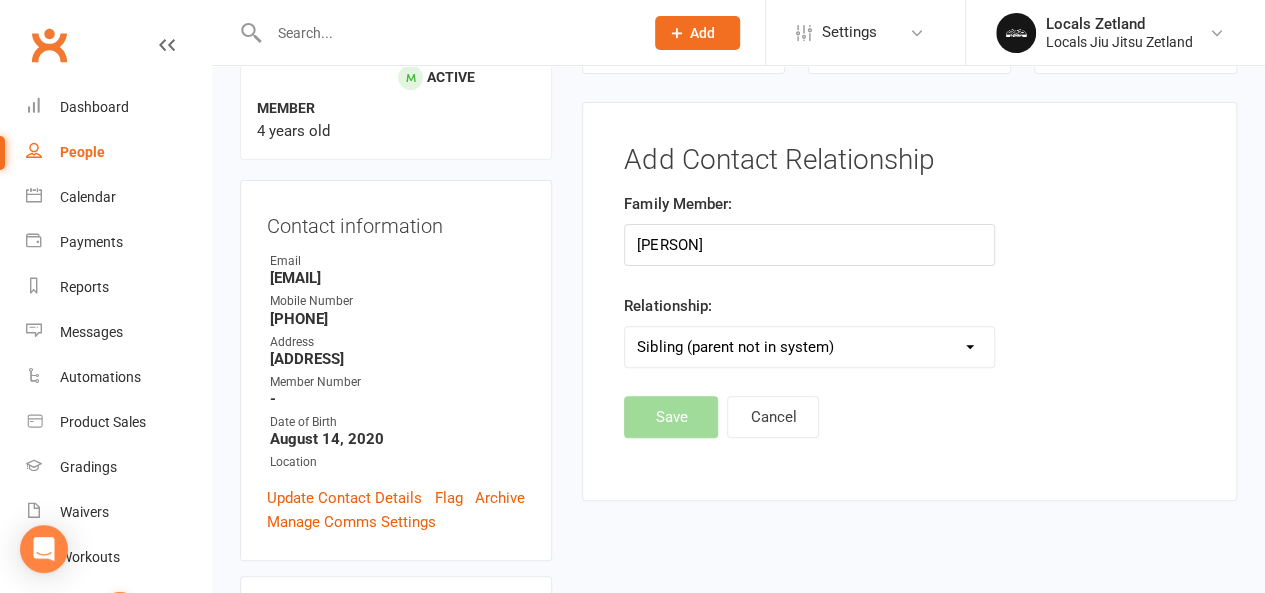 click on "Parent / Guardian Child Sibling (parent not in system) Spouse / Partner Cousin / Other Family Friend Other" at bounding box center [809, 347] 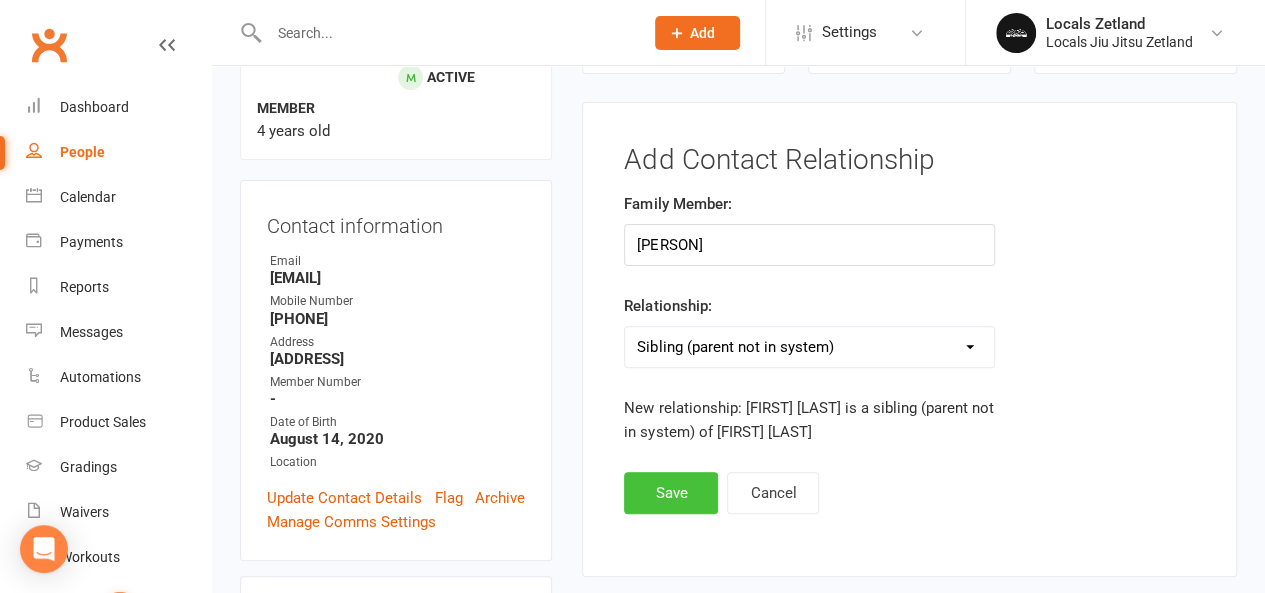 click on "Save" at bounding box center [671, 493] 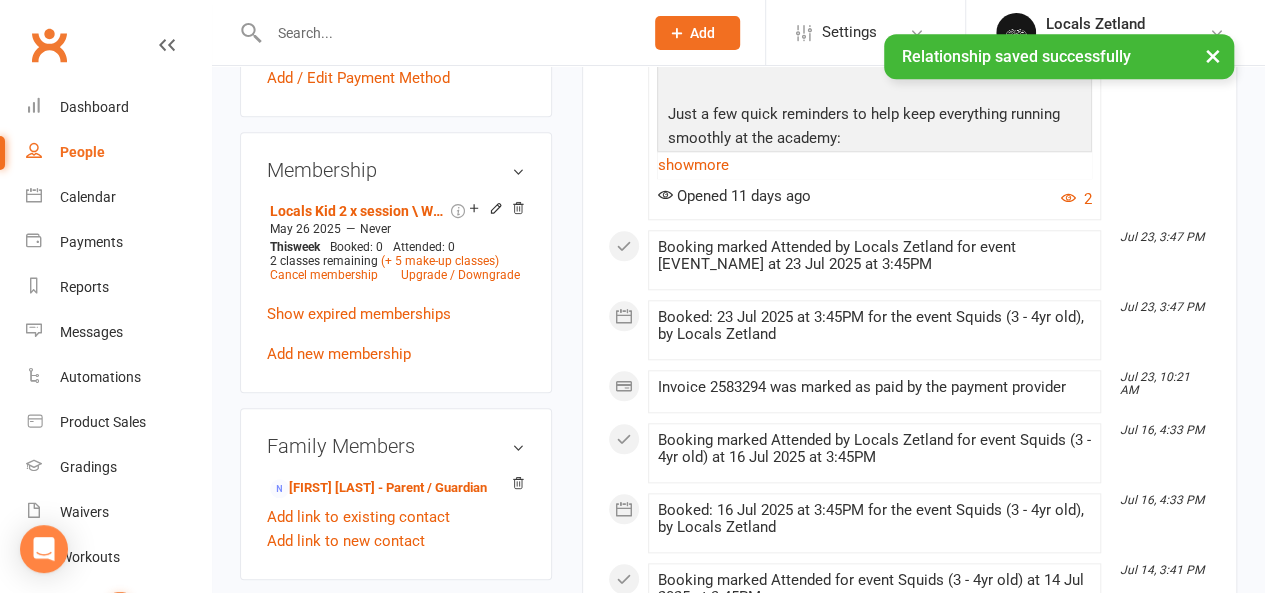 scroll, scrollTop: 835, scrollLeft: 0, axis: vertical 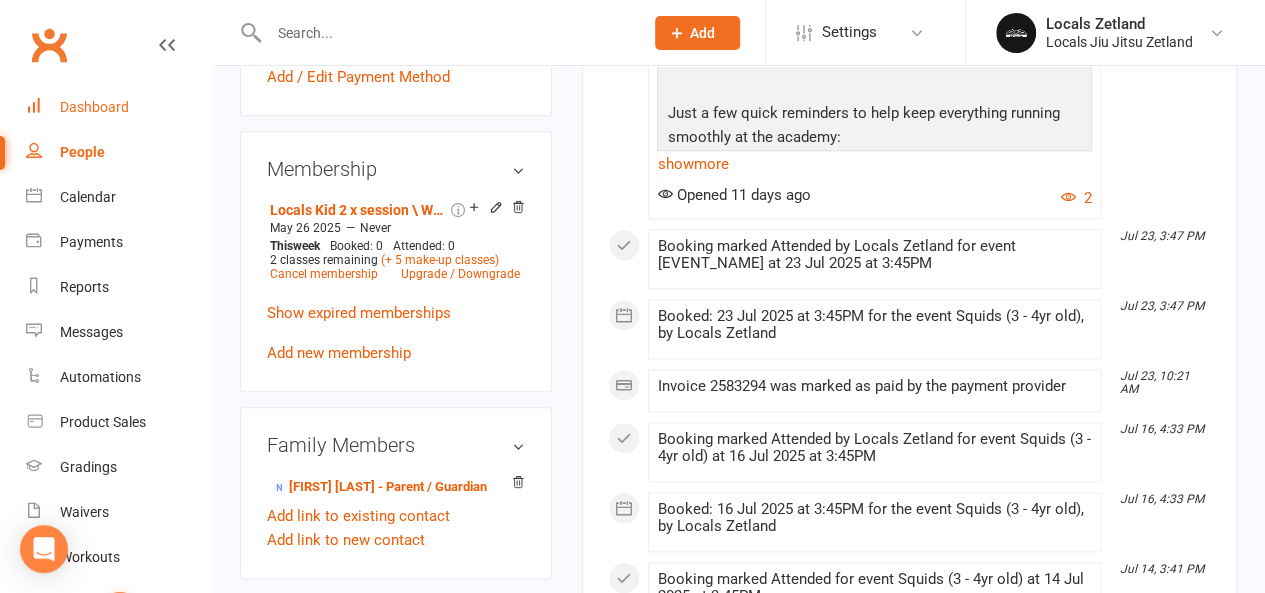 click on "Dashboard" at bounding box center [94, 107] 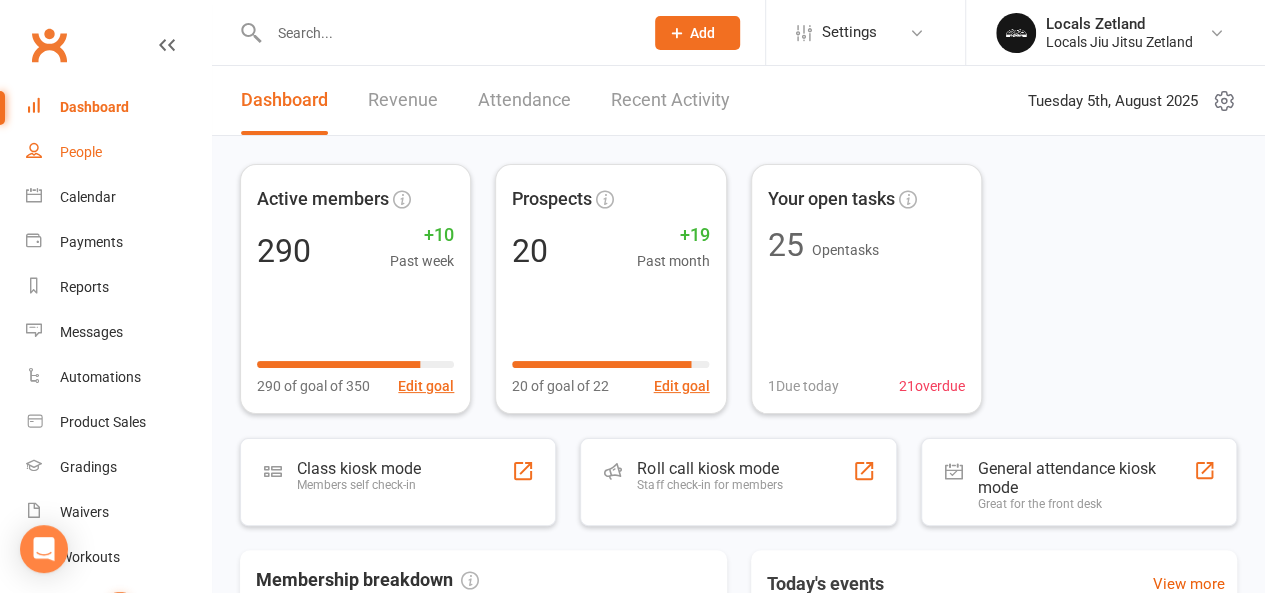 click on "People" at bounding box center (81, 152) 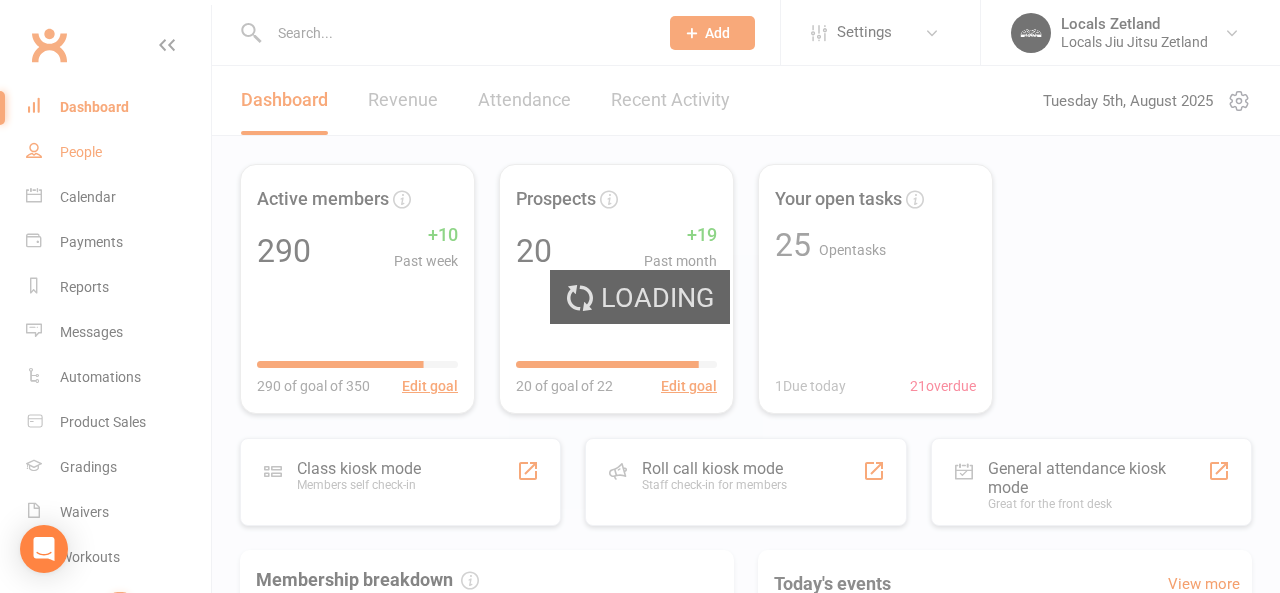 select on "100" 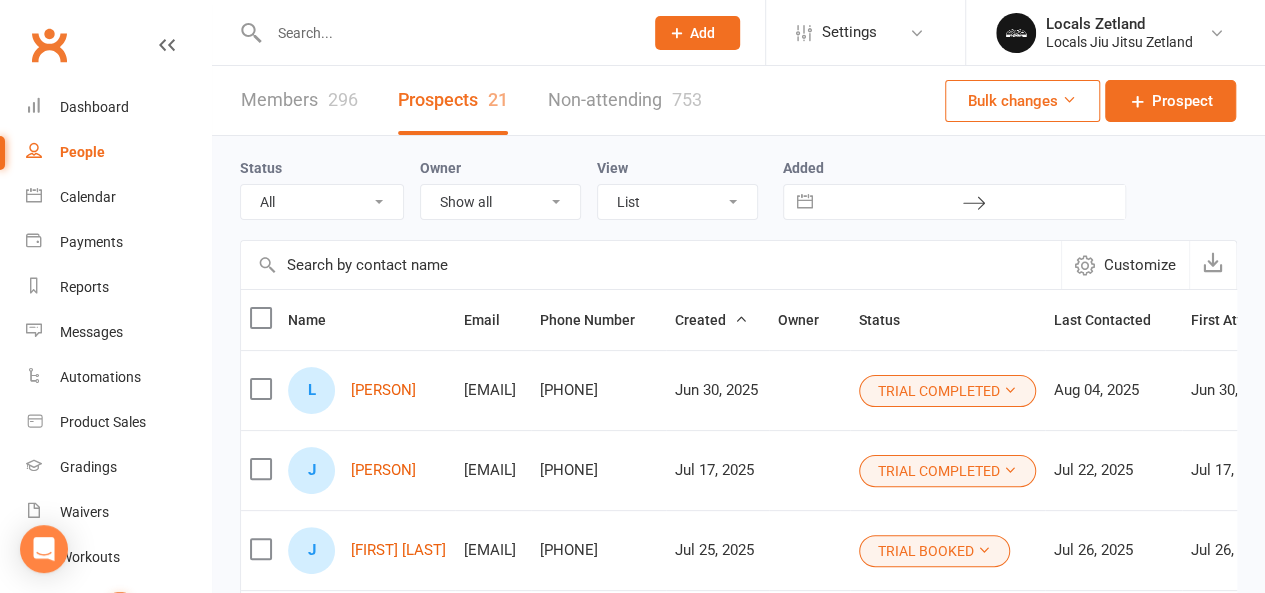 click on "Members 296" at bounding box center (299, 100) 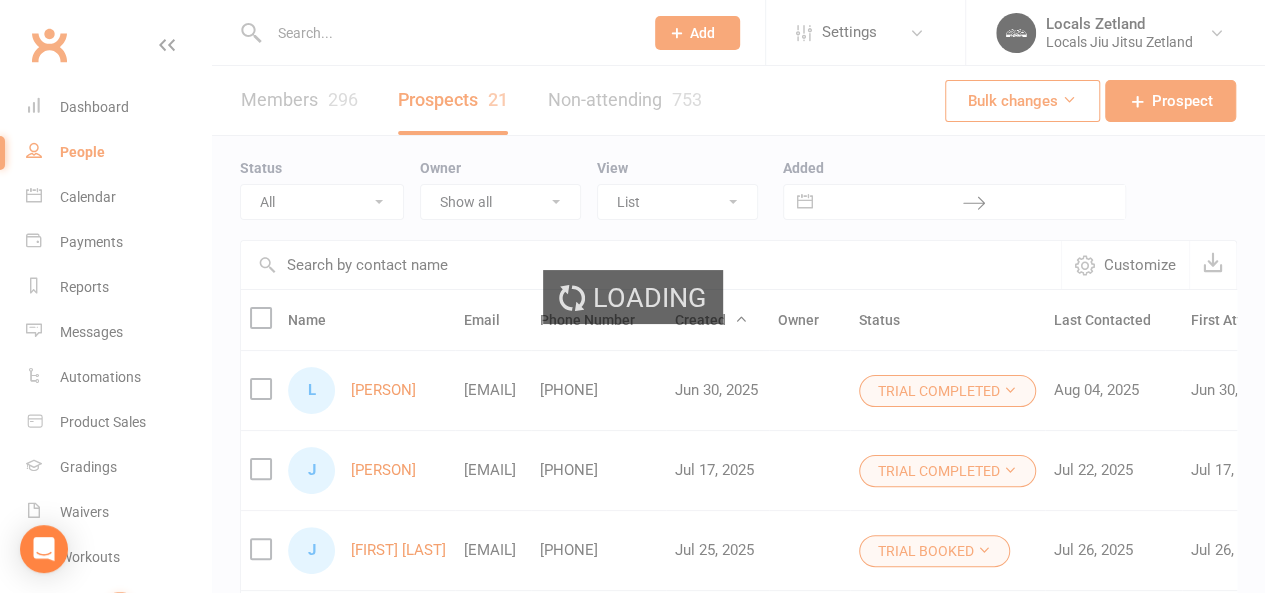select on "100" 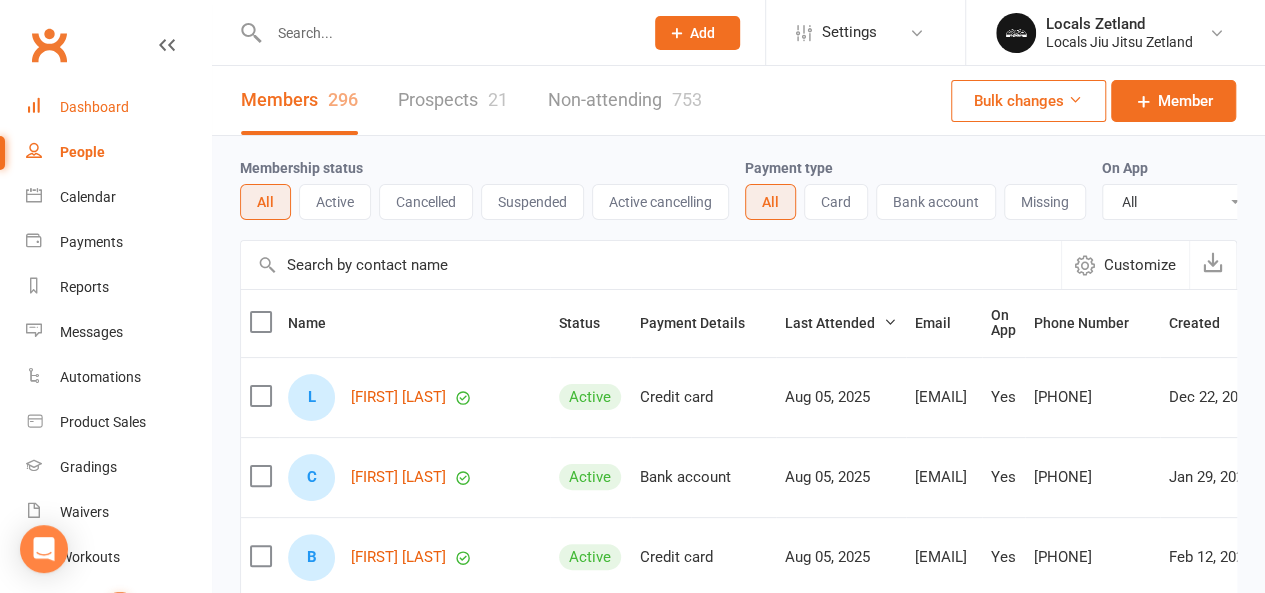 click on "Dashboard" at bounding box center [94, 107] 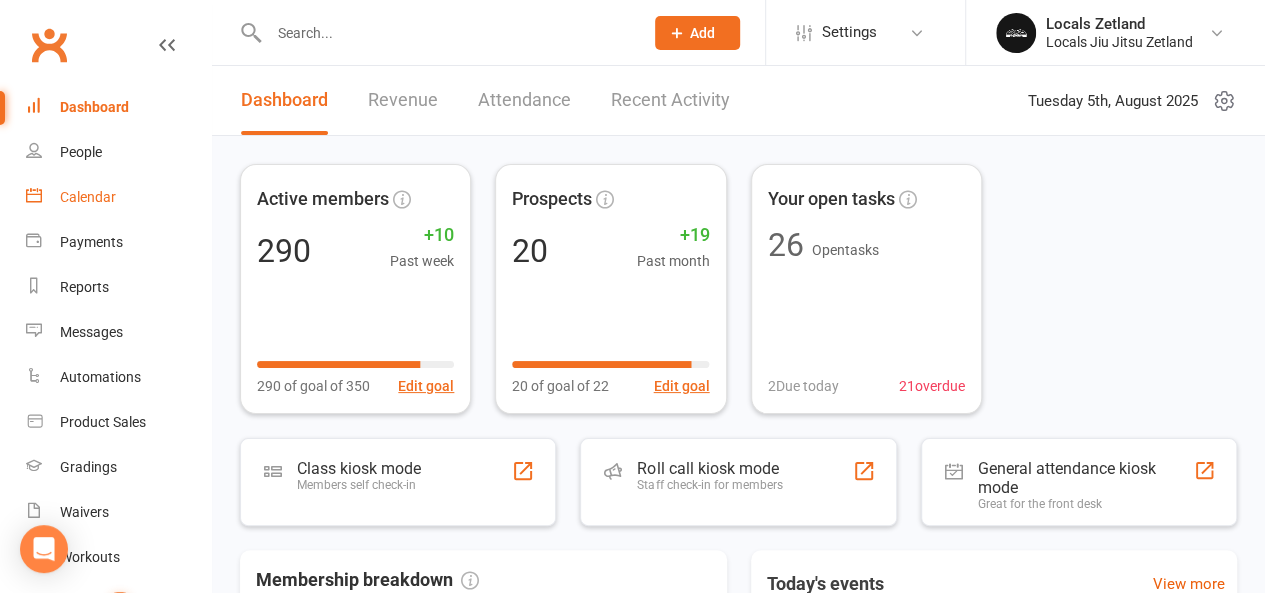 click on "Calendar" at bounding box center [88, 197] 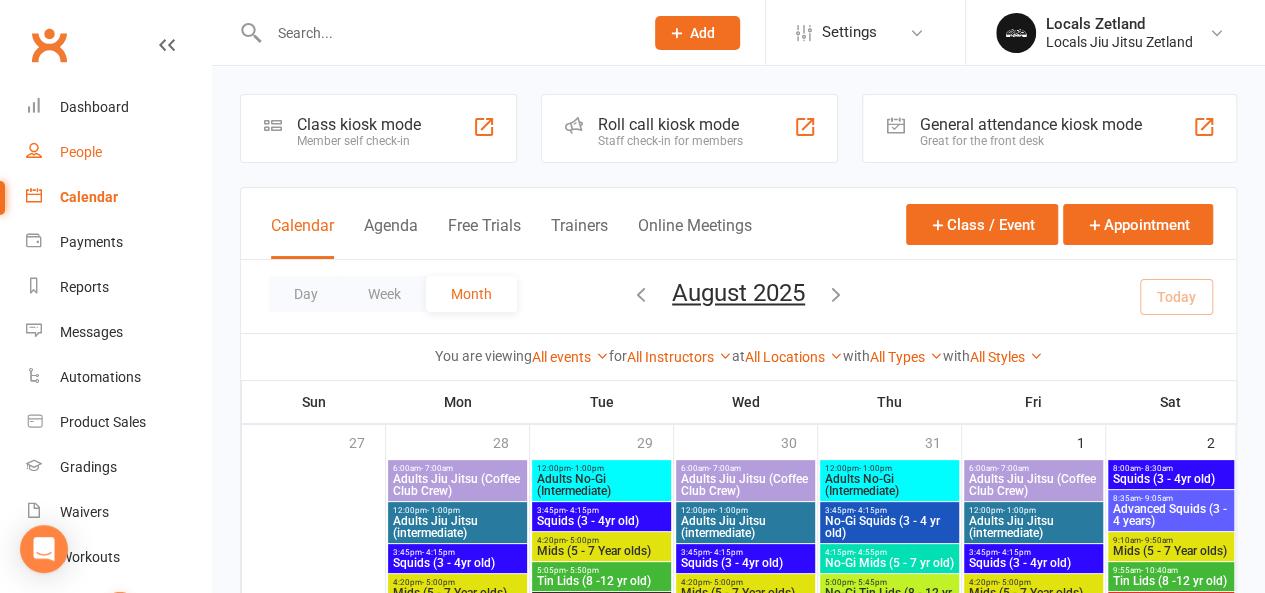 click on "People" at bounding box center [81, 152] 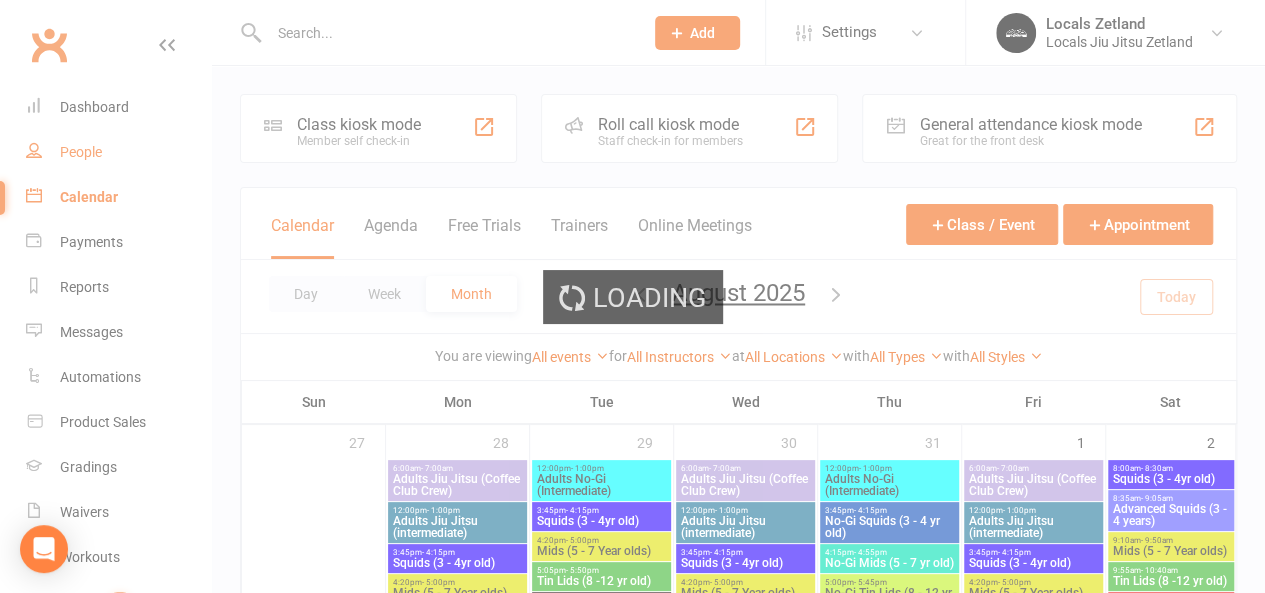select on "100" 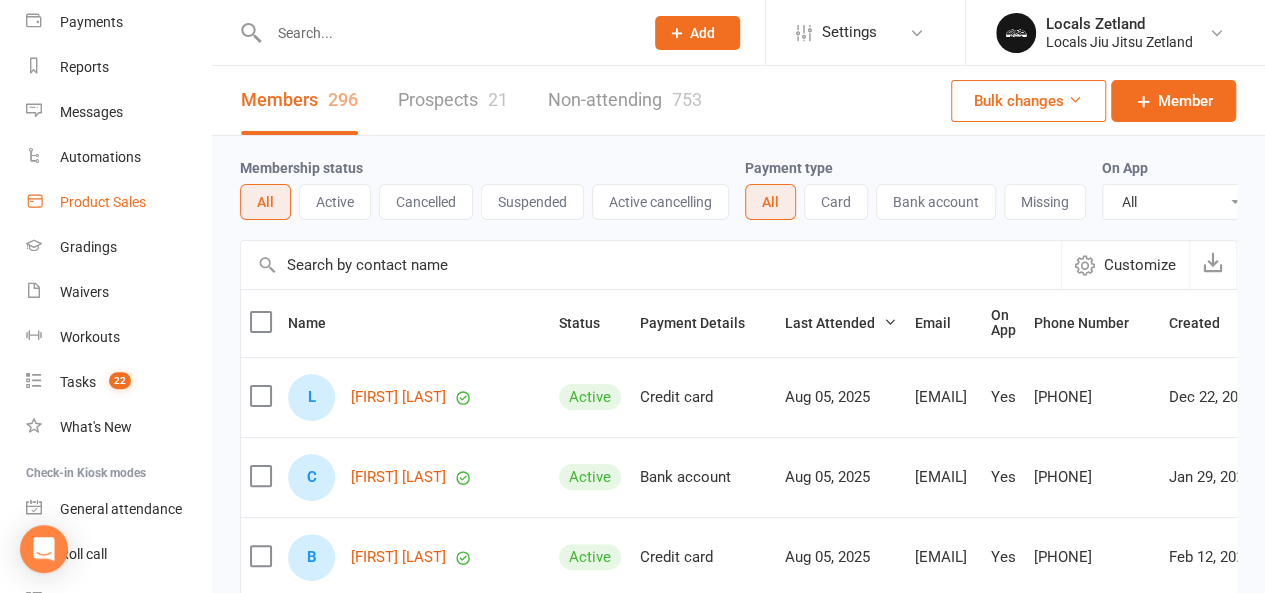 scroll, scrollTop: 228, scrollLeft: 0, axis: vertical 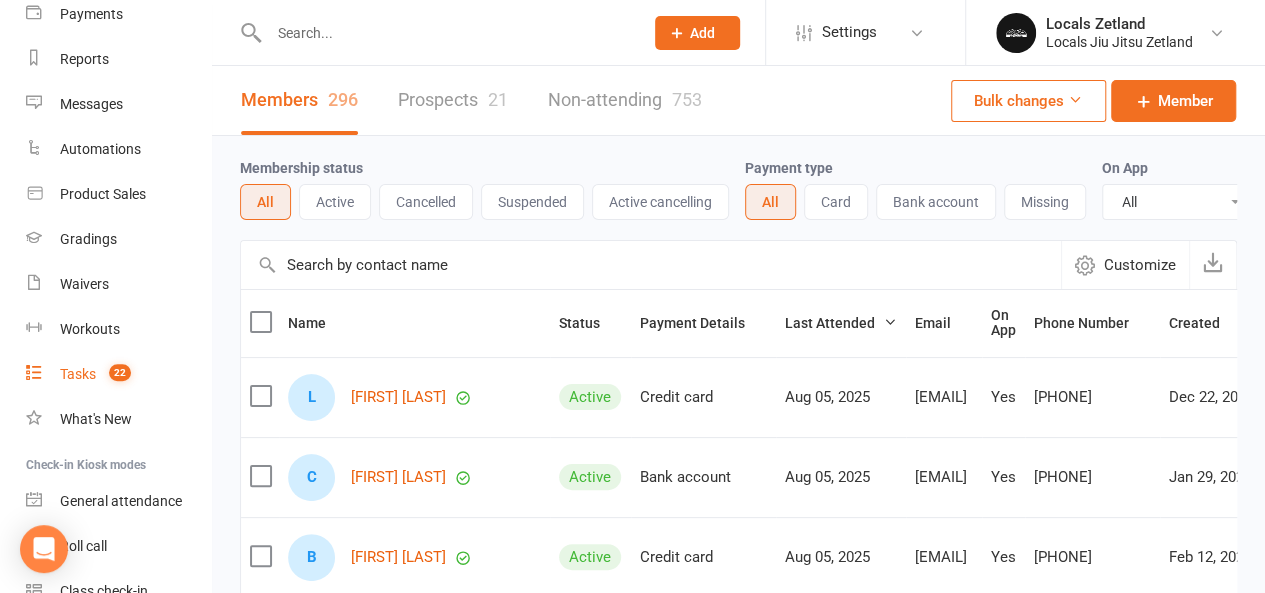 click on "Tasks   22" at bounding box center (118, 374) 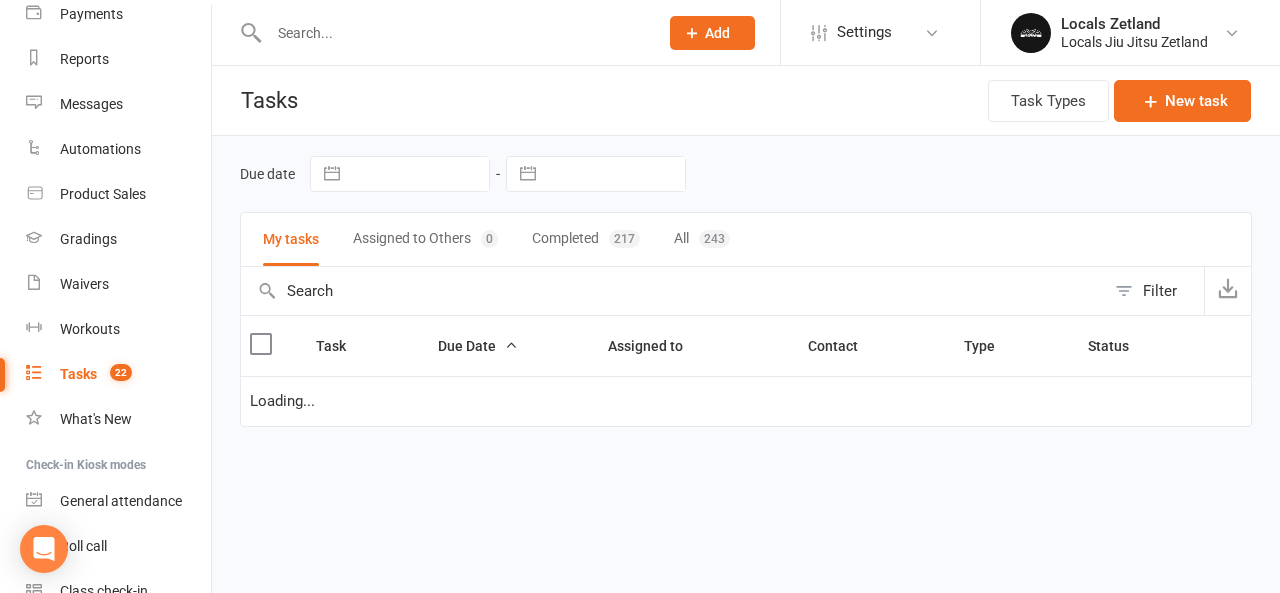 select on "waiting" 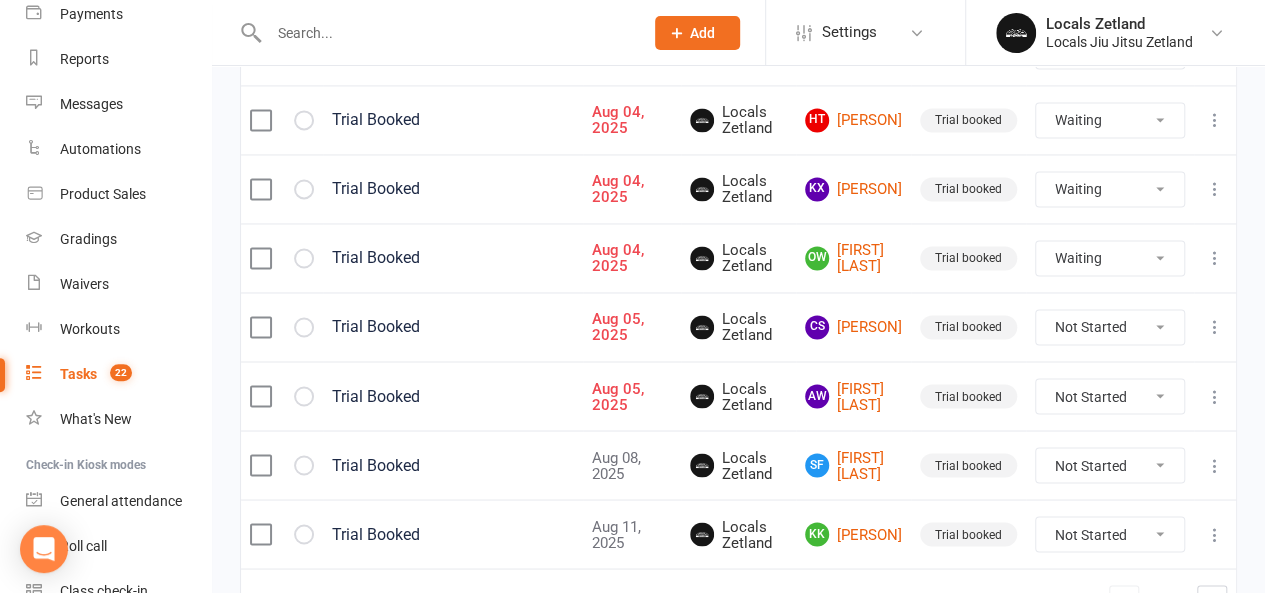 scroll, scrollTop: 1644, scrollLeft: 0, axis: vertical 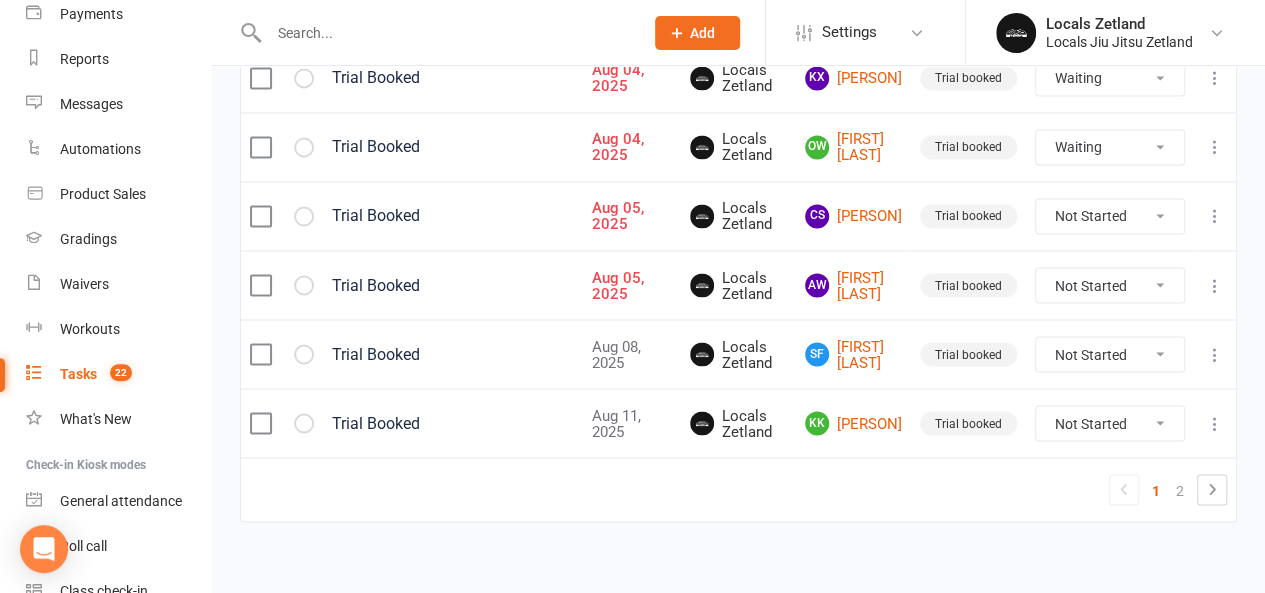 click on "Not Started In Progress Waiting Complete" at bounding box center (1110, 216) 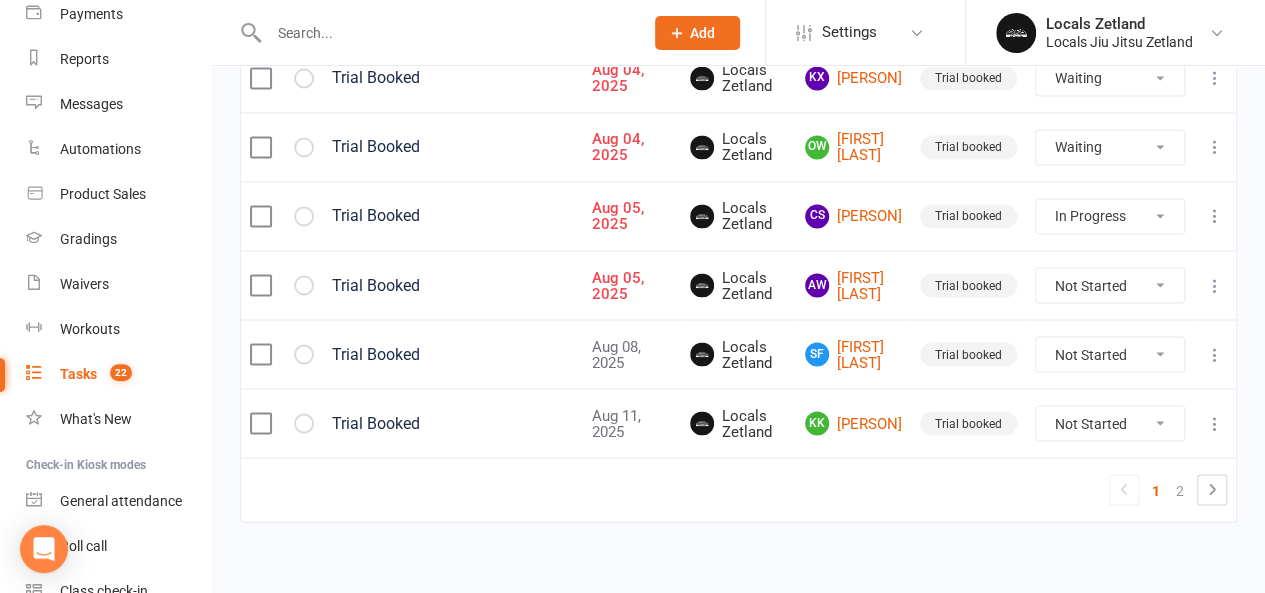 click on "Not Started In Progress Waiting Complete" at bounding box center [1110, 216] 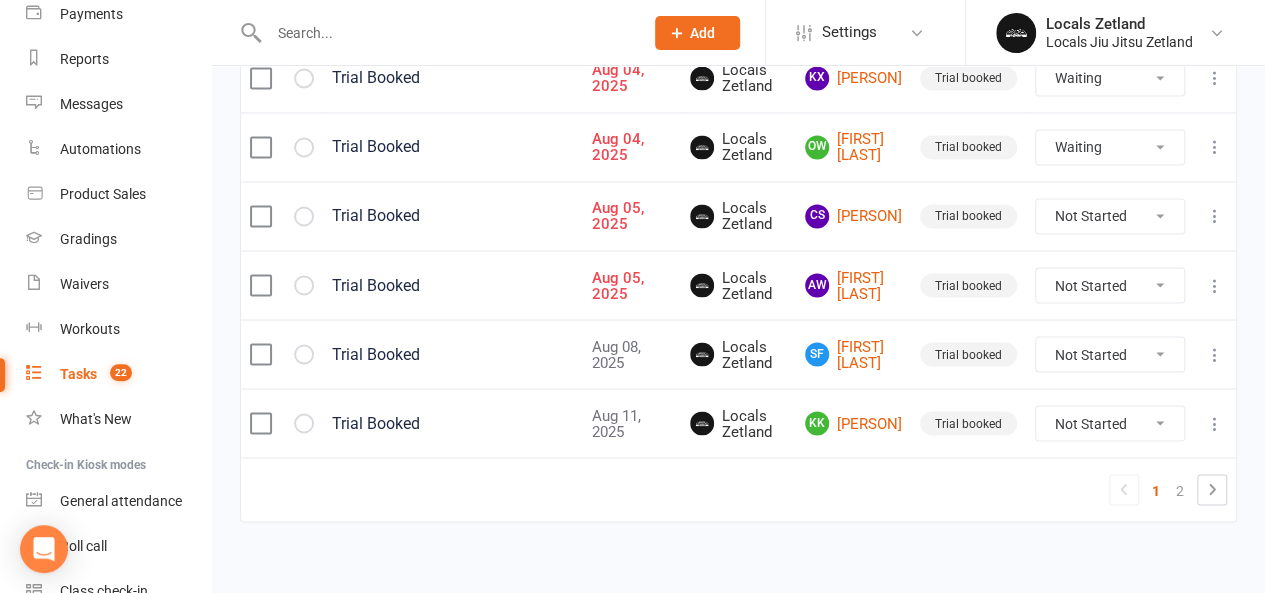 select on "waiting" 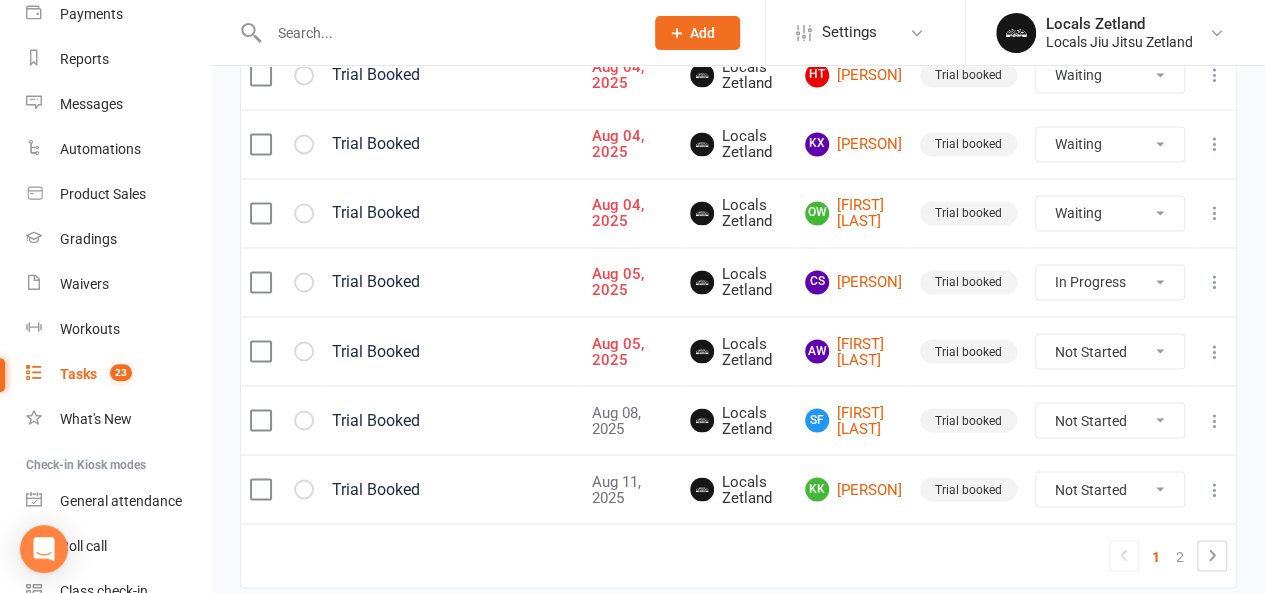 scroll, scrollTop: 1574, scrollLeft: 0, axis: vertical 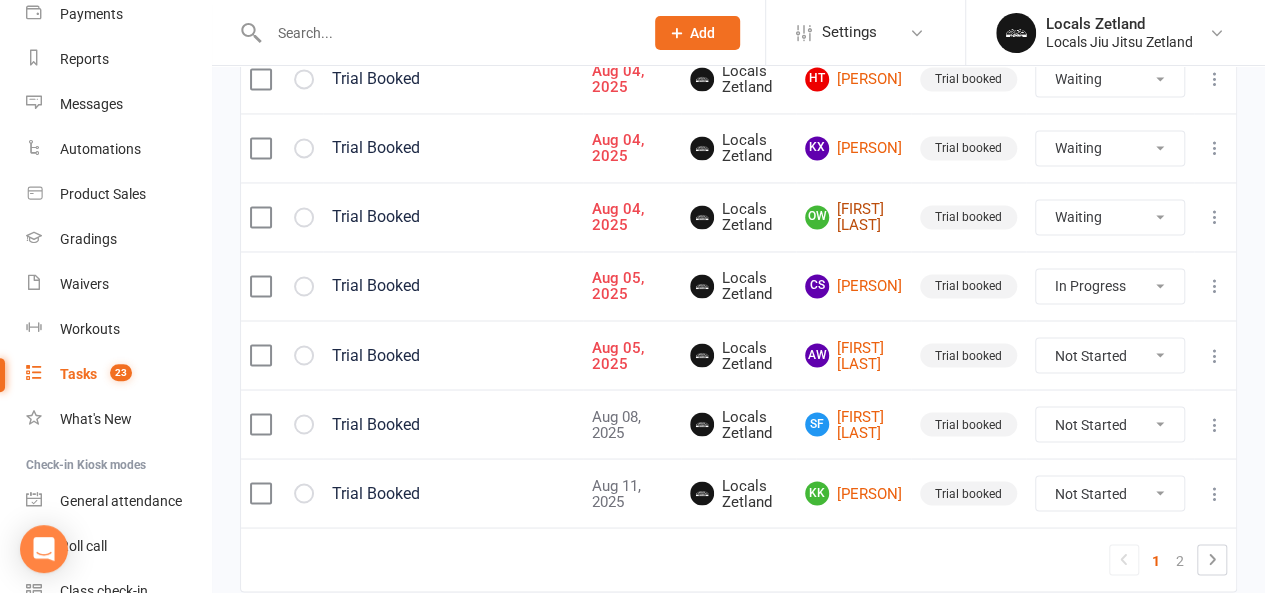 click on "[FIRST] [LAST]" at bounding box center [853, 217] 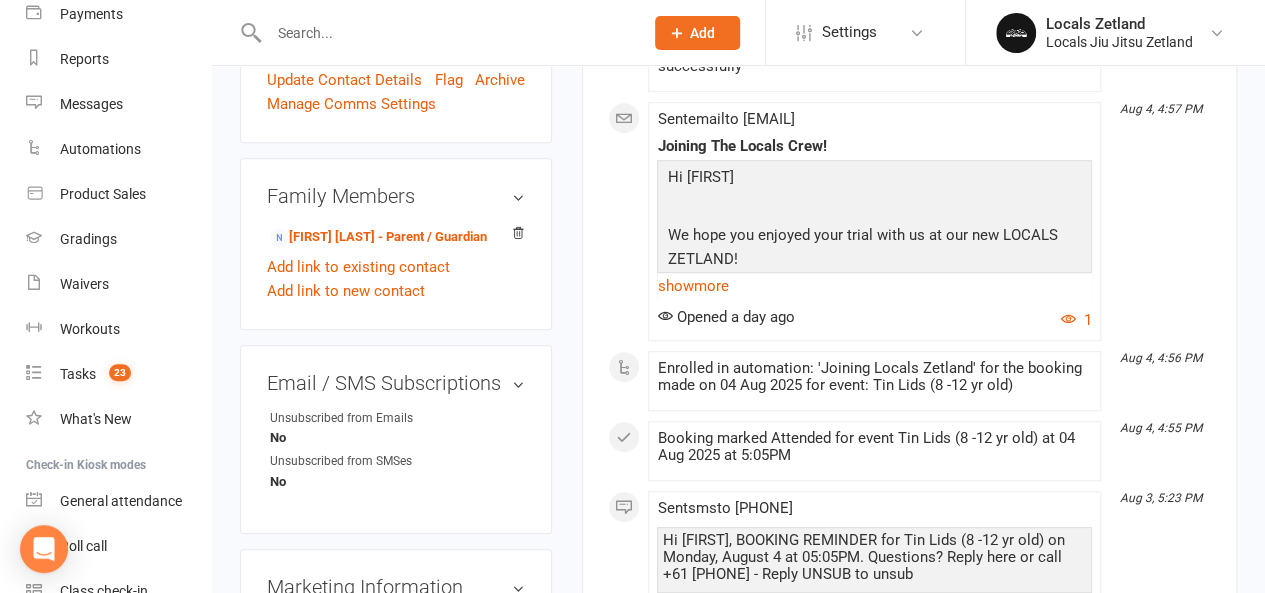scroll, scrollTop: 0, scrollLeft: 0, axis: both 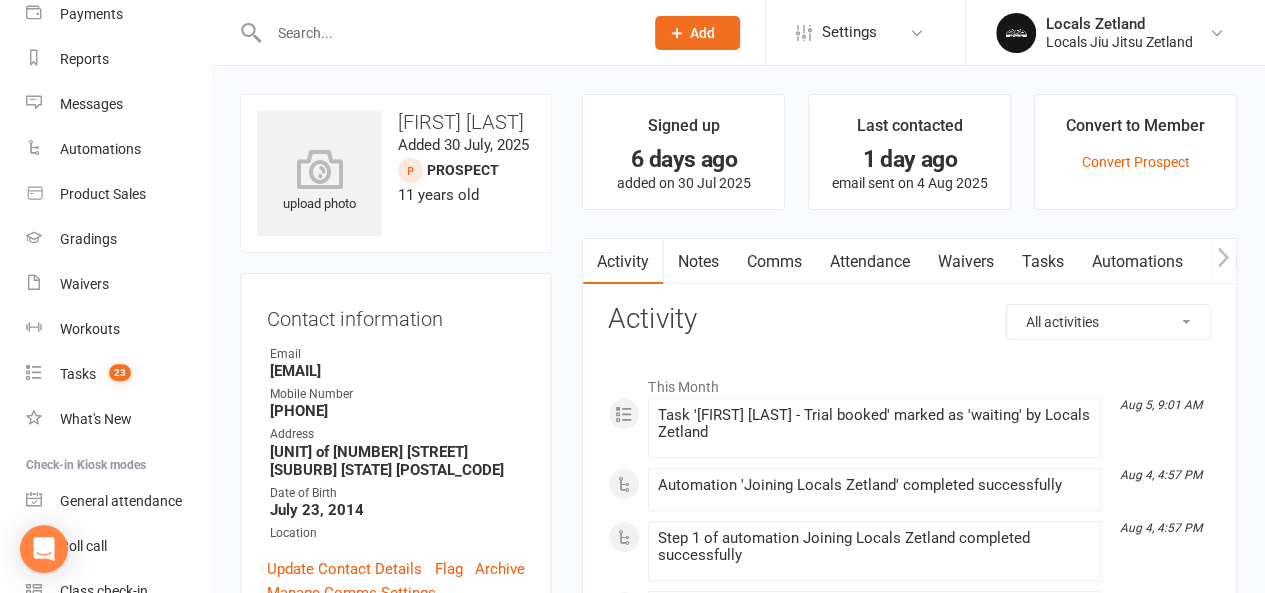 click on "Attendance" at bounding box center [869, 262] 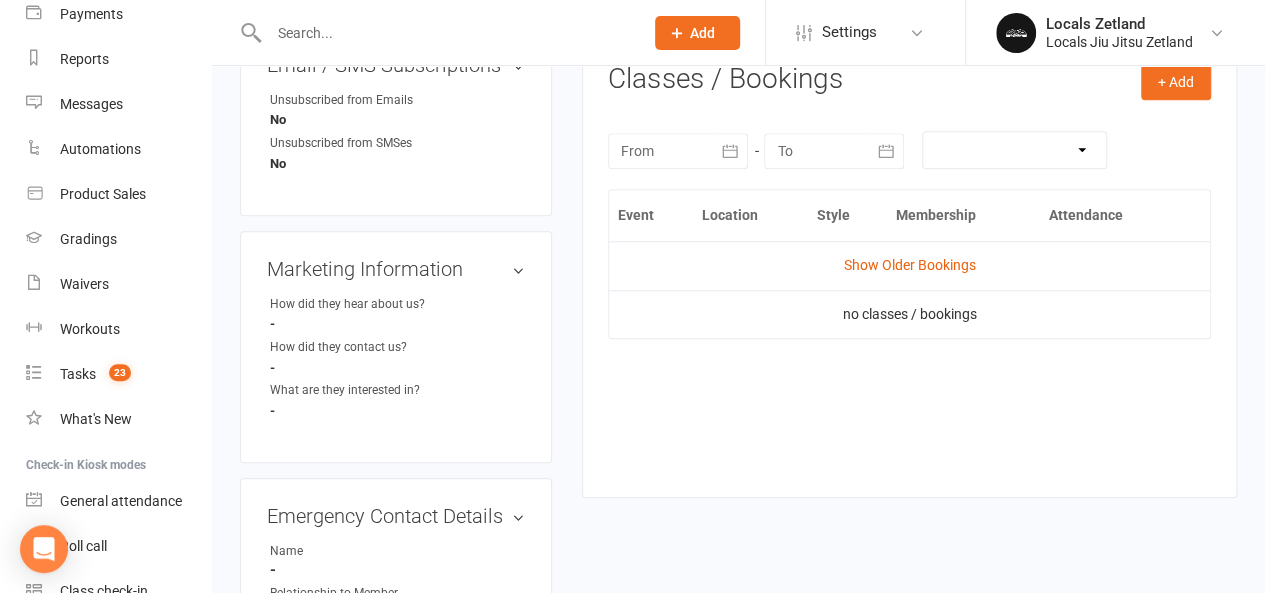 scroll, scrollTop: 801, scrollLeft: 0, axis: vertical 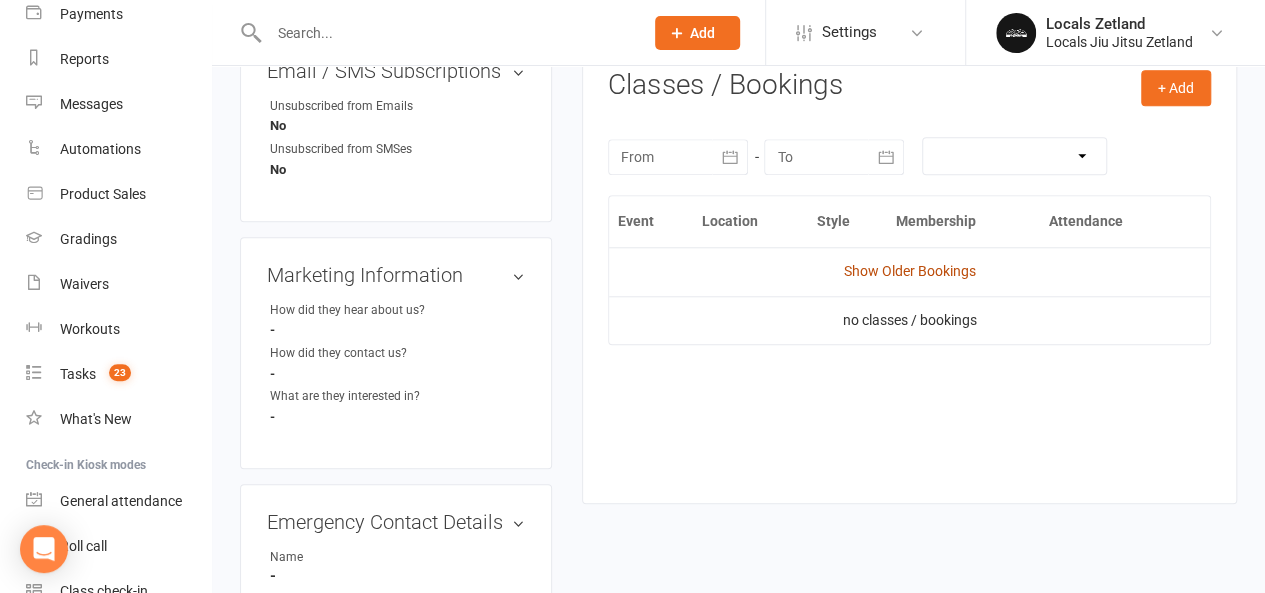 click on "Show Older Bookings" at bounding box center [910, 271] 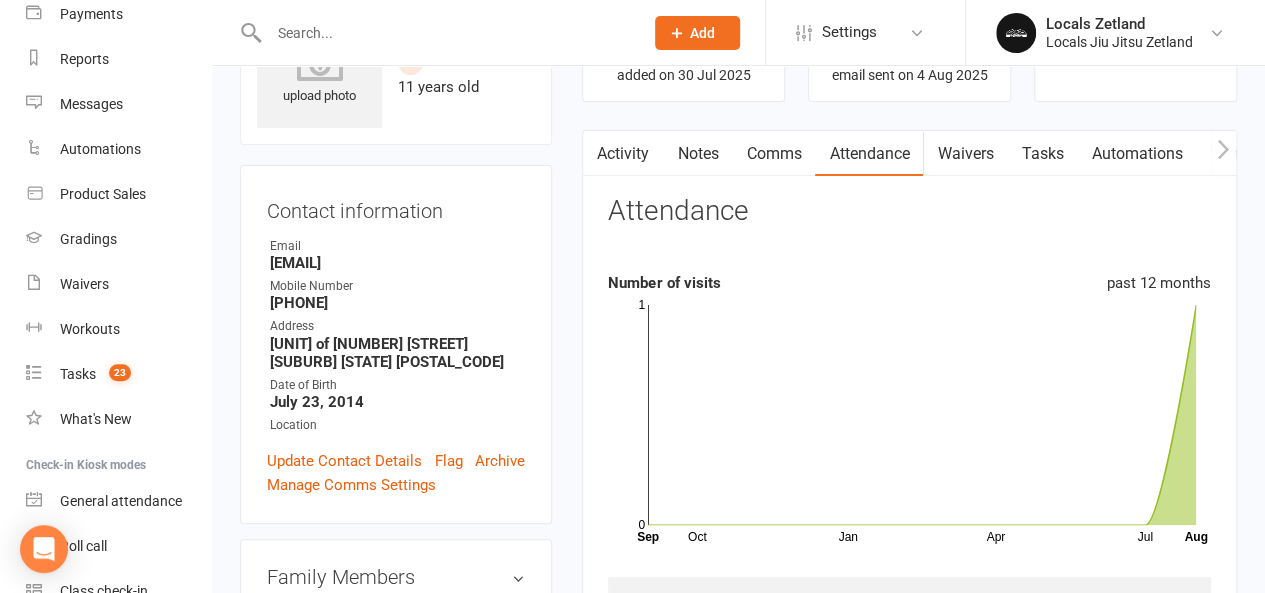 scroll, scrollTop: 0, scrollLeft: 0, axis: both 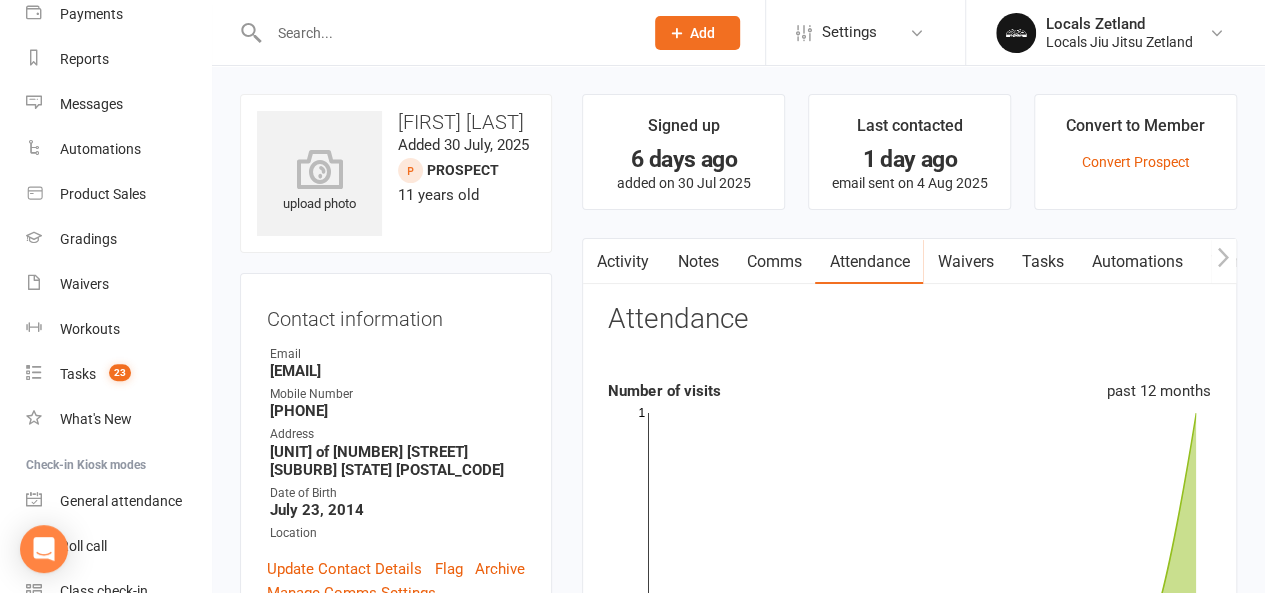 click on "Waivers" at bounding box center (965, 262) 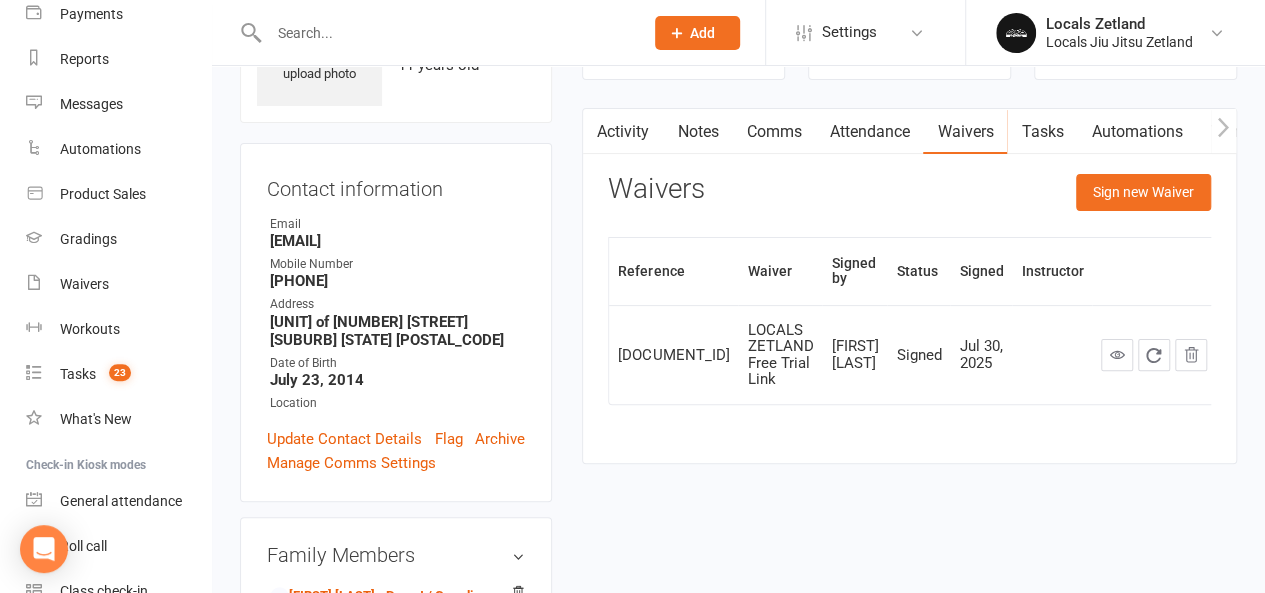 scroll, scrollTop: 134, scrollLeft: 0, axis: vertical 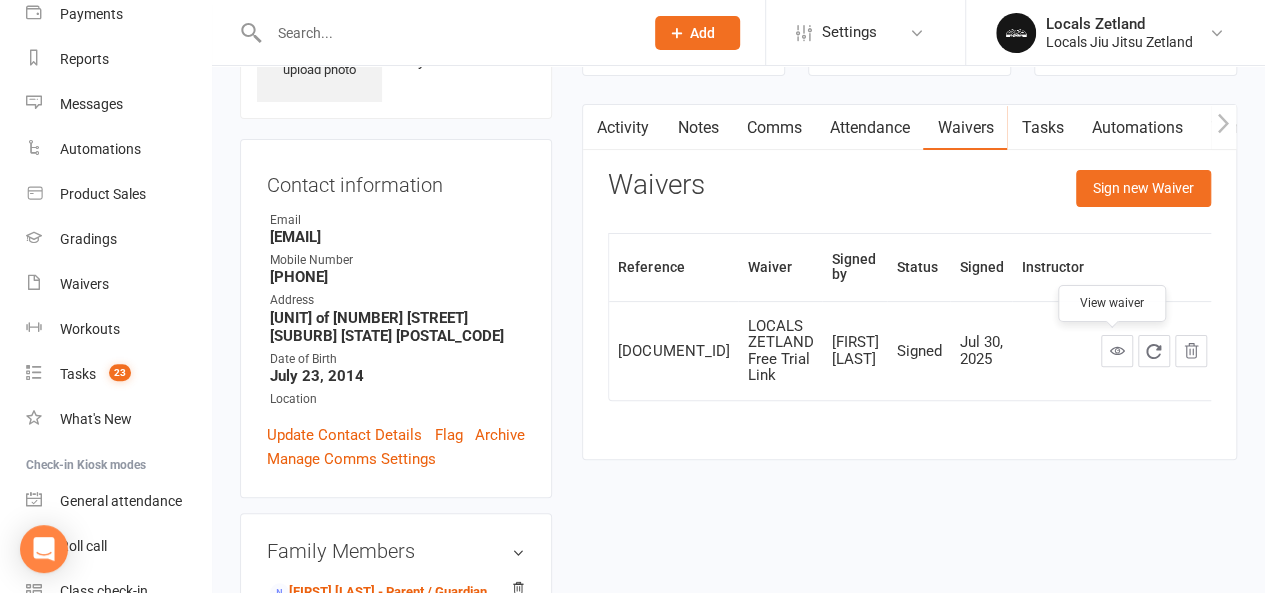 click at bounding box center [1117, 350] 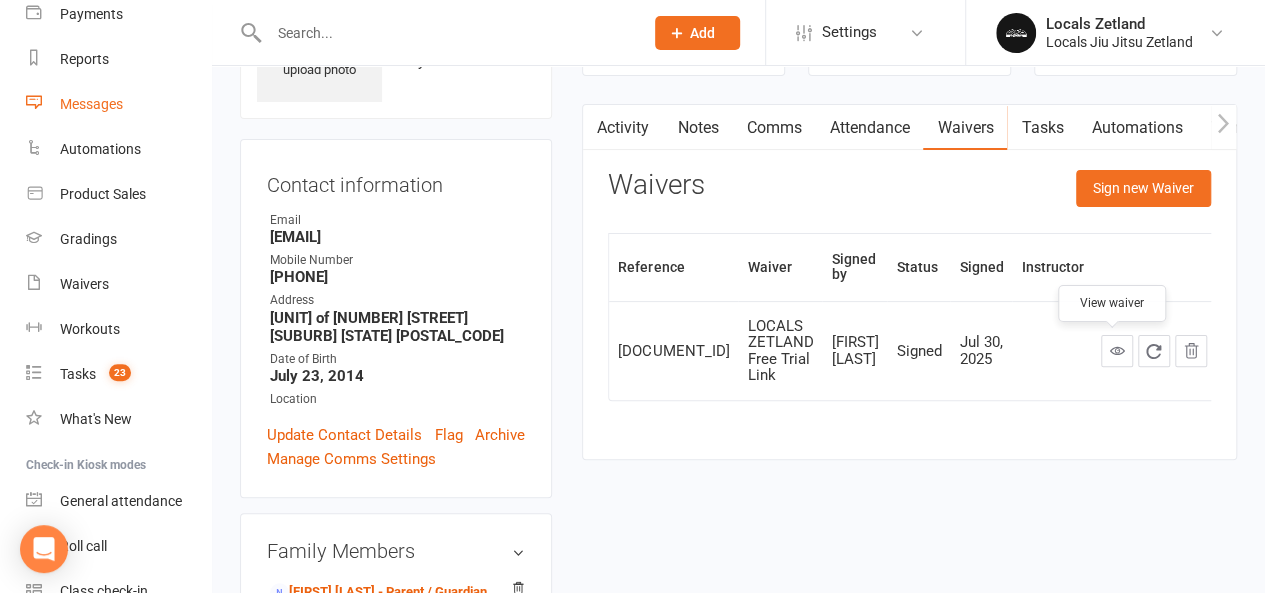 scroll, scrollTop: 0, scrollLeft: 0, axis: both 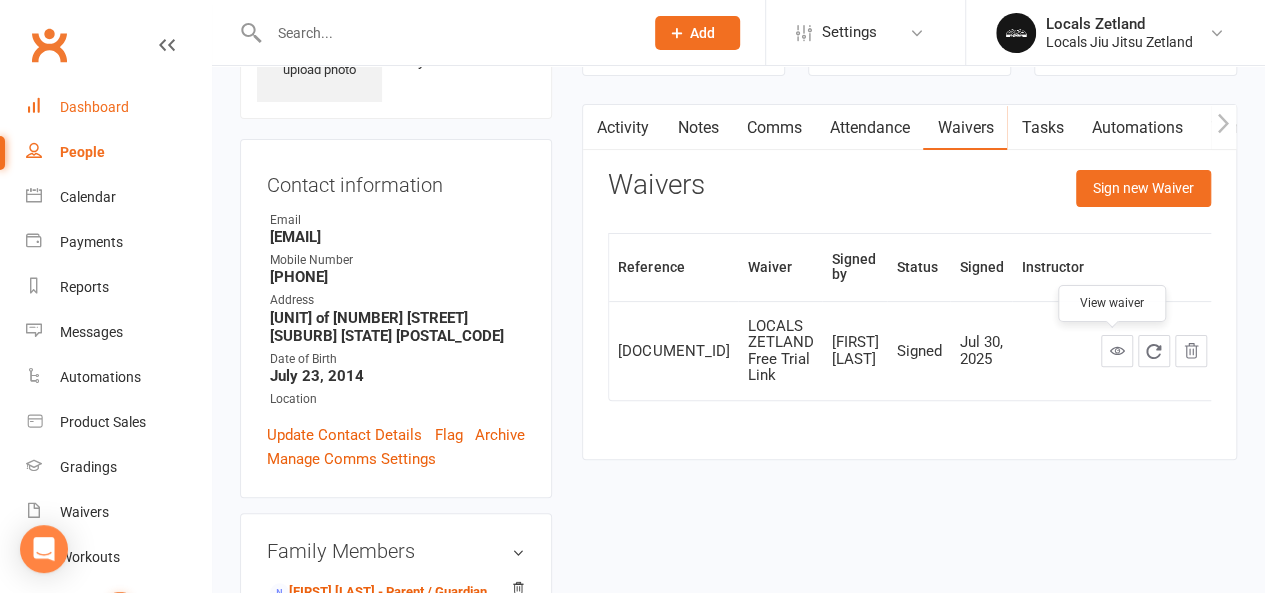 click on "Dashboard" at bounding box center (94, 107) 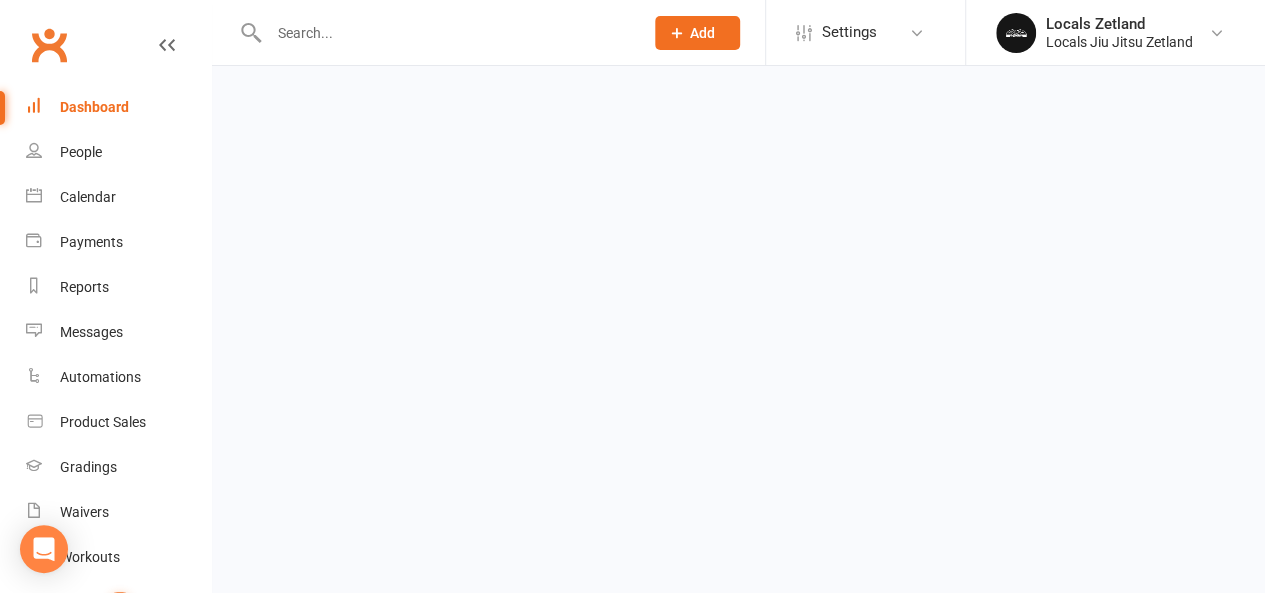 scroll, scrollTop: 0, scrollLeft: 0, axis: both 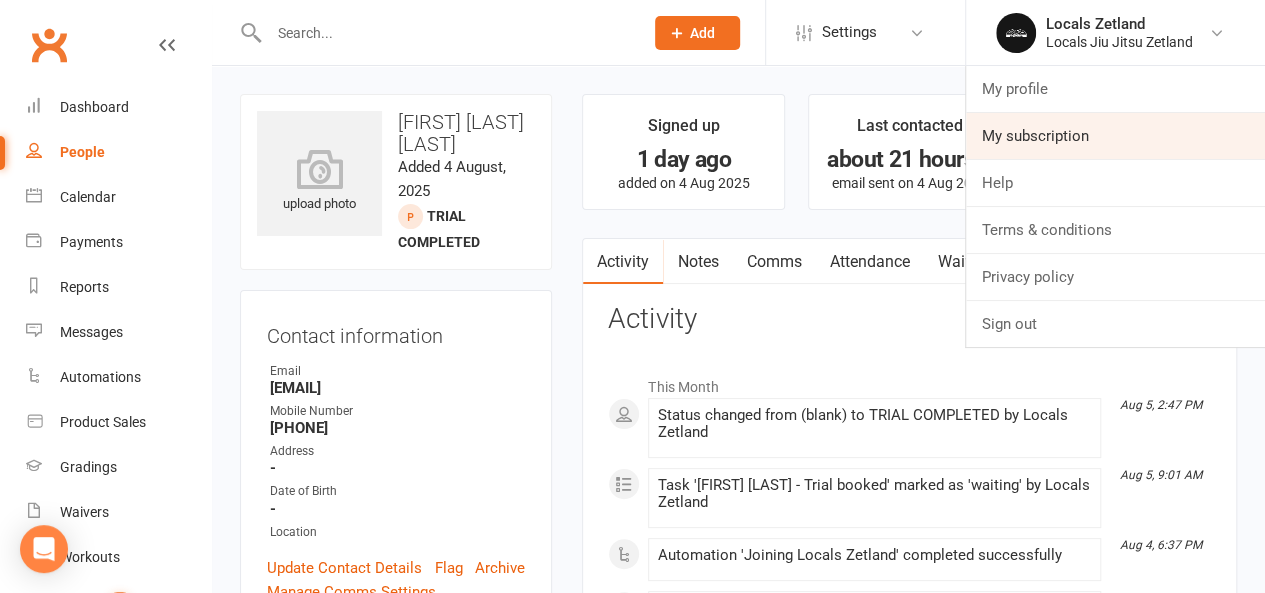 click on "My subscription" at bounding box center [1115, 136] 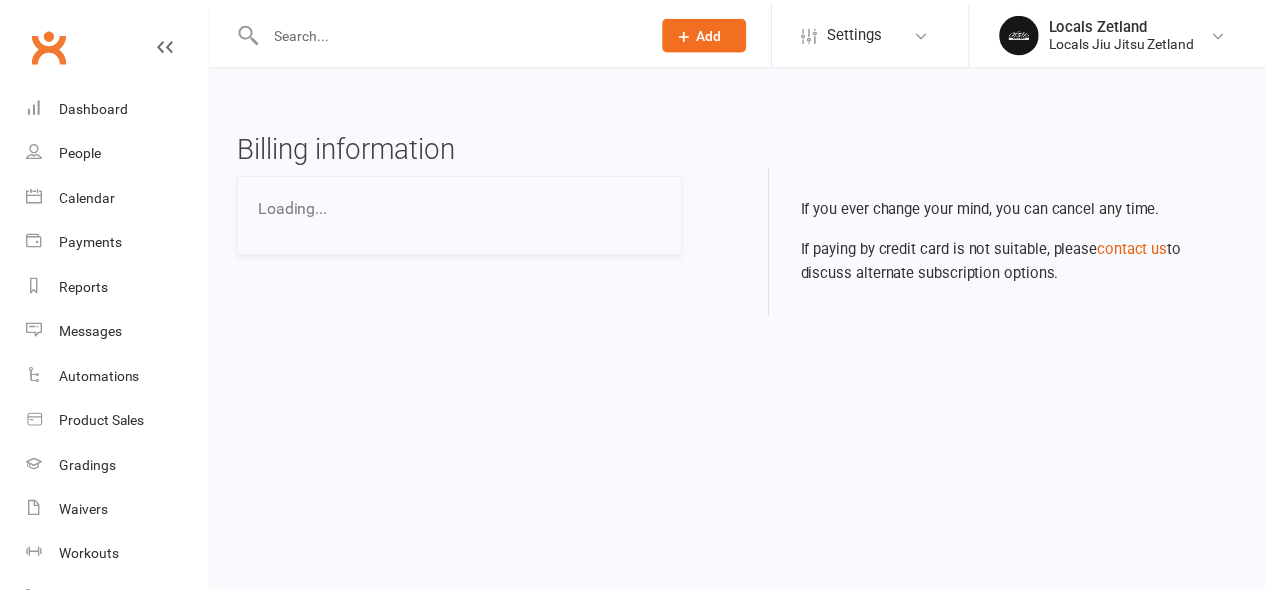 scroll, scrollTop: 0, scrollLeft: 0, axis: both 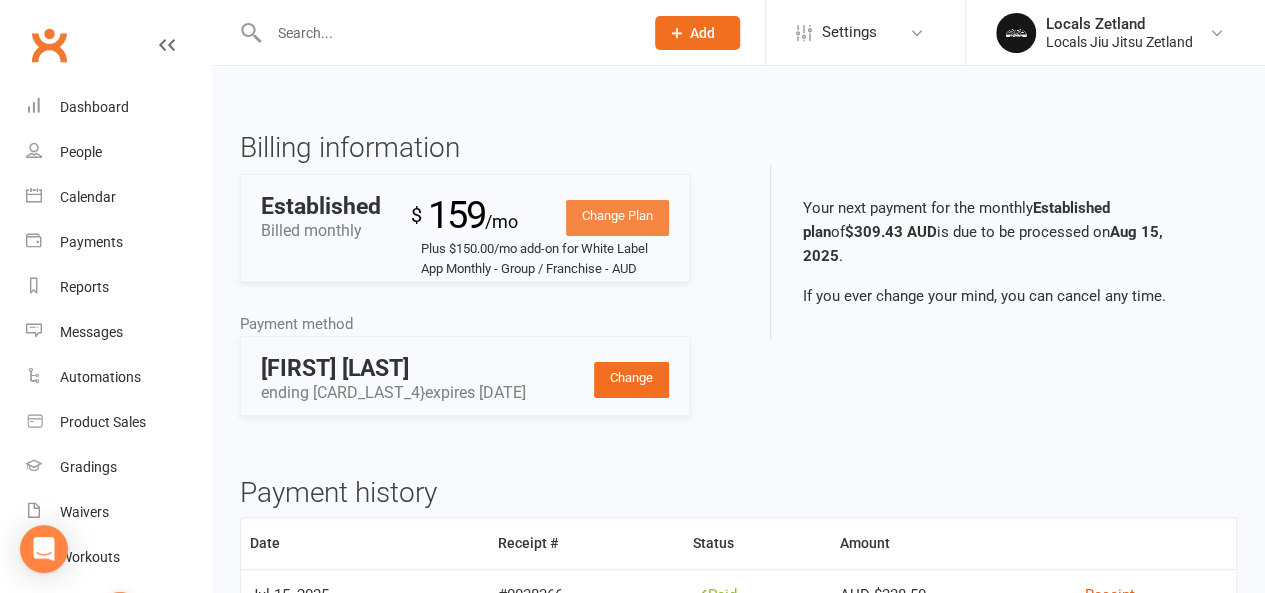 click on "Change Plan" at bounding box center [617, 218] 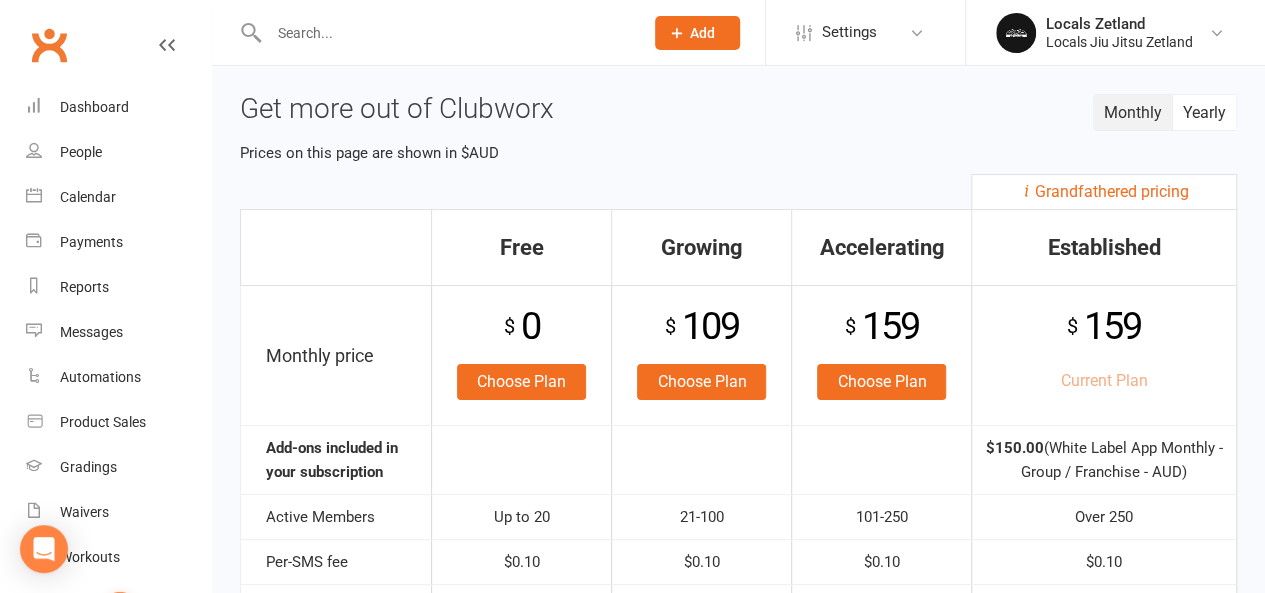 scroll, scrollTop: 1, scrollLeft: 0, axis: vertical 